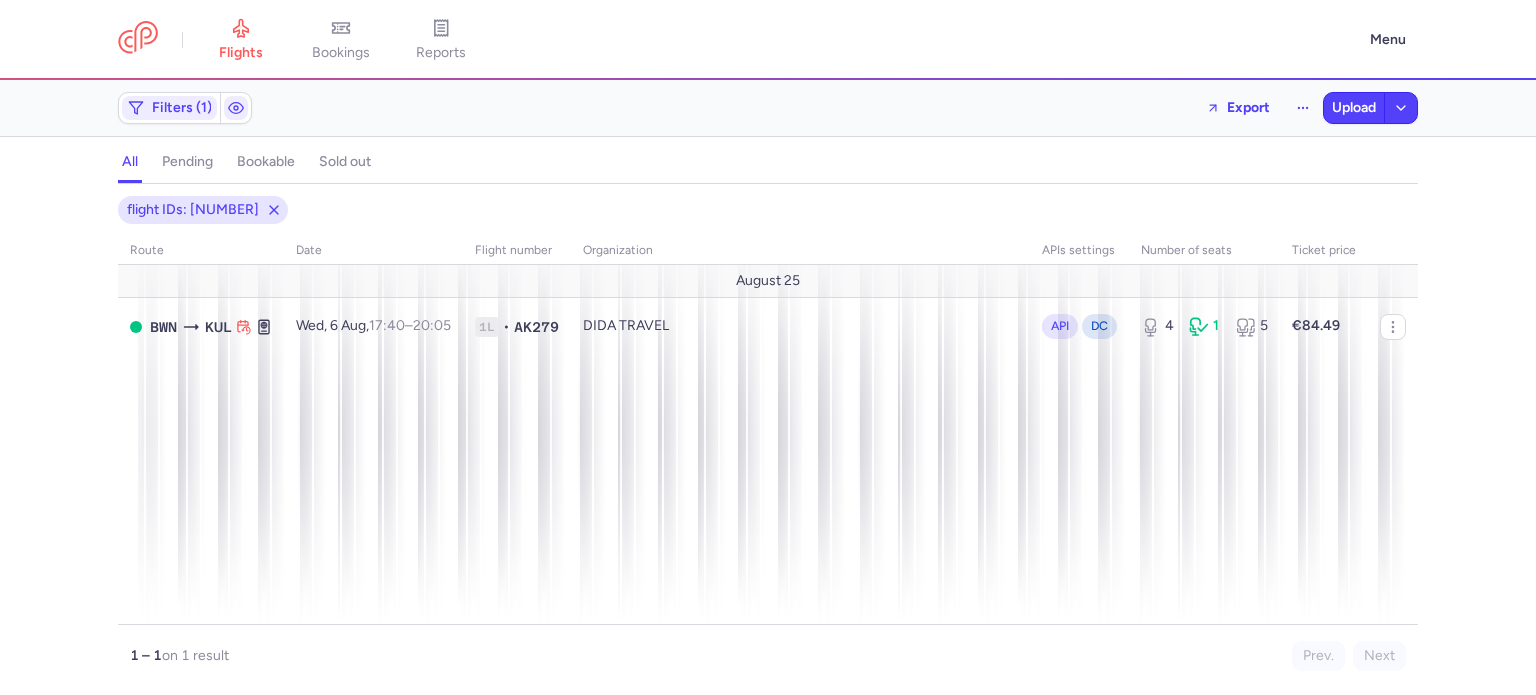 scroll, scrollTop: 0, scrollLeft: 0, axis: both 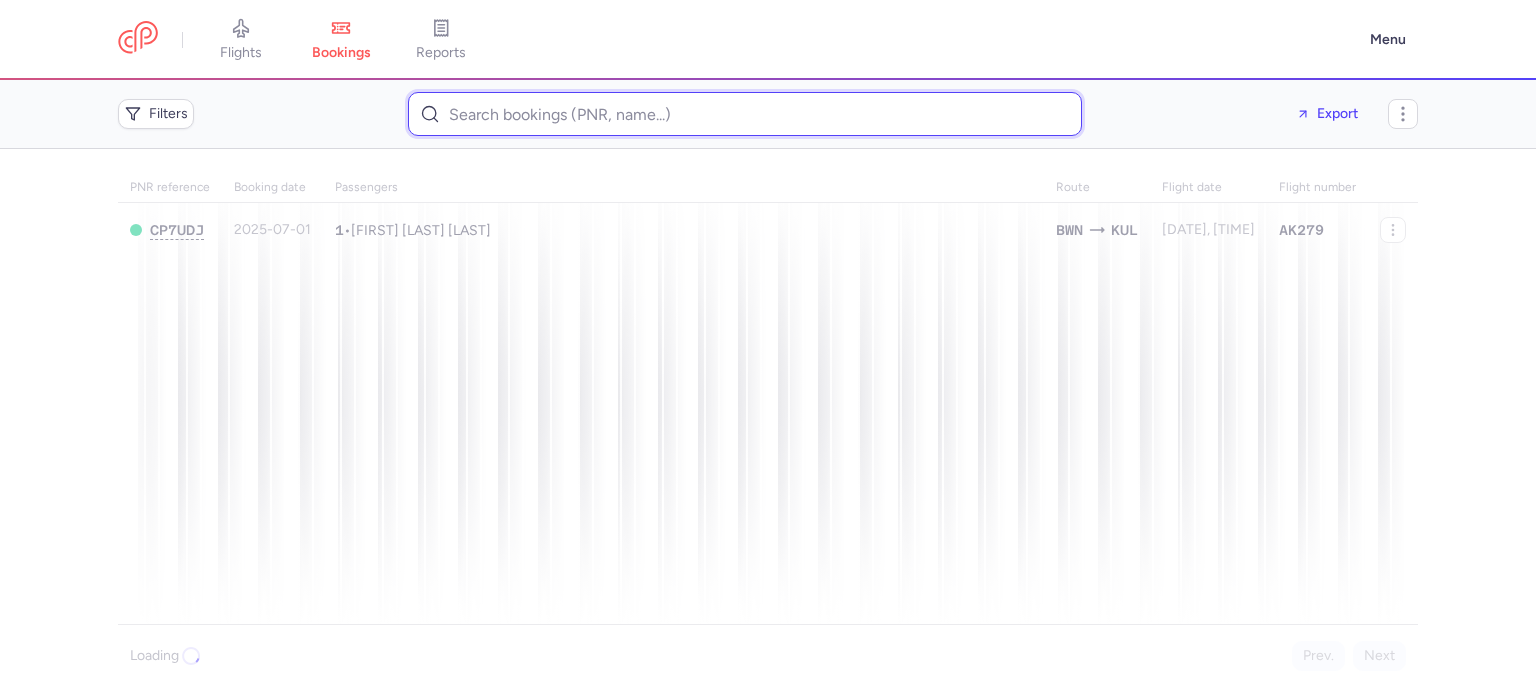 click at bounding box center [745, 114] 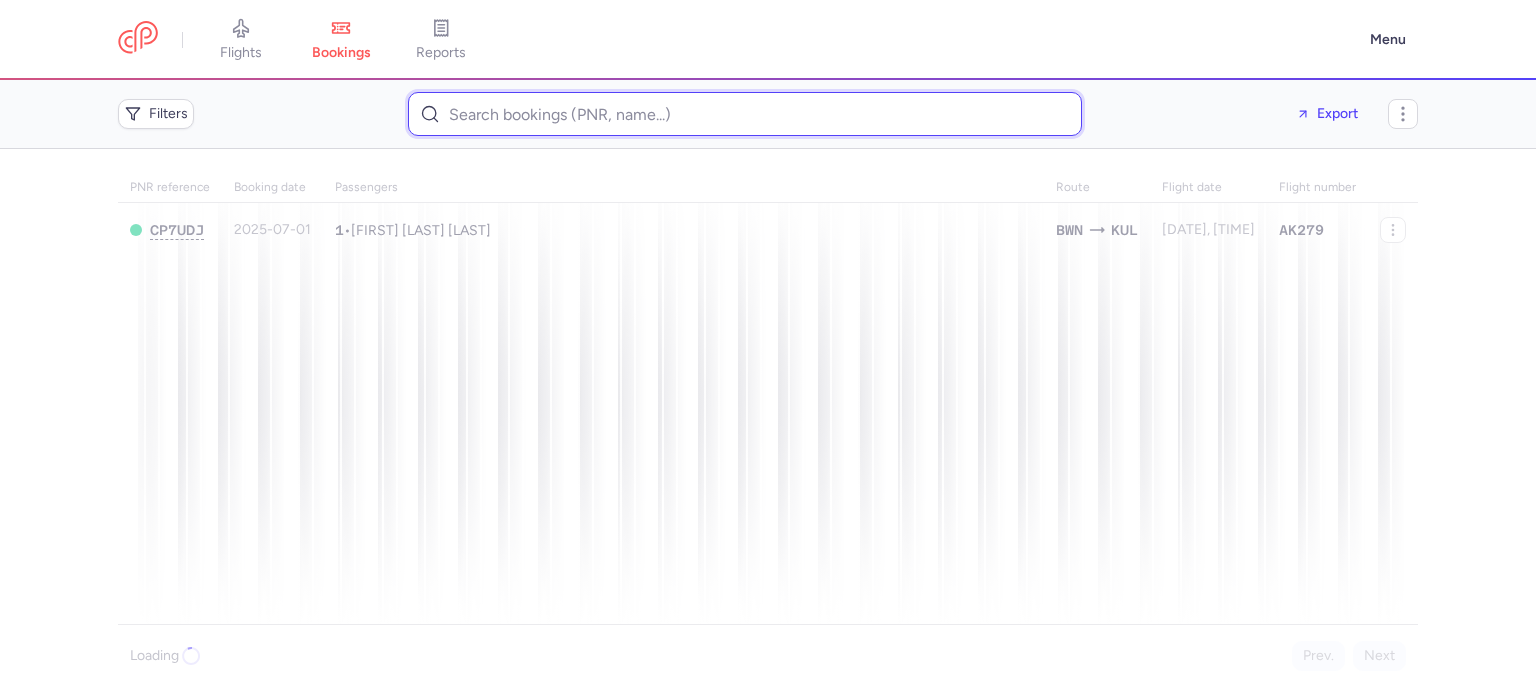 paste on "shkumbin_berisha@hotmail.com" 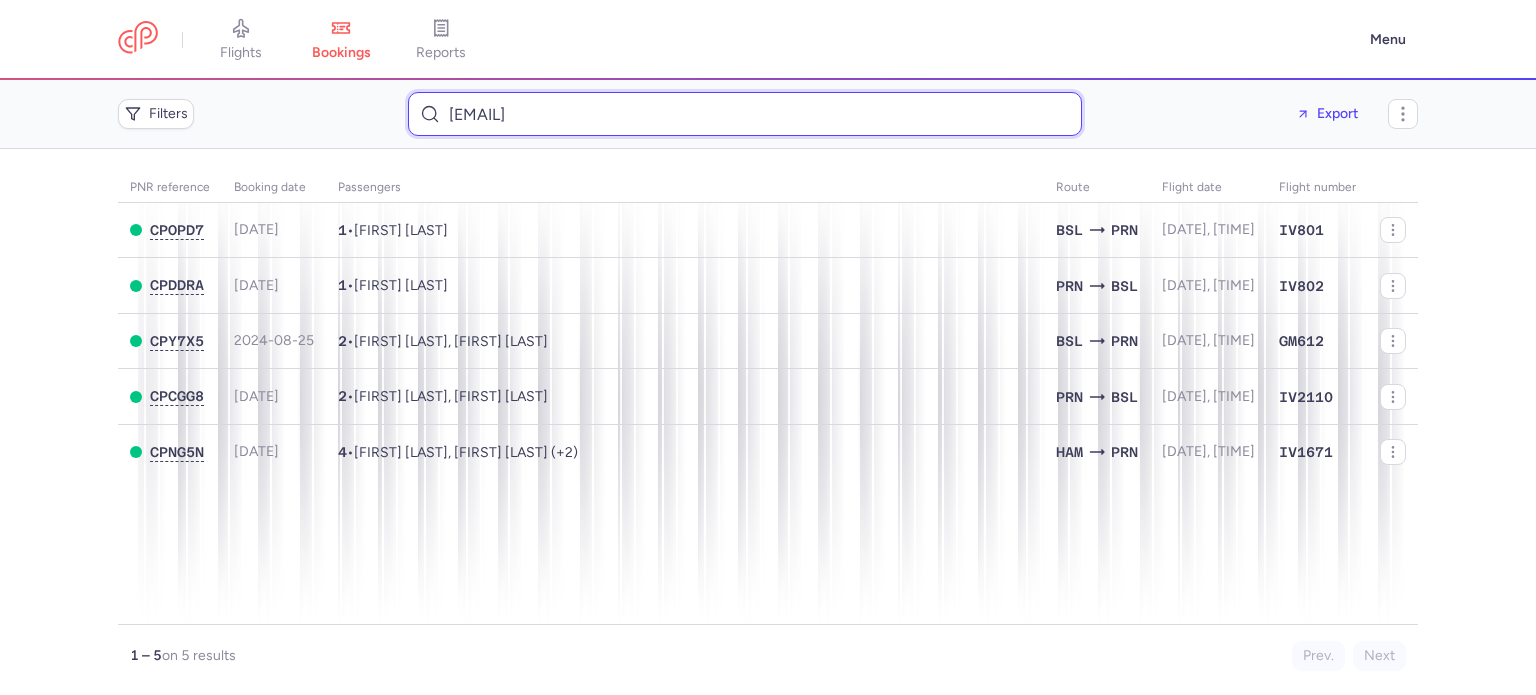 click on "shkumbin_berisha@hotmail.com" at bounding box center (745, 114) 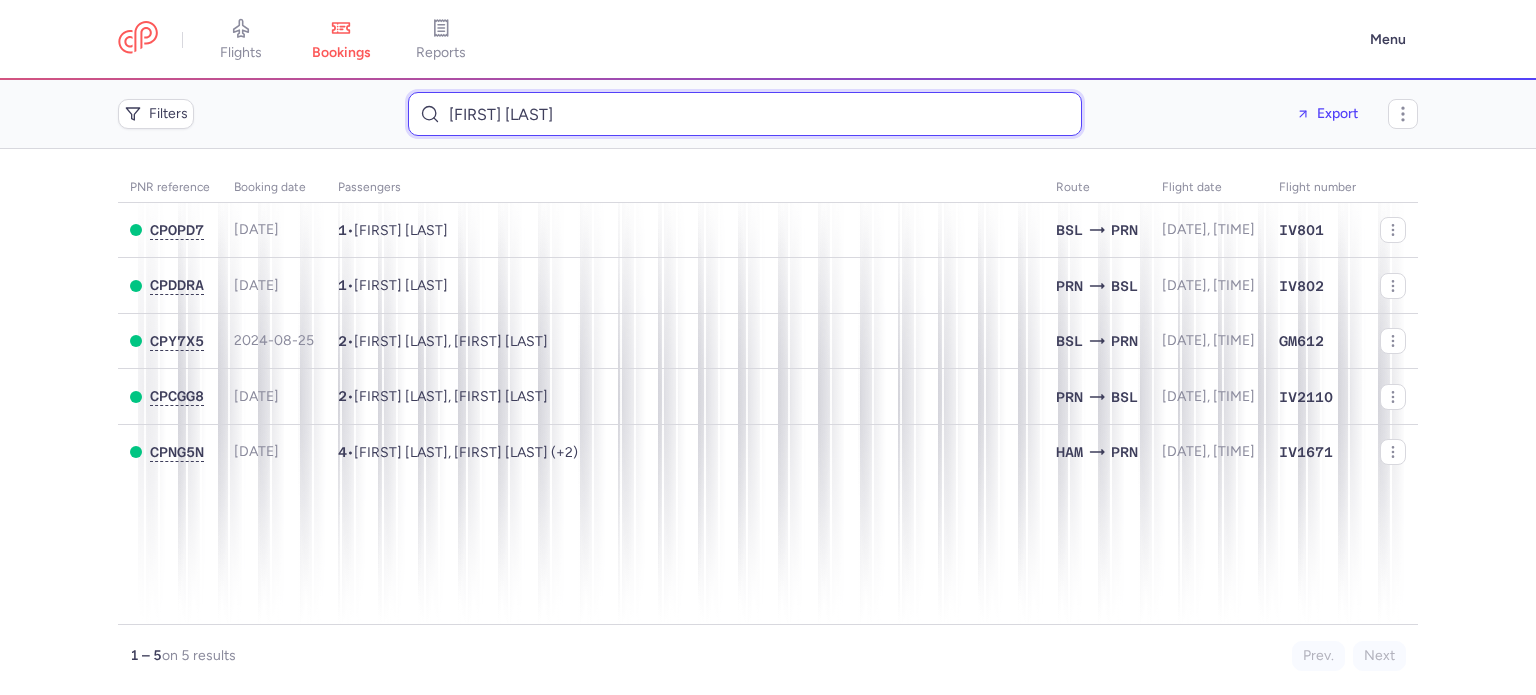 click on "SOKOL ALIU" at bounding box center [745, 114] 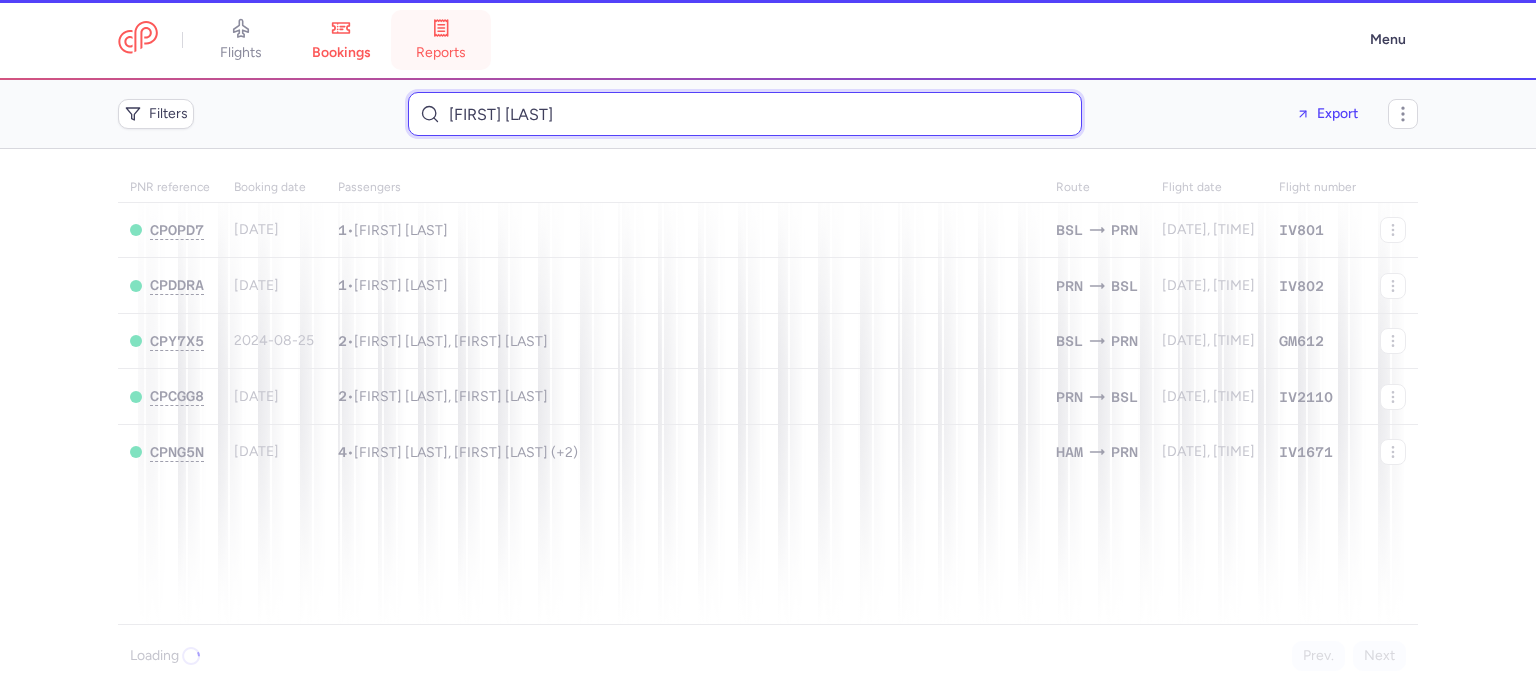 type on "SOKOL ALIU" 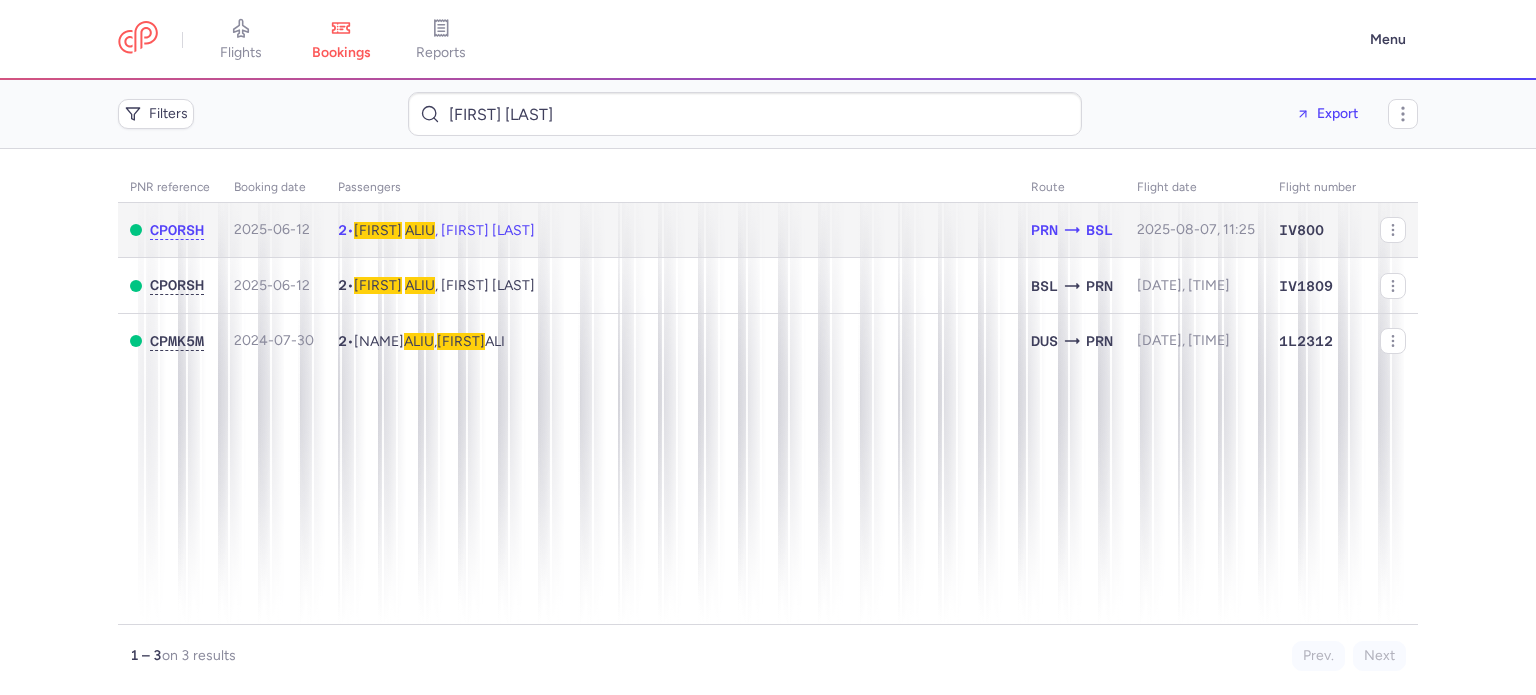 click on "2  •  Sokol   ALIU , Oceane IMBERT" 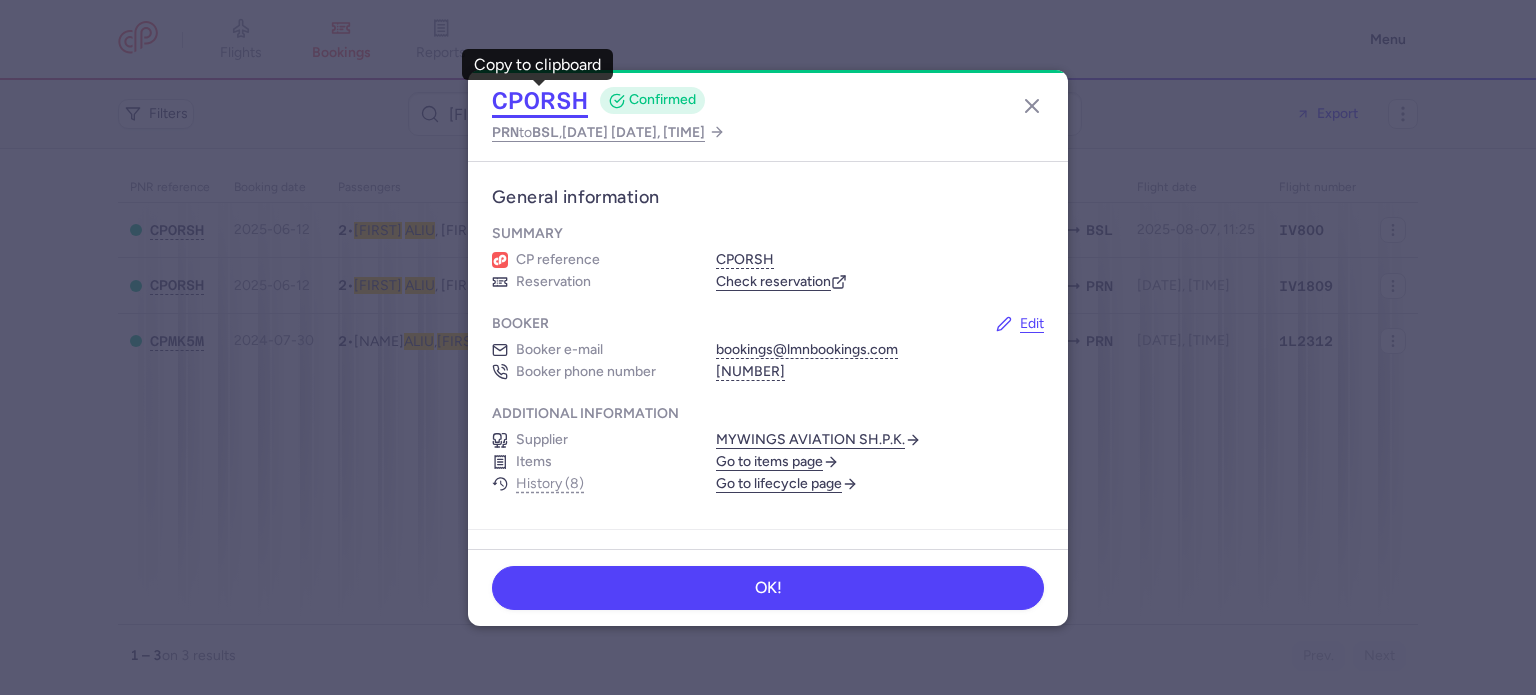 click on "CPORSH" 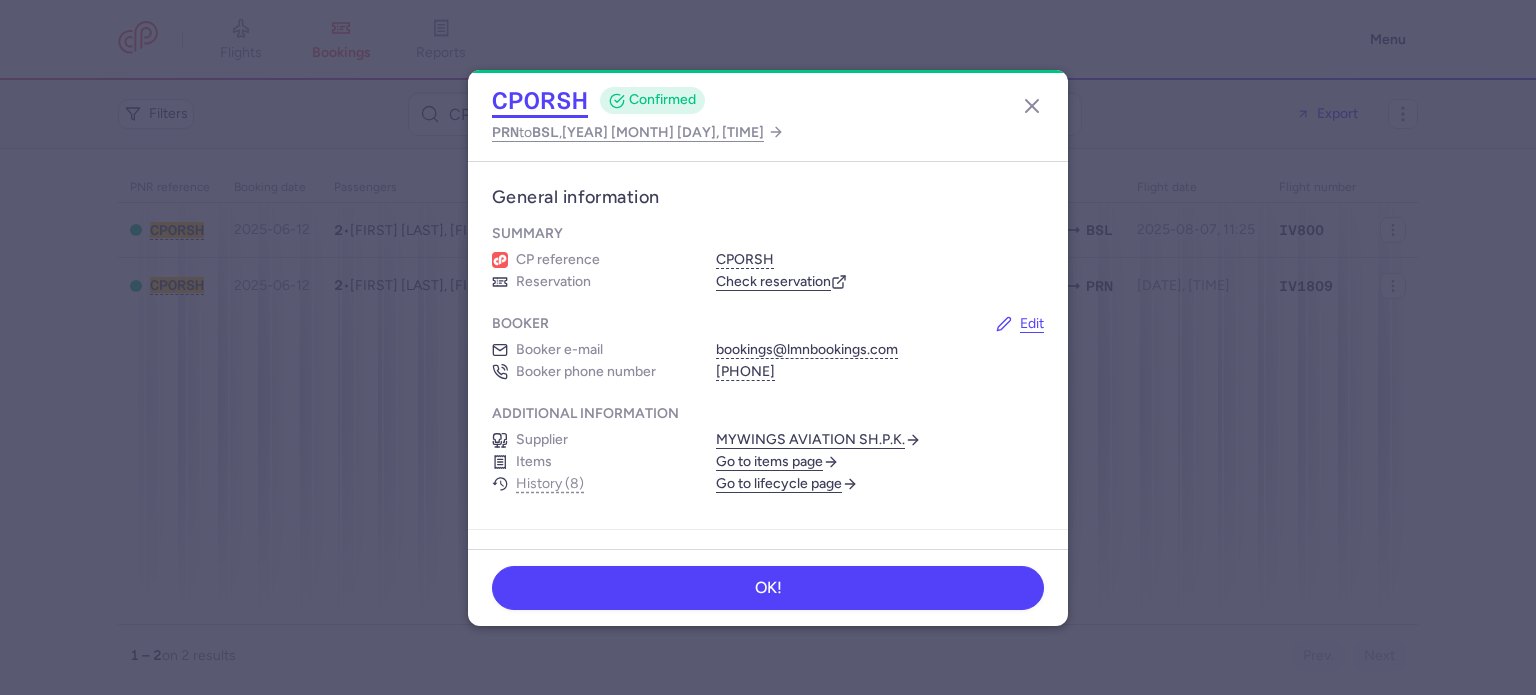 scroll, scrollTop: 0, scrollLeft: 0, axis: both 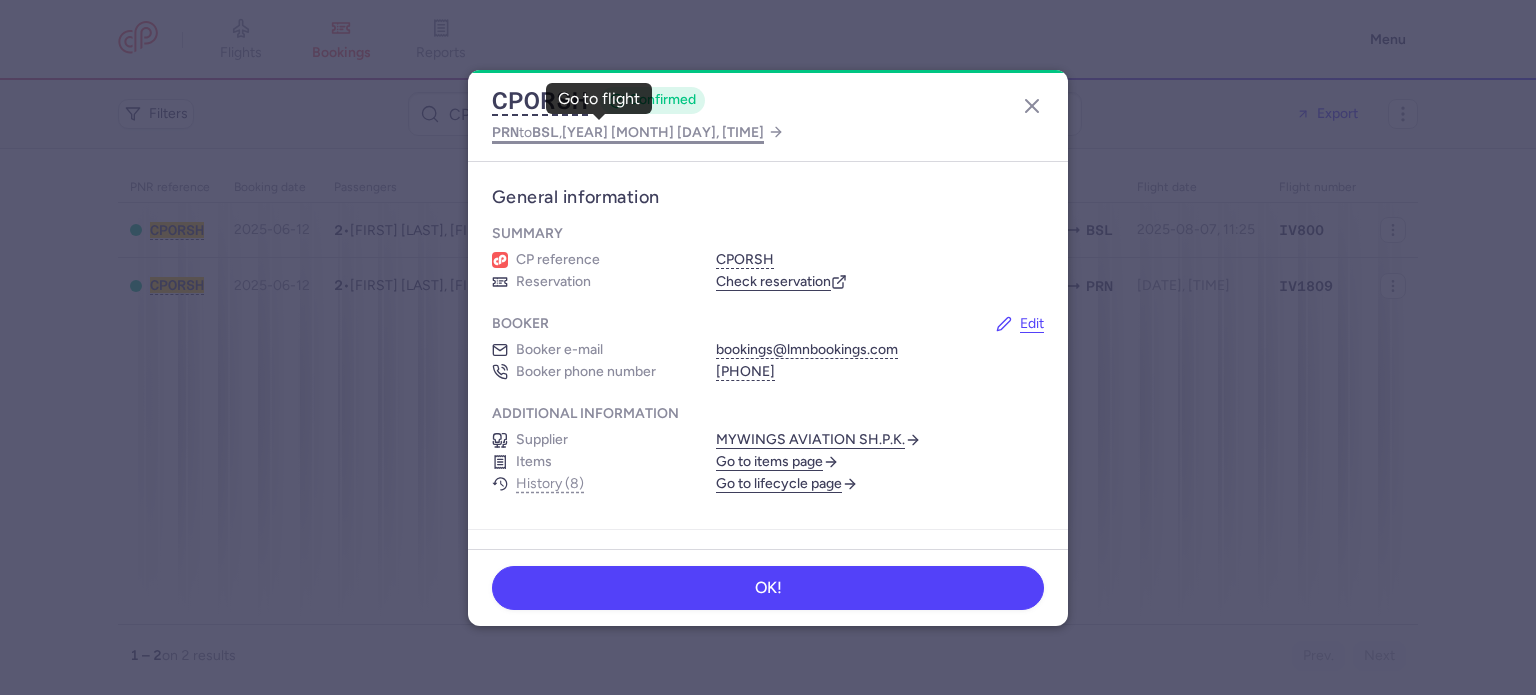 click on "PRN  to  BSL ,  2025 Aug 7, 11:25" at bounding box center (628, 132) 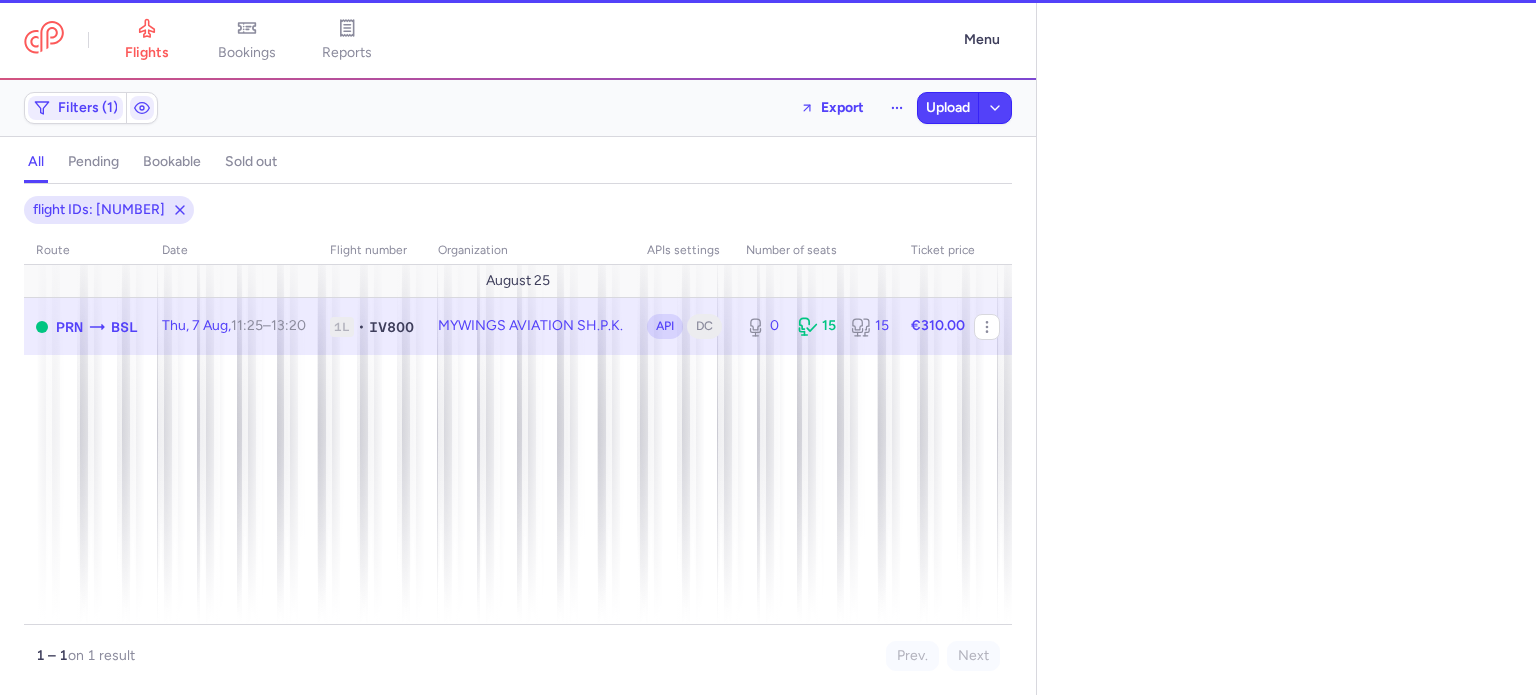select on "hours" 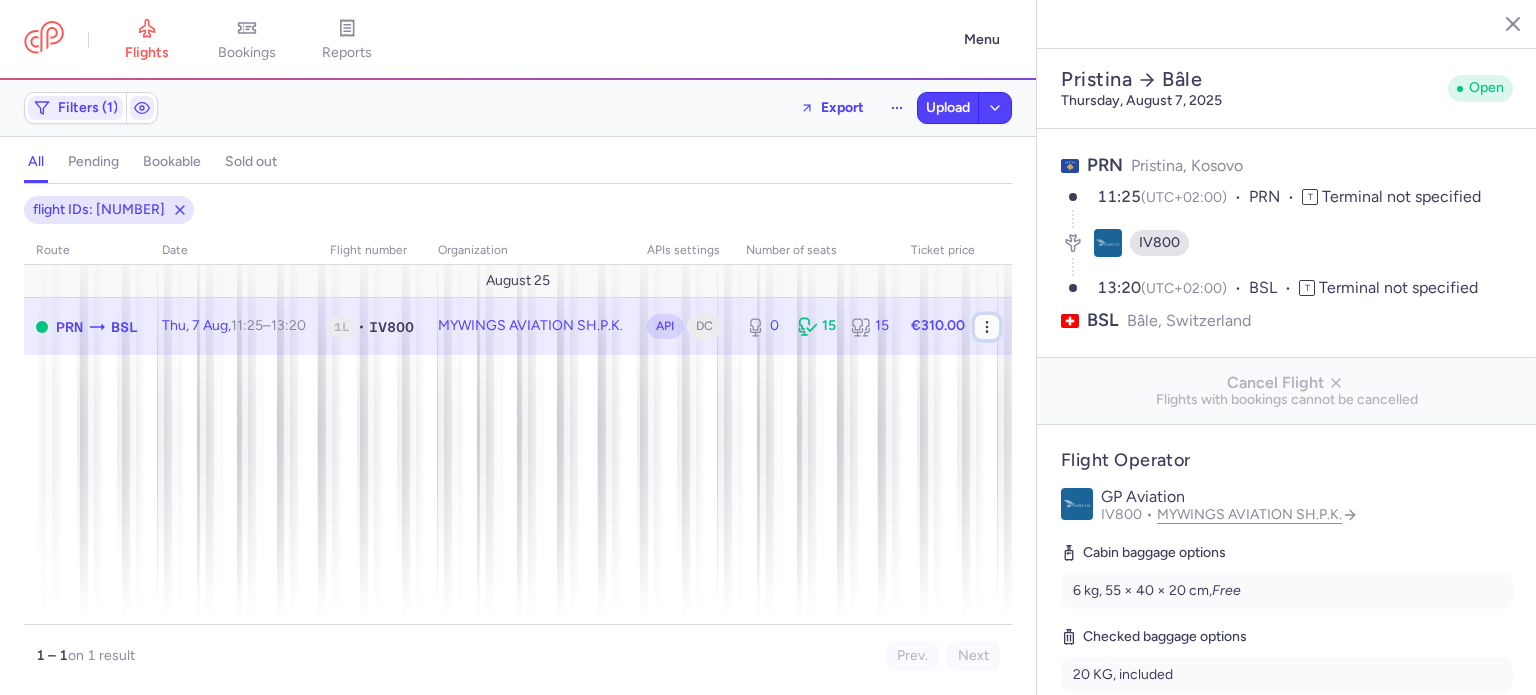 click 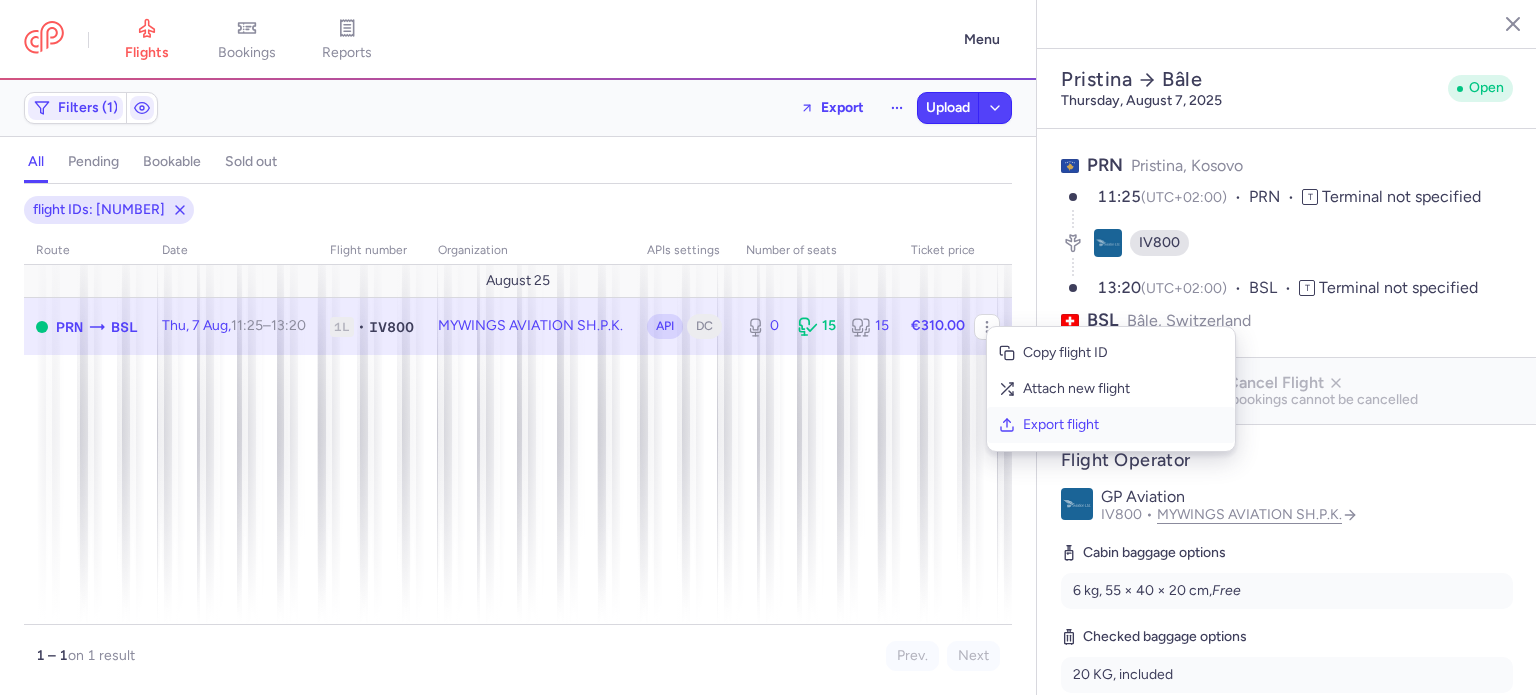 click on "Export flight" 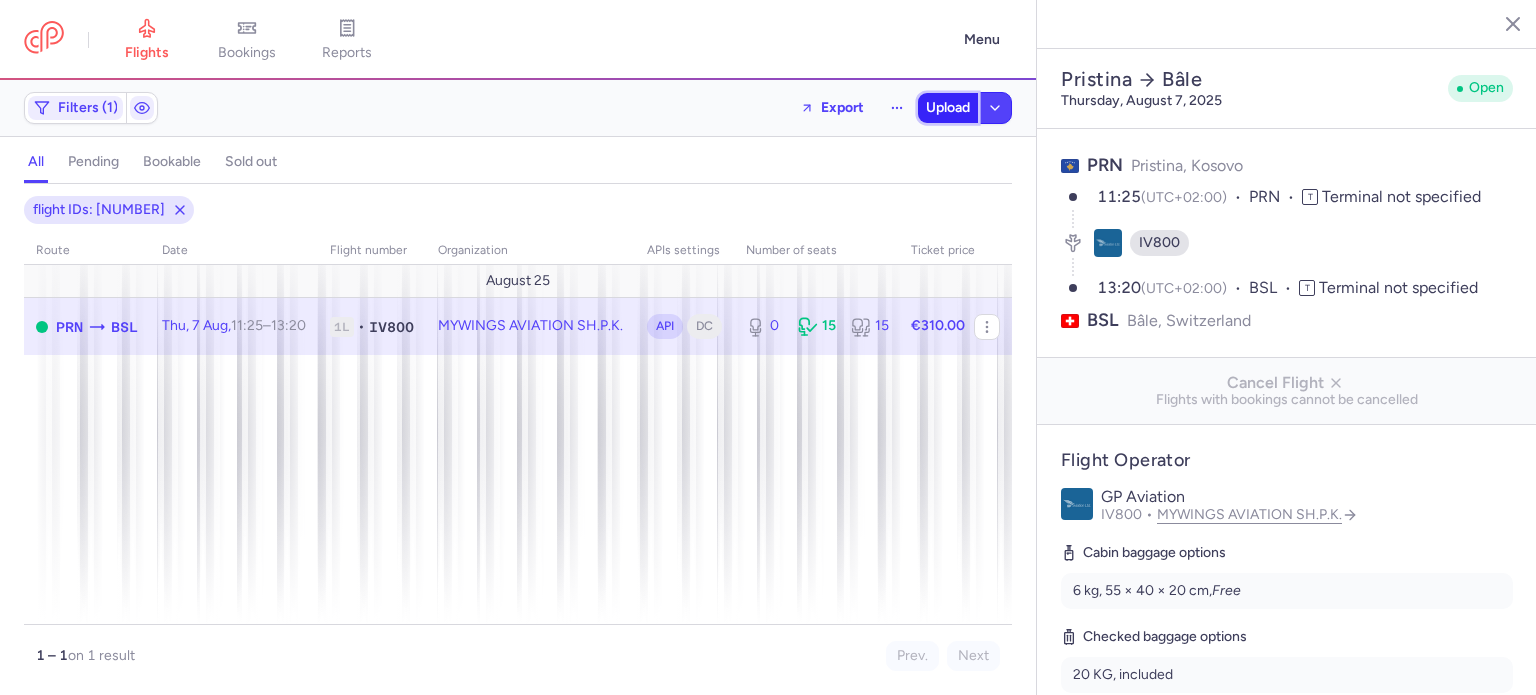 click on "Upload" at bounding box center [948, 108] 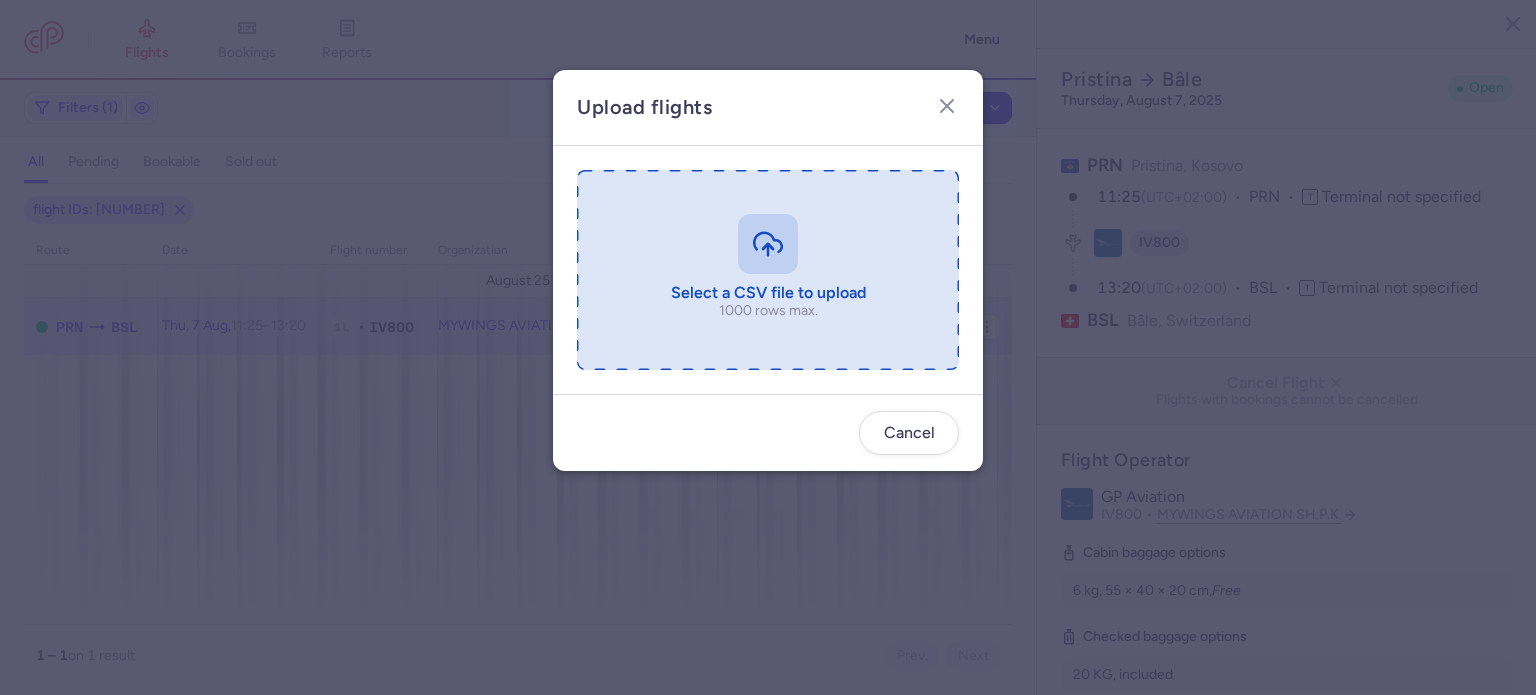 click at bounding box center [768, 270] 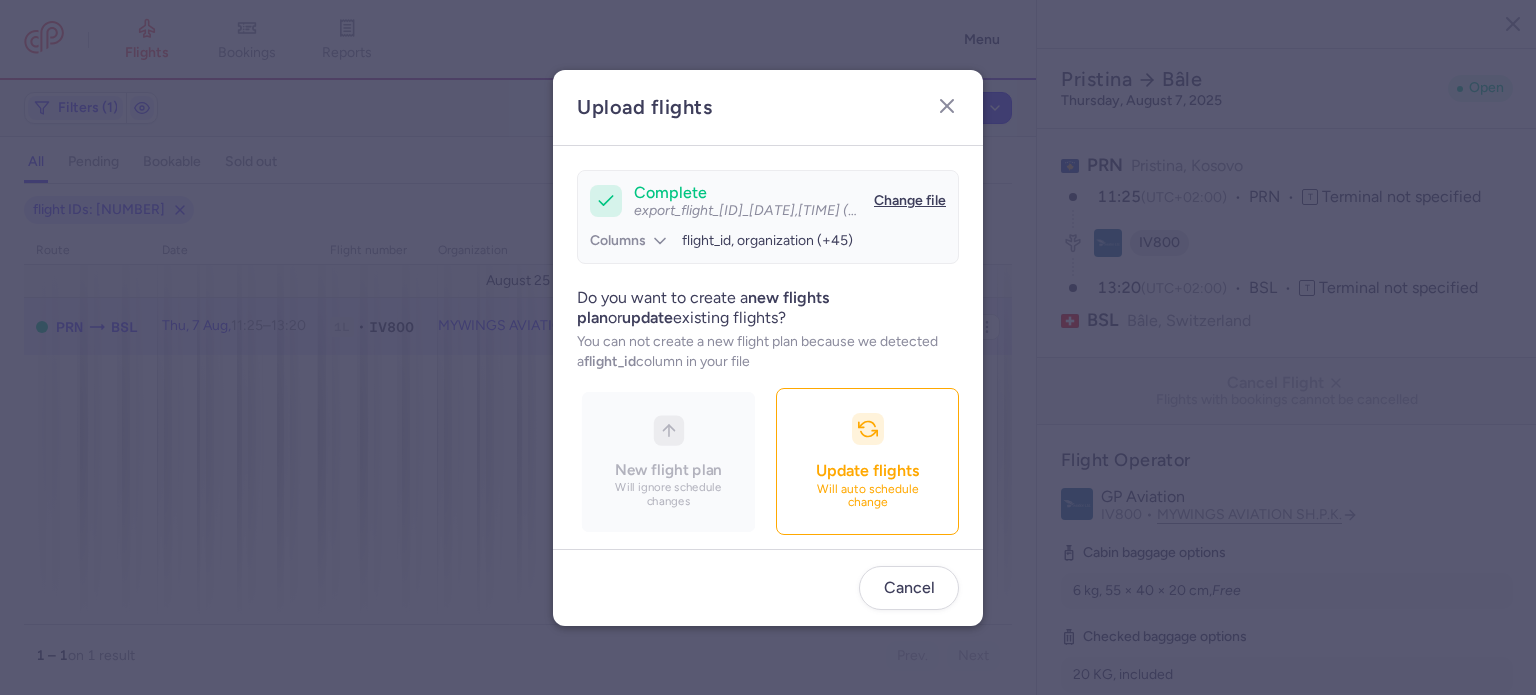 scroll, scrollTop: 172, scrollLeft: 0, axis: vertical 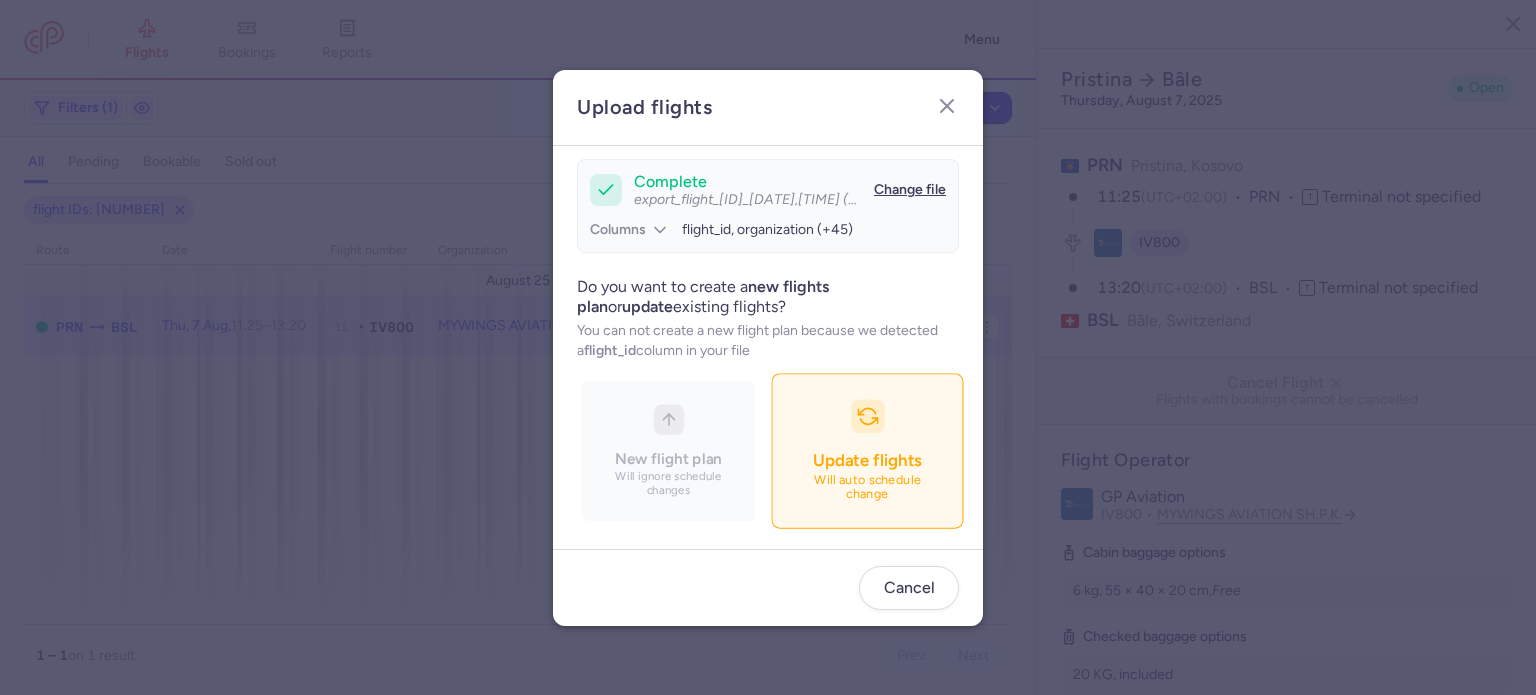 click on "Will auto schedule change" at bounding box center [868, 487] 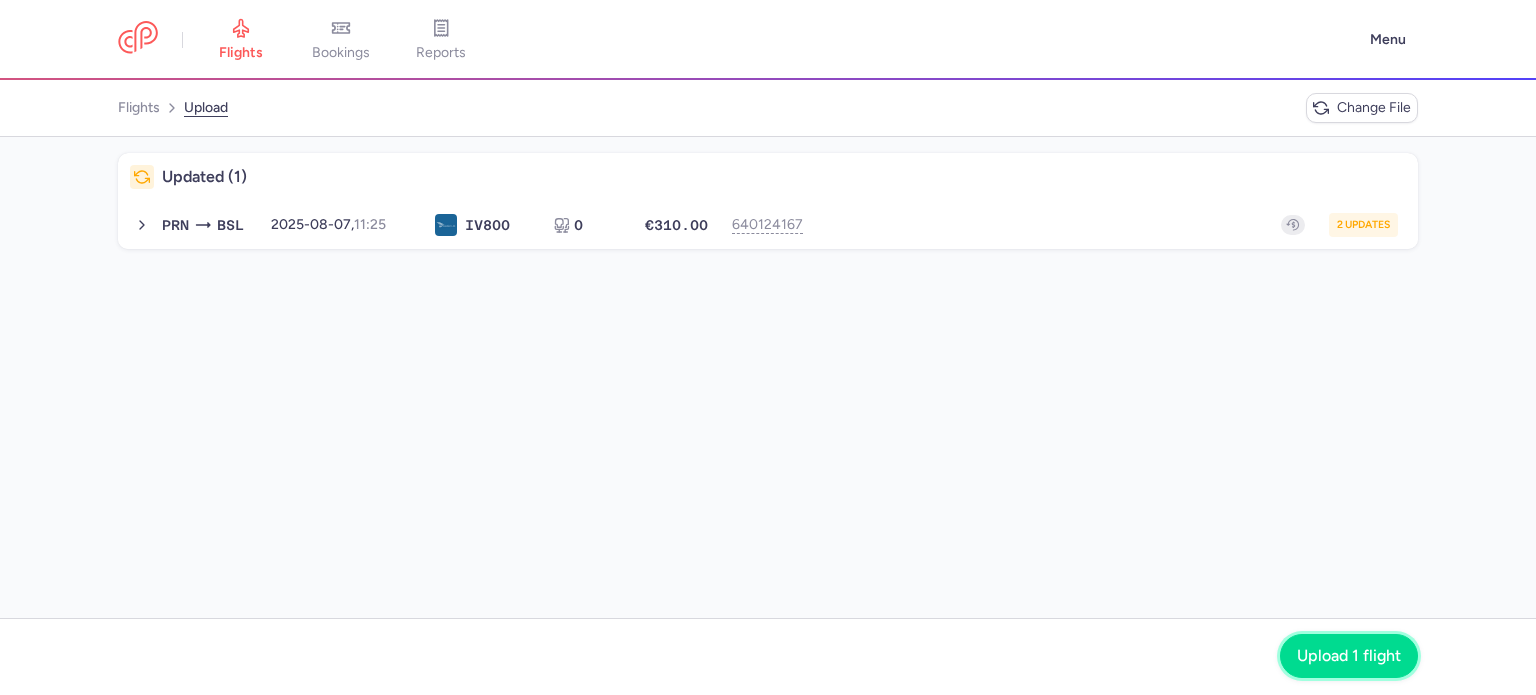 click on "Upload 1 flight" 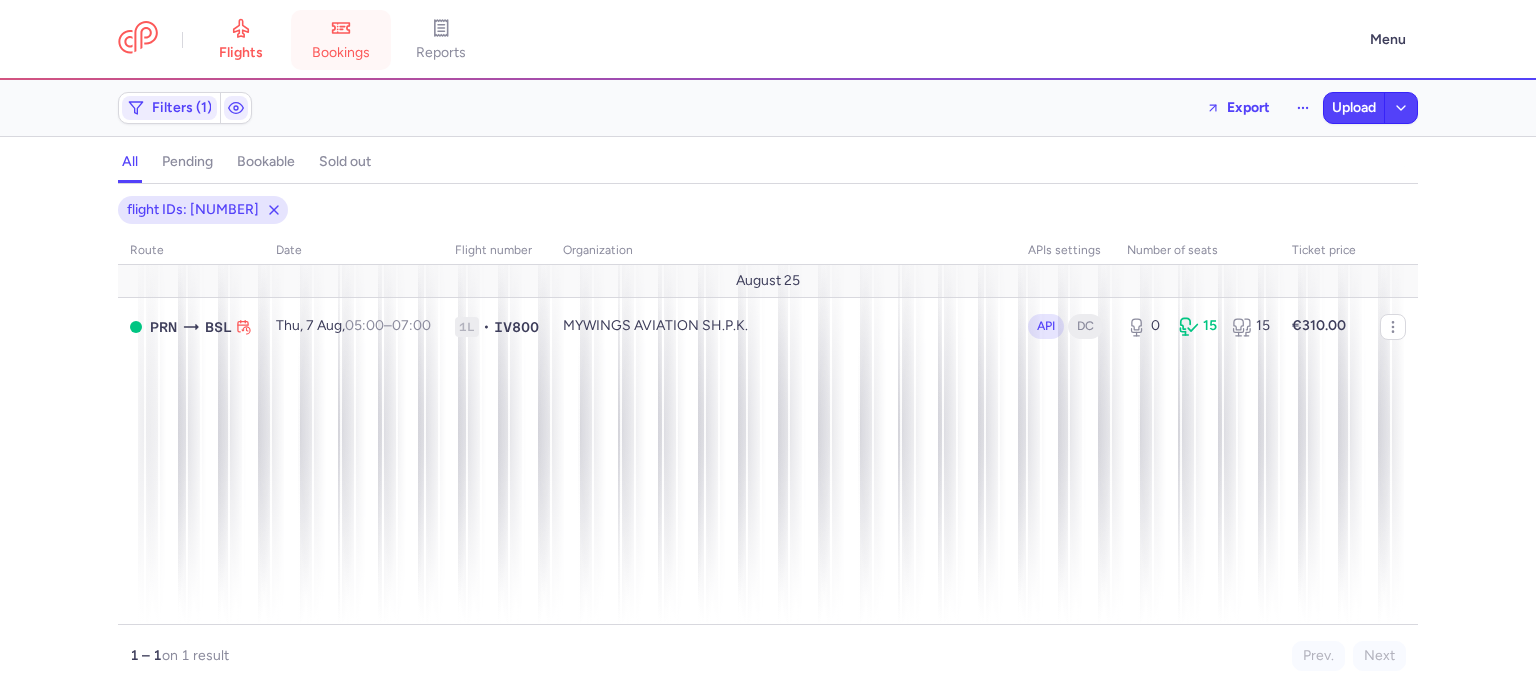 click on "bookings" at bounding box center (341, 53) 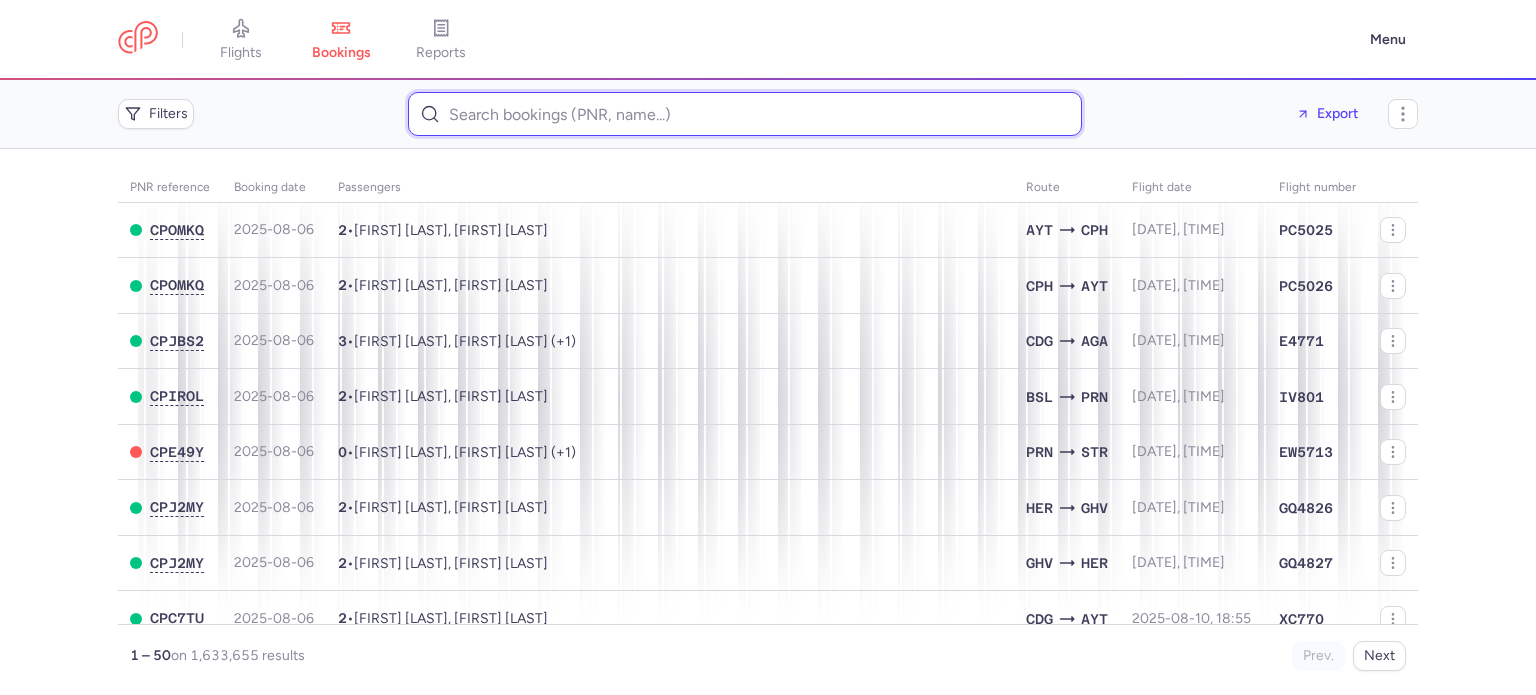 click at bounding box center [745, 114] 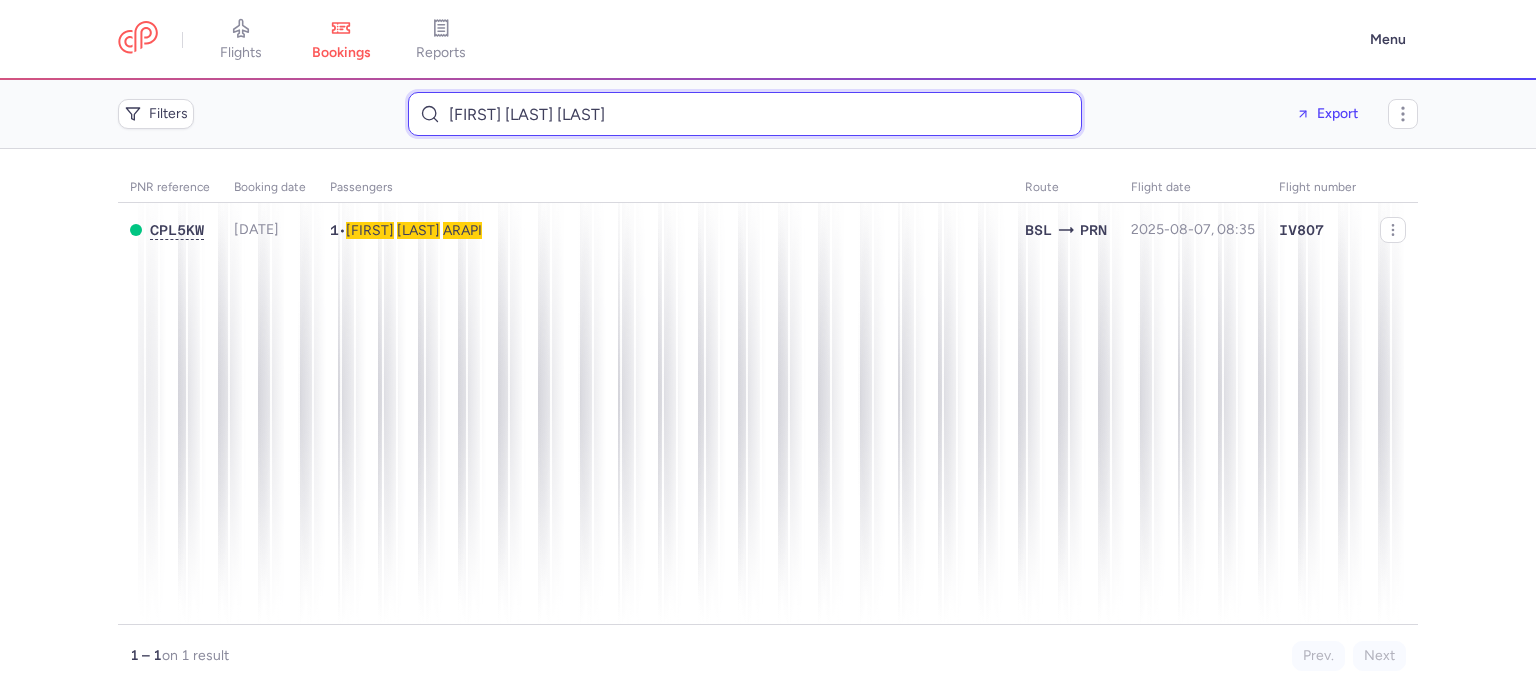 type on "VOJSAVA MOLLAJ ARAPI" 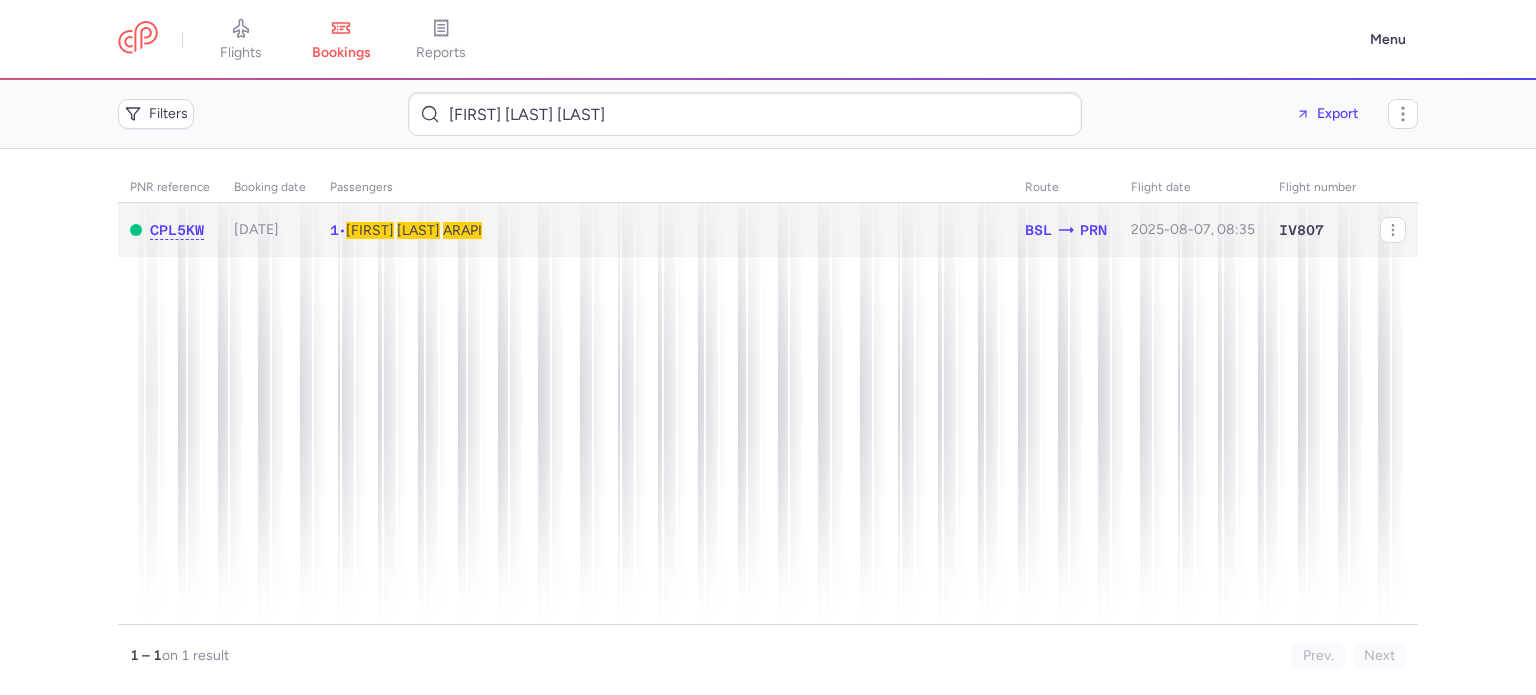 click on "1  •  Vojsava   MOLLAJ   ARAPI" 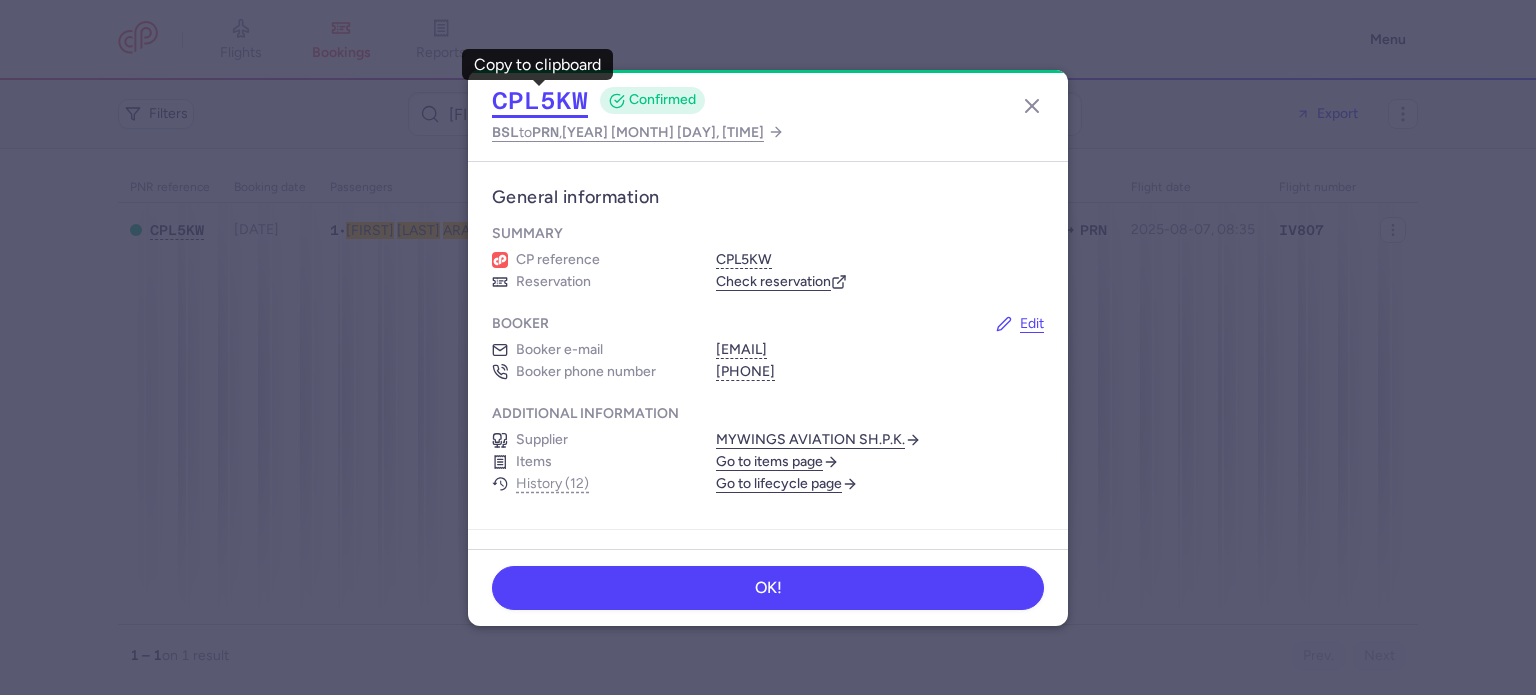 click on "CPL5KW" 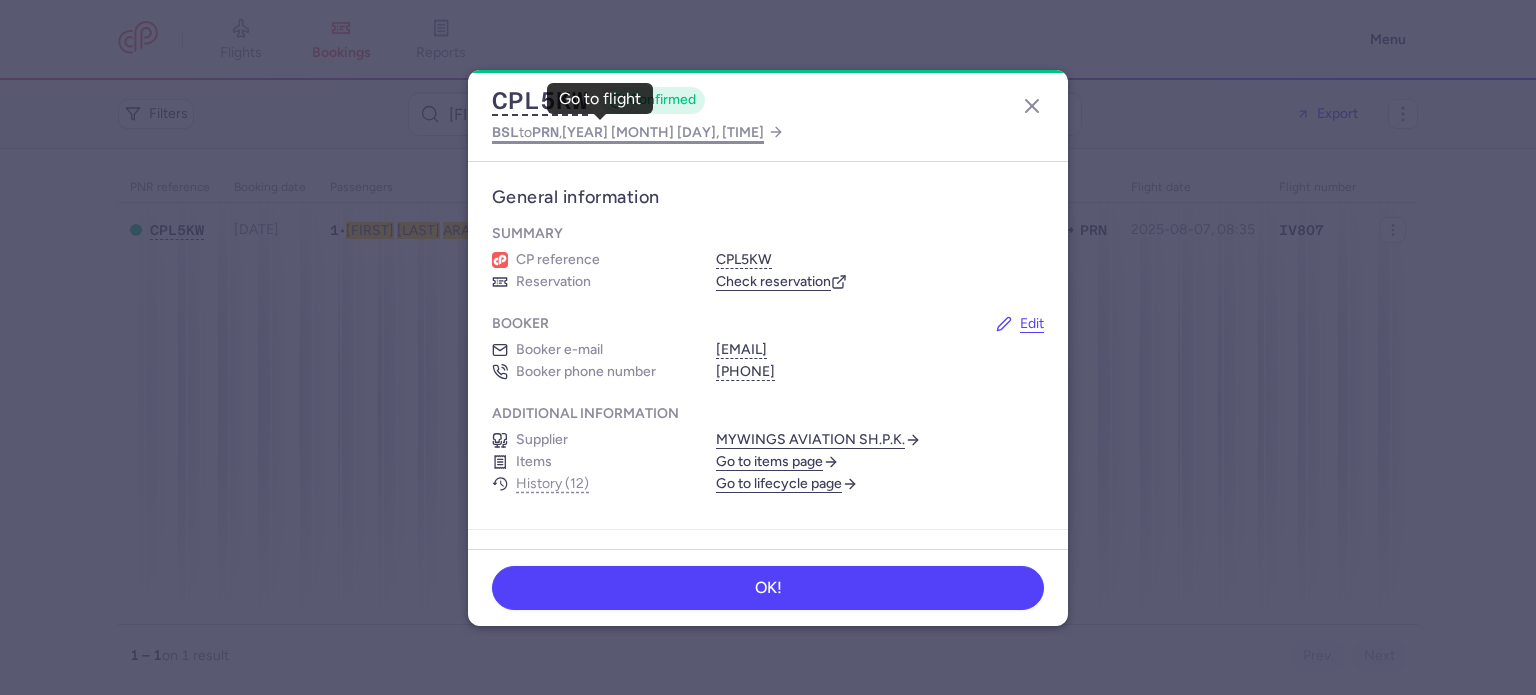 click on "[YEAR] [MONTH] [DAY], [HOUR]:[MINUTE]" at bounding box center [663, 132] 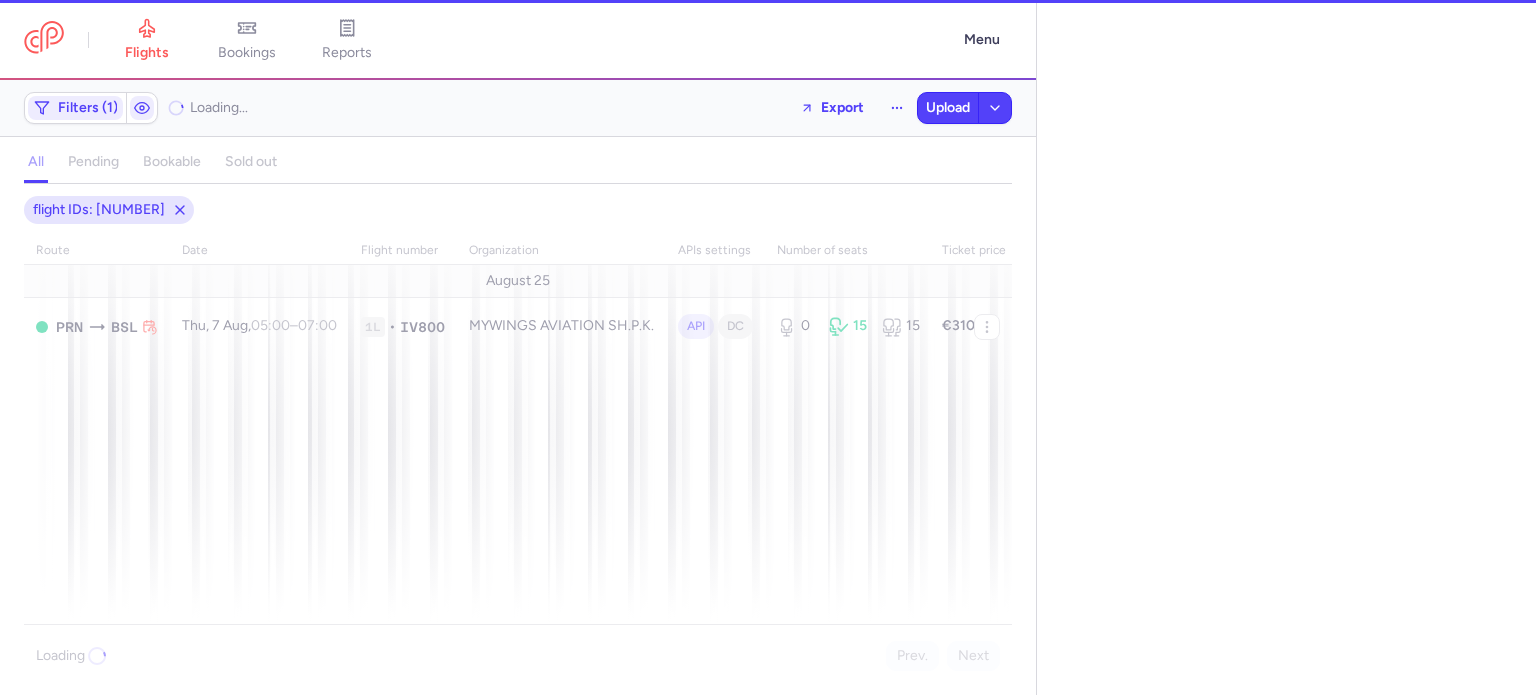 select on "hours" 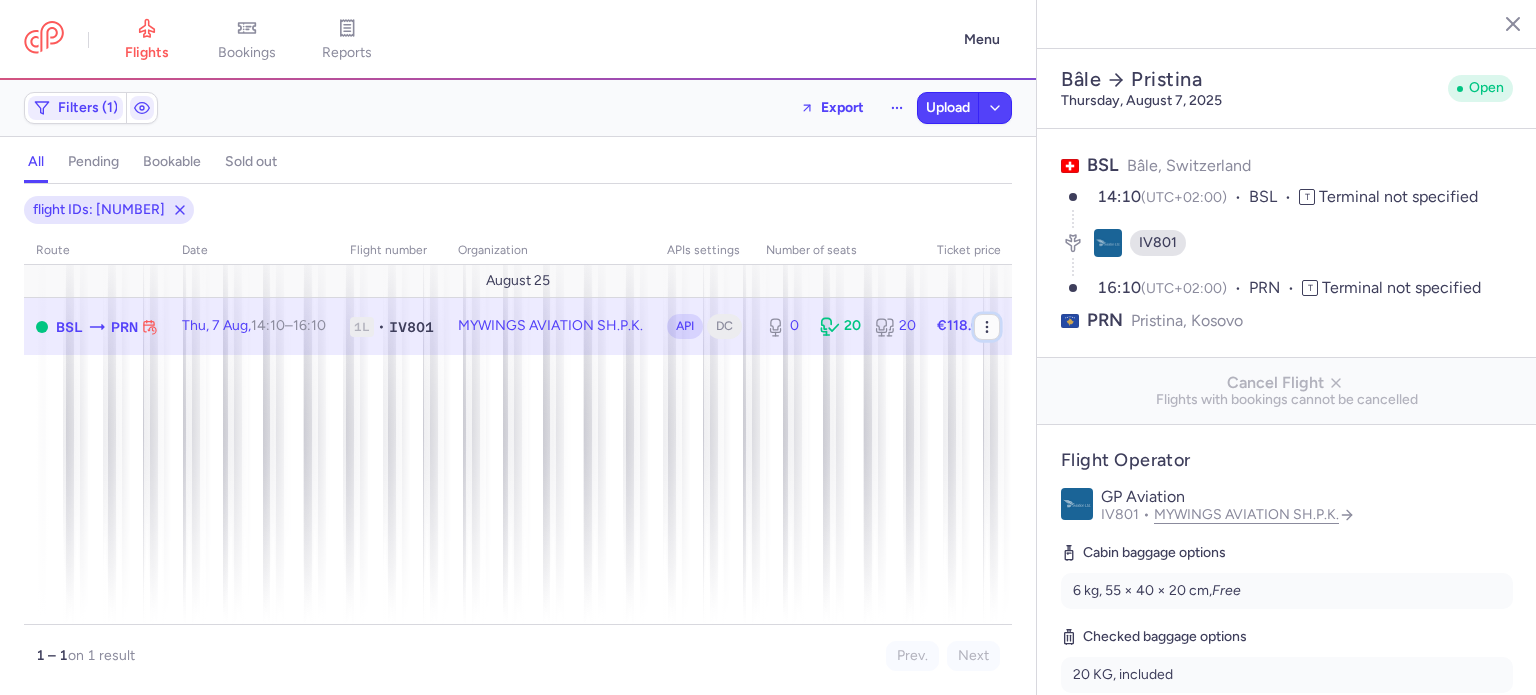 click 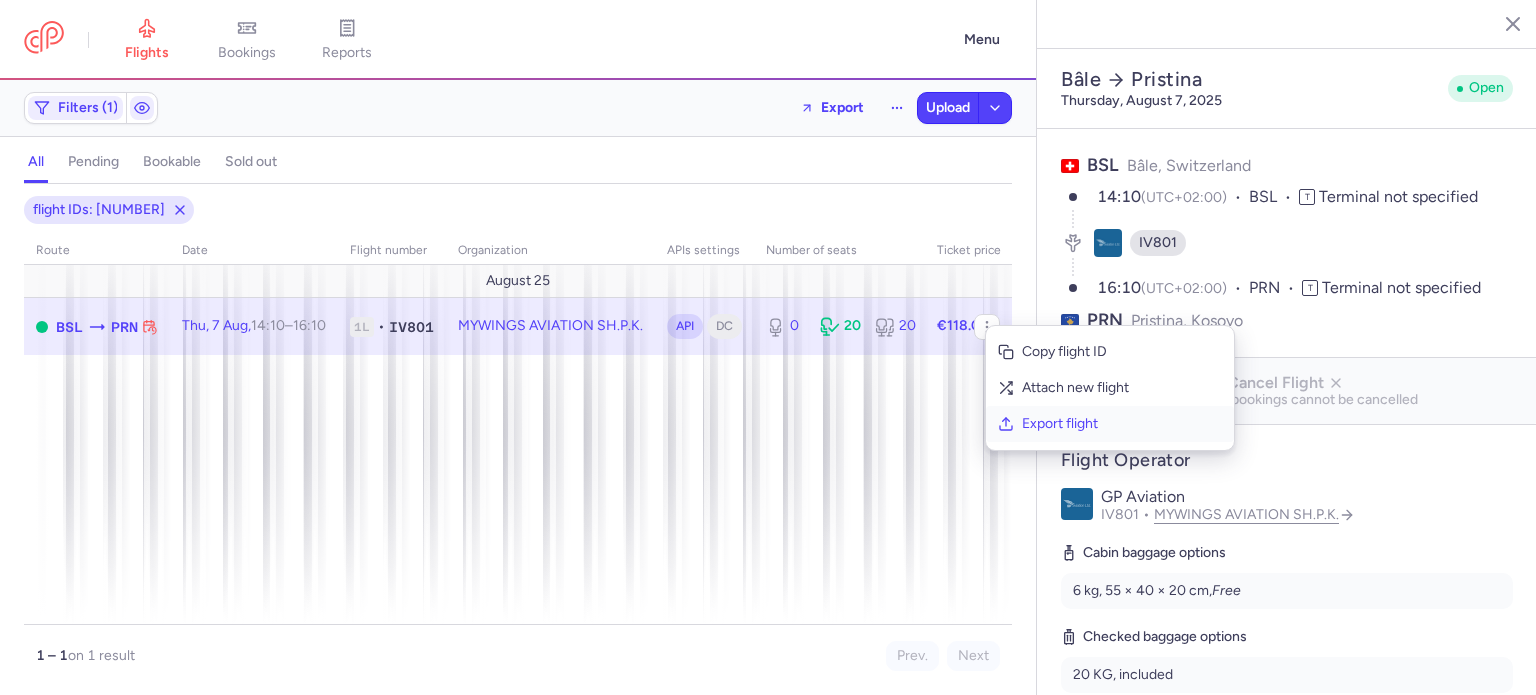 click on "Export flight" at bounding box center [1122, 424] 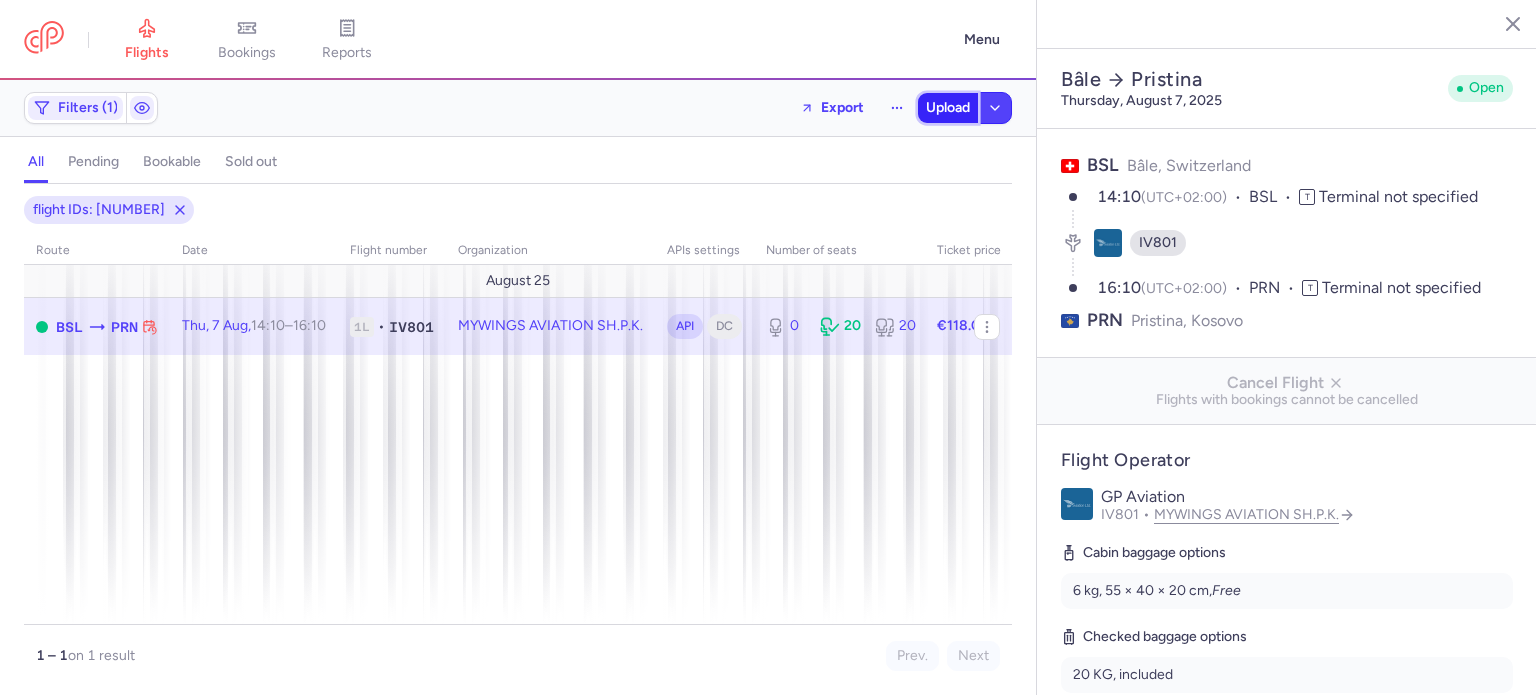 click on "Upload" at bounding box center [948, 108] 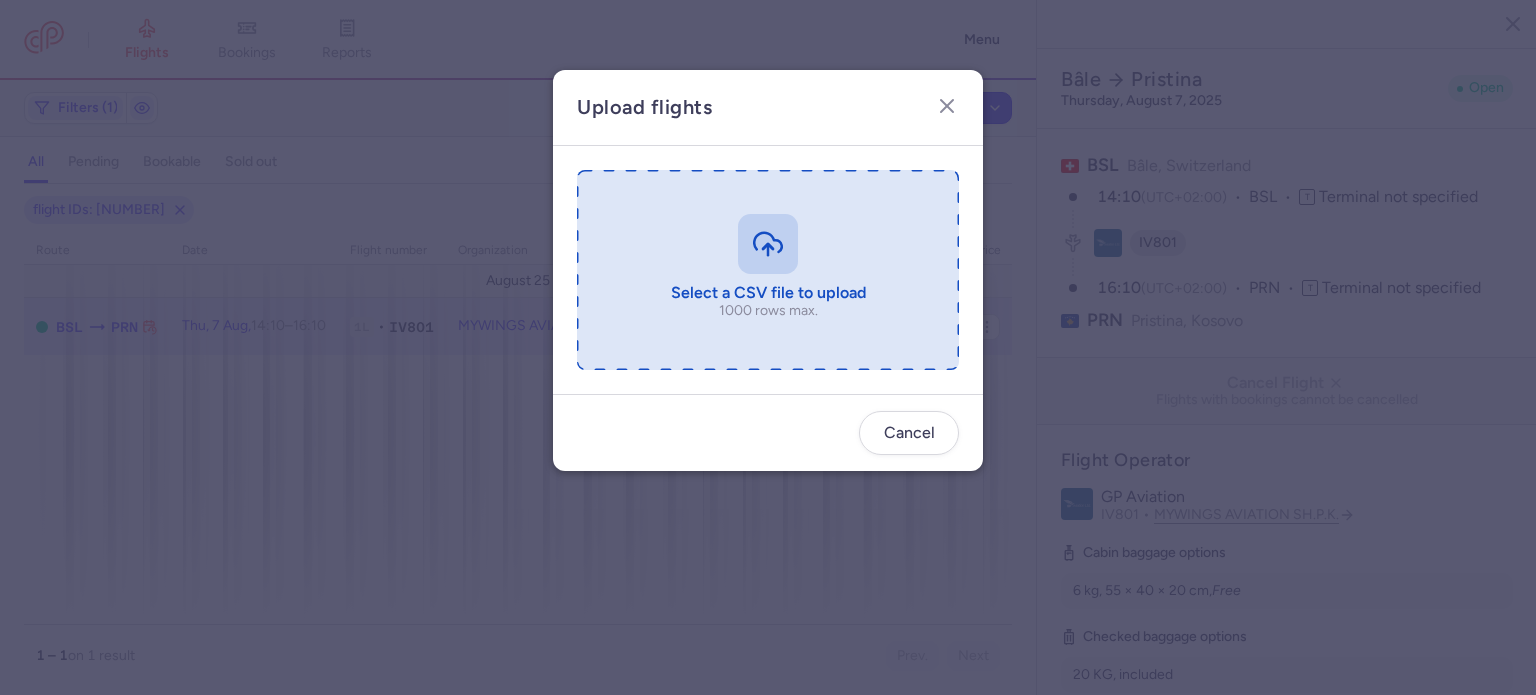 click at bounding box center (768, 270) 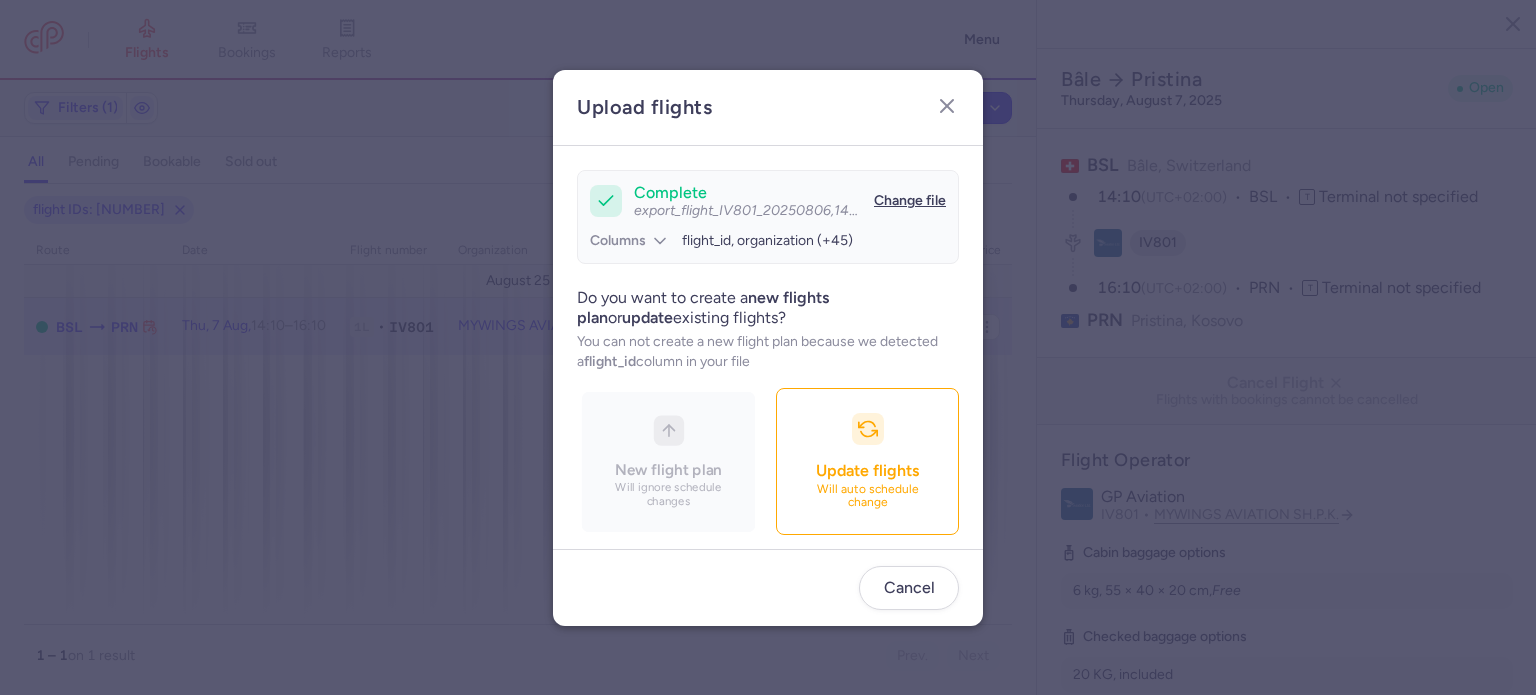 scroll, scrollTop: 172, scrollLeft: 0, axis: vertical 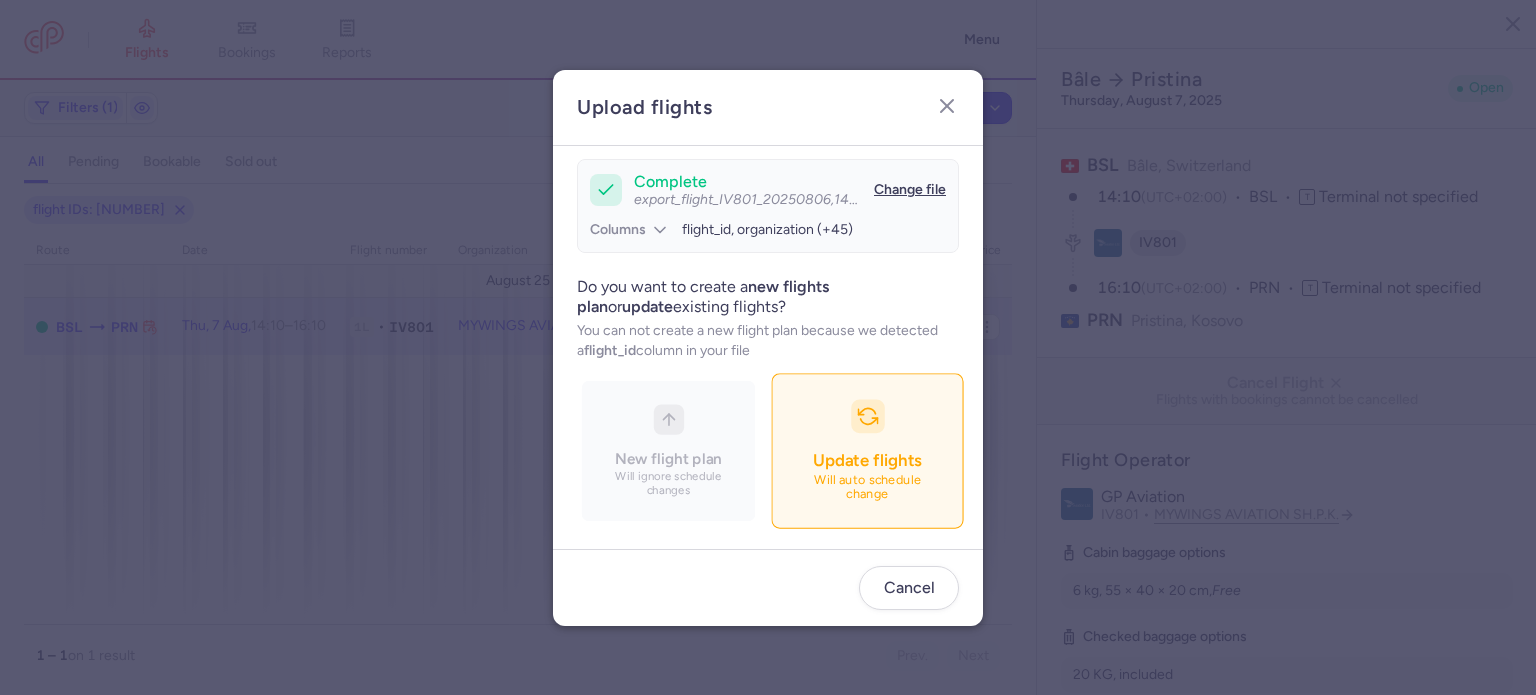 click on "Update flights" at bounding box center [867, 460] 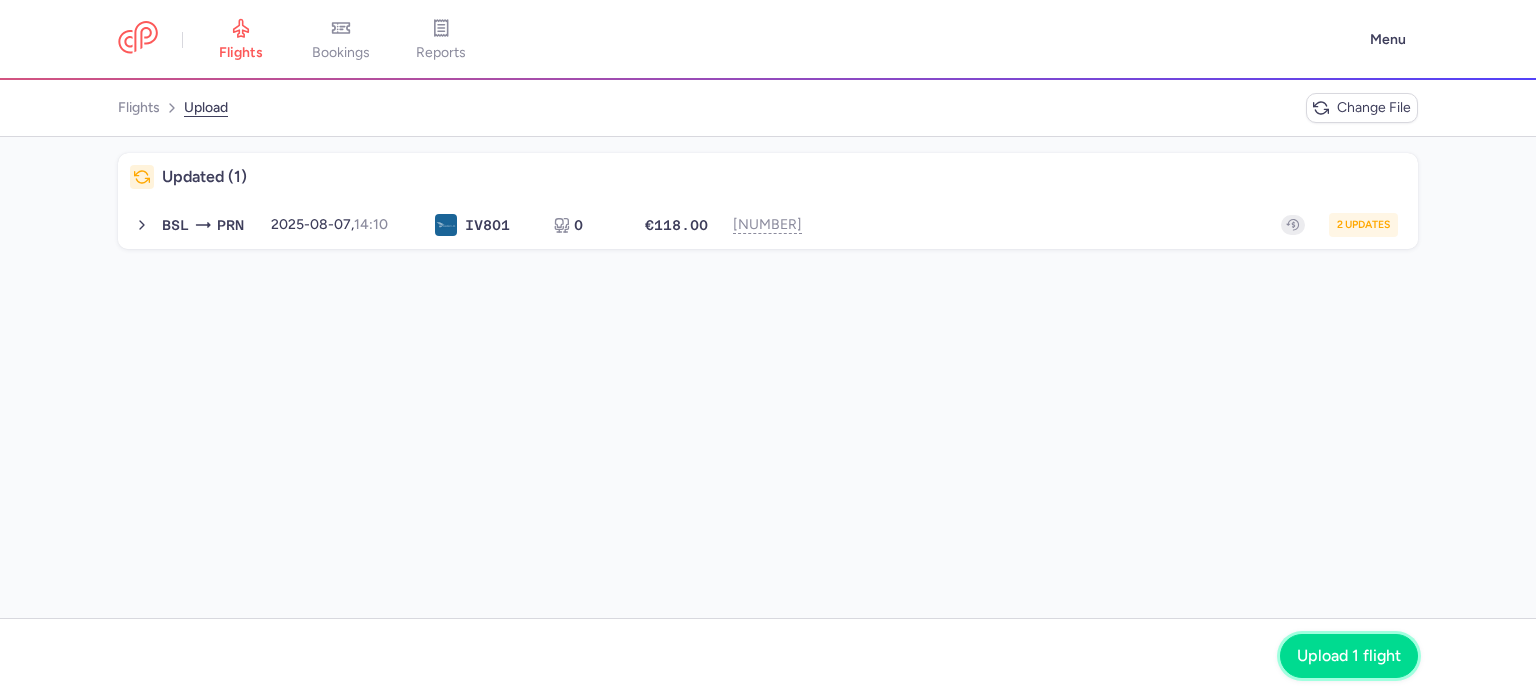 click on "Upload 1 flight" 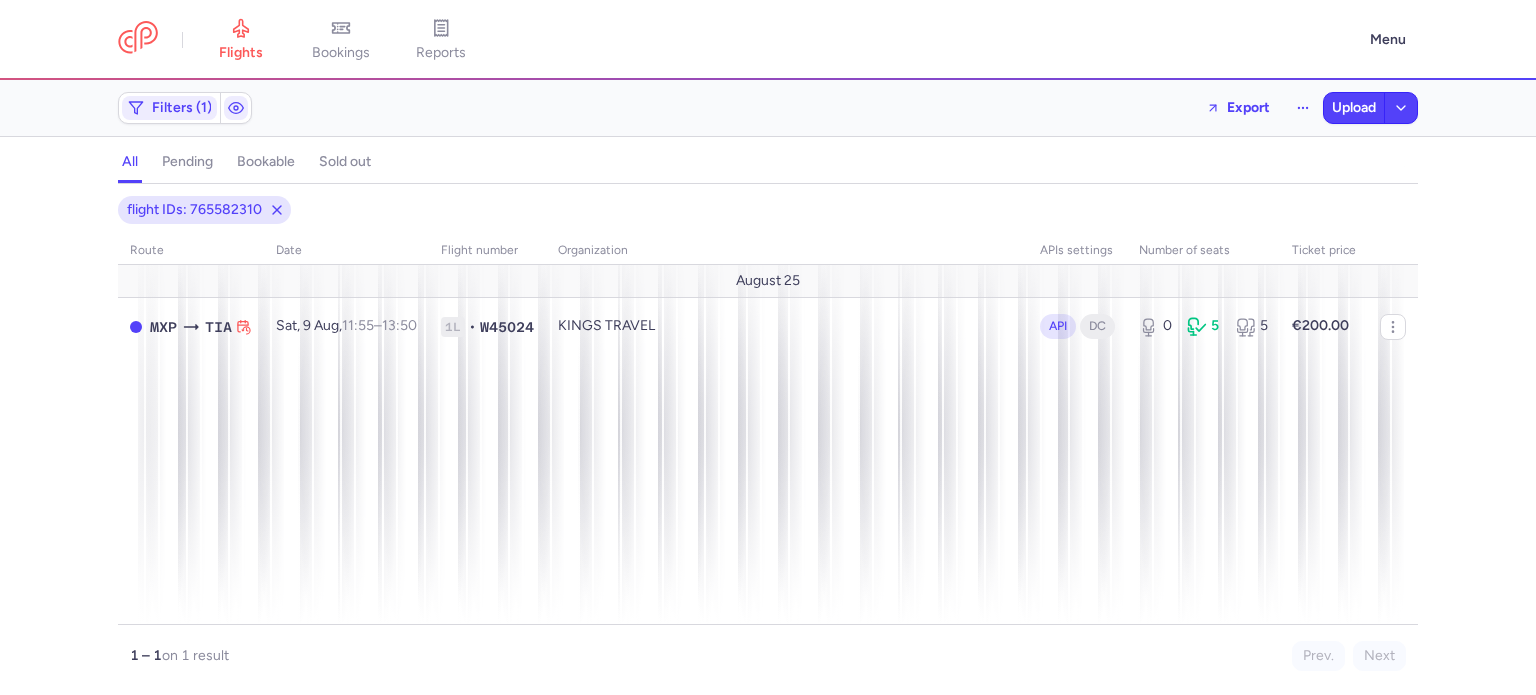scroll, scrollTop: 0, scrollLeft: 0, axis: both 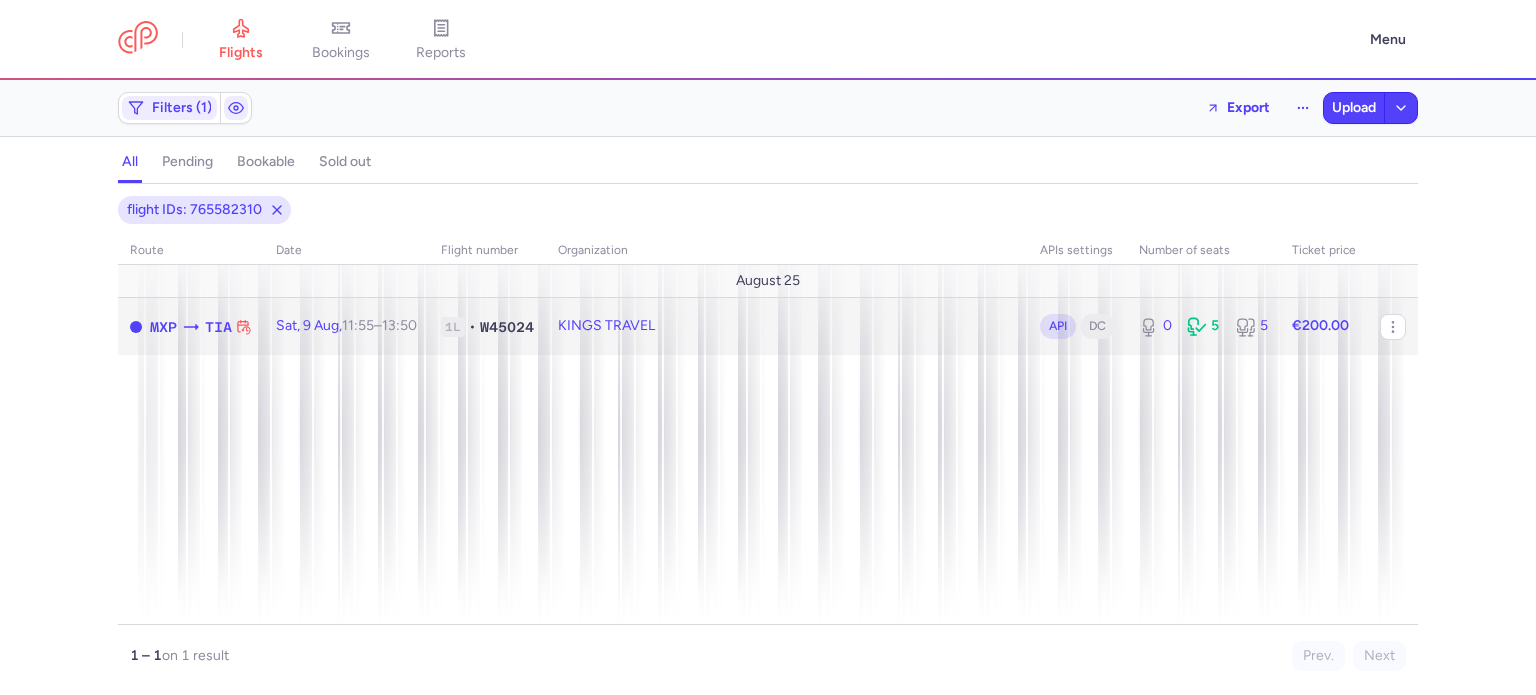 click on "KINGS TRAVEL" at bounding box center [787, 326] 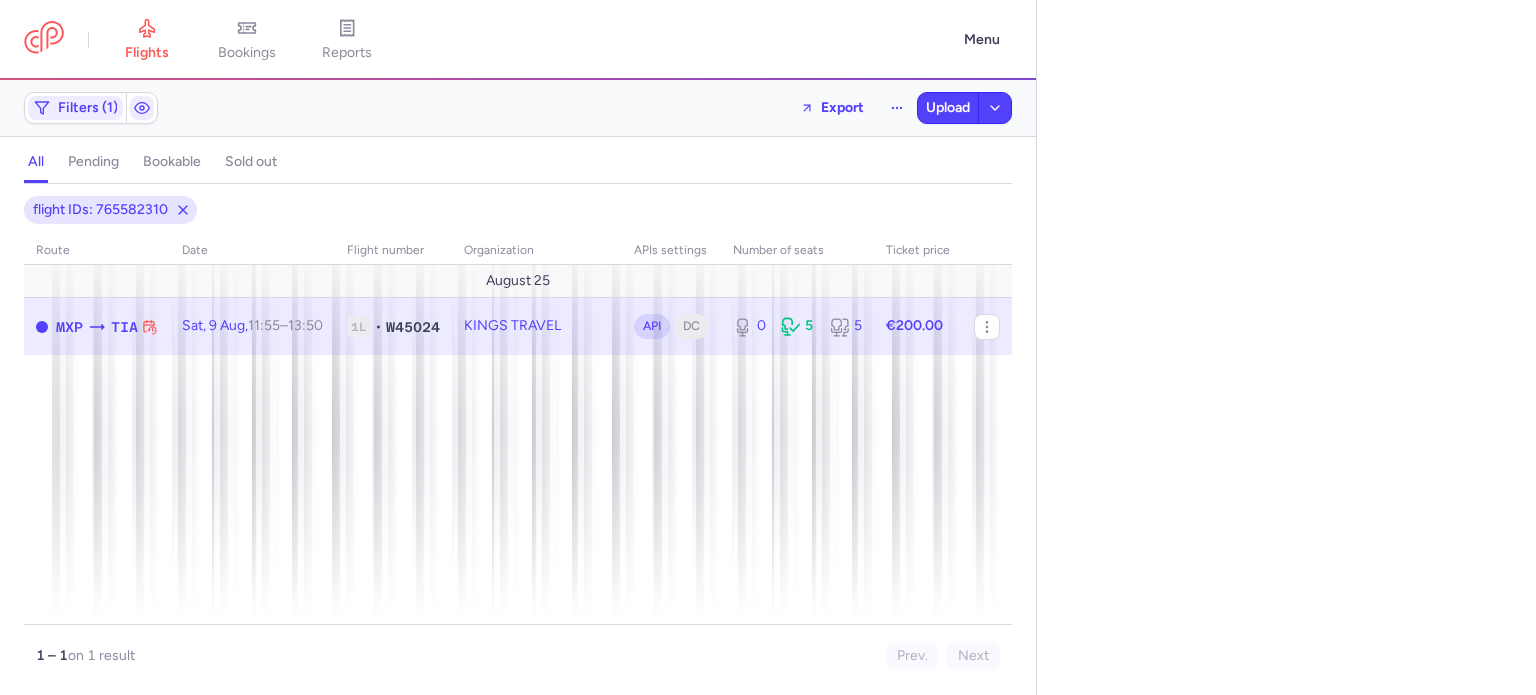 select on "days" 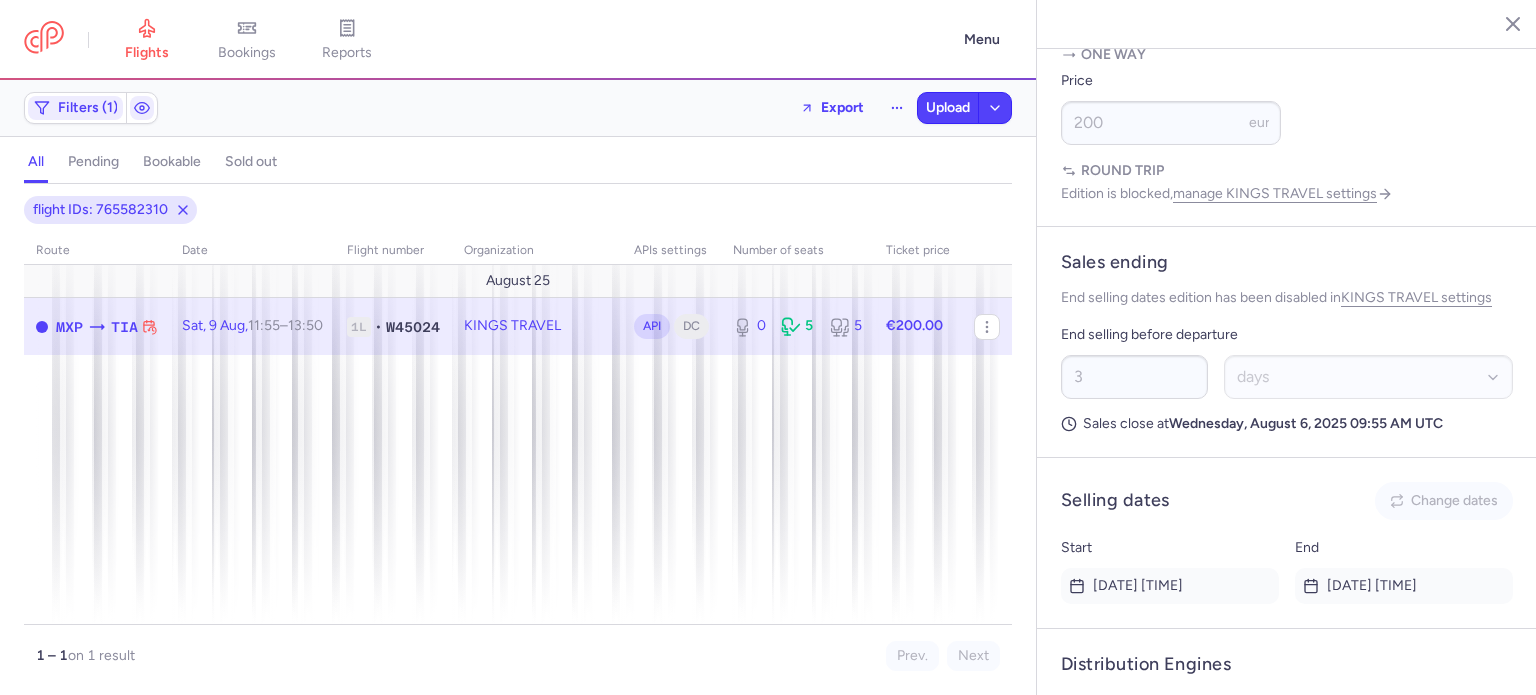 scroll, scrollTop: 959, scrollLeft: 0, axis: vertical 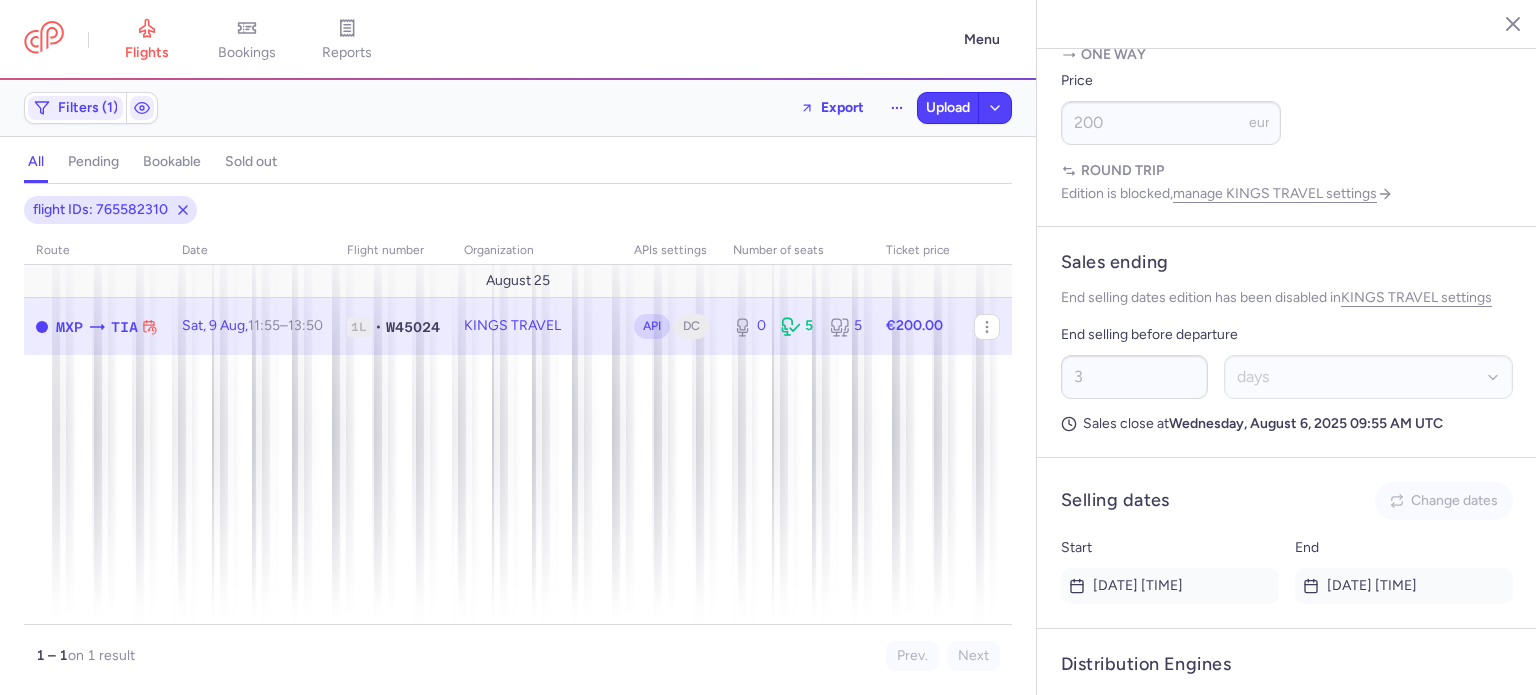 click on "Wednesday, August 6, 2025	09:55 AM UTC" at bounding box center [1306, 423] 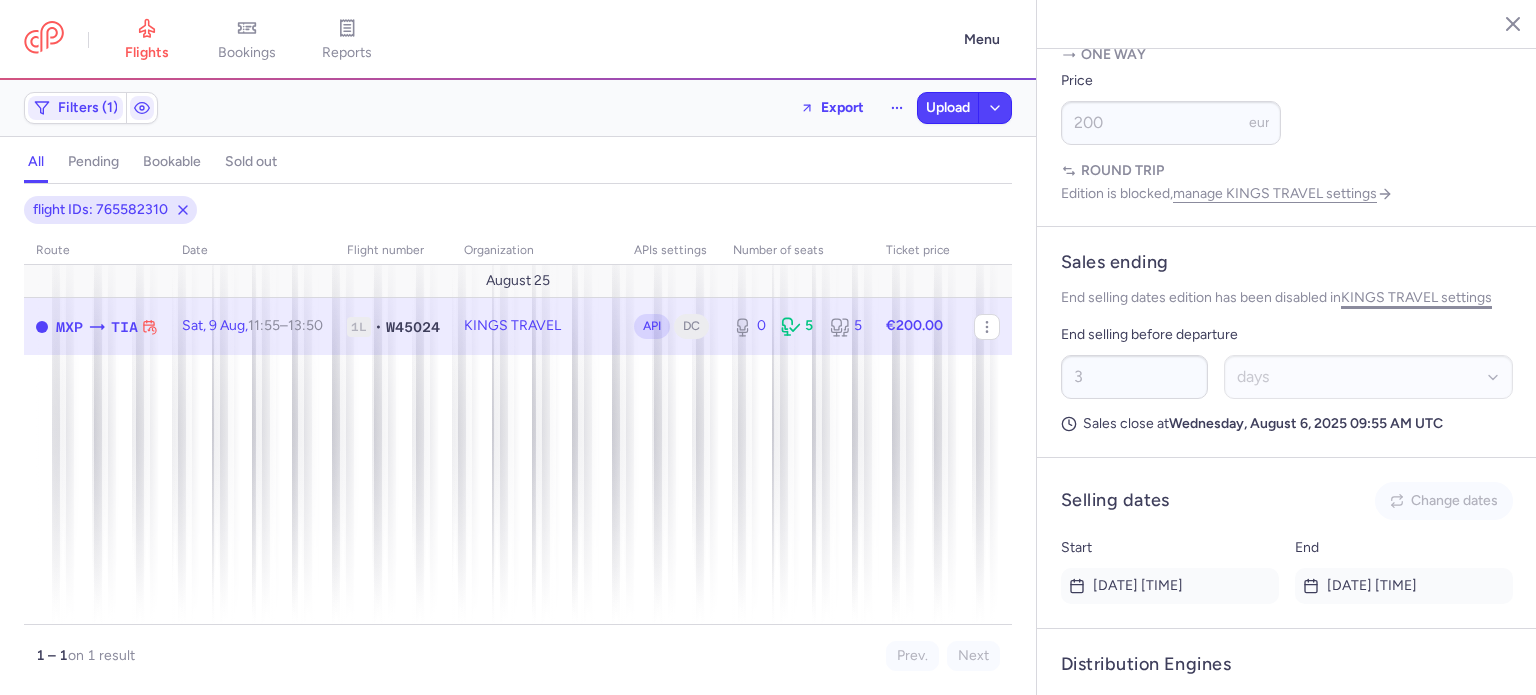 click on "KINGS TRAVEL settings" 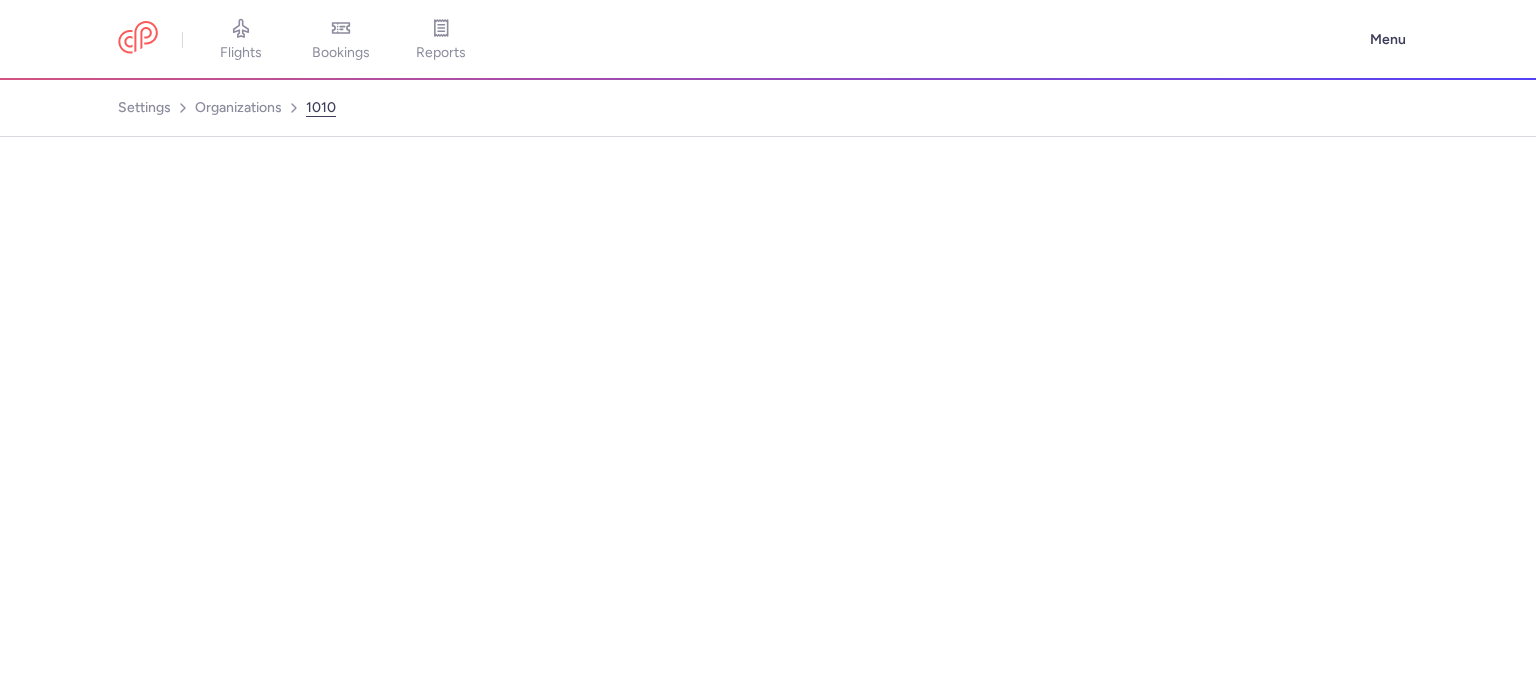 select on "DEDICATED" 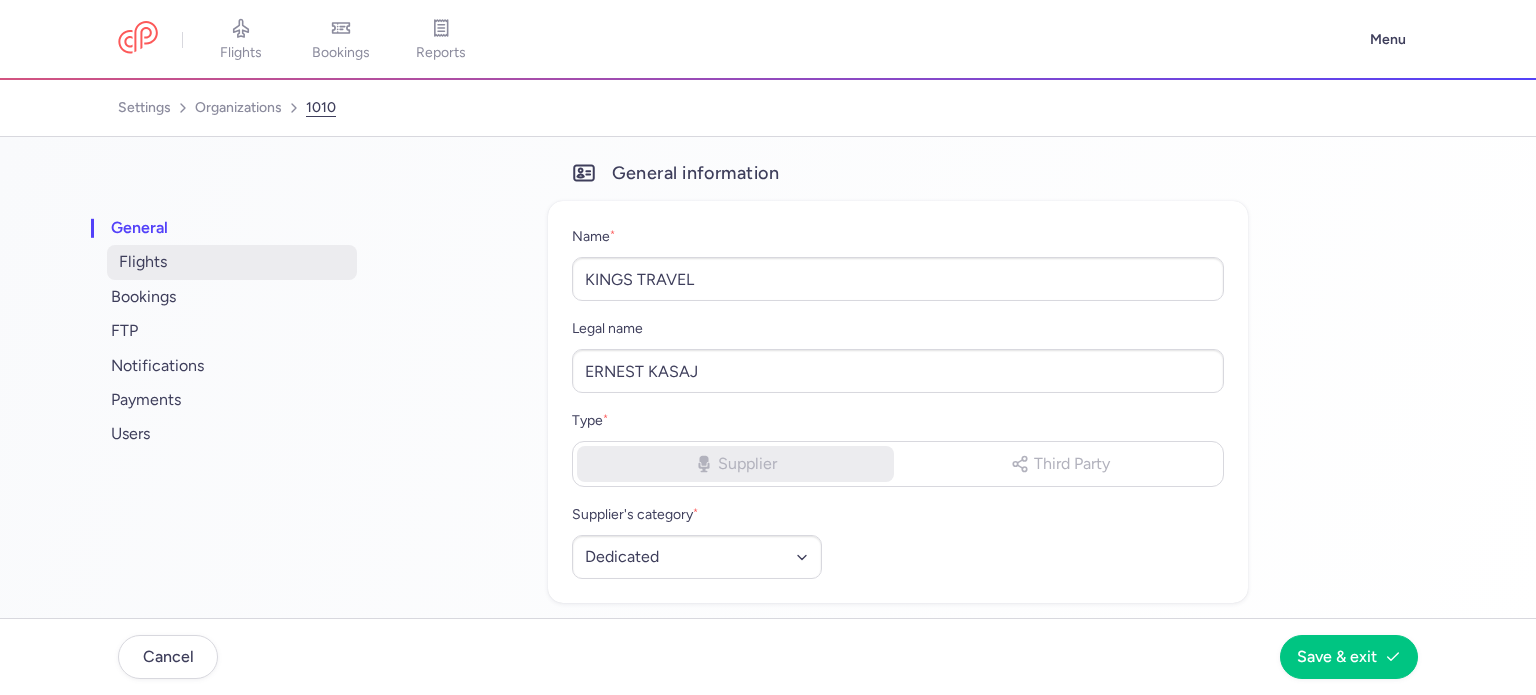 click on "flights" at bounding box center [232, 262] 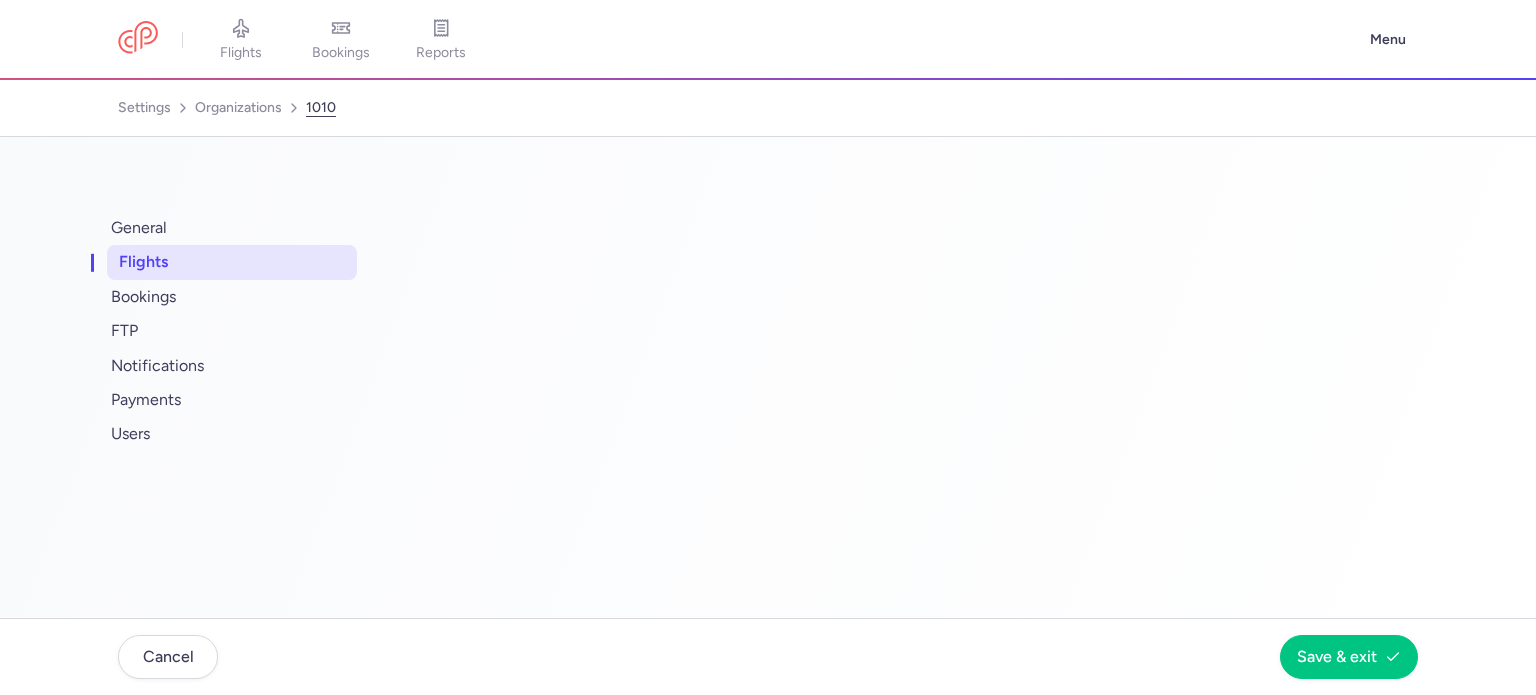 select on "days" 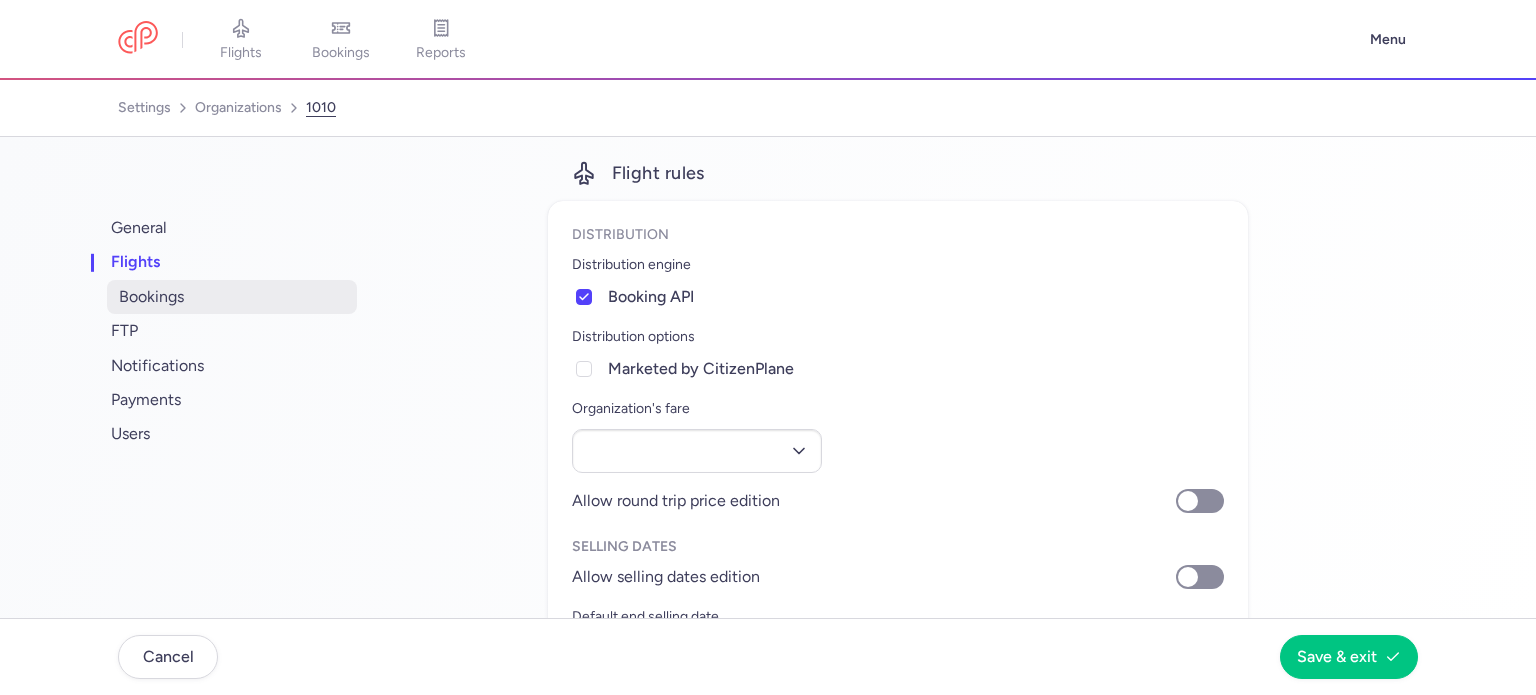 click on "bookings" at bounding box center [232, 297] 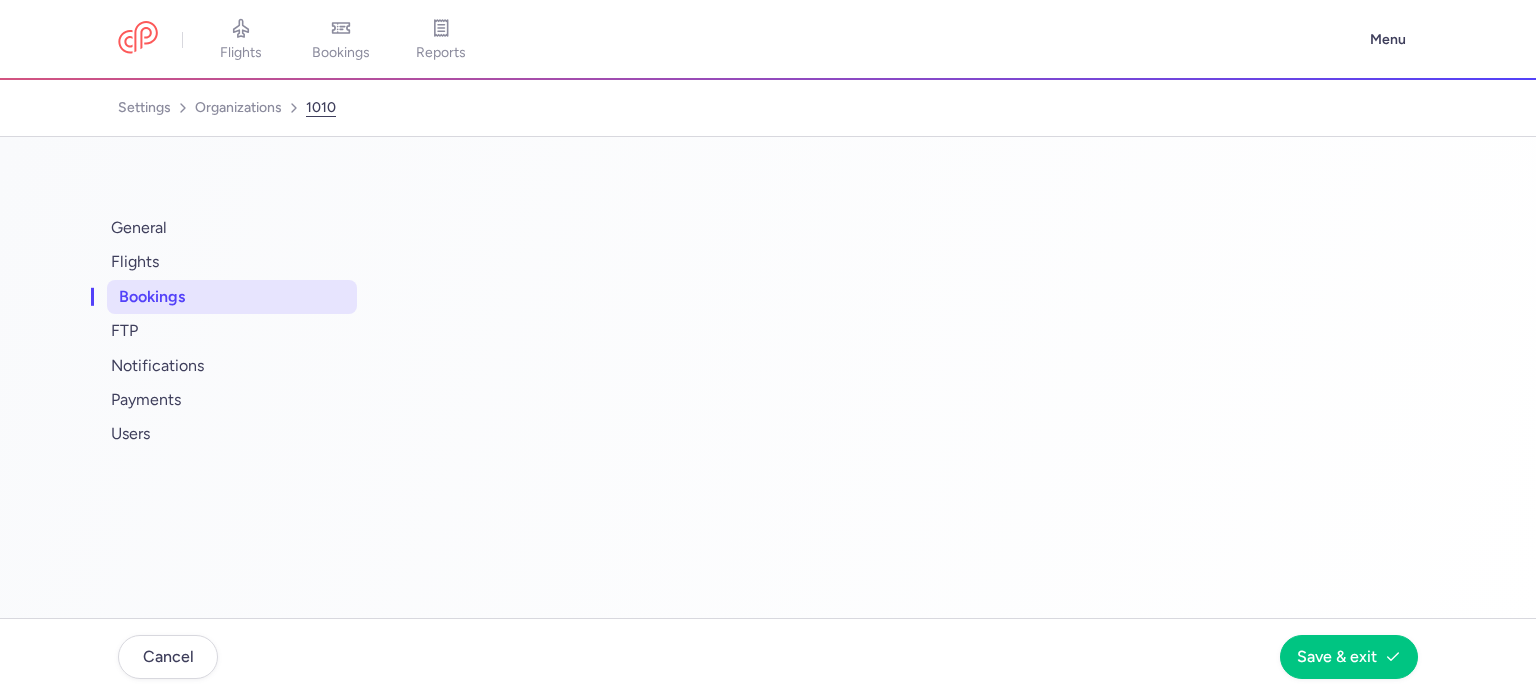 select on "2" 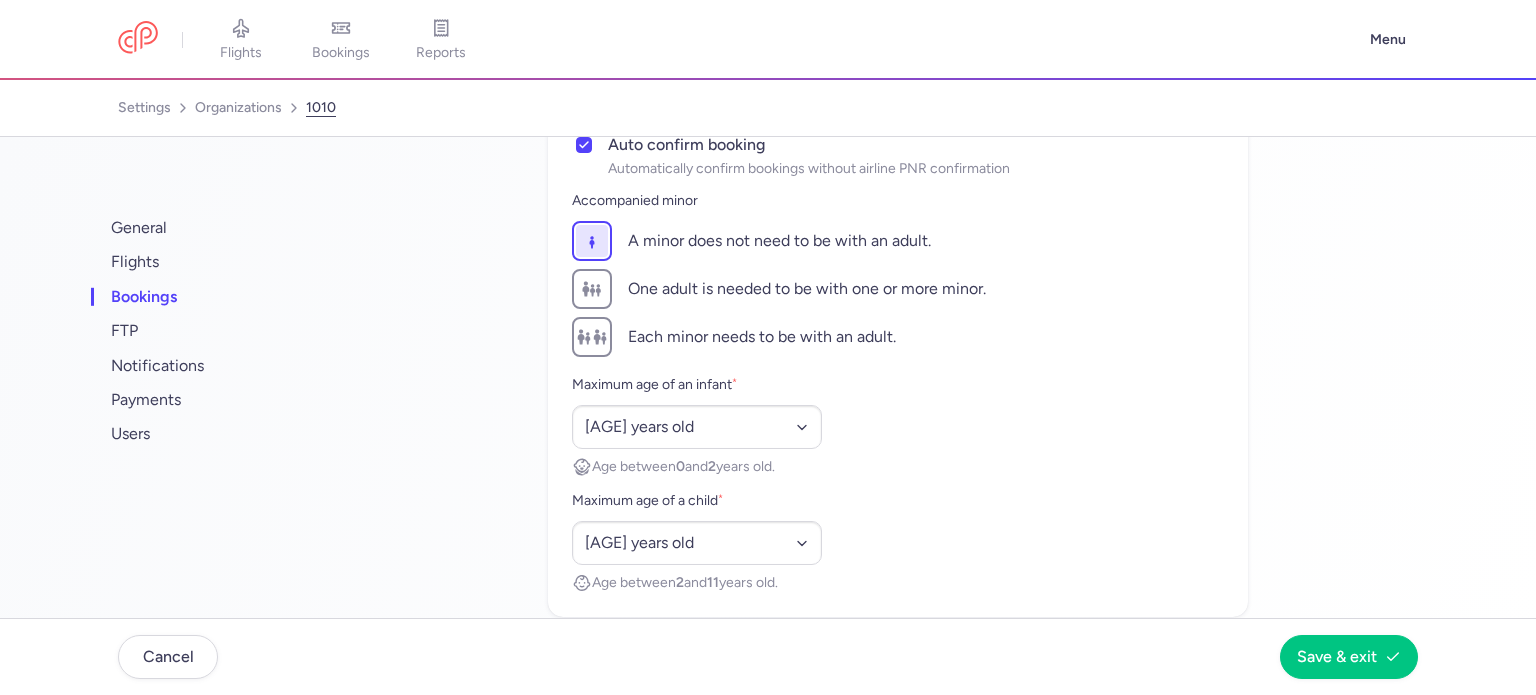 scroll, scrollTop: 388, scrollLeft: 0, axis: vertical 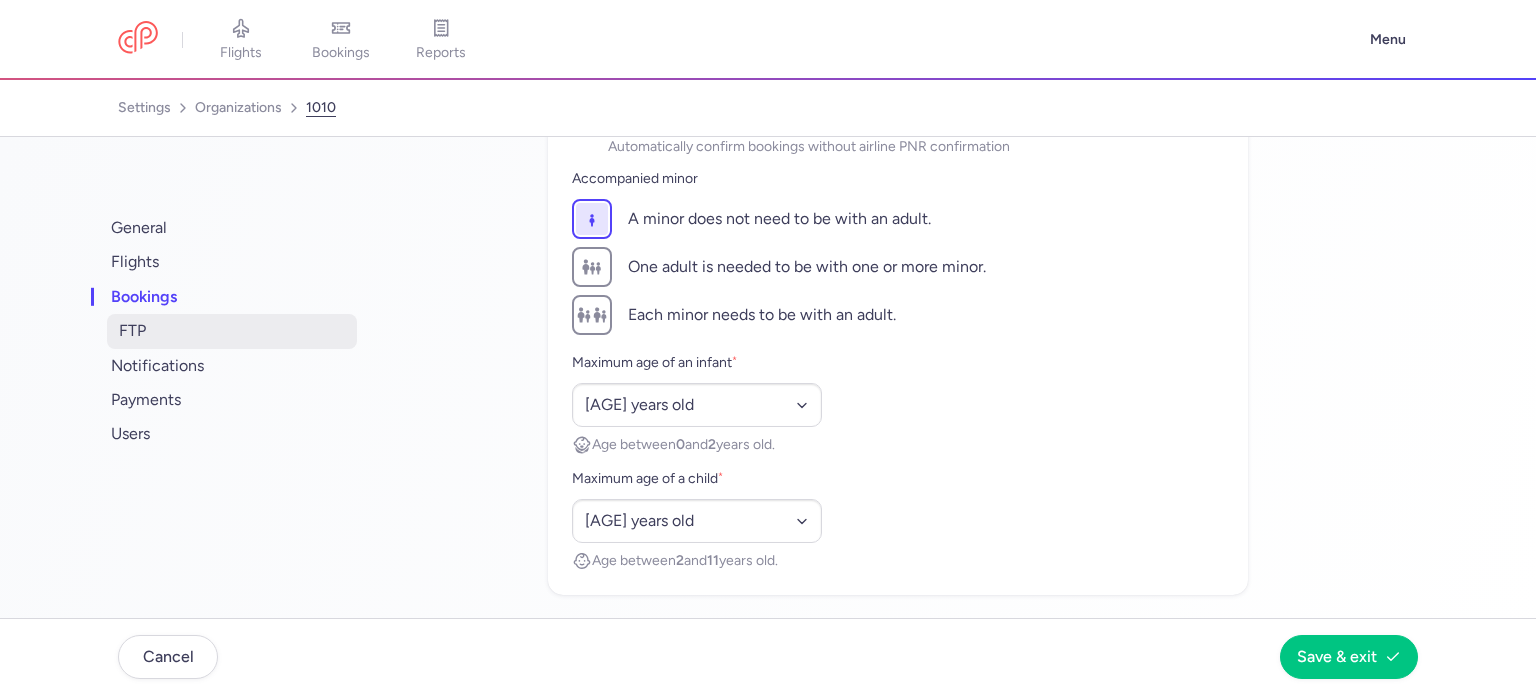 click on "FTP" at bounding box center [232, 331] 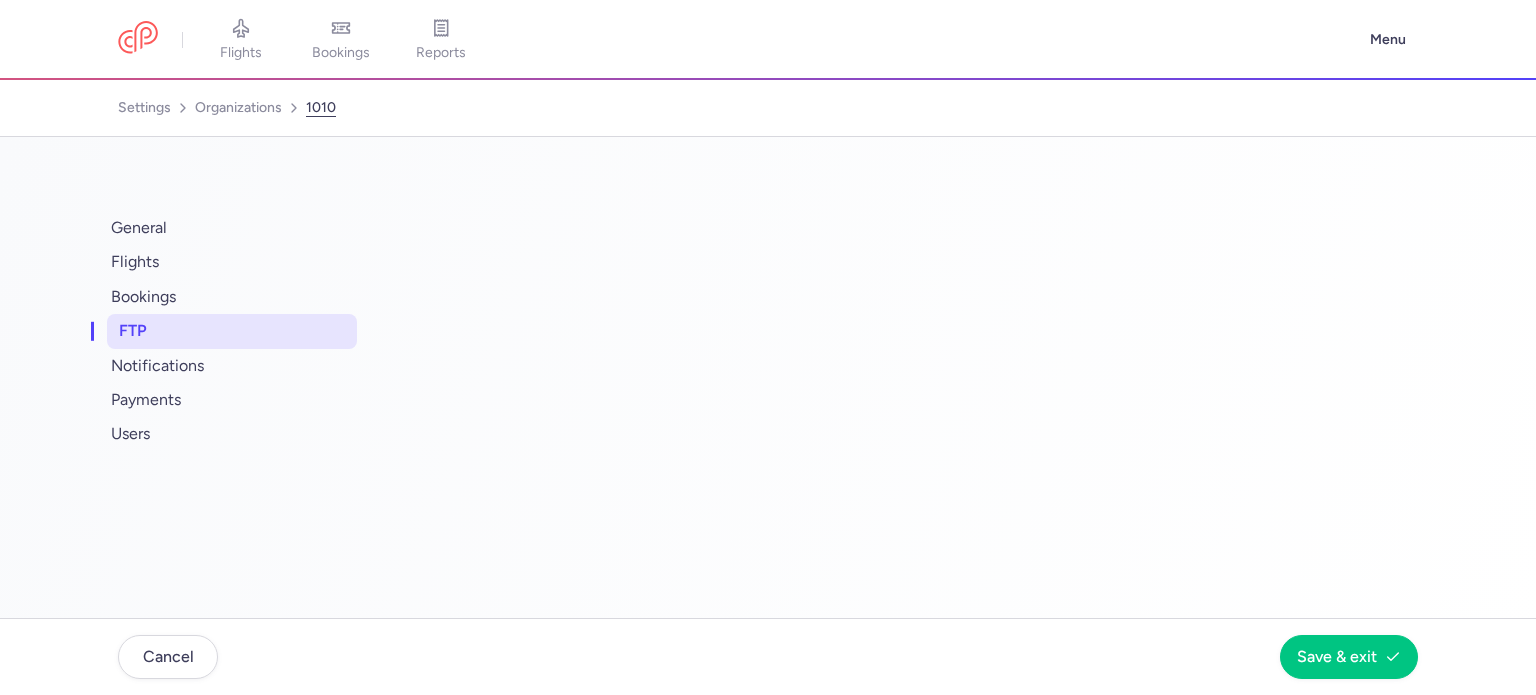 scroll, scrollTop: 0, scrollLeft: 0, axis: both 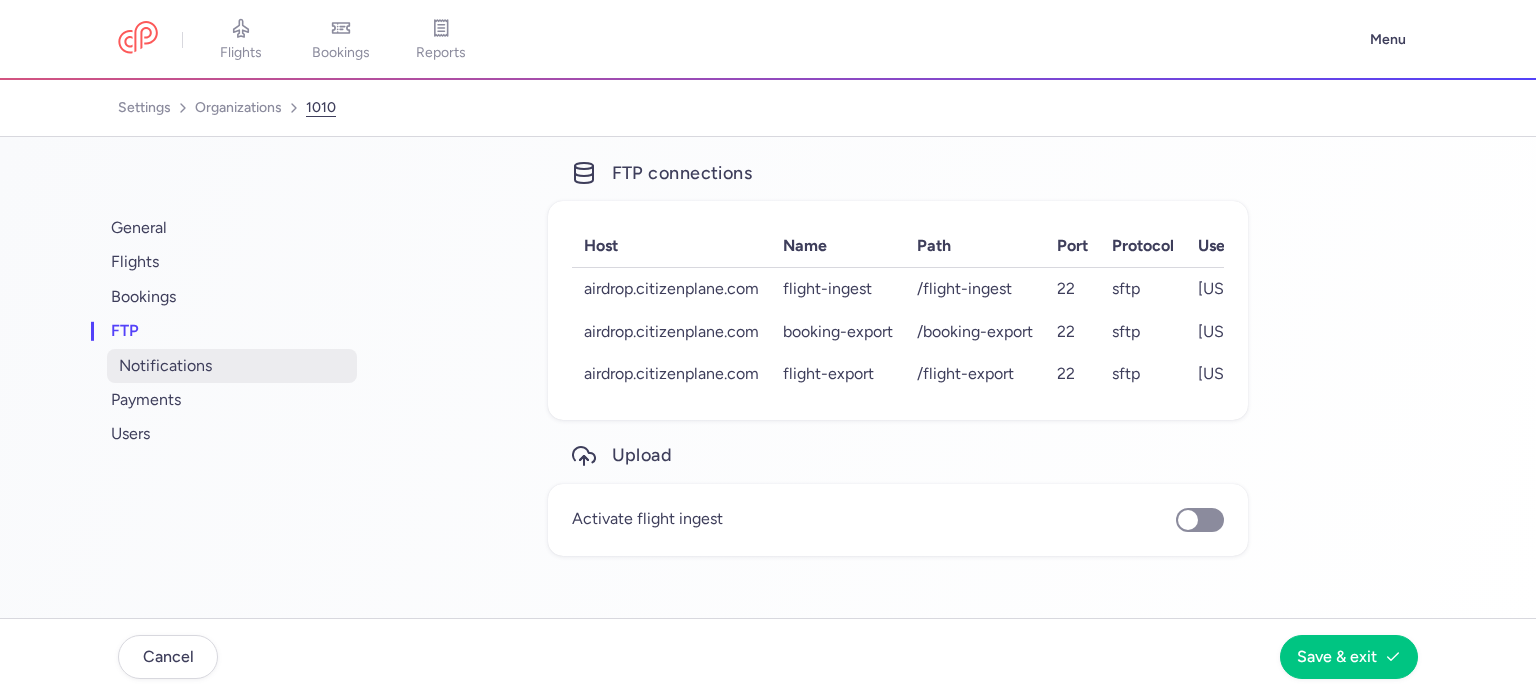 click on "notifications" at bounding box center (232, 366) 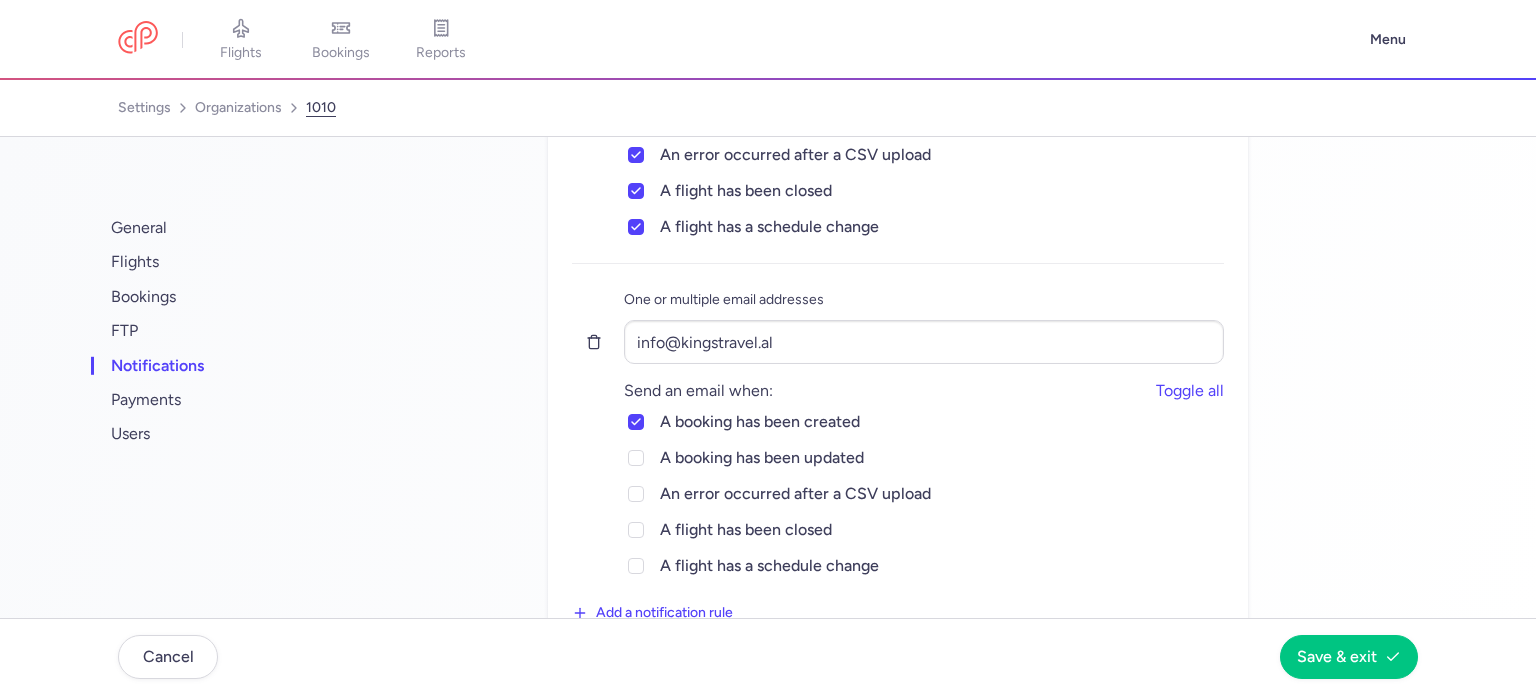 scroll, scrollTop: 279, scrollLeft: 0, axis: vertical 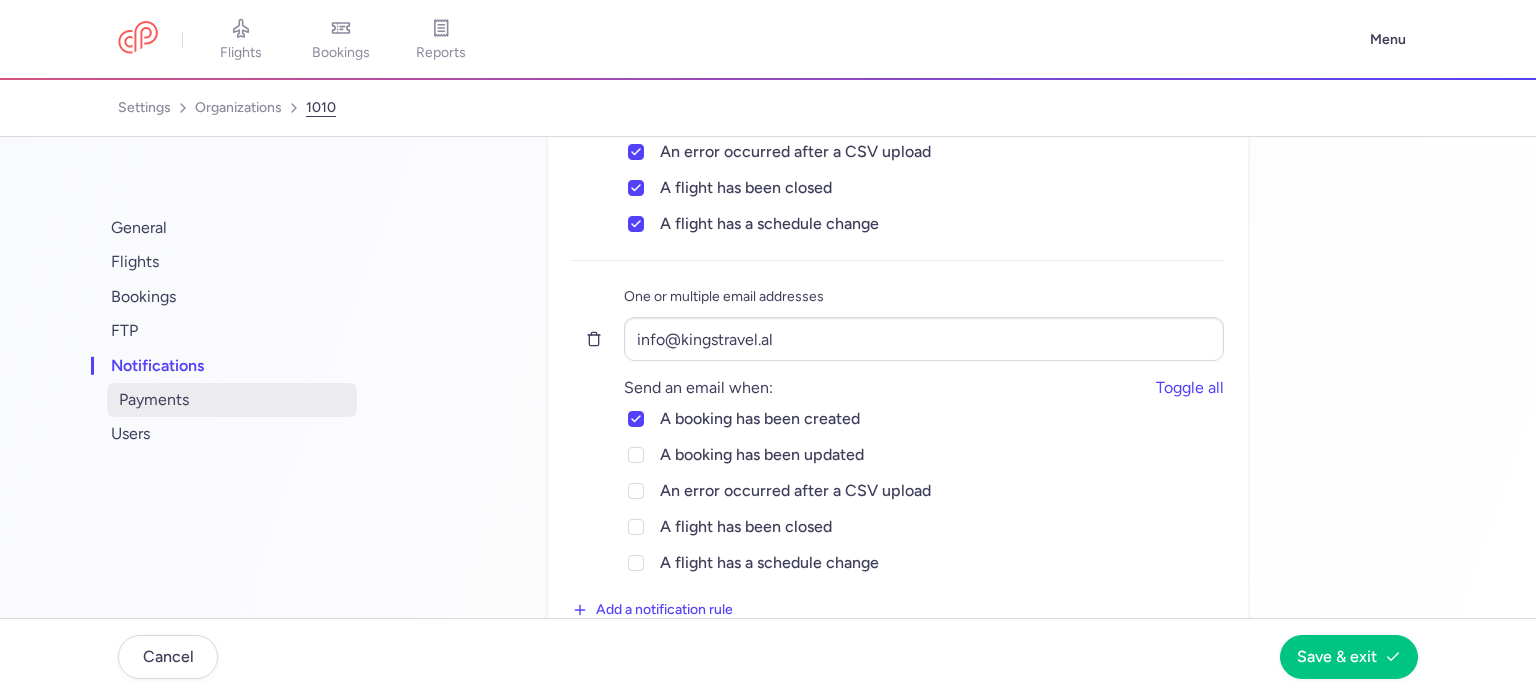 click on "payments" at bounding box center [232, 400] 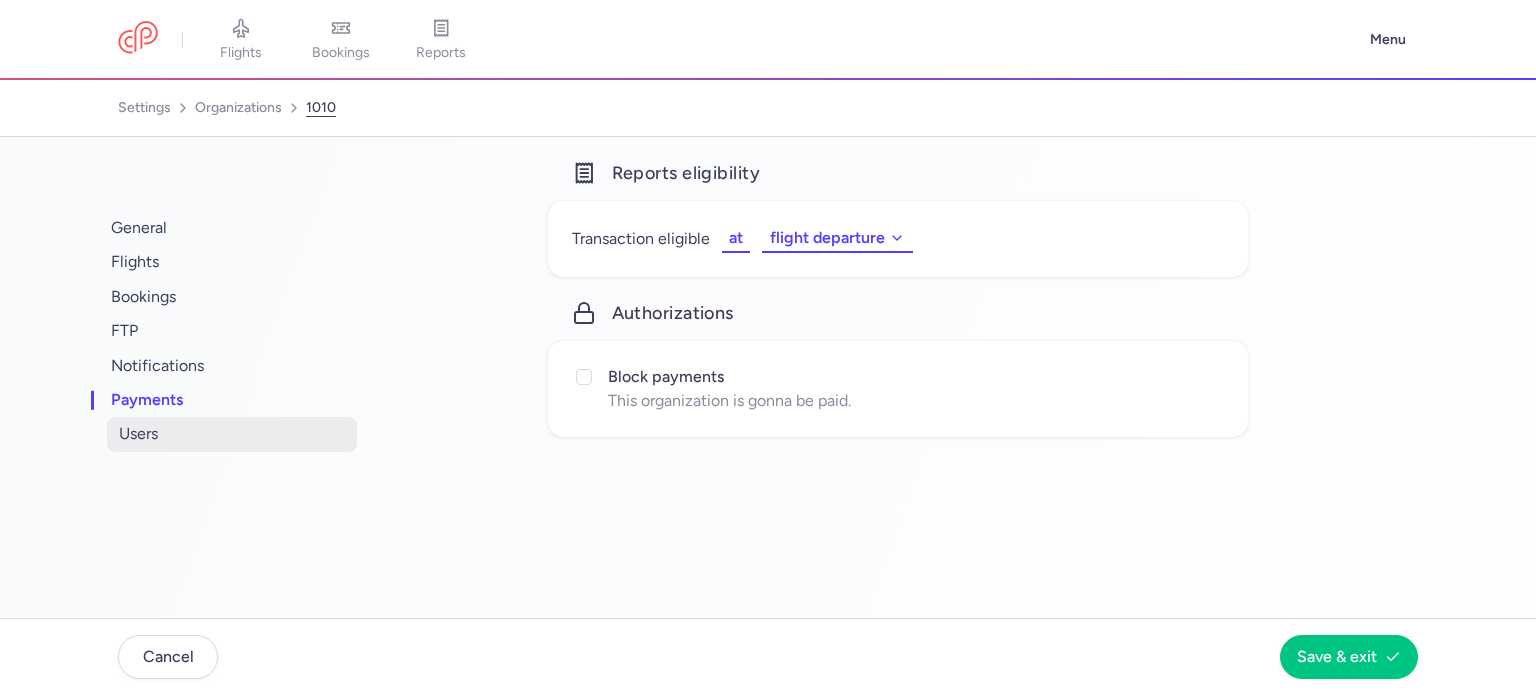 scroll, scrollTop: 0, scrollLeft: 0, axis: both 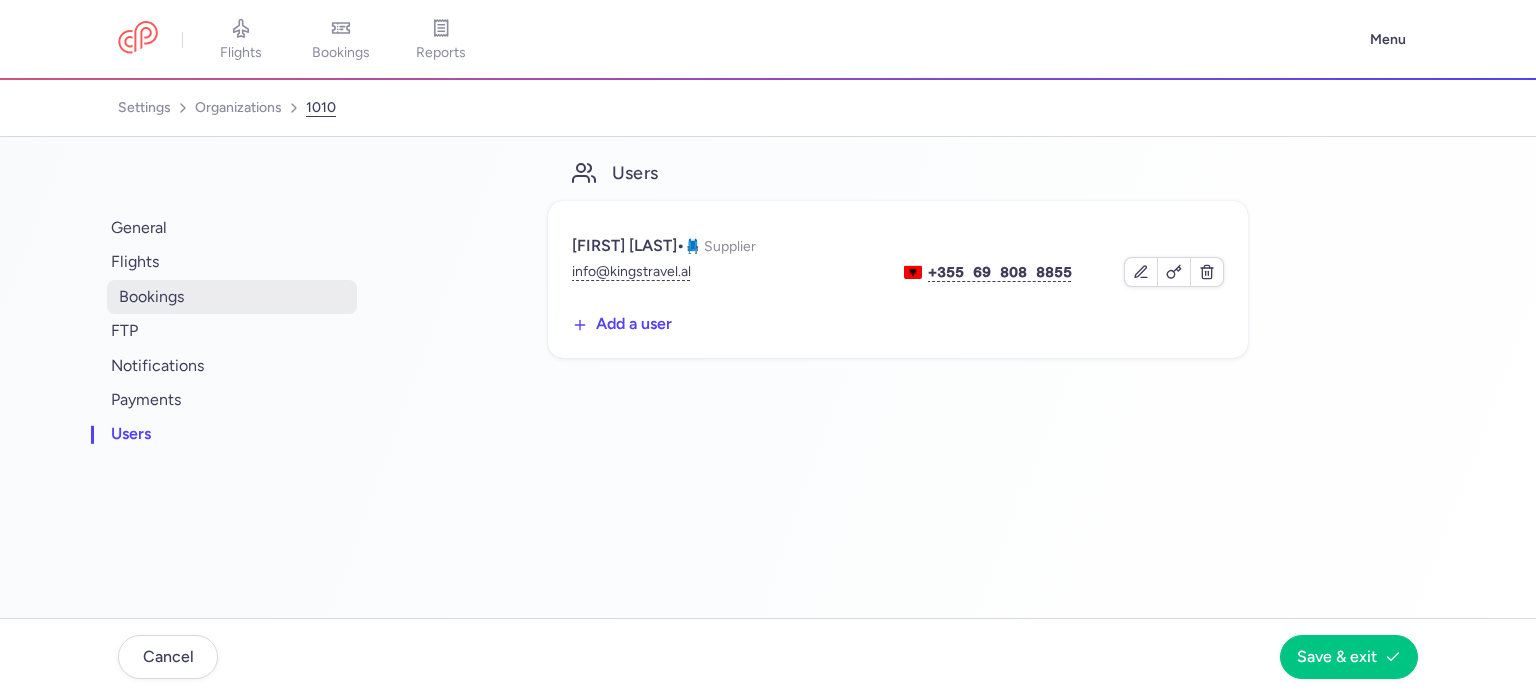 click on "bookings" at bounding box center (232, 297) 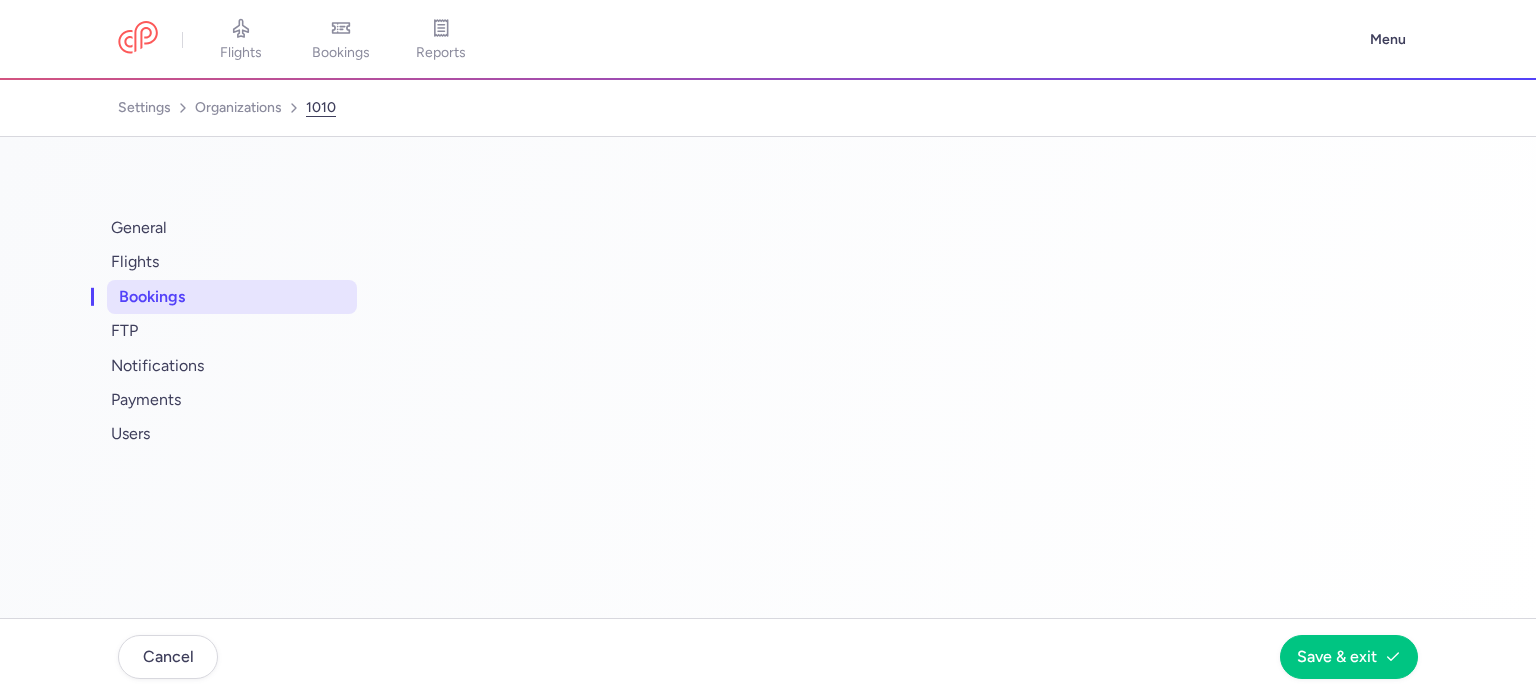 select on "2" 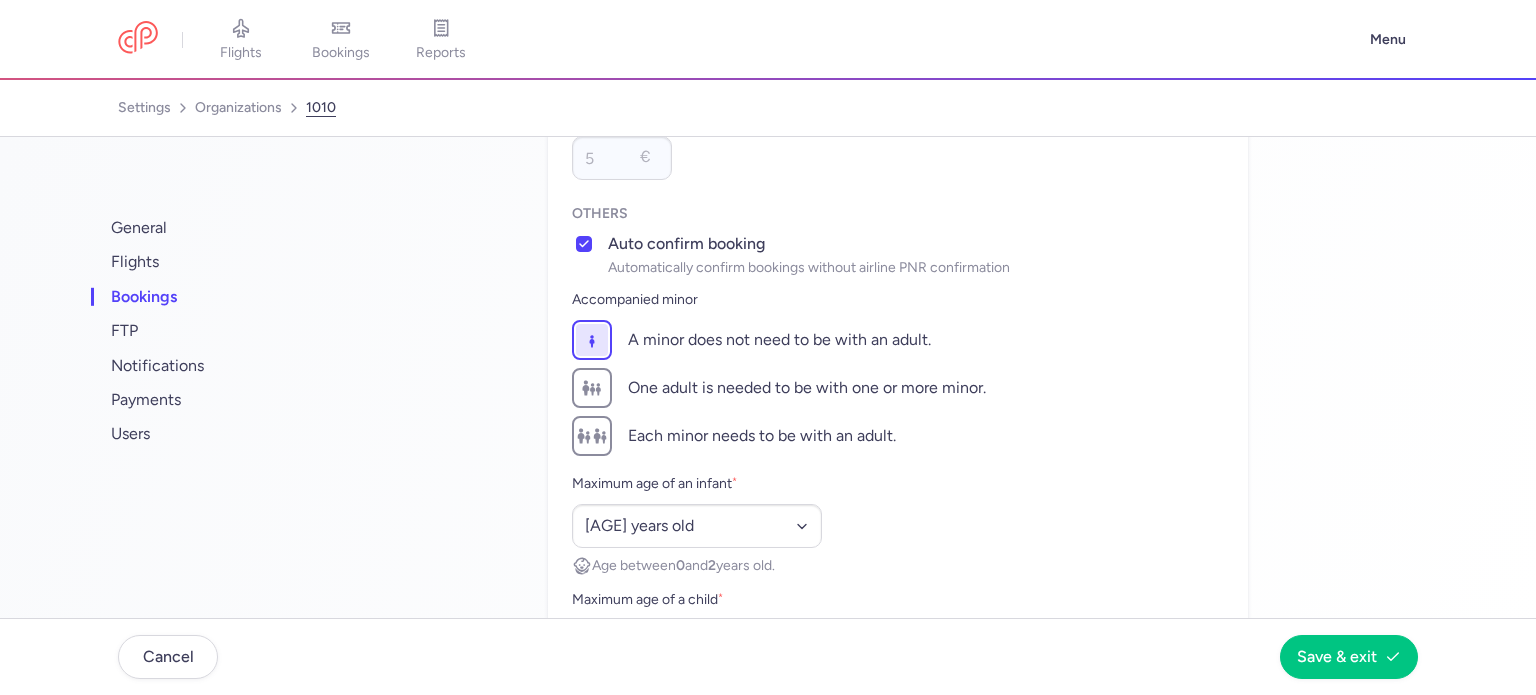 scroll, scrollTop: 388, scrollLeft: 0, axis: vertical 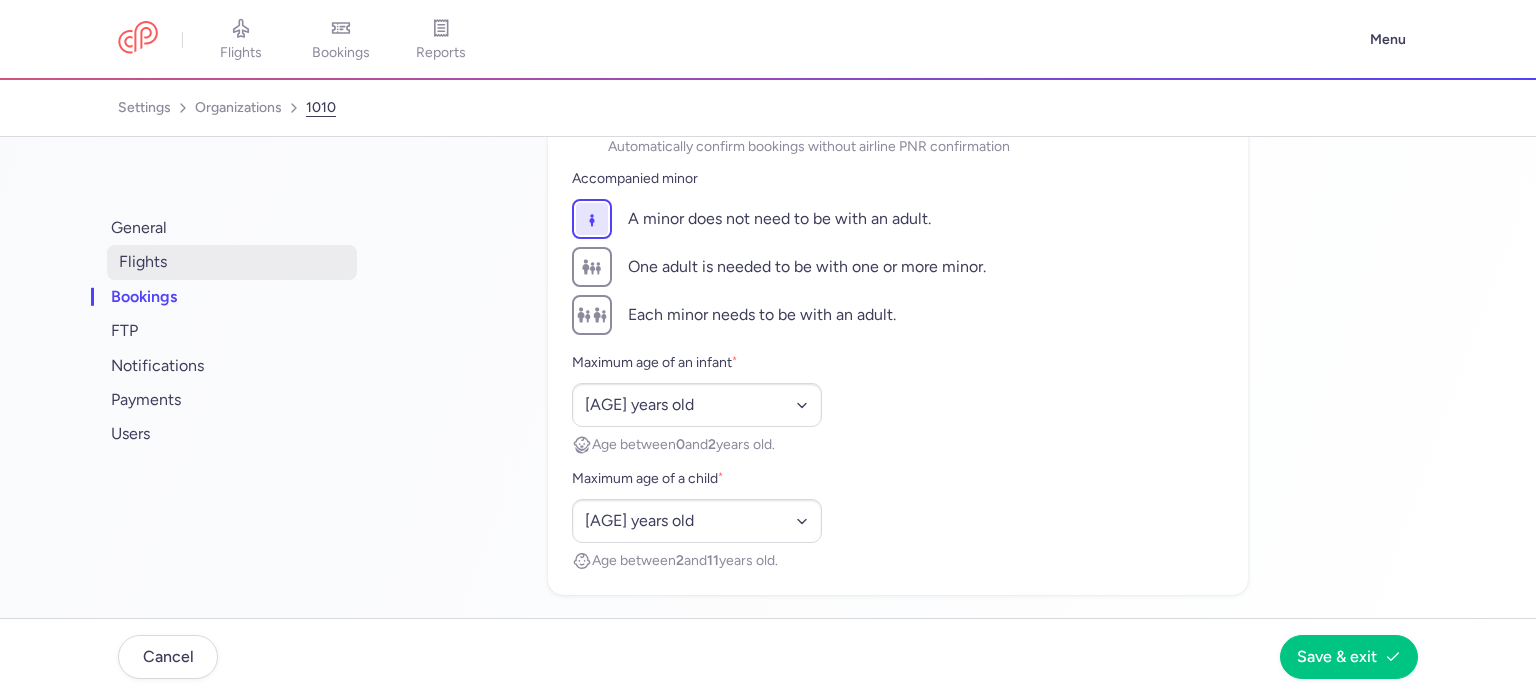 click on "flights" at bounding box center (232, 262) 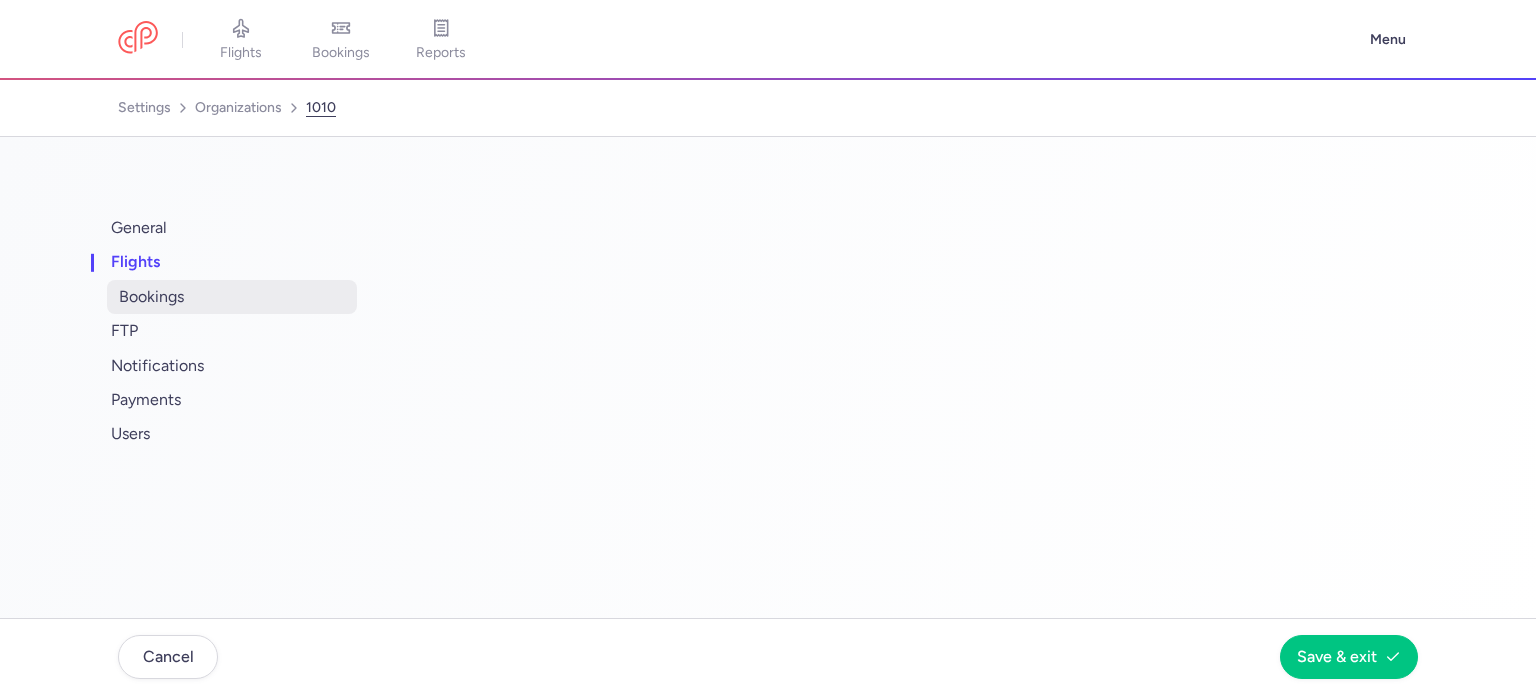 select on "days" 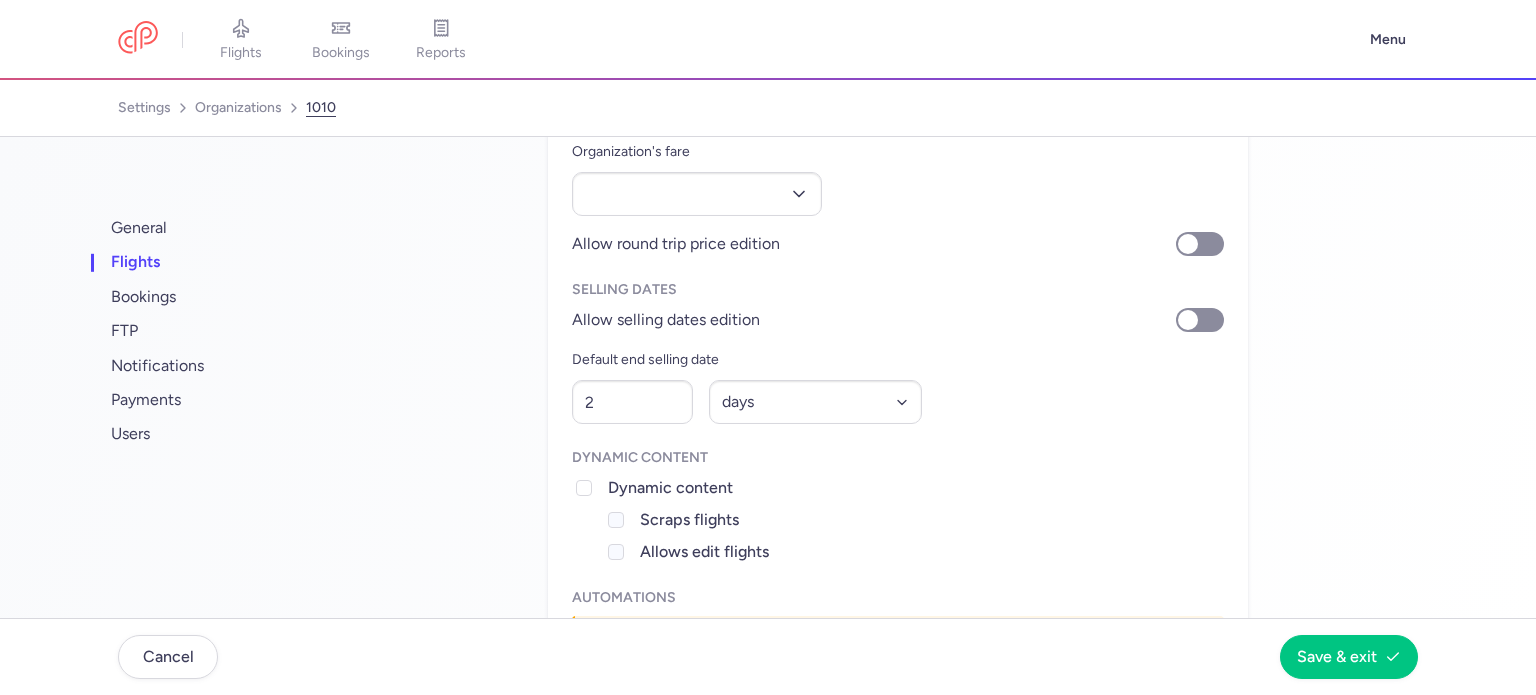 scroll, scrollTop: 256, scrollLeft: 0, axis: vertical 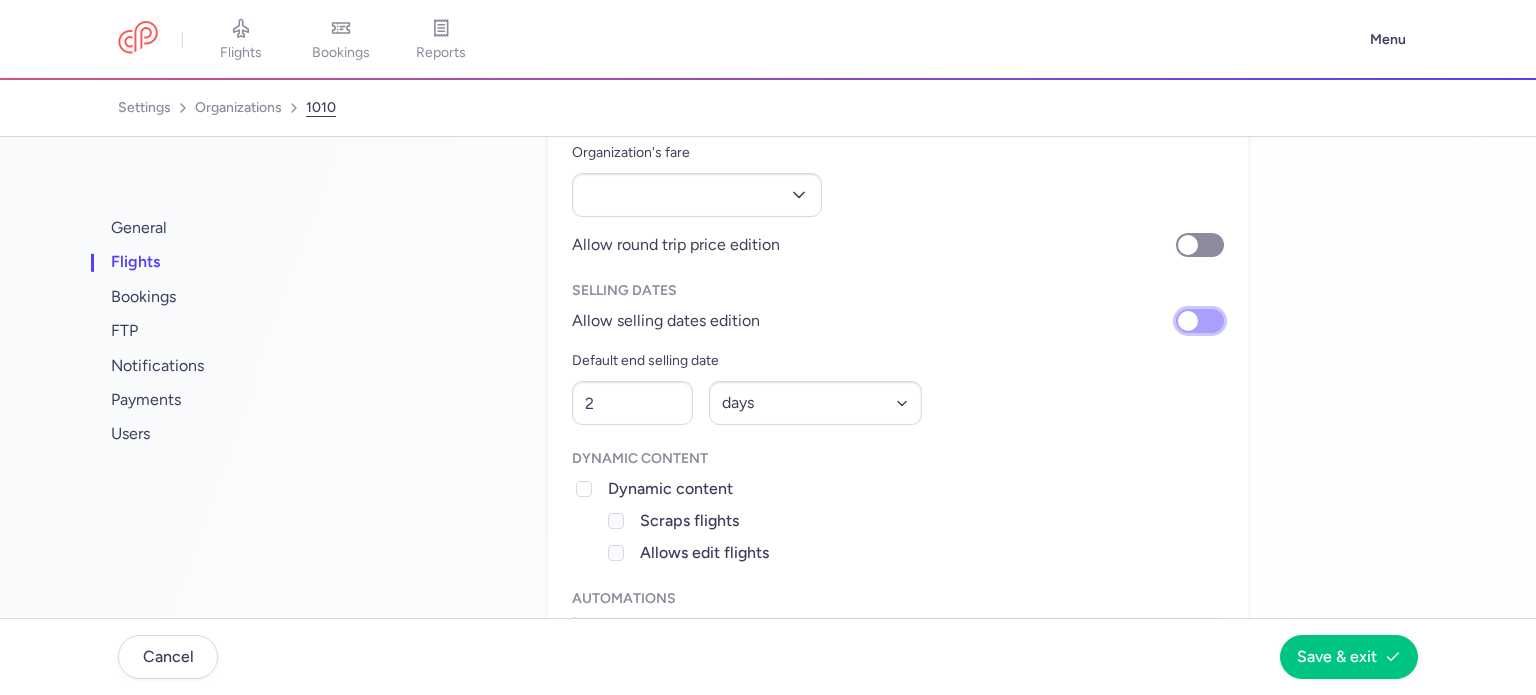 click on "Allow selling dates edition" at bounding box center (1200, 321) 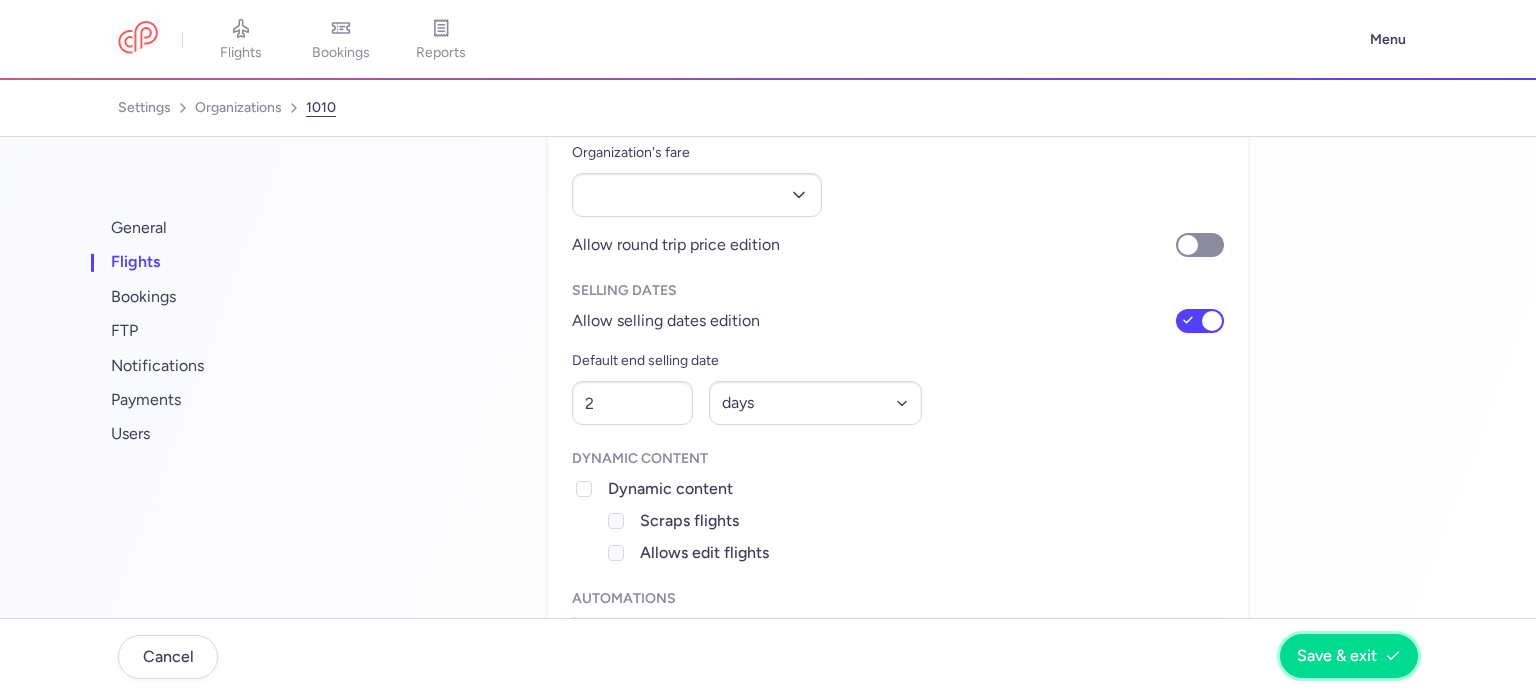 click on "Save & exit" at bounding box center [1337, 656] 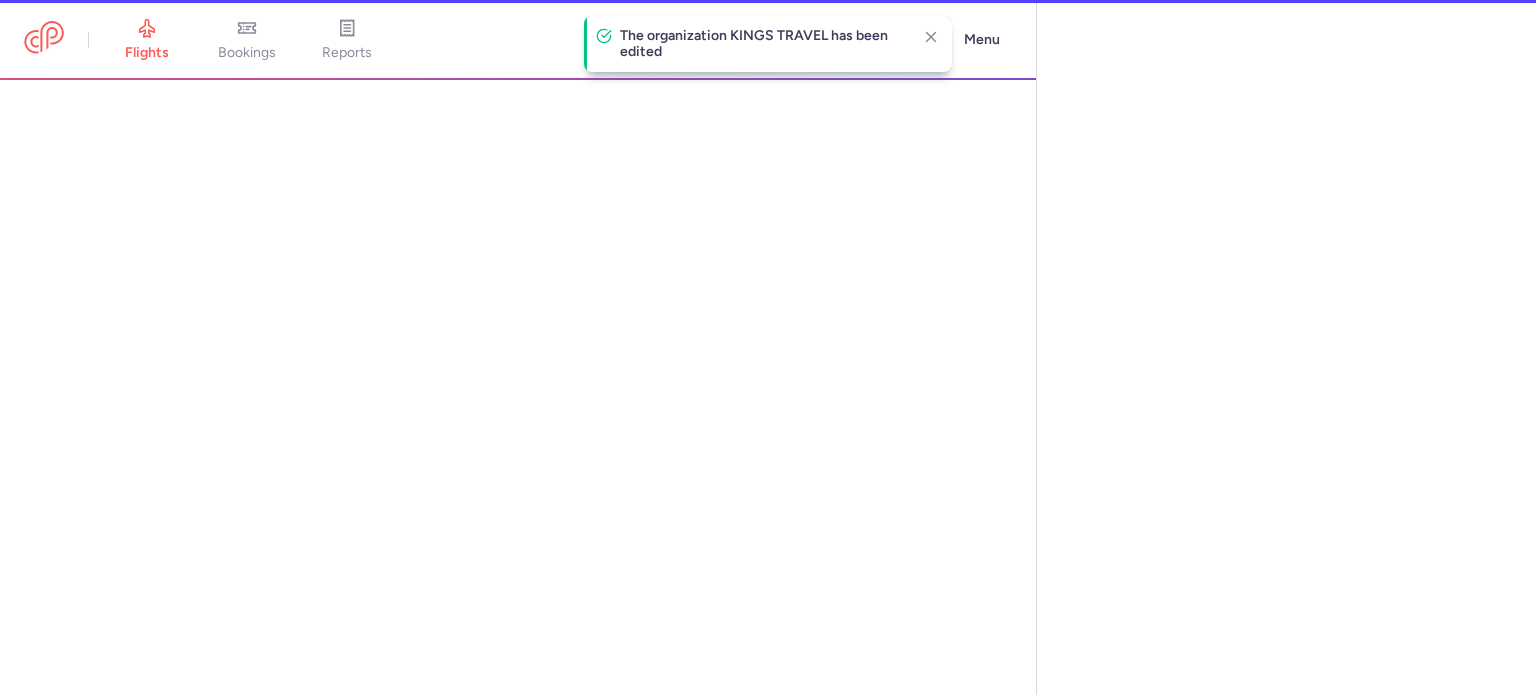 select on "days" 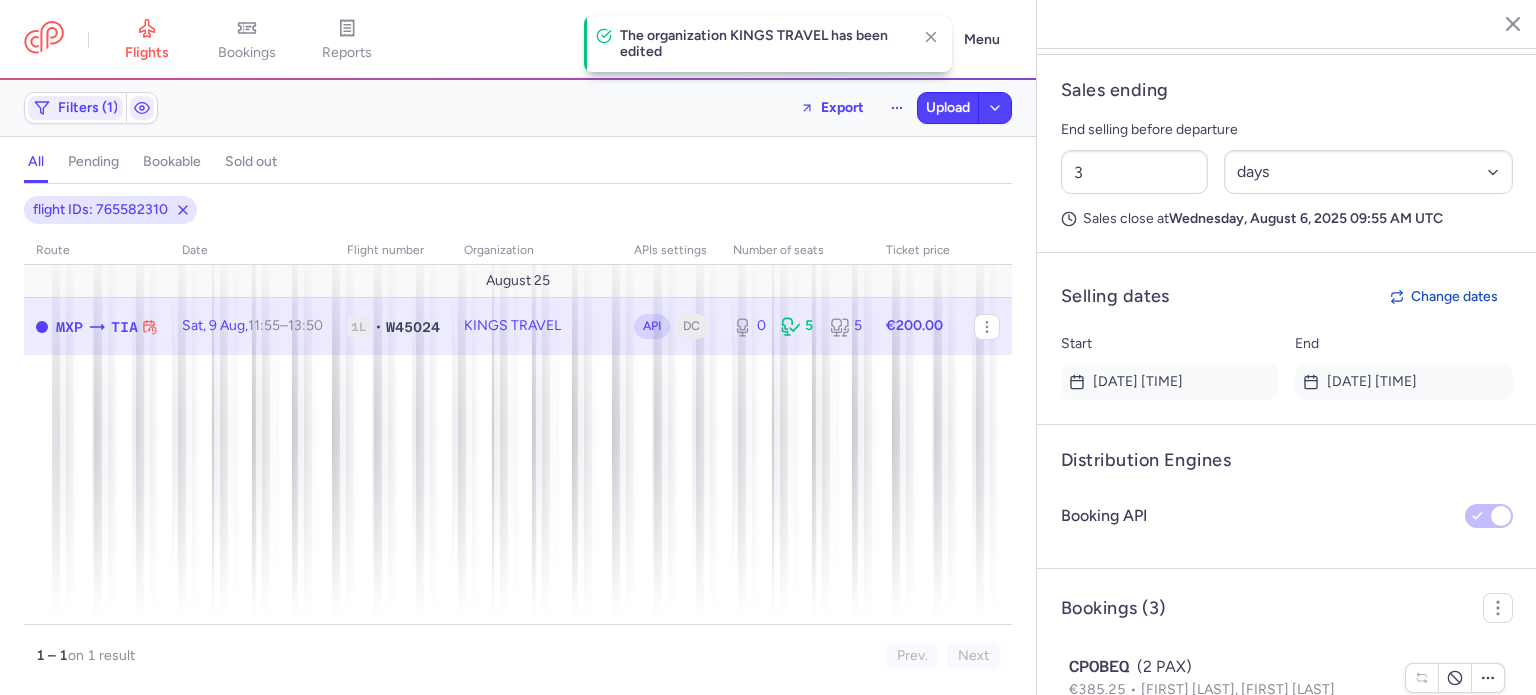 scroll, scrollTop: 1106, scrollLeft: 0, axis: vertical 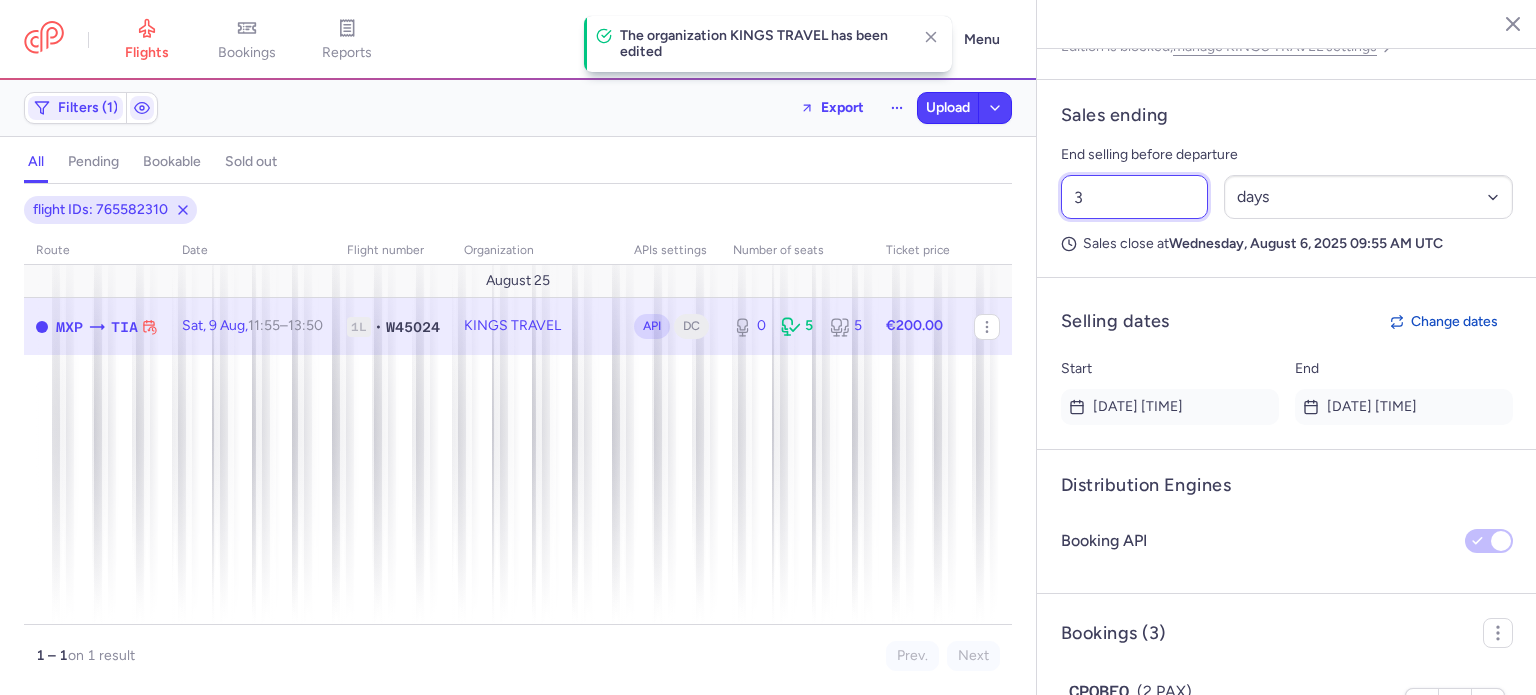 click on "3" at bounding box center (1134, 197) 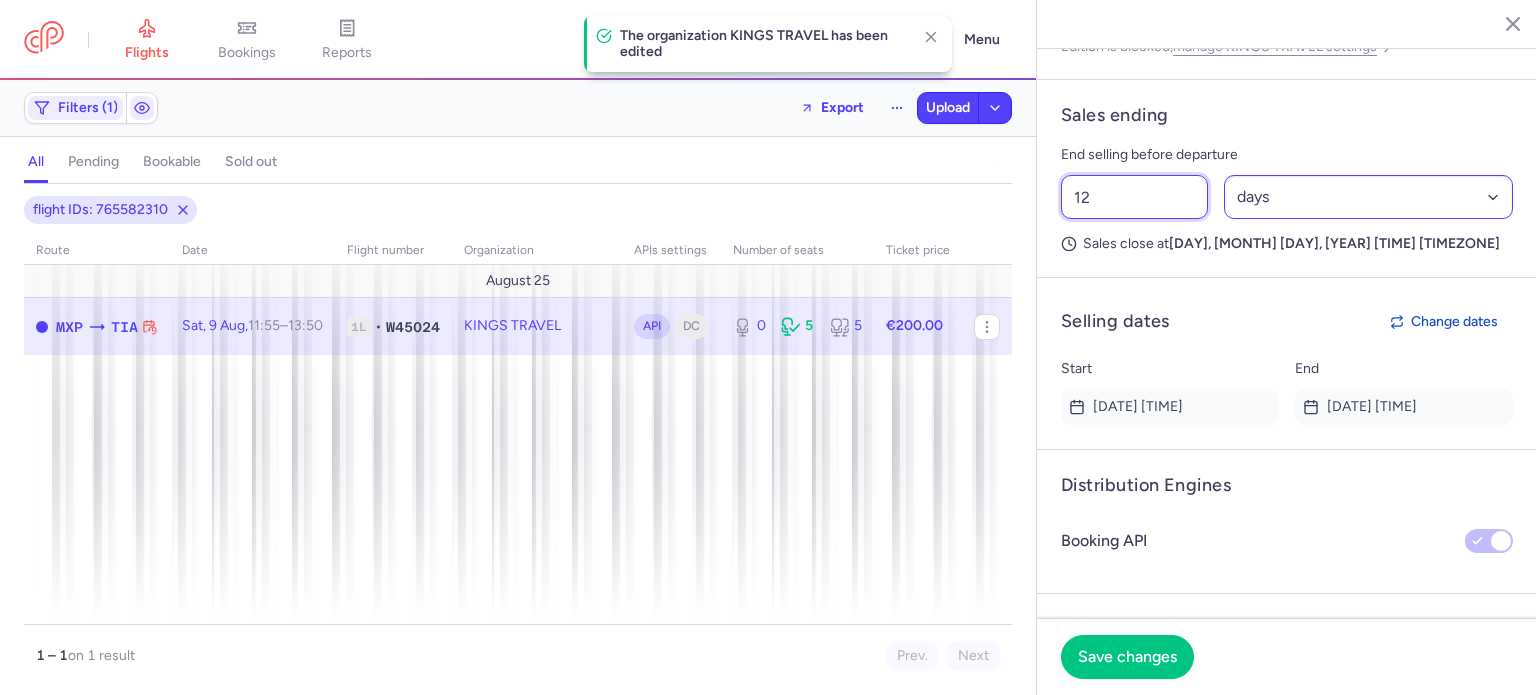 type on "12" 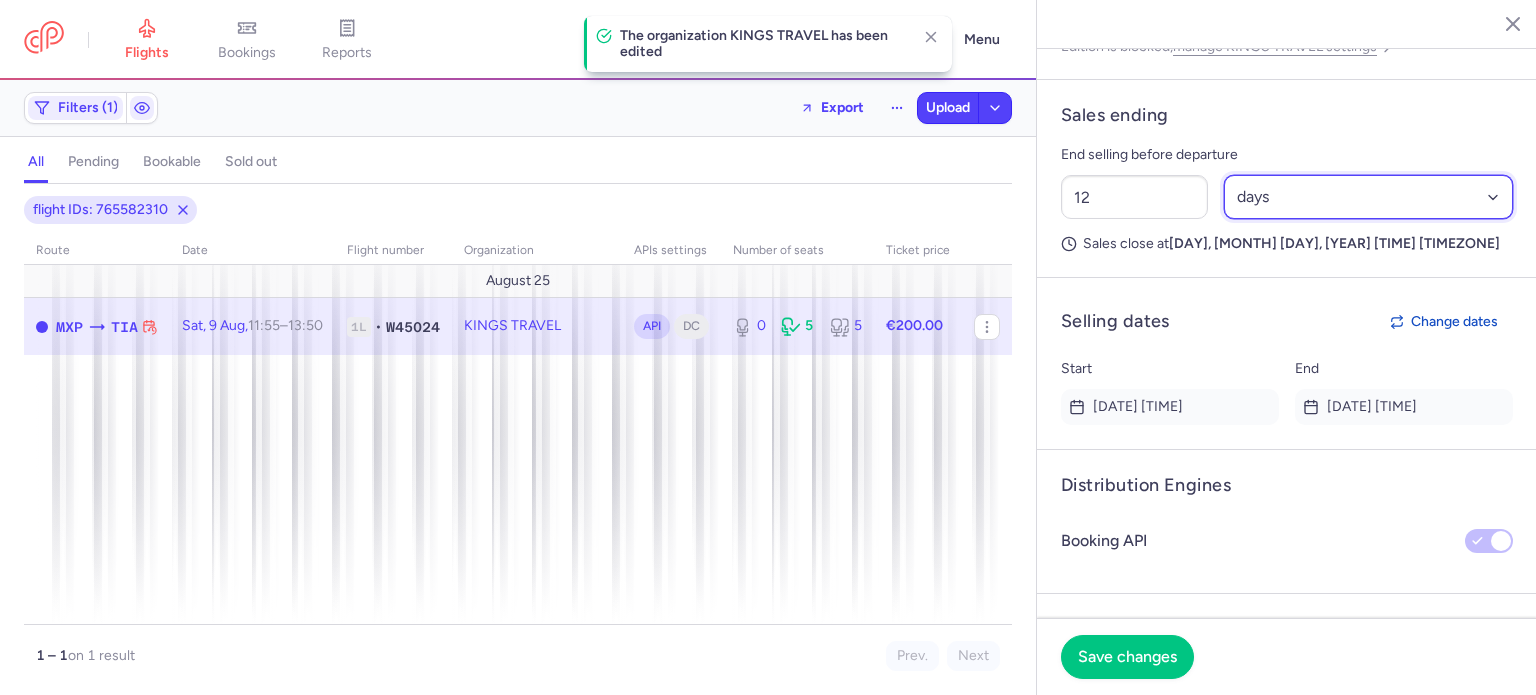 click on "Select an option hours days" at bounding box center (1369, 197) 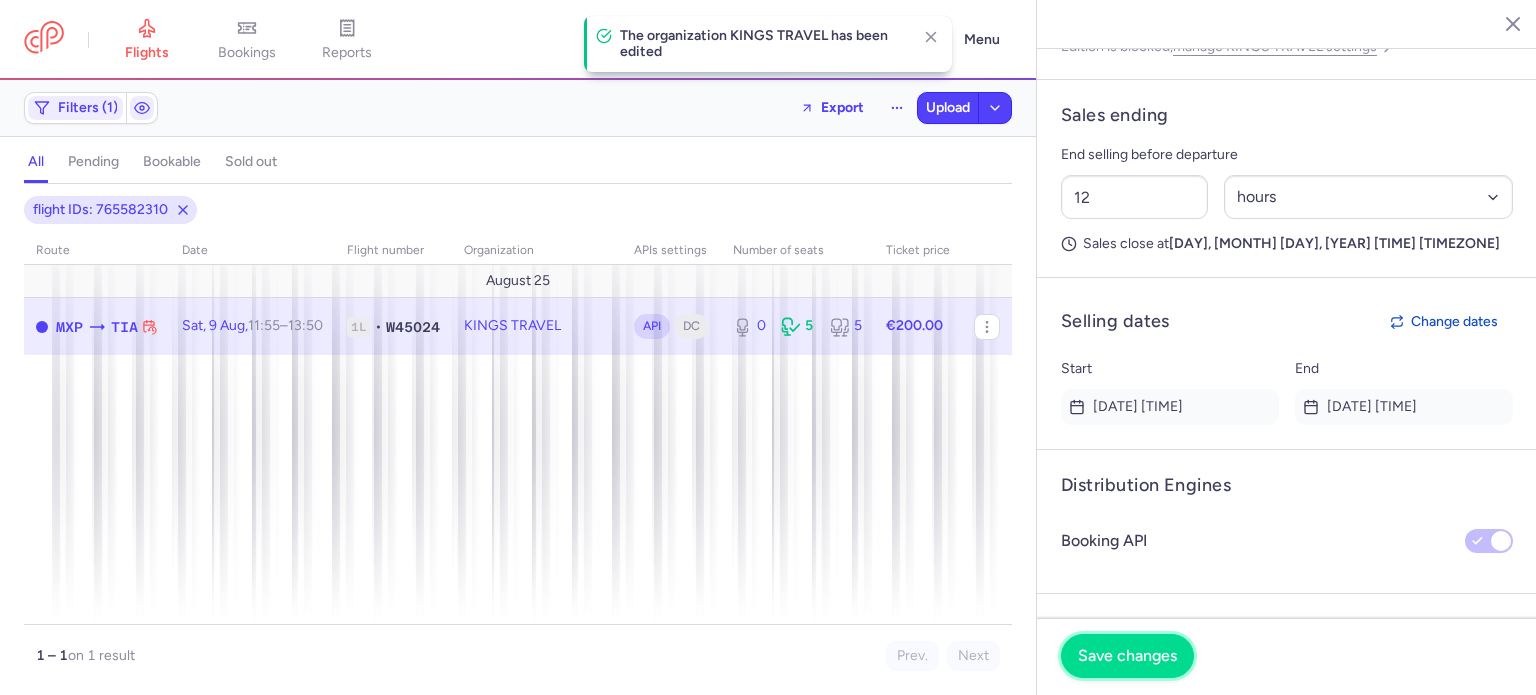 click on "Save changes" at bounding box center (1127, 656) 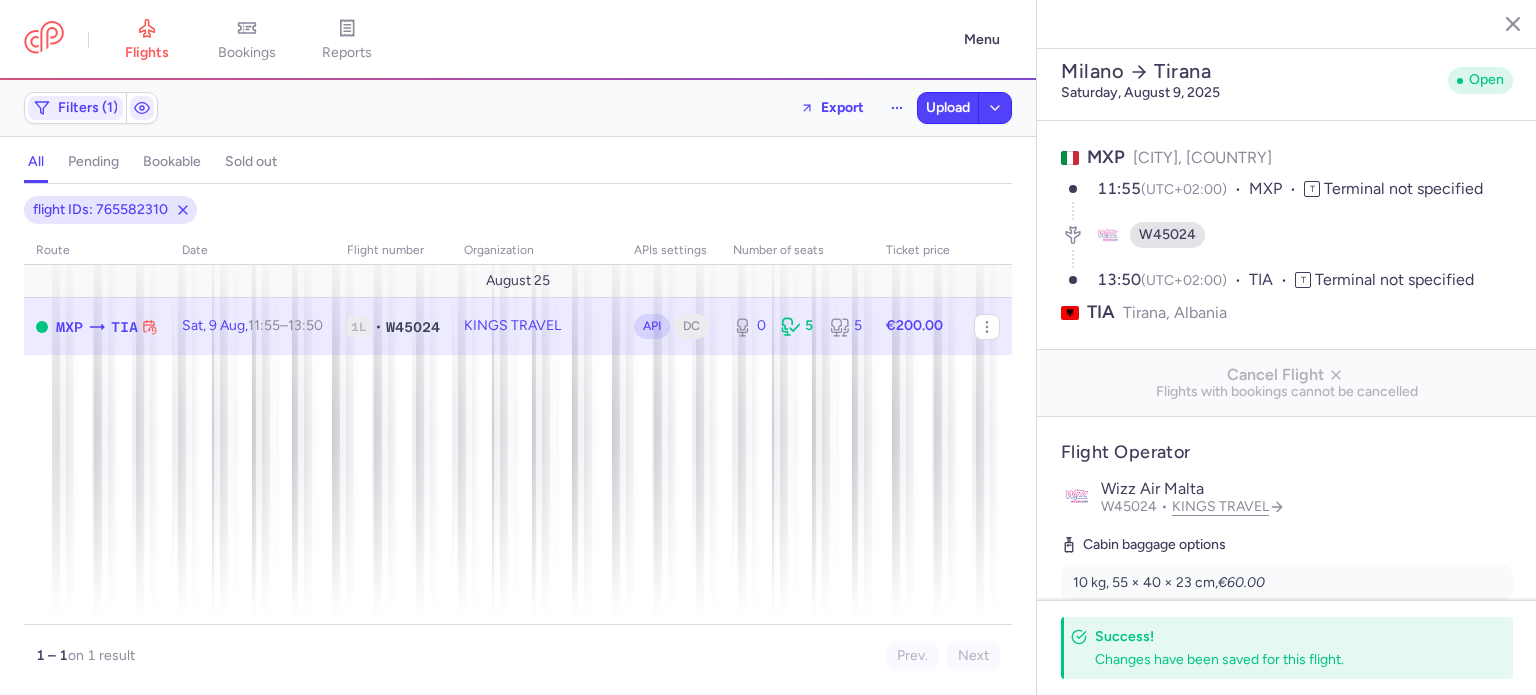 scroll, scrollTop: 0, scrollLeft: 0, axis: both 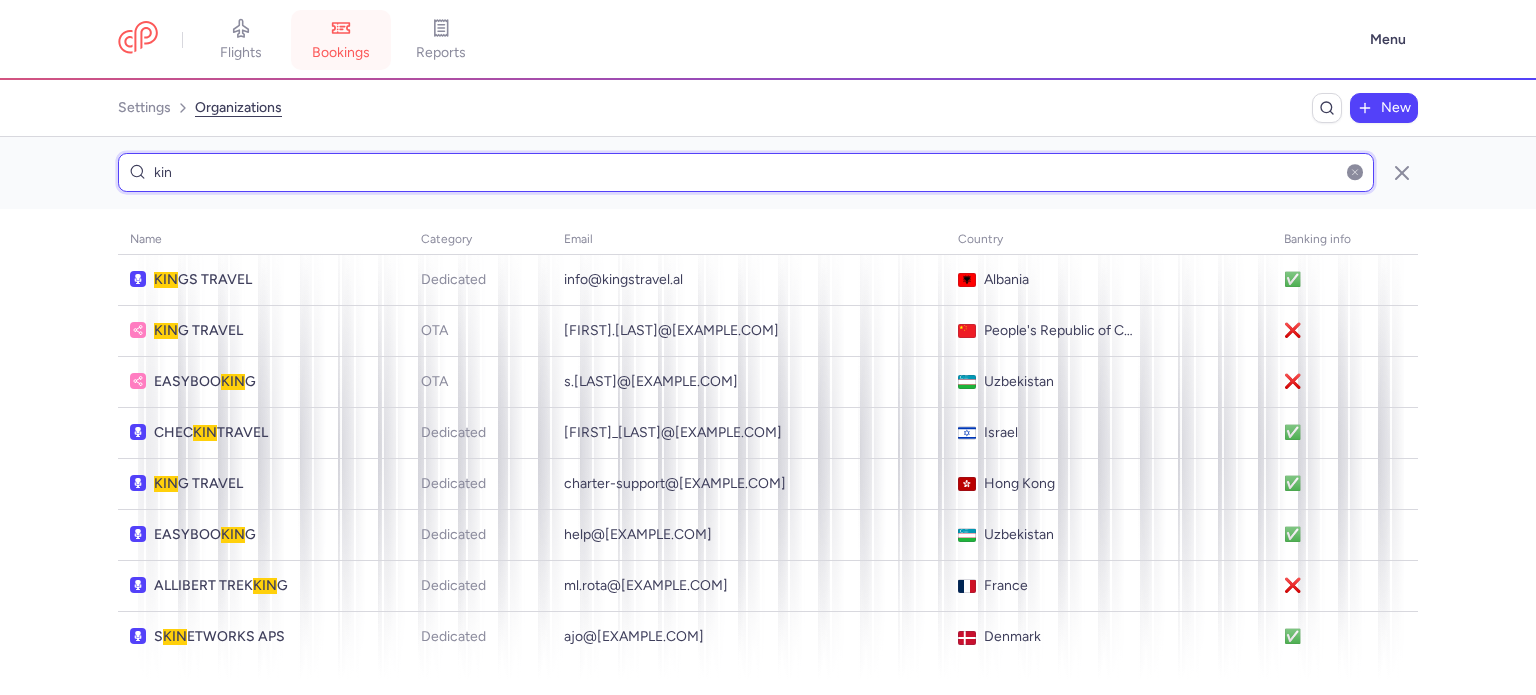 type on "kin" 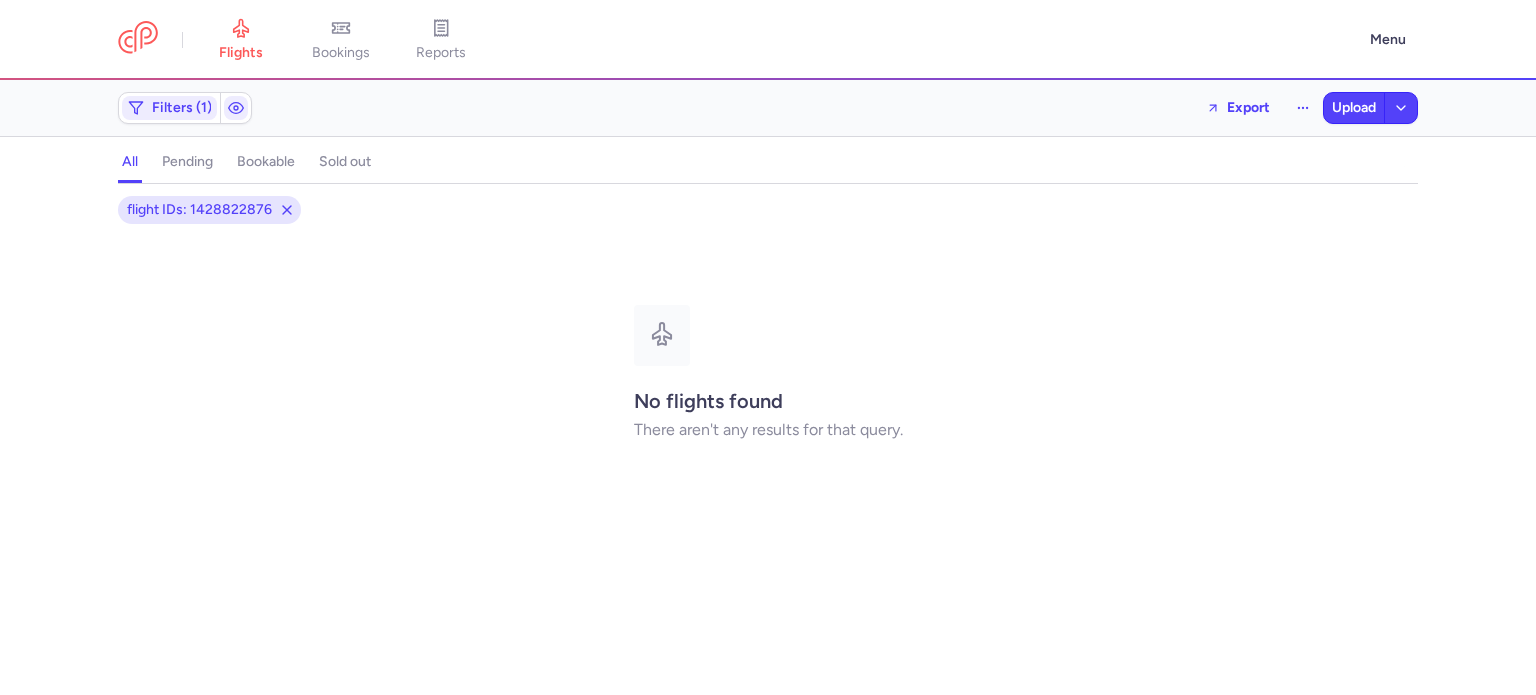 scroll, scrollTop: 0, scrollLeft: 0, axis: both 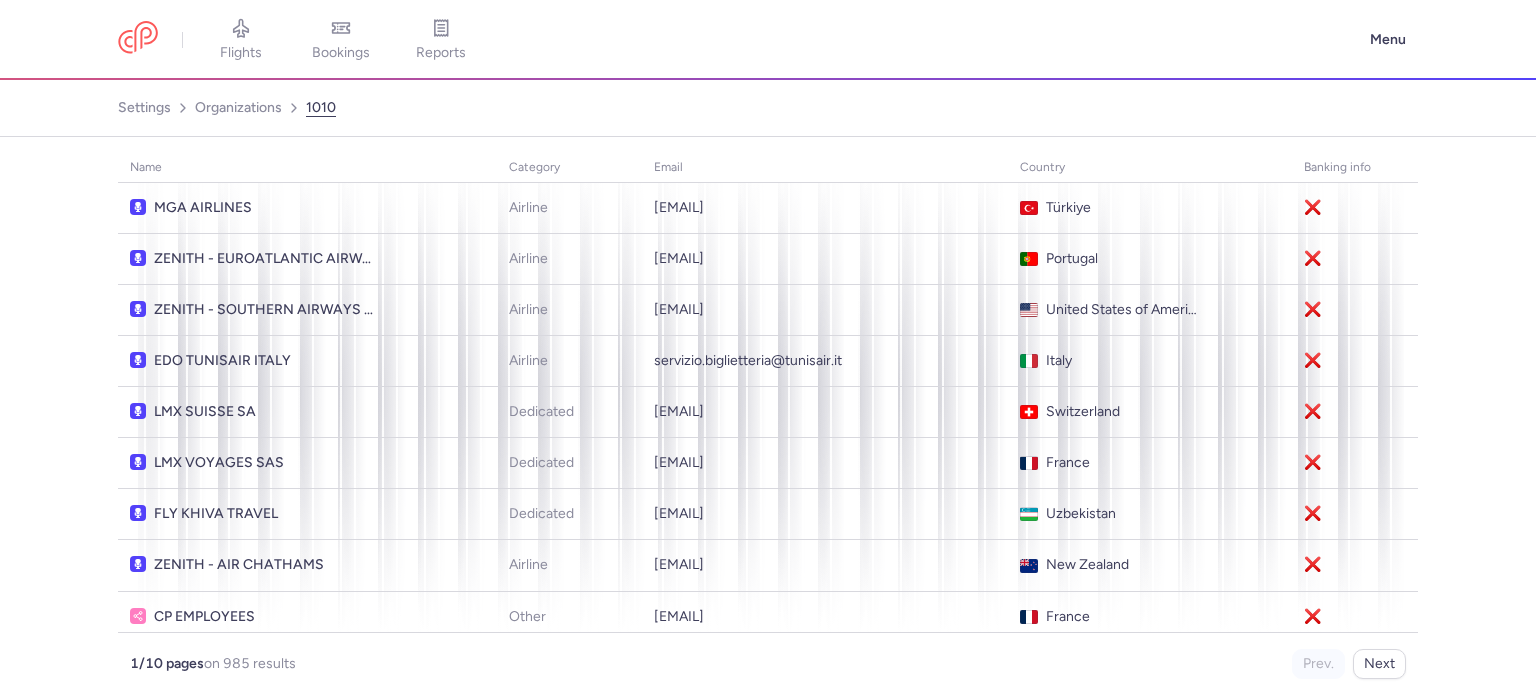 click on "1010" at bounding box center [321, 108] 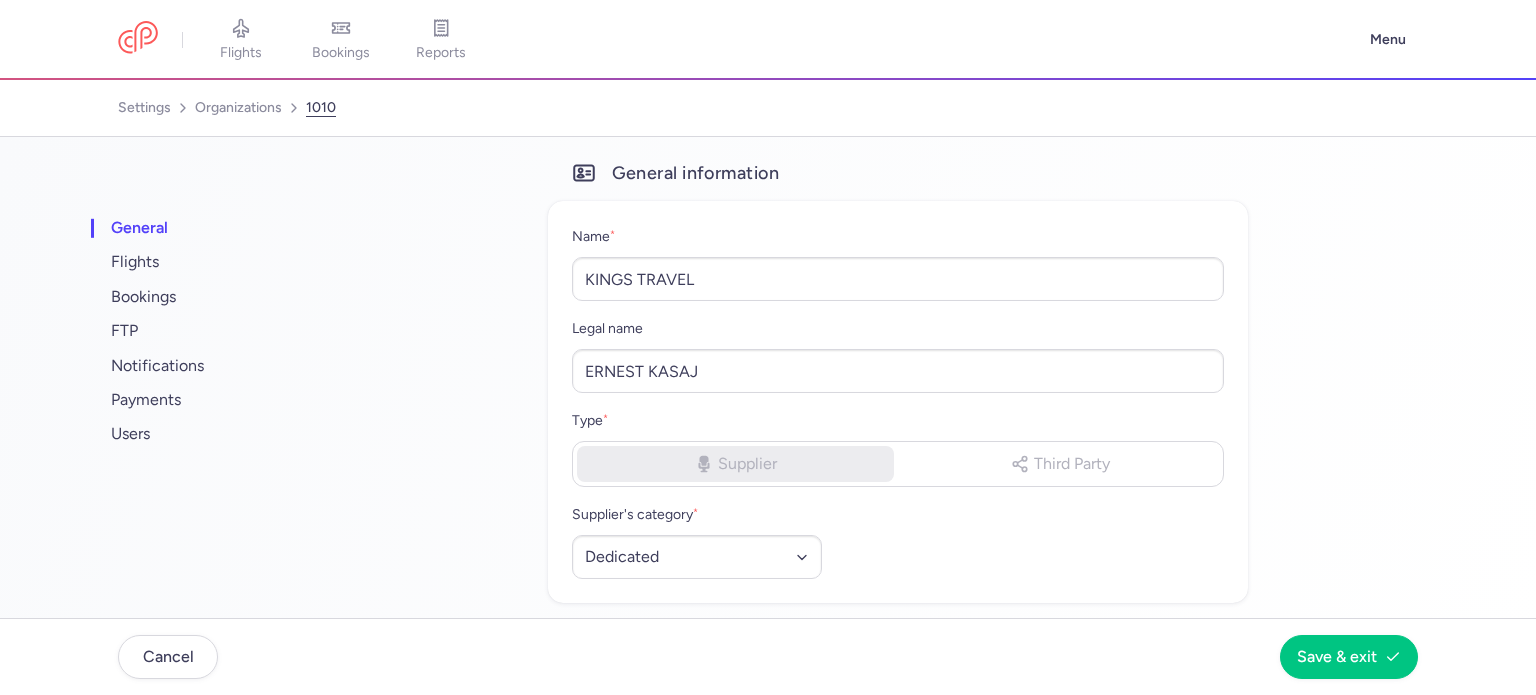 select on "DEDICATED" 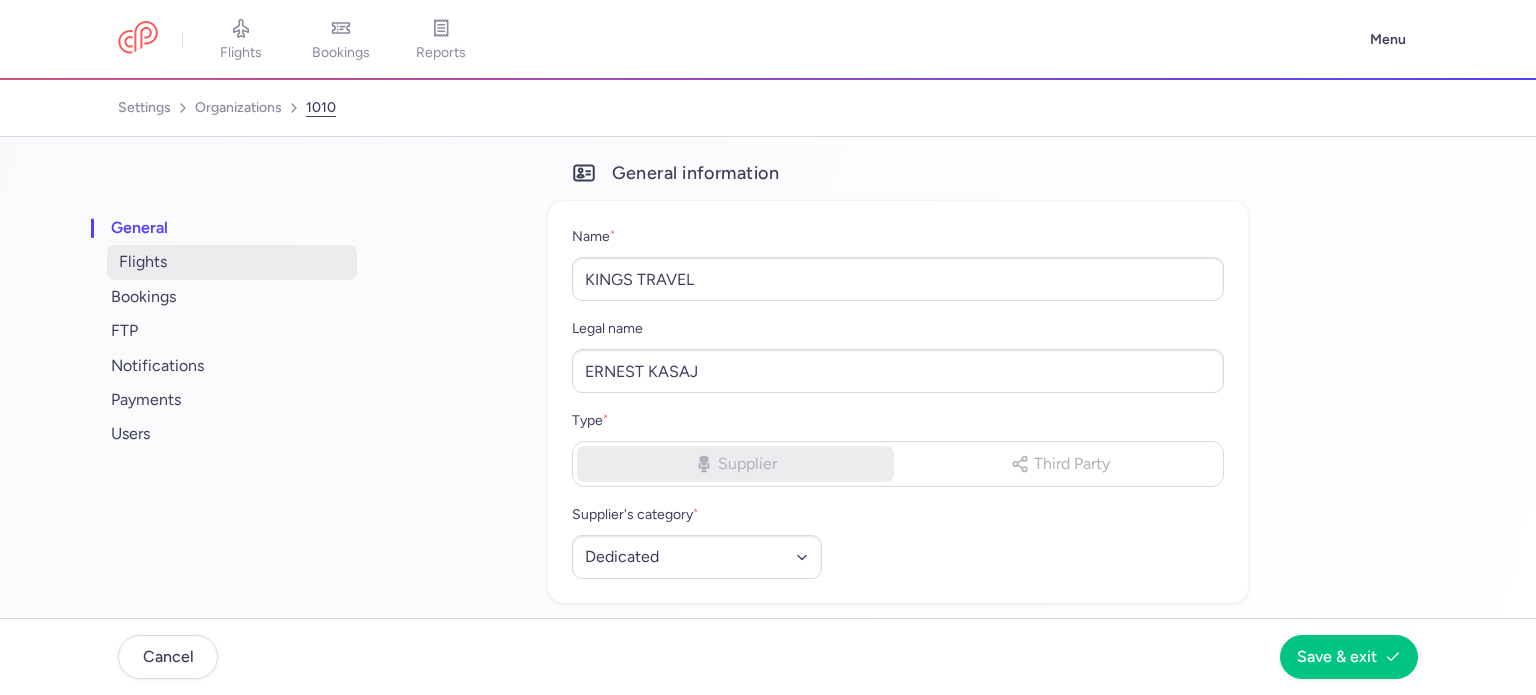 click on "flights" at bounding box center (232, 262) 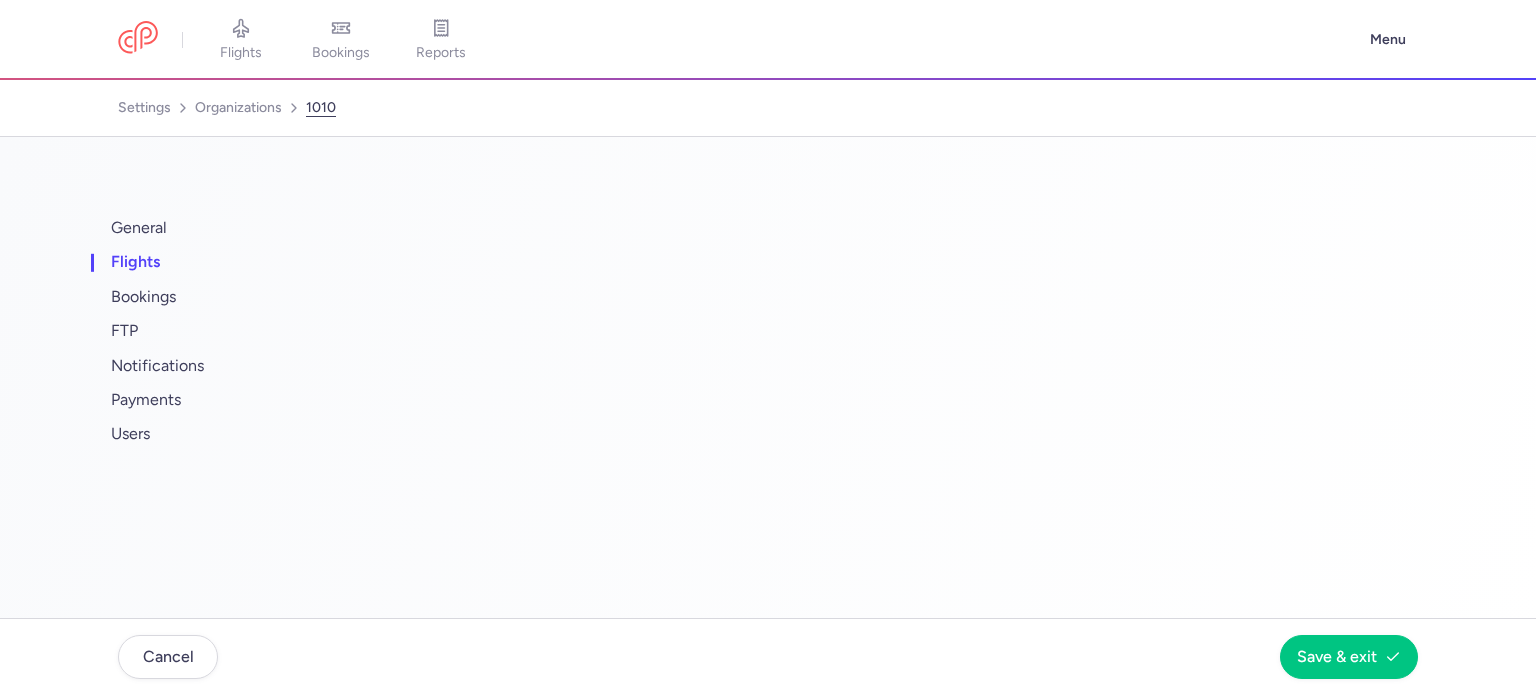 select on "days" 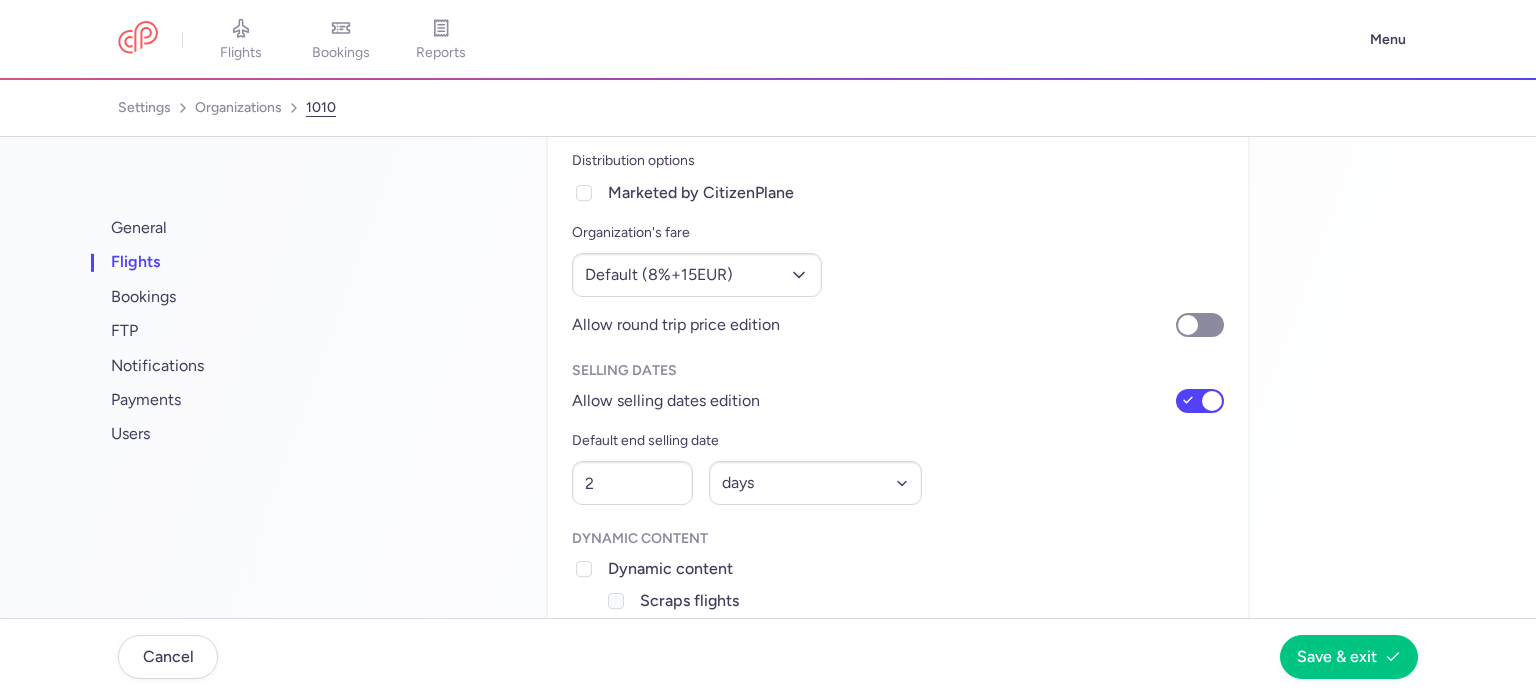 scroll, scrollTop: 186, scrollLeft: 0, axis: vertical 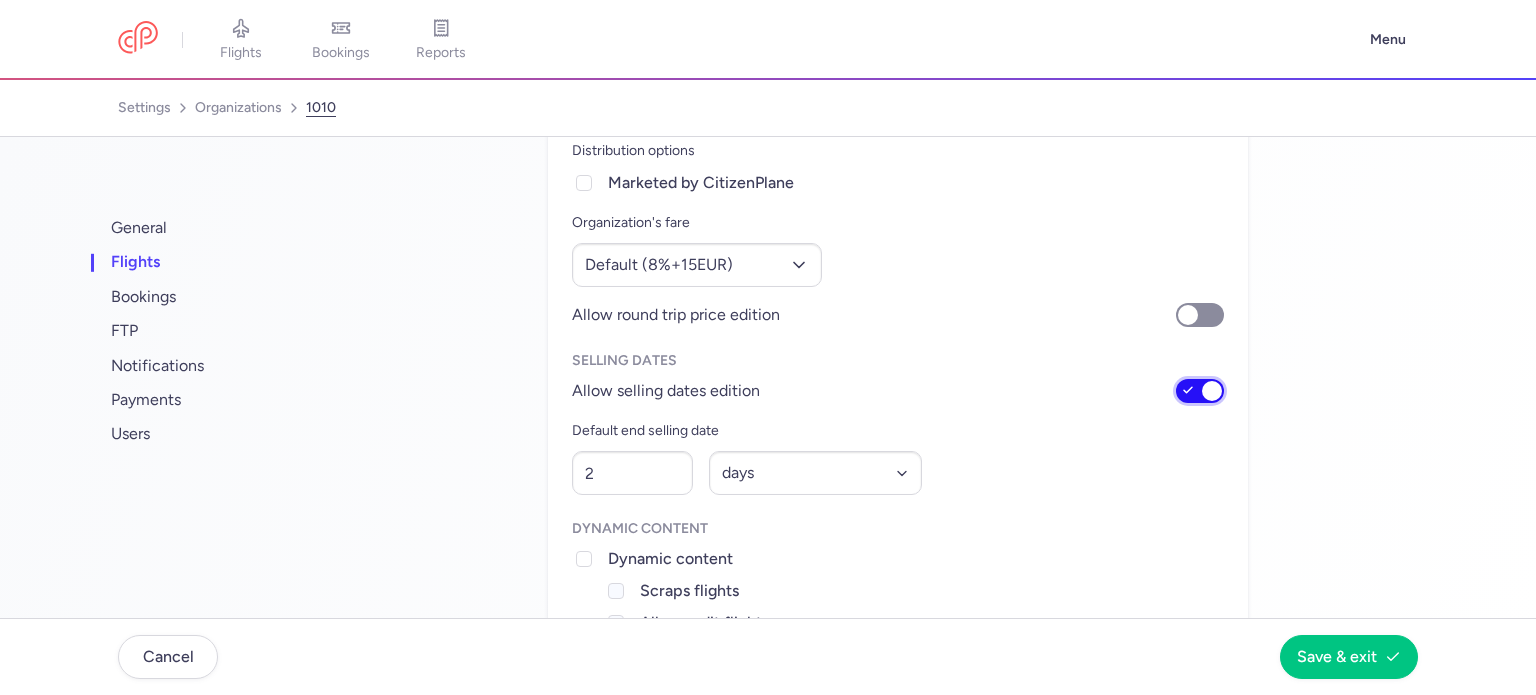click on "Allow selling dates edition" at bounding box center (1200, 391) 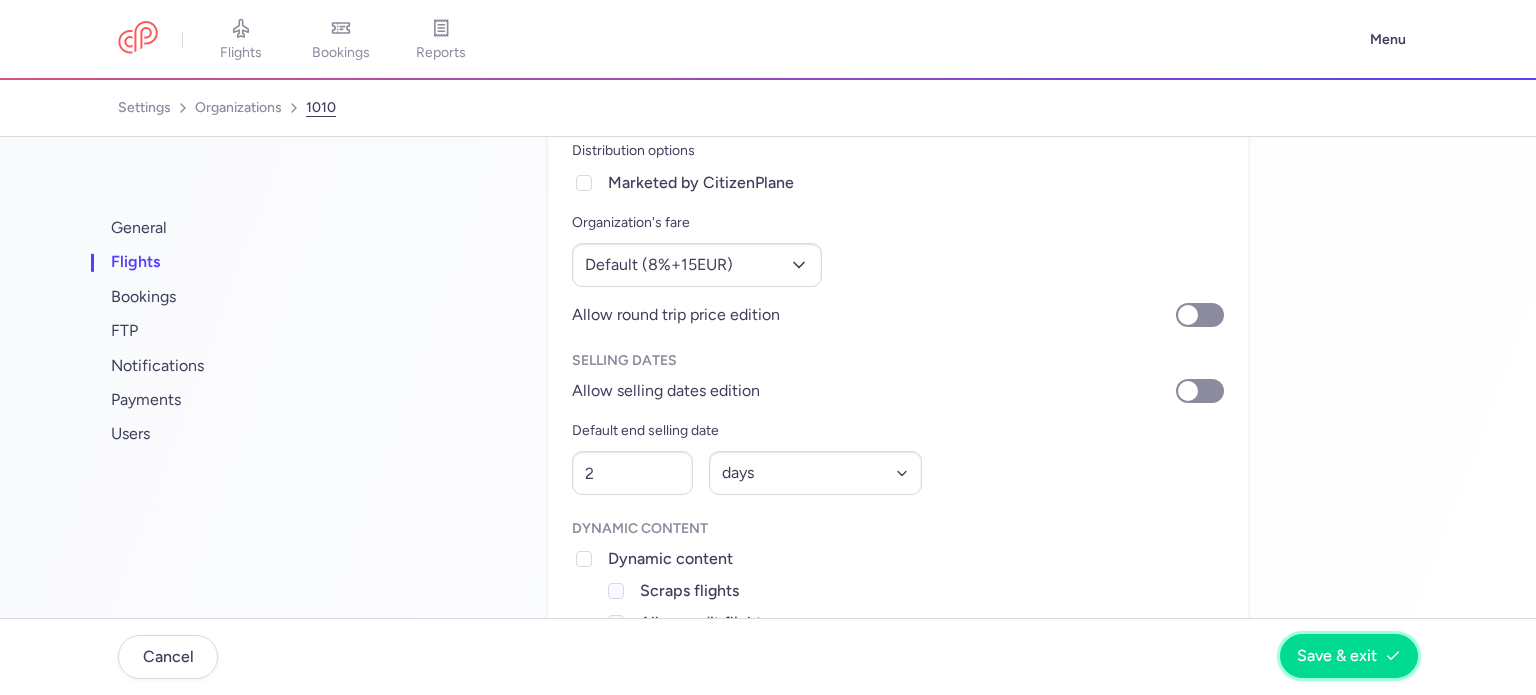 click on "Save & exit" at bounding box center (1337, 656) 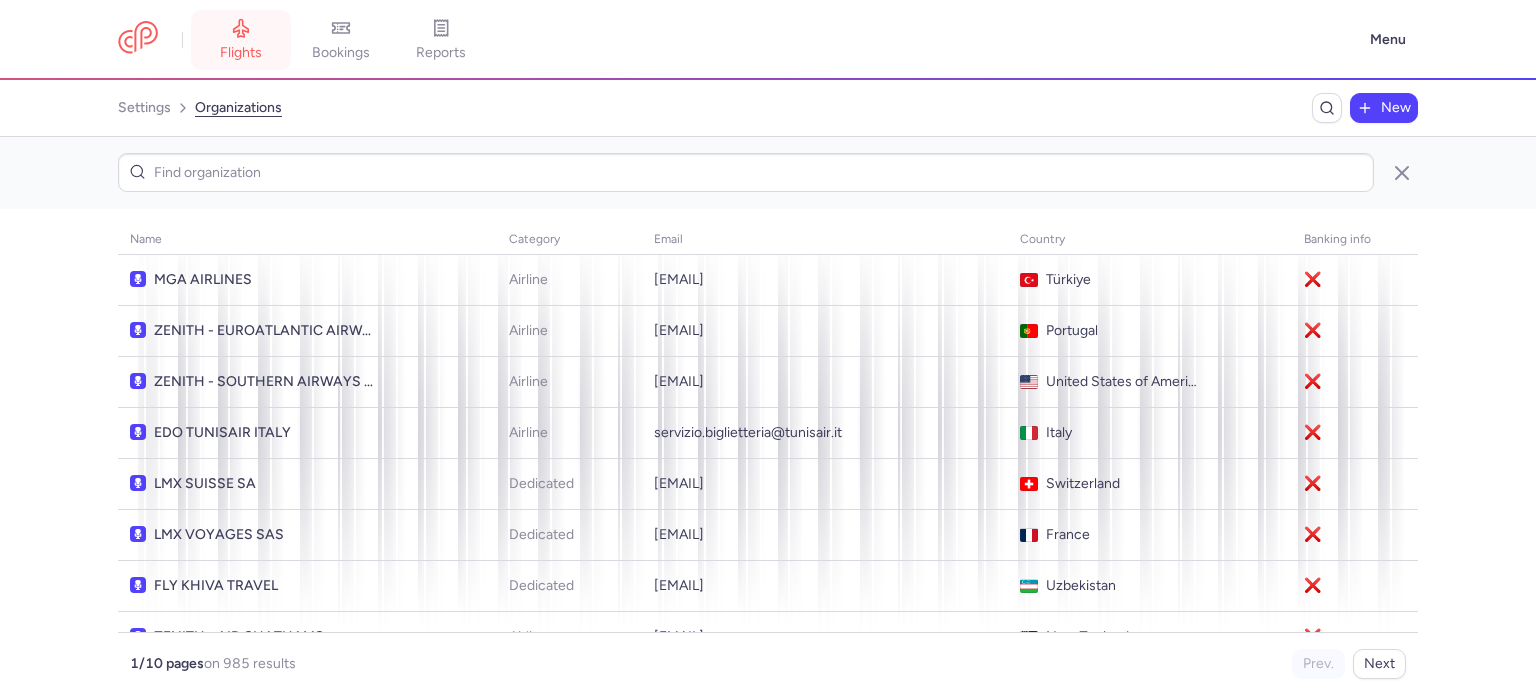 click on "flights" at bounding box center [241, 53] 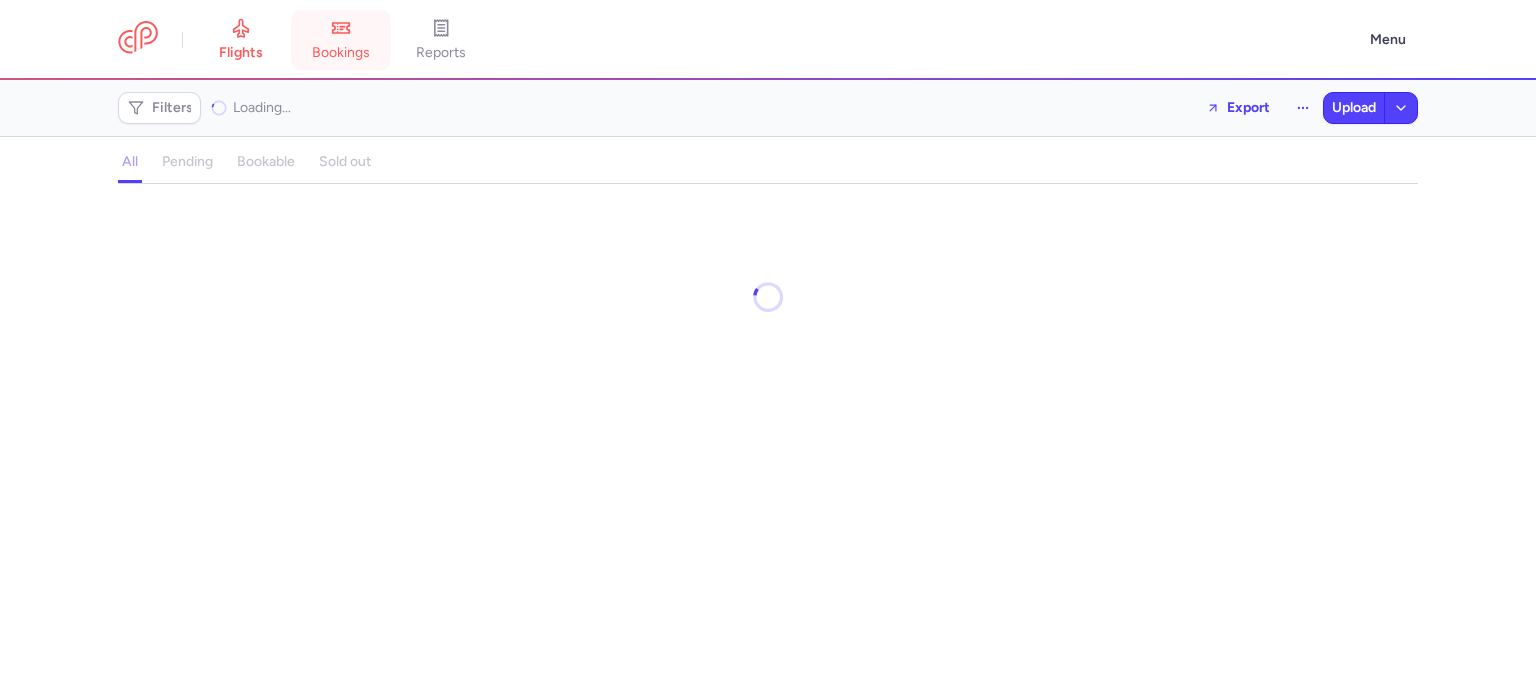 click on "bookings" at bounding box center [341, 53] 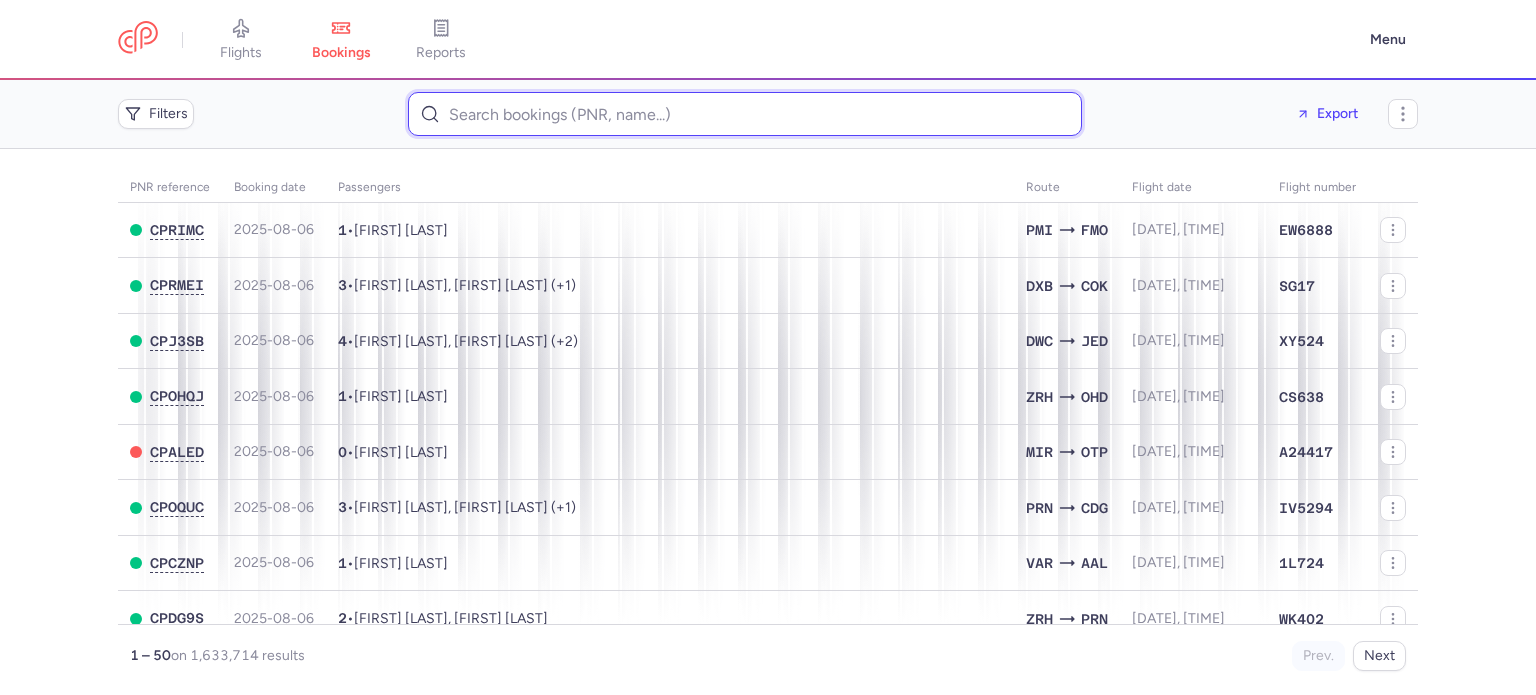 paste on "Ameen Sven" 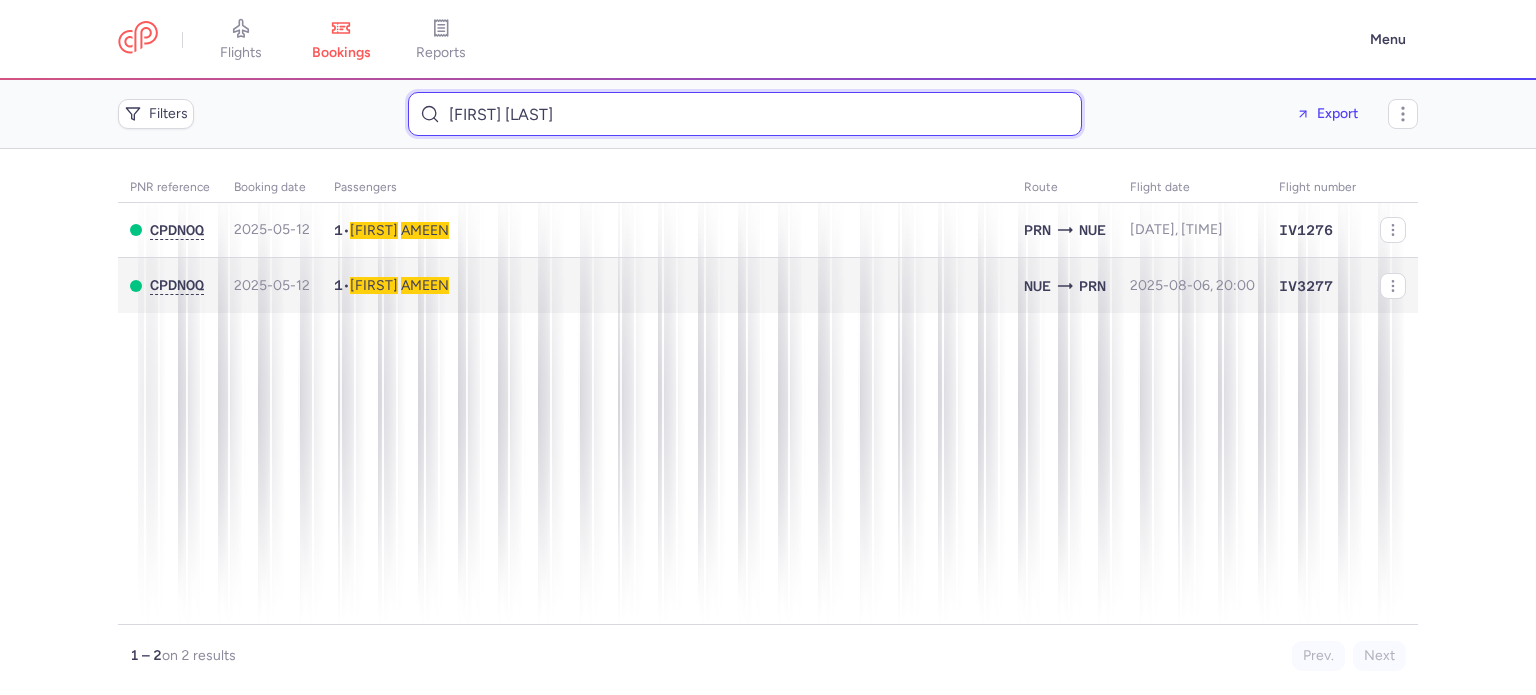 type on "Ameen Sven" 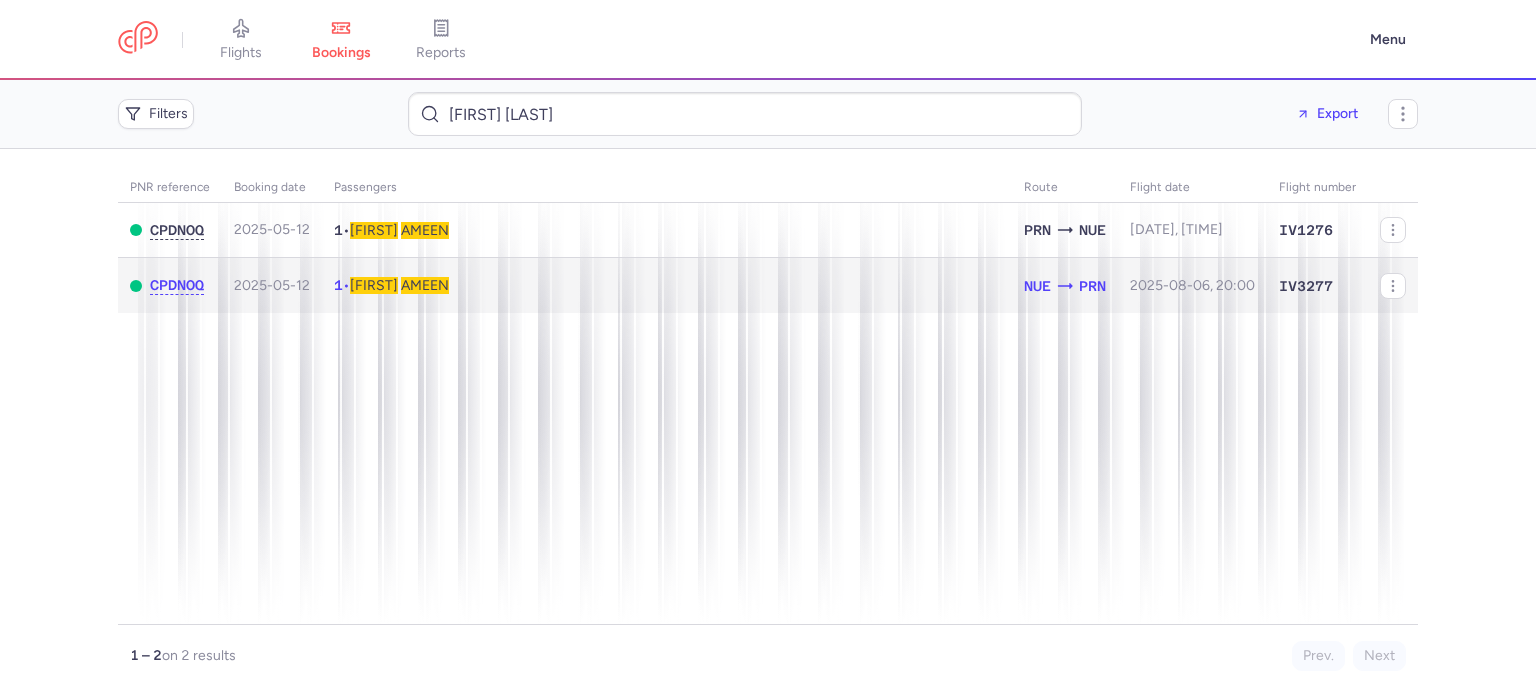 click on "1  •  Sven   AMEEN" 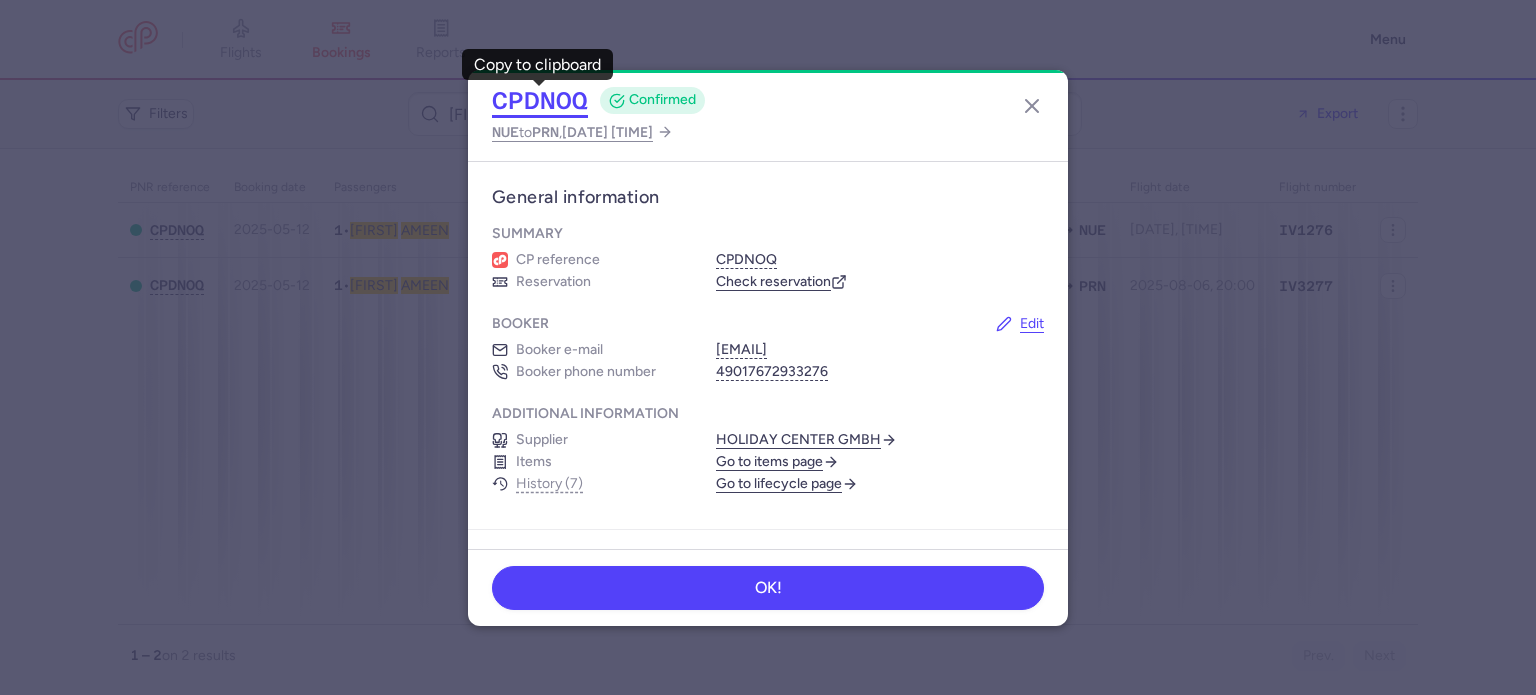 click on "CPDNOQ" 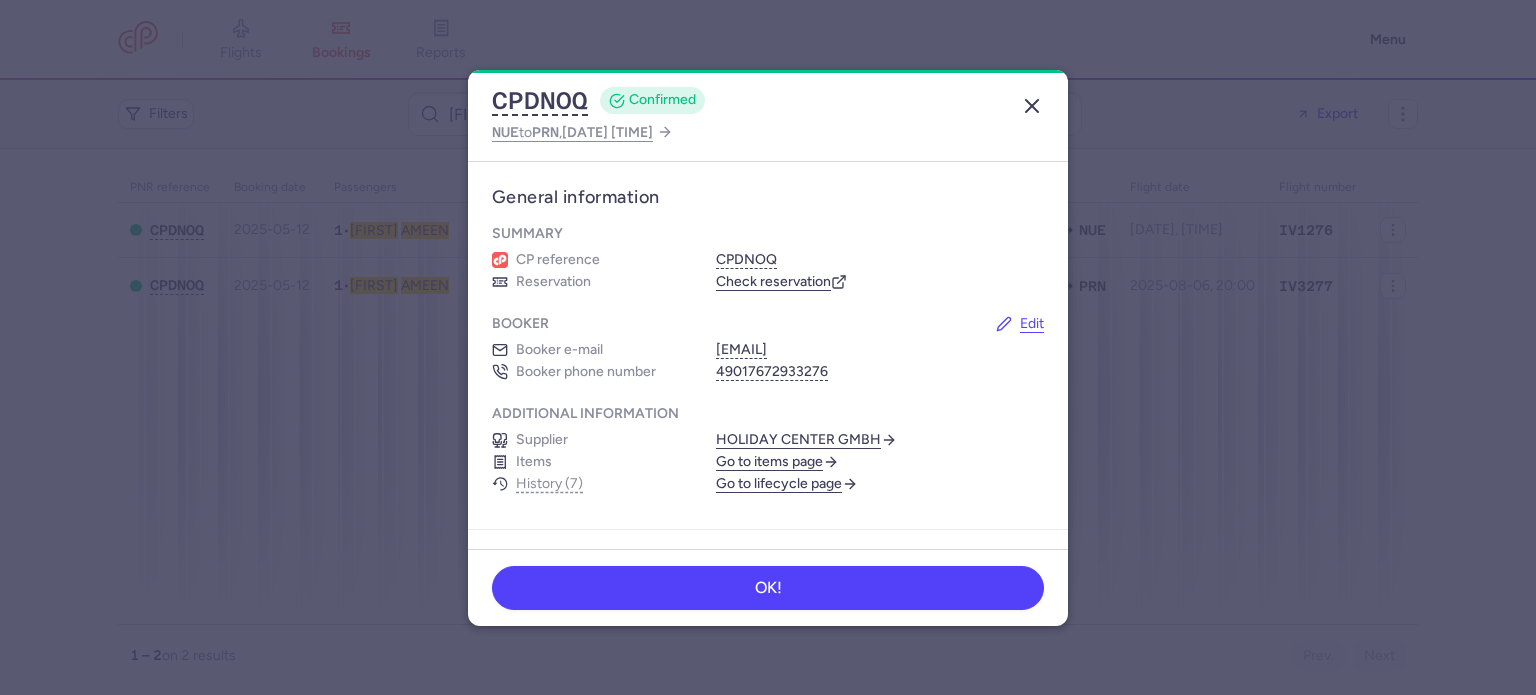 click 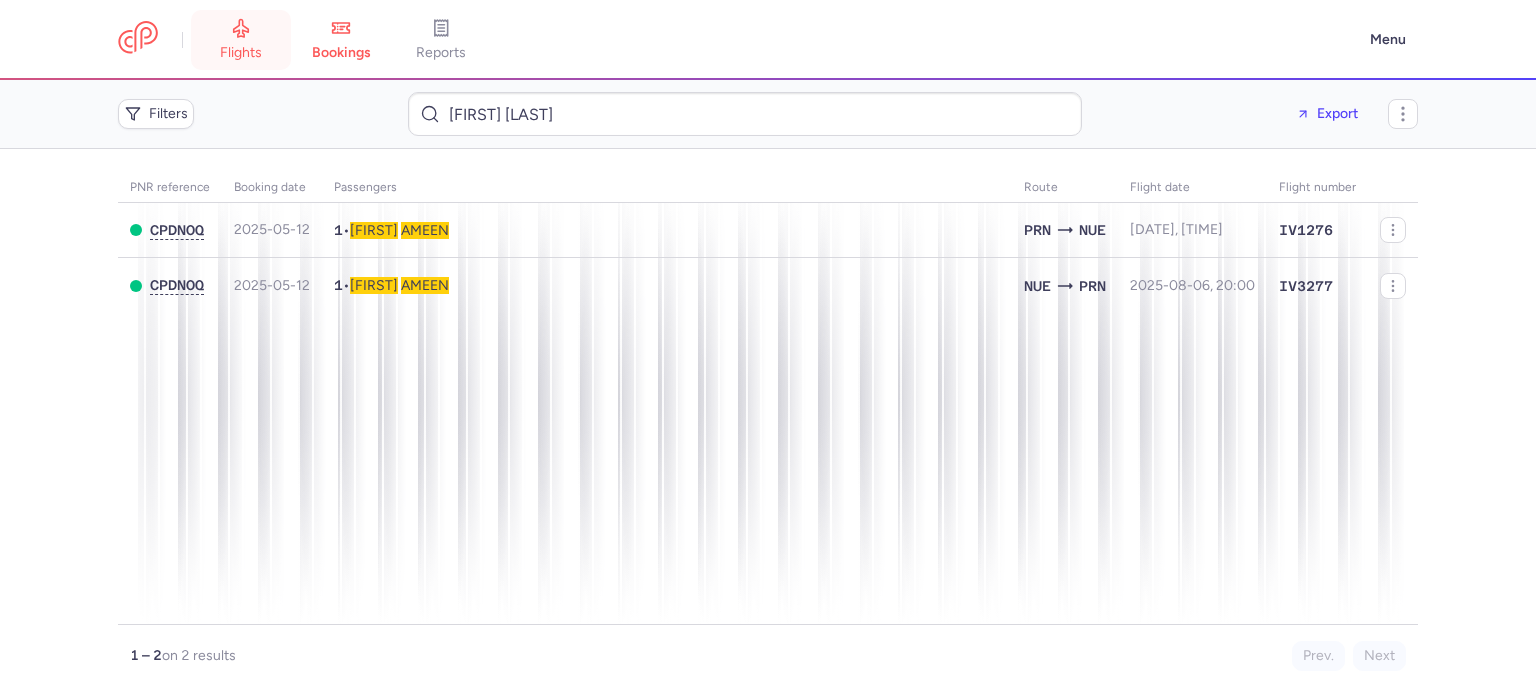 click 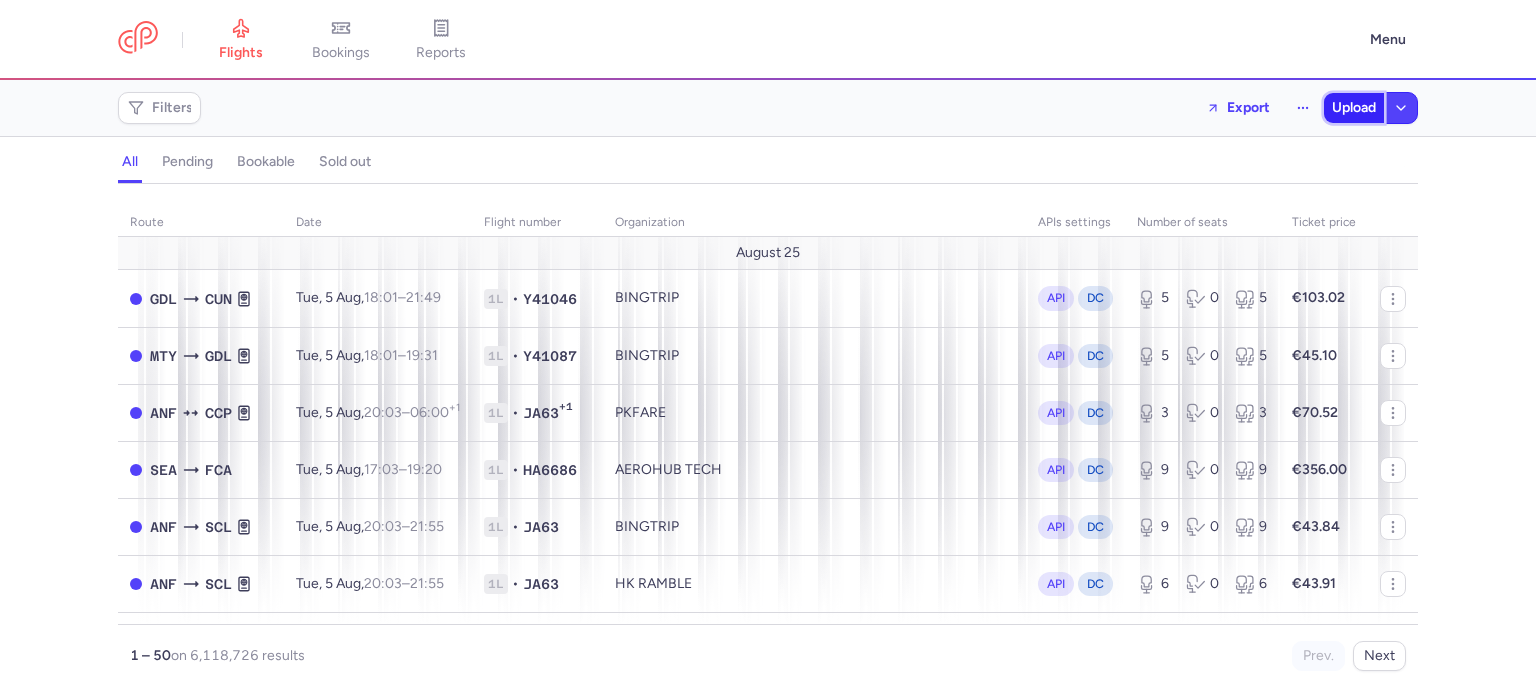 click on "Upload" at bounding box center [1354, 108] 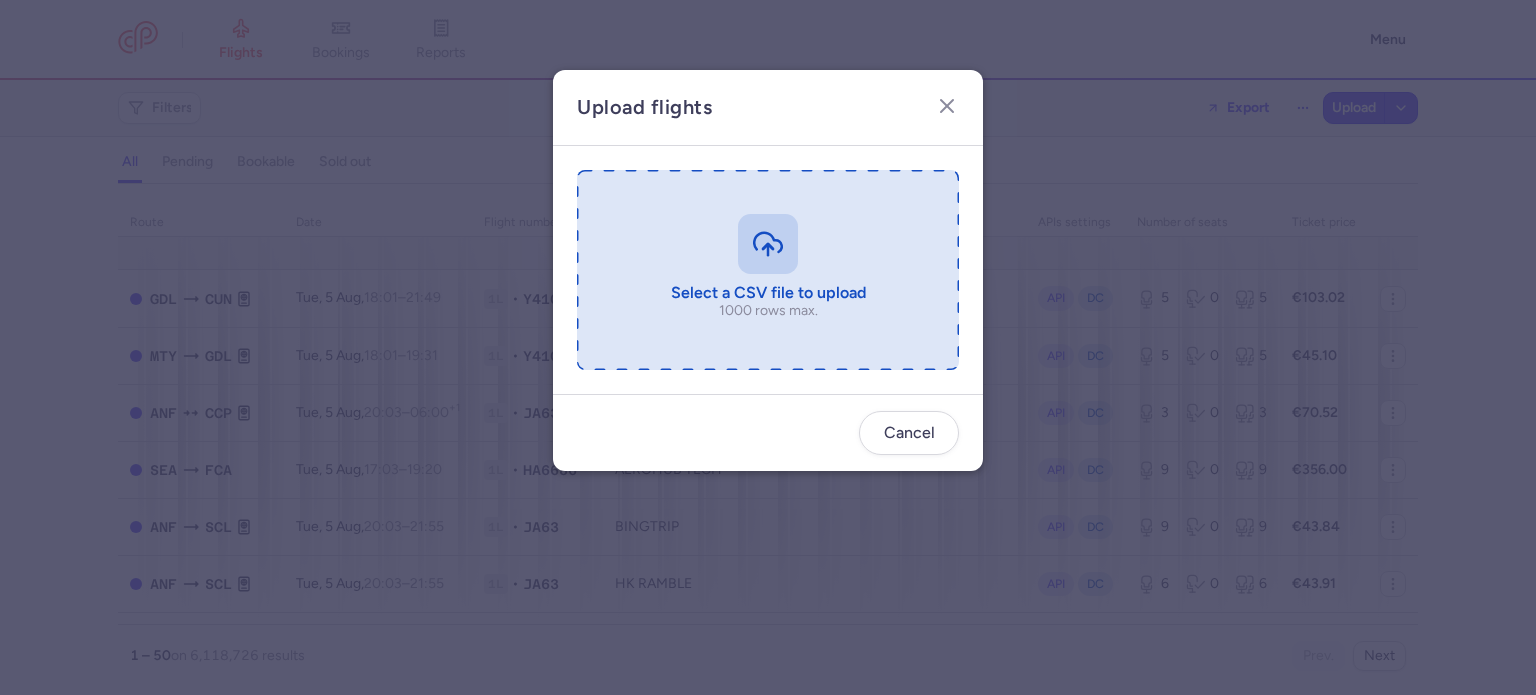 click at bounding box center [768, 270] 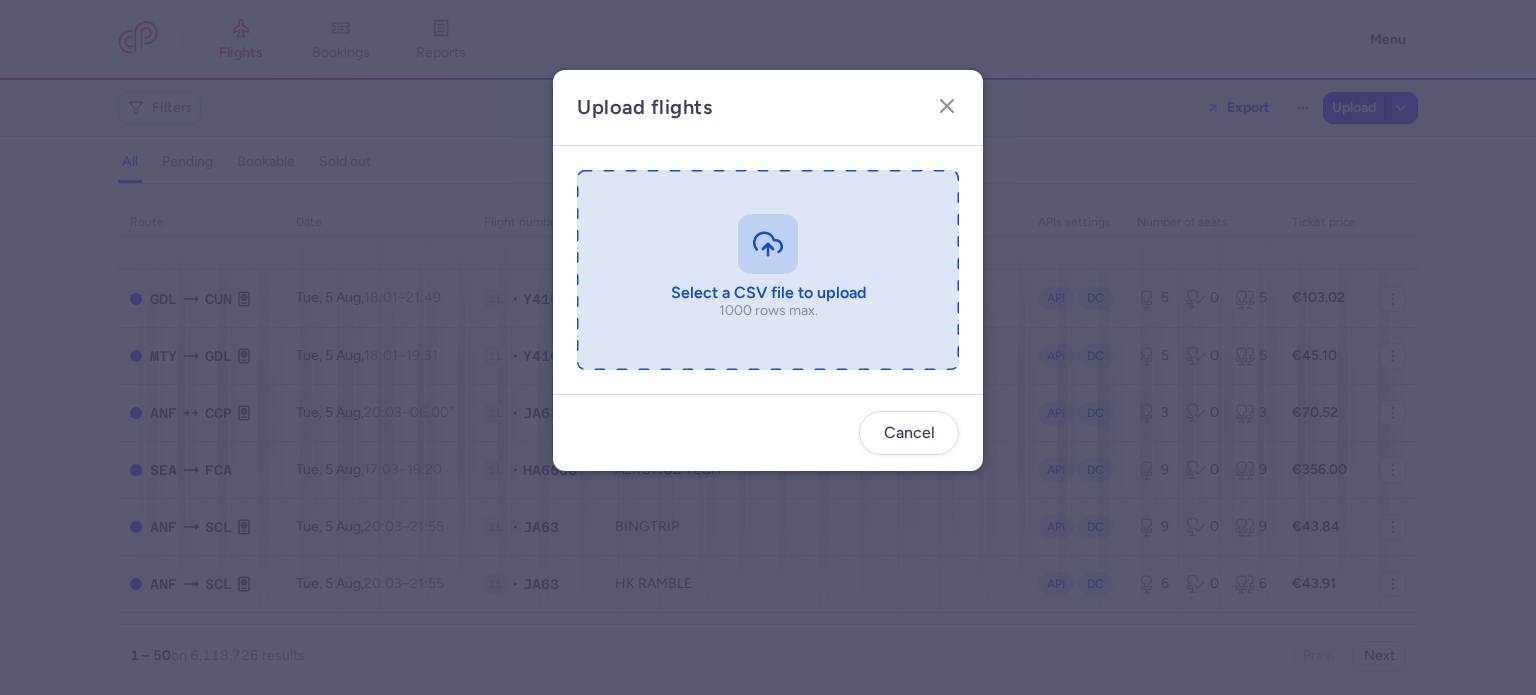 type on "C:\fakepath\export_flight_4D2034_20250806,2247.csv" 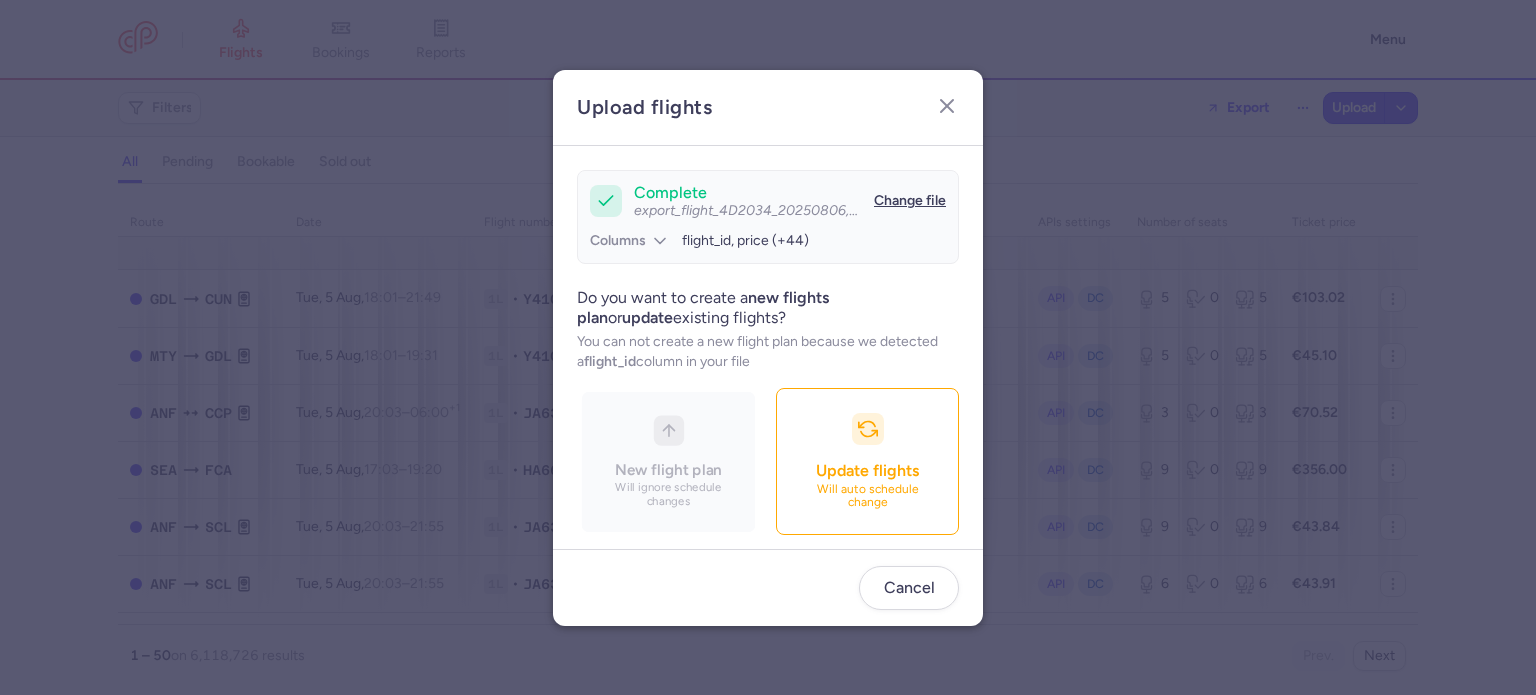 scroll, scrollTop: 172, scrollLeft: 0, axis: vertical 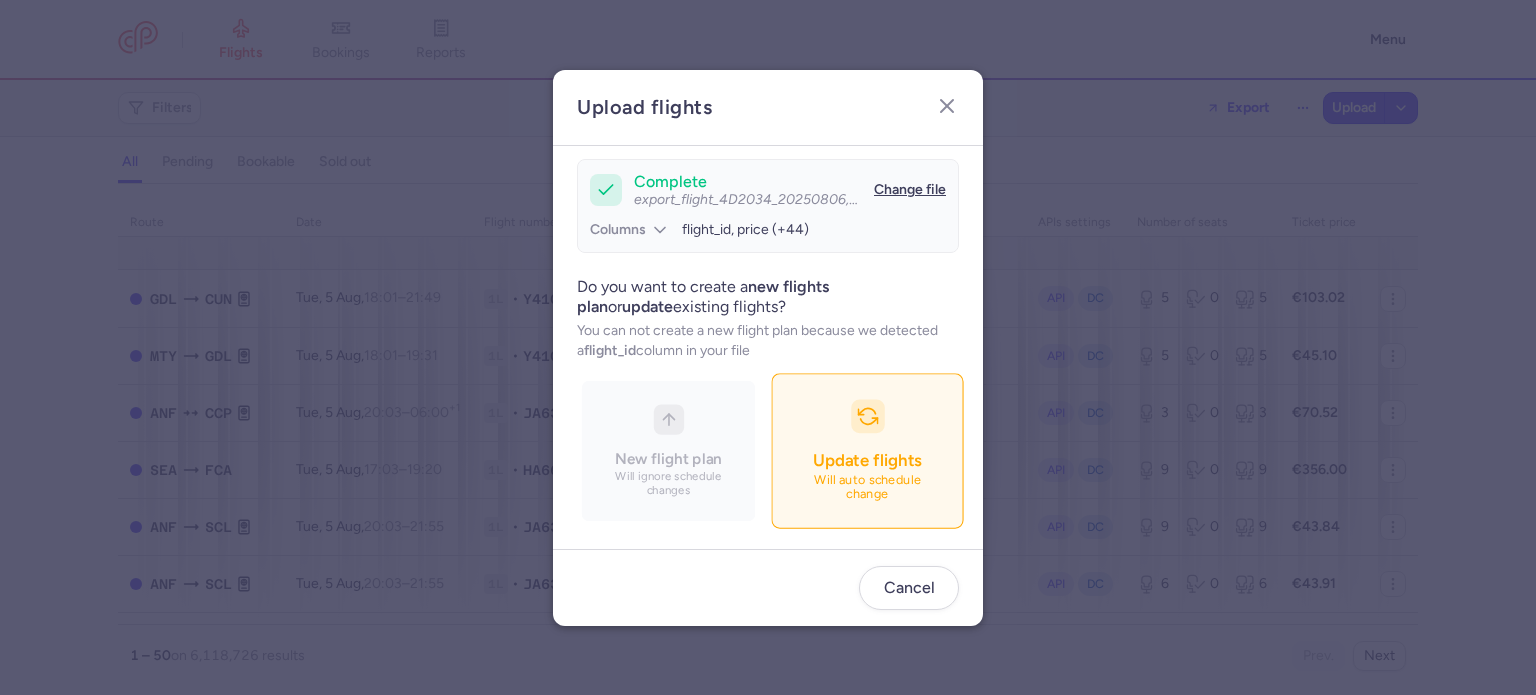 click on "Update flights" at bounding box center (867, 460) 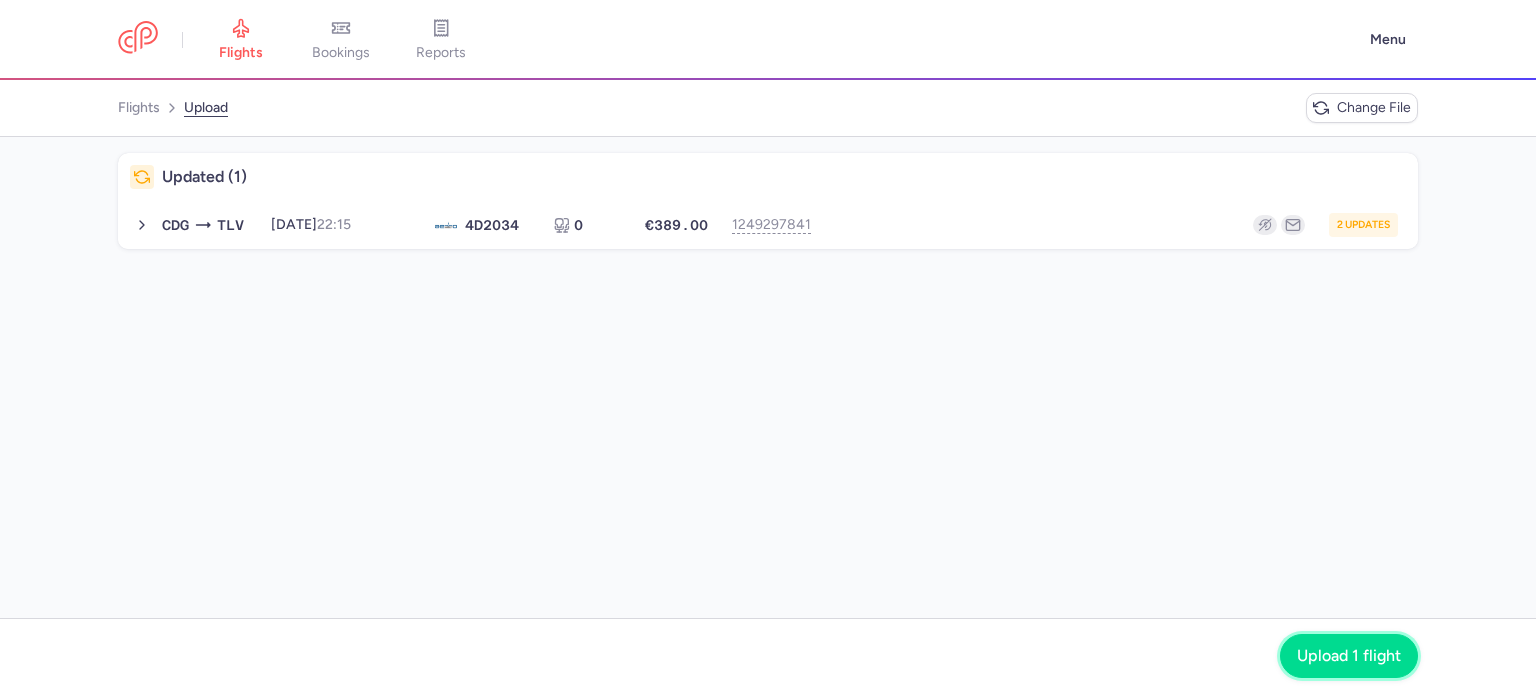 click on "Upload 1 flight" 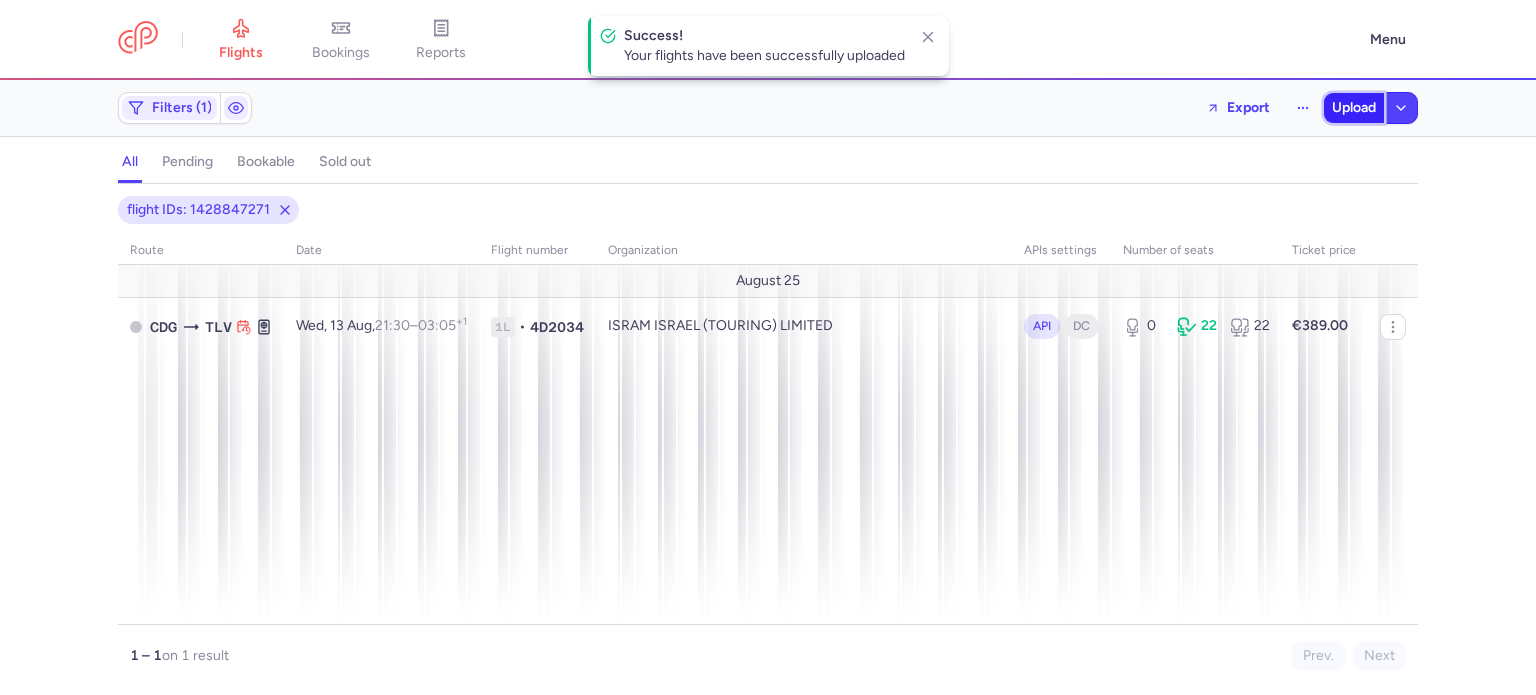 click on "Upload" at bounding box center [1354, 108] 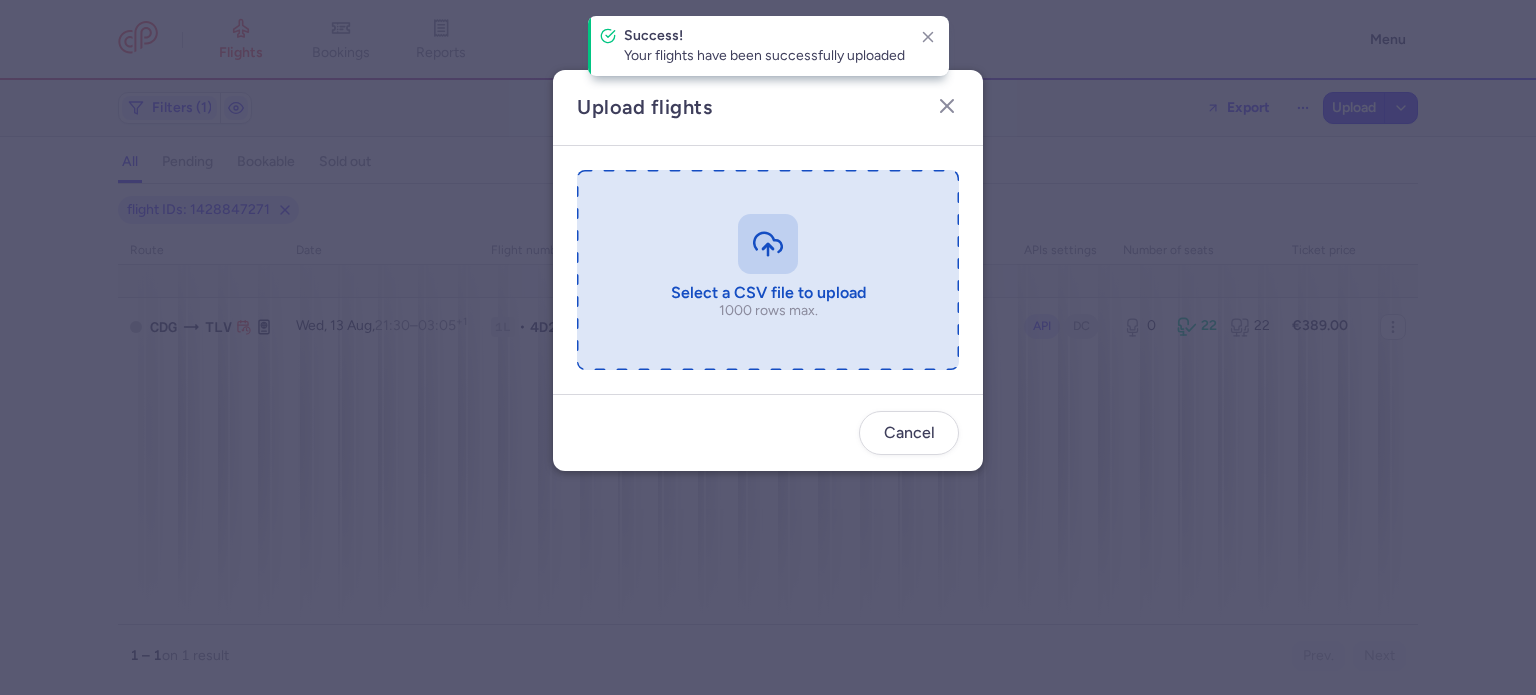click at bounding box center (768, 270) 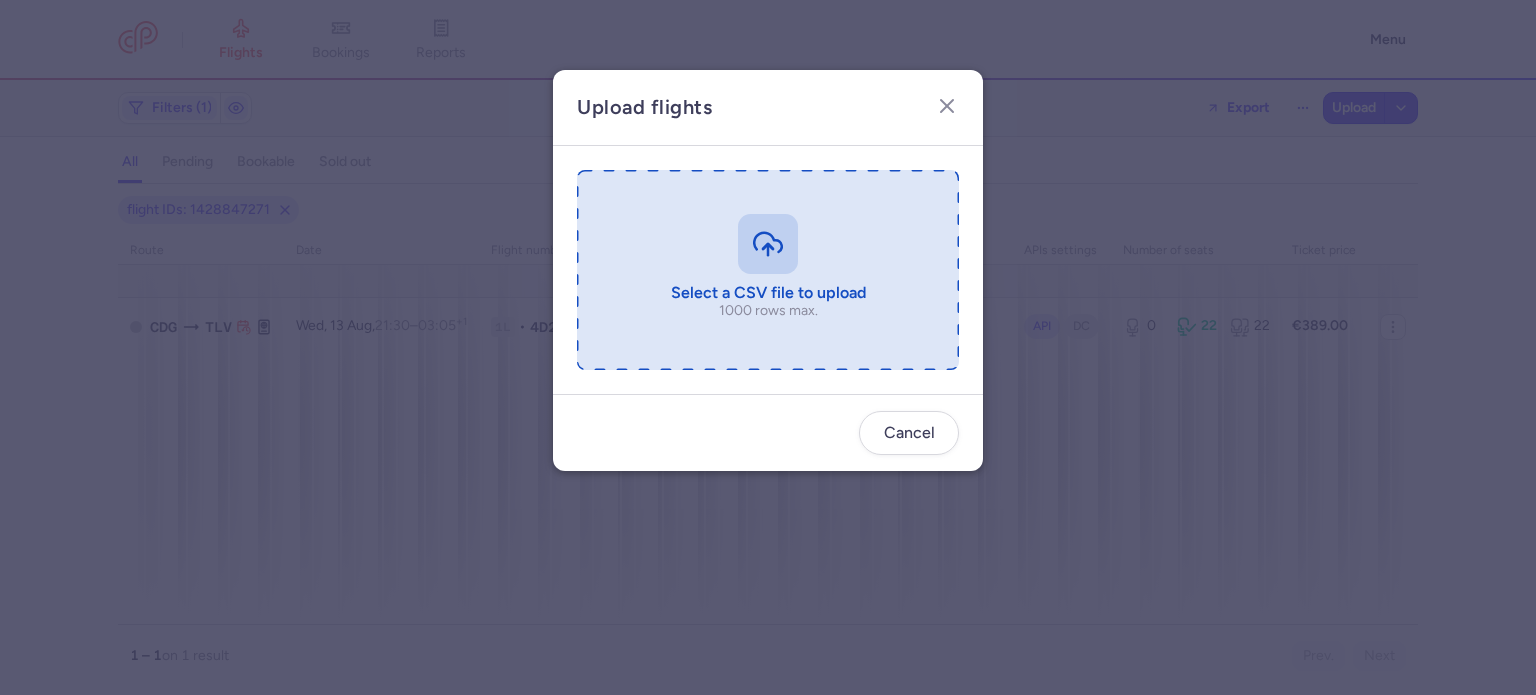 type on "C:\fakepath\export_flight_4D2033_20250806,2246.csv" 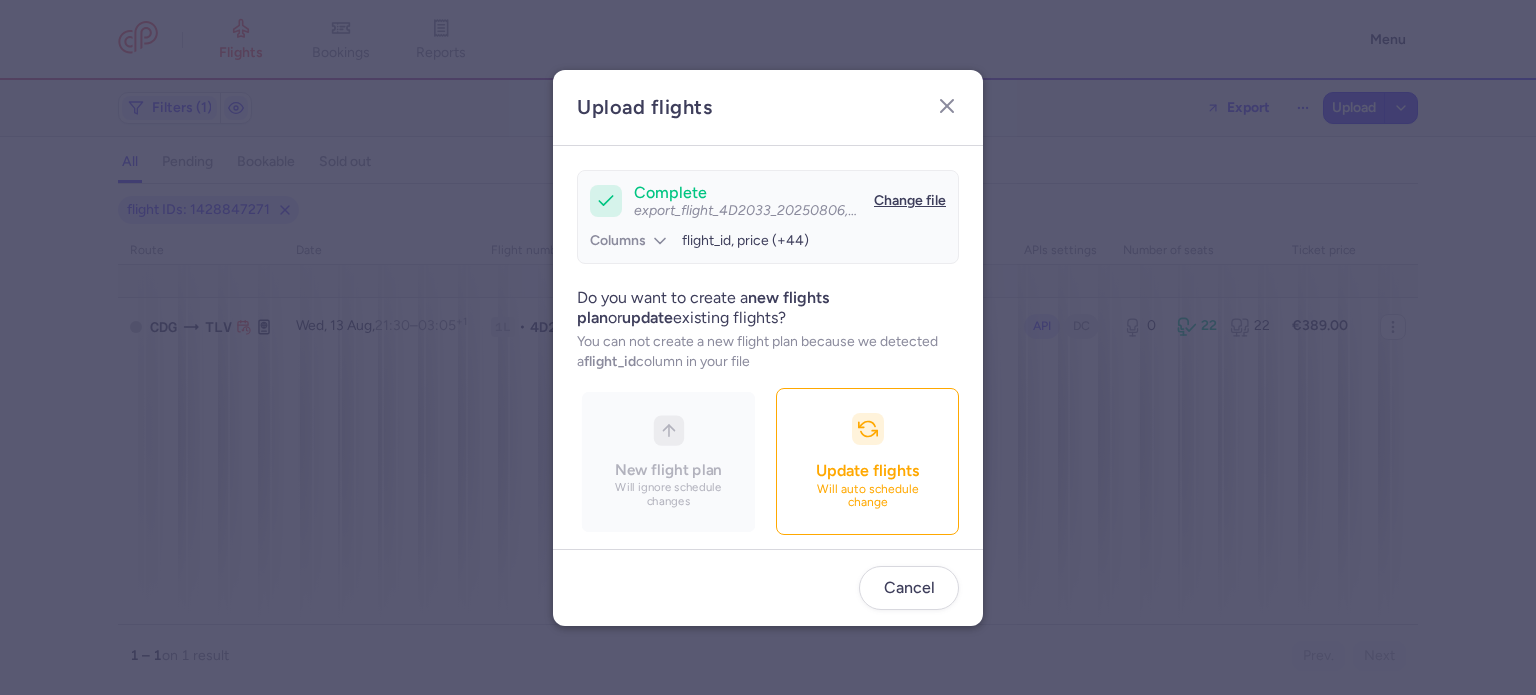 scroll, scrollTop: 172, scrollLeft: 0, axis: vertical 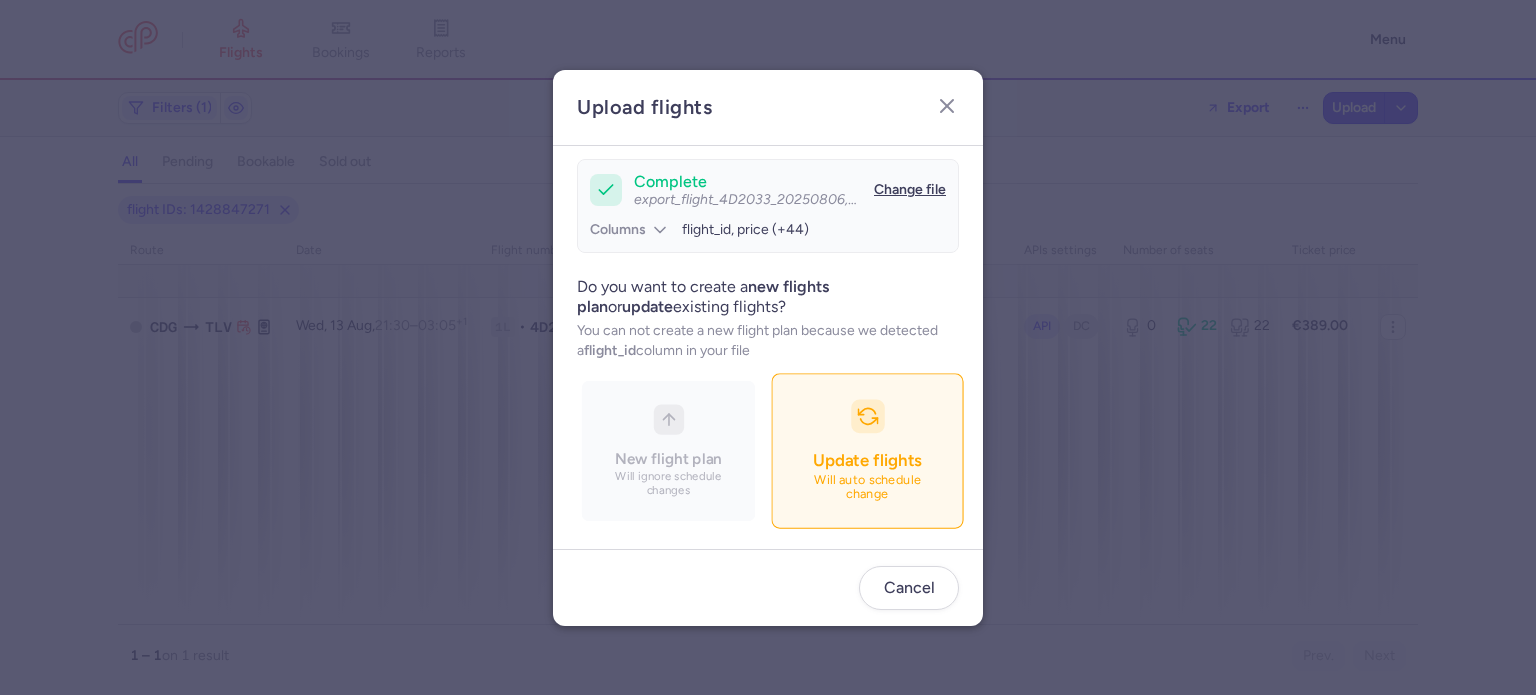 click on "Update flights Will auto schedule change" at bounding box center [867, 450] 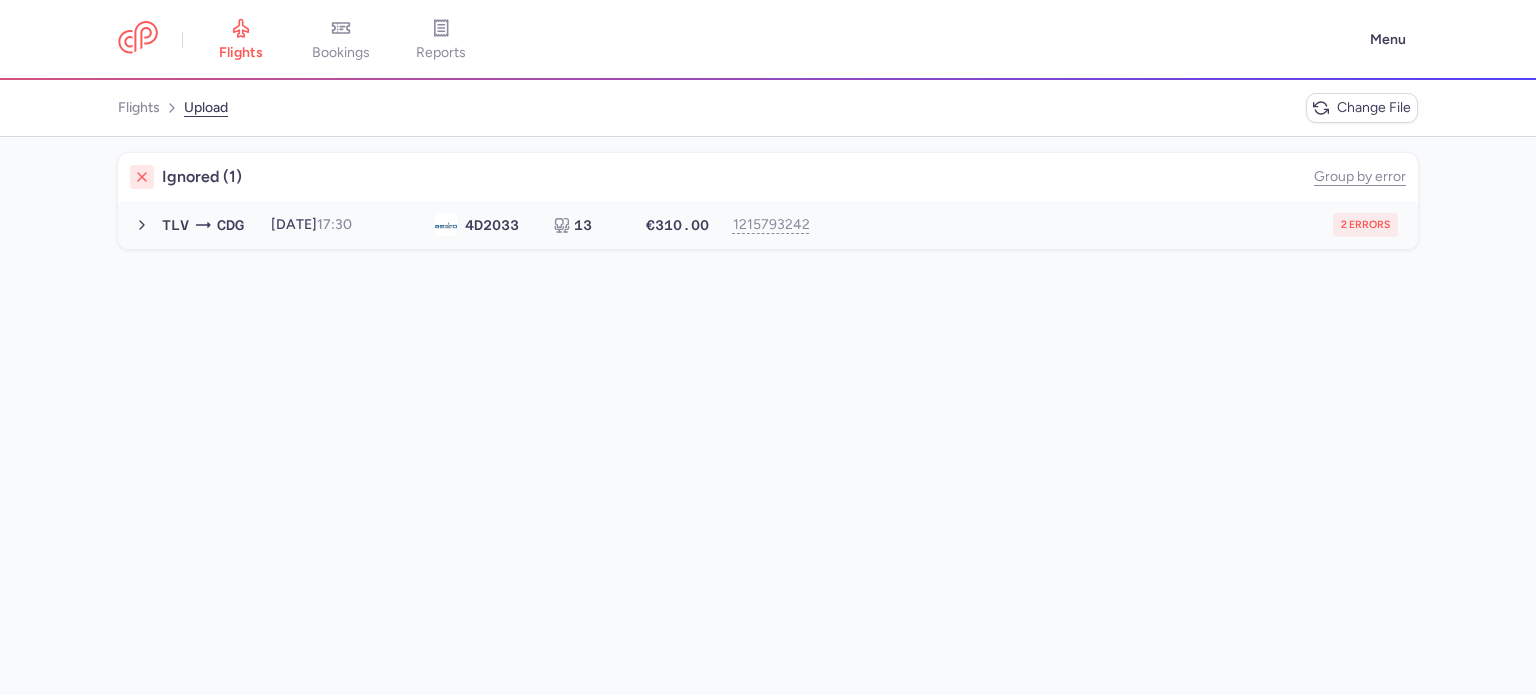 click on "2 errors" at bounding box center (1113, 225) 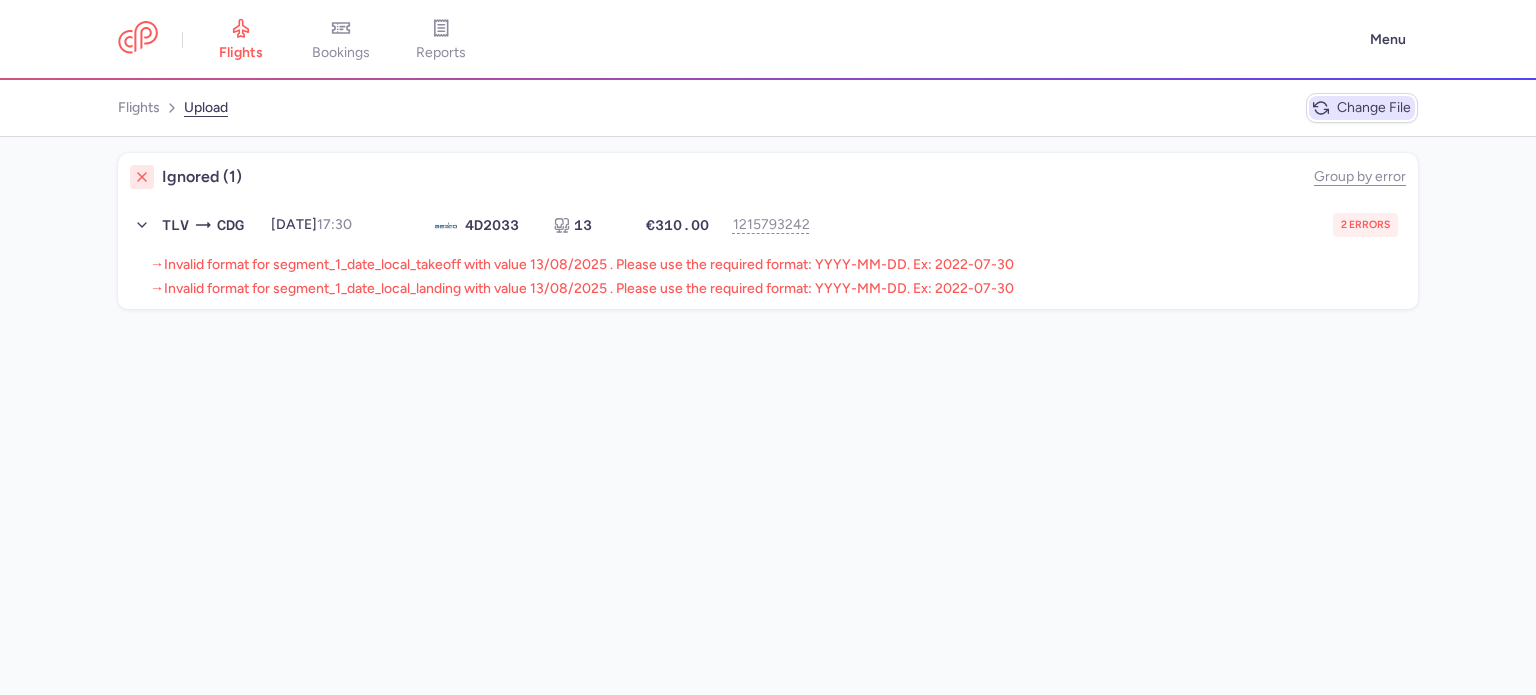 click on "Change file" at bounding box center [1374, 108] 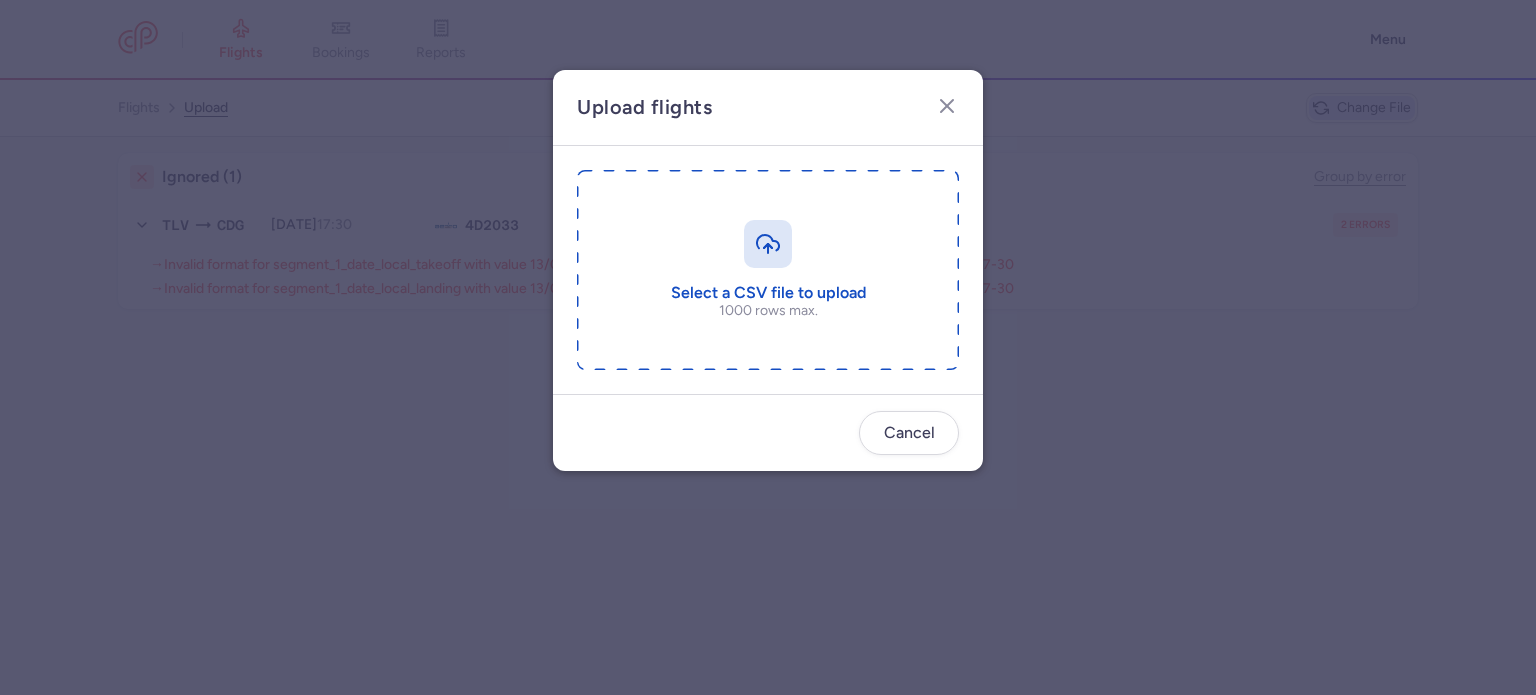 type on "C:\fakepath\export_flight_4D2016_20250806,2246.csv" 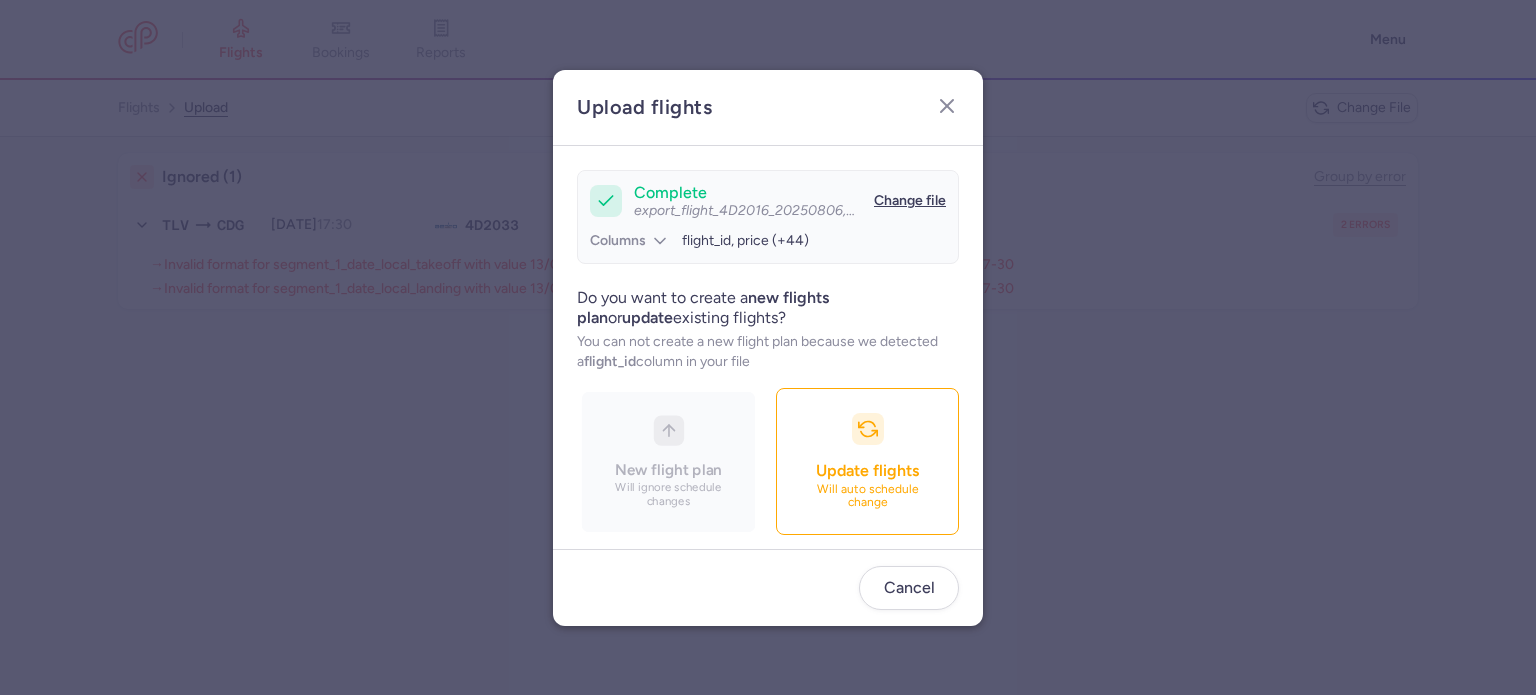 scroll, scrollTop: 172, scrollLeft: 0, axis: vertical 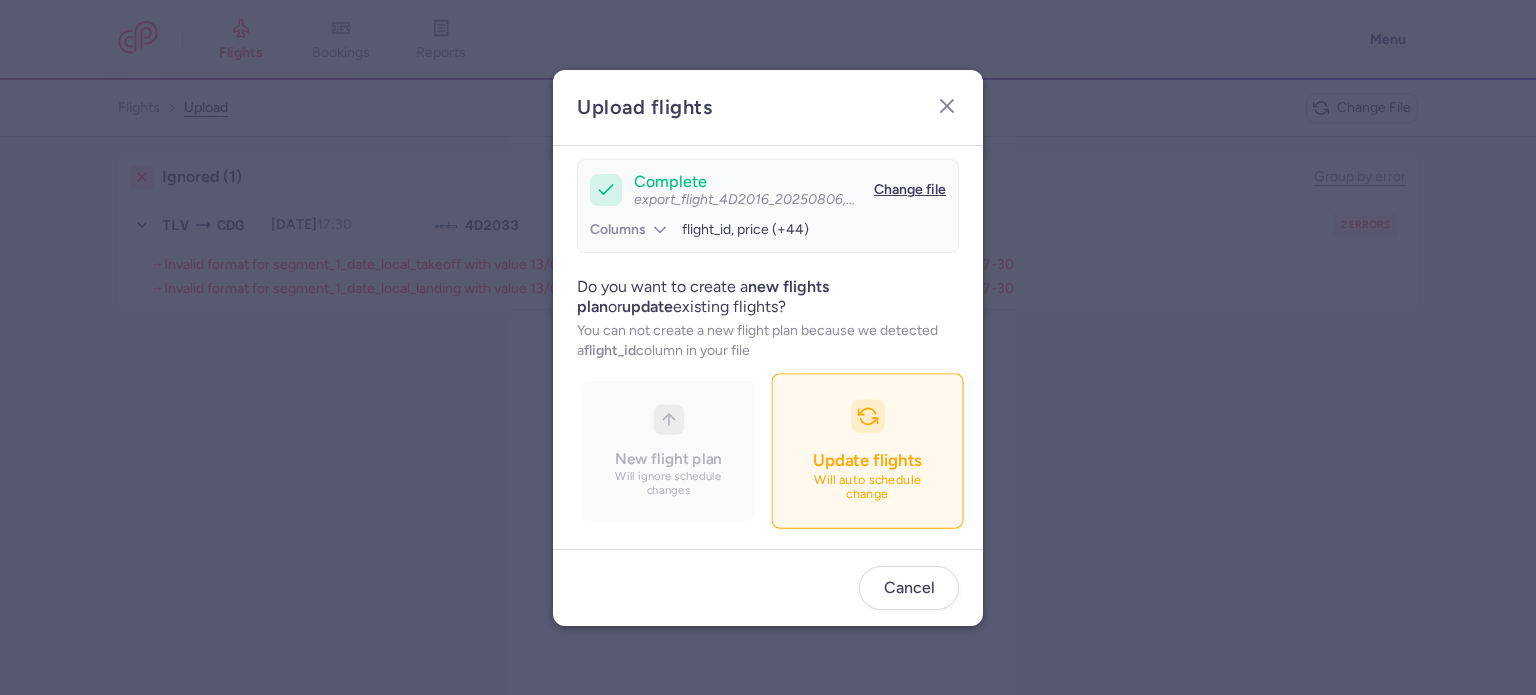 click on "Update flights" at bounding box center [867, 460] 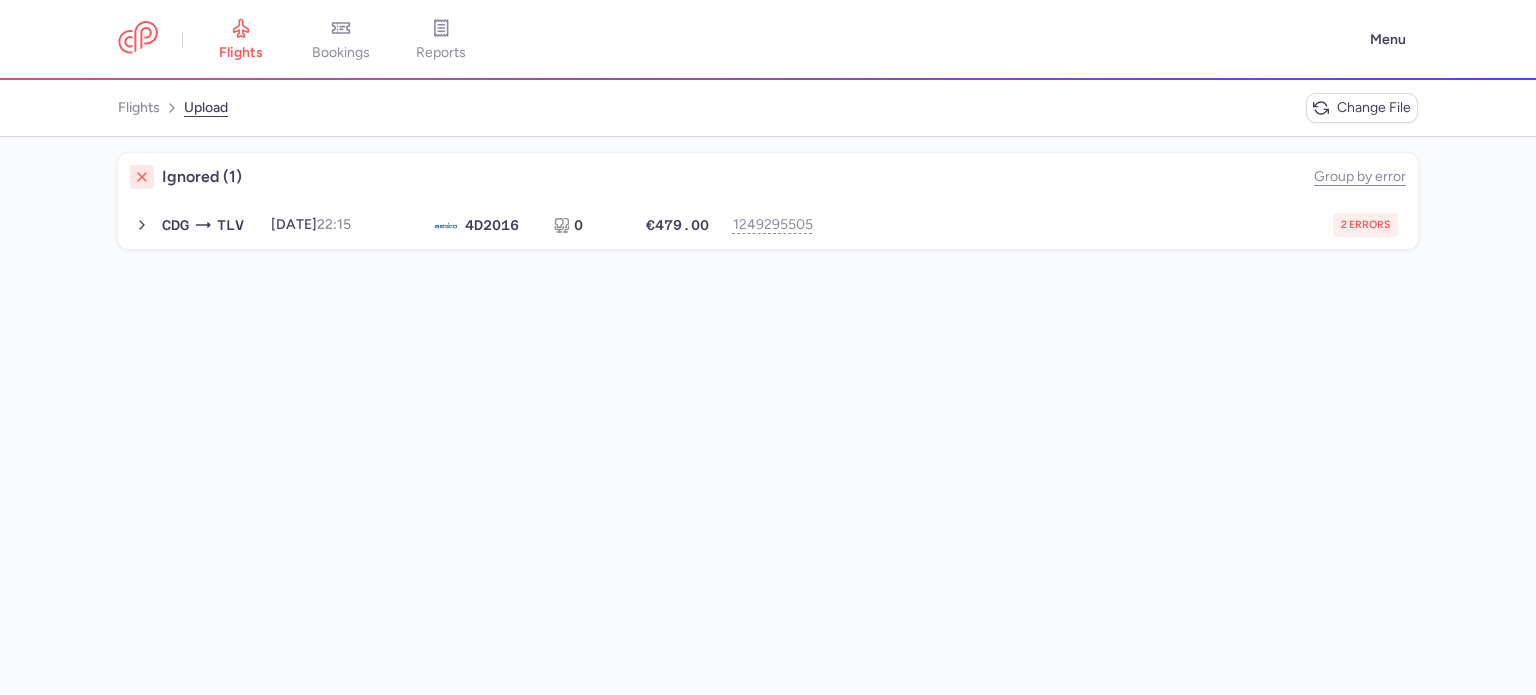 click on "Ignored (1)  Group by error  CDG  TLV 2025-08-11,  22:15 4D  2016 0 €479.00 1249295505 2 errors 2025-08-11, 22:15 4D2016 0 seats €479.00" 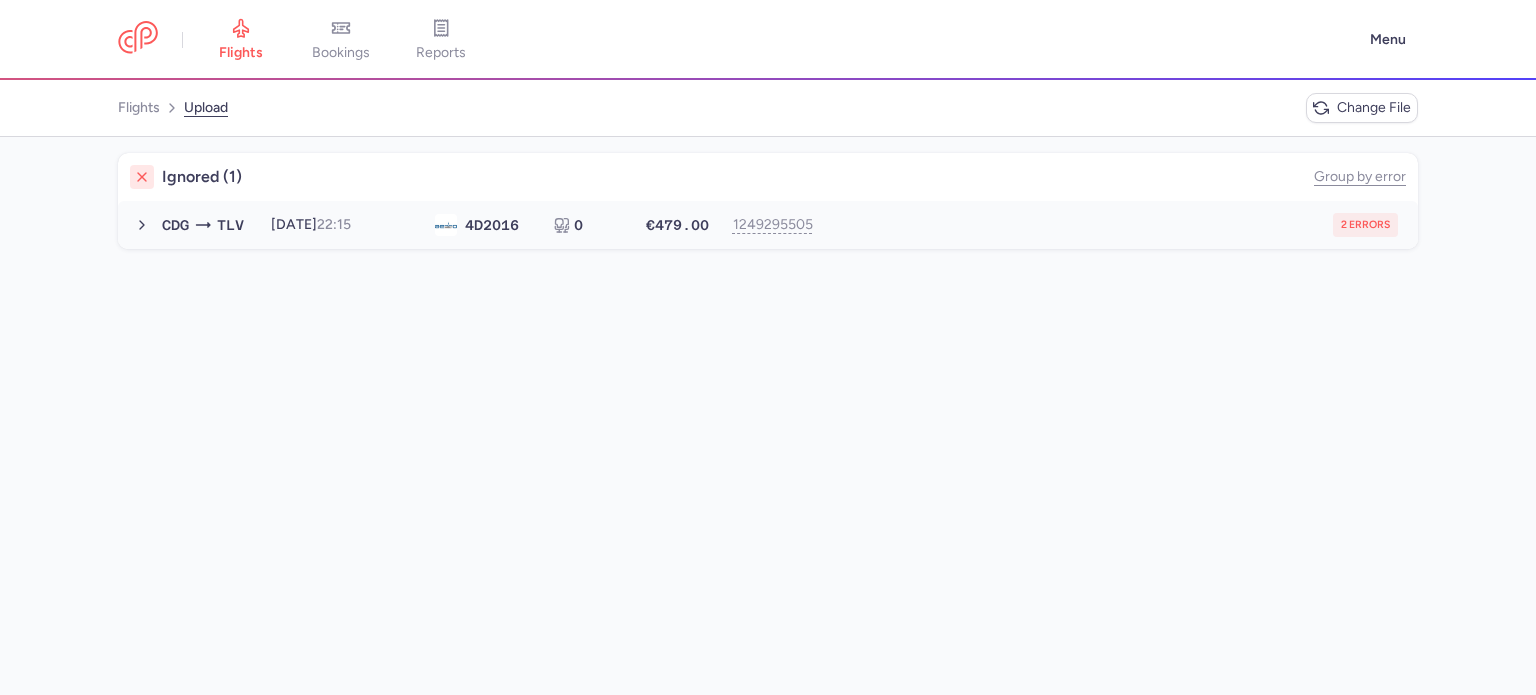 click on "2 errors" at bounding box center [1113, 225] 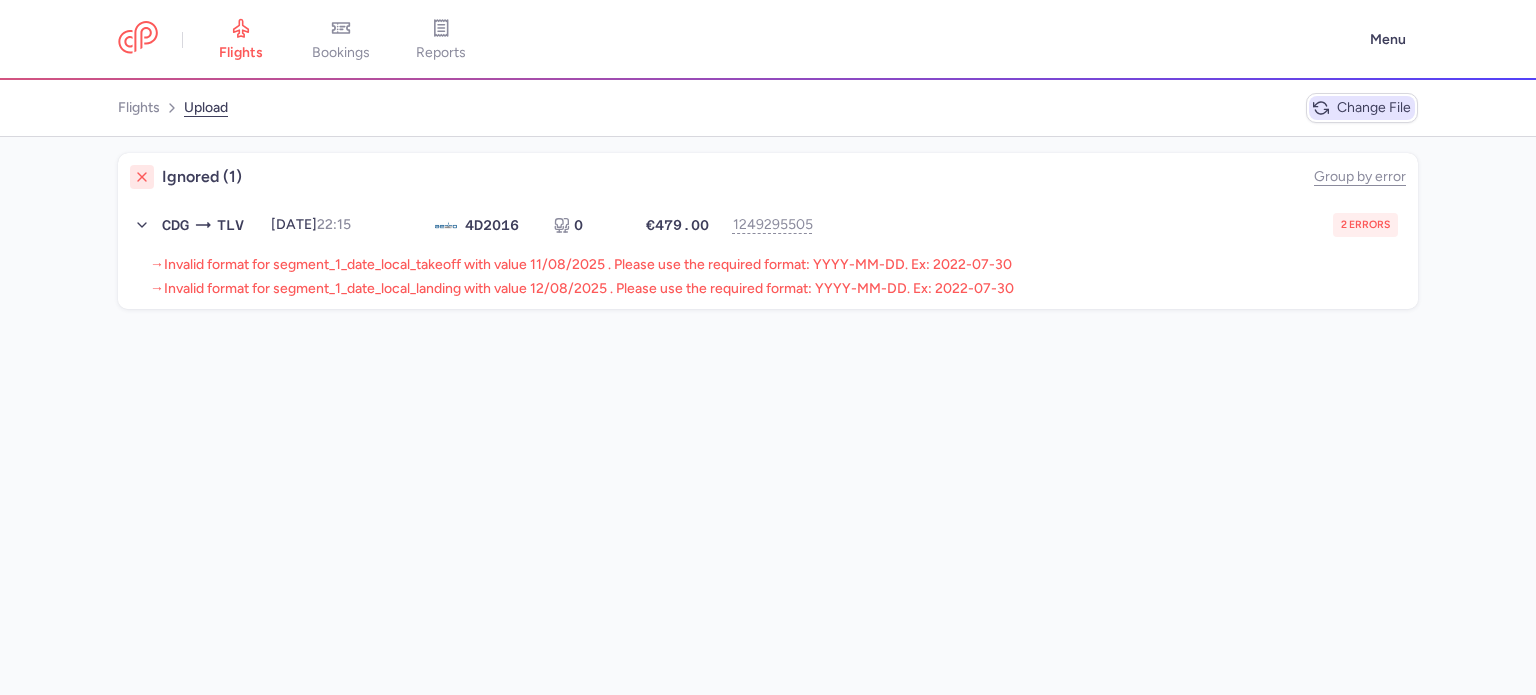 click on "Change file" at bounding box center (1374, 108) 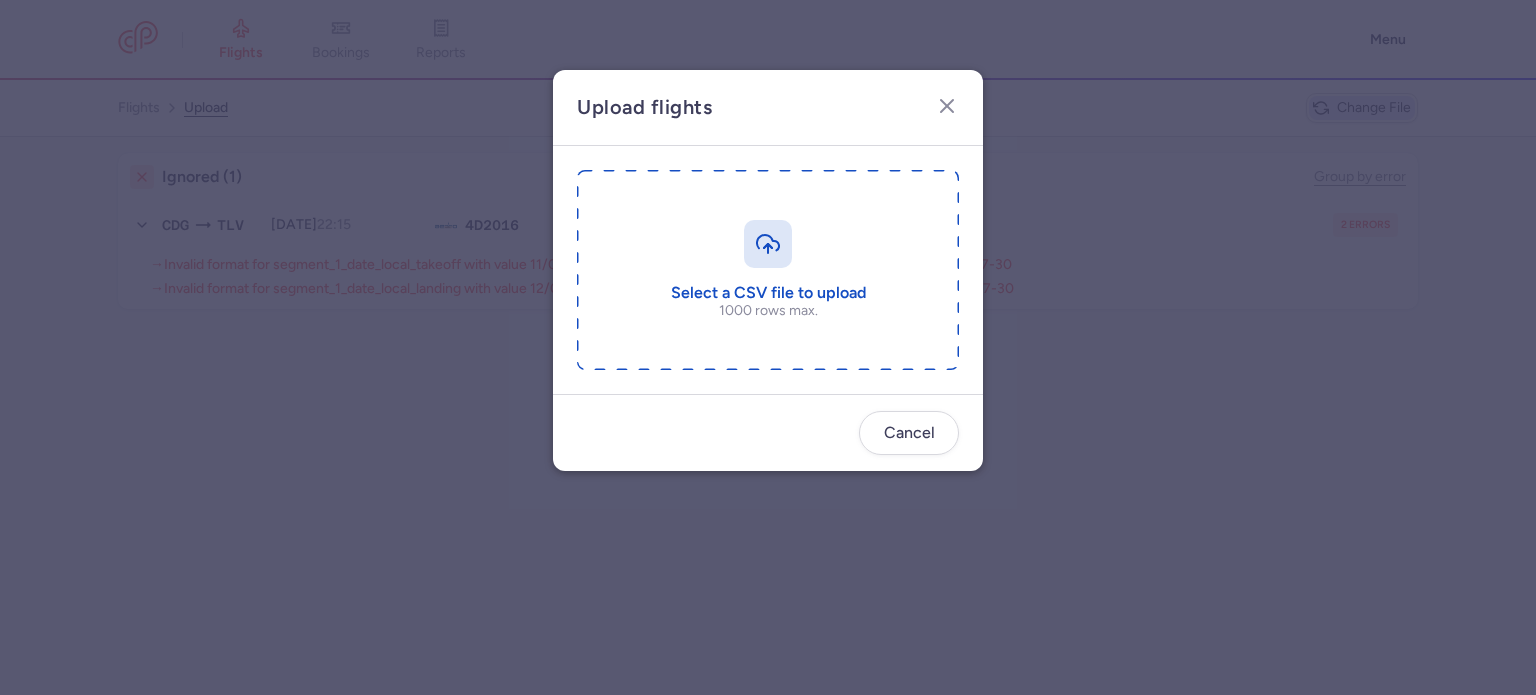 type on "C:\fakepath\export_flight_4D2015_20250806,2245.csv" 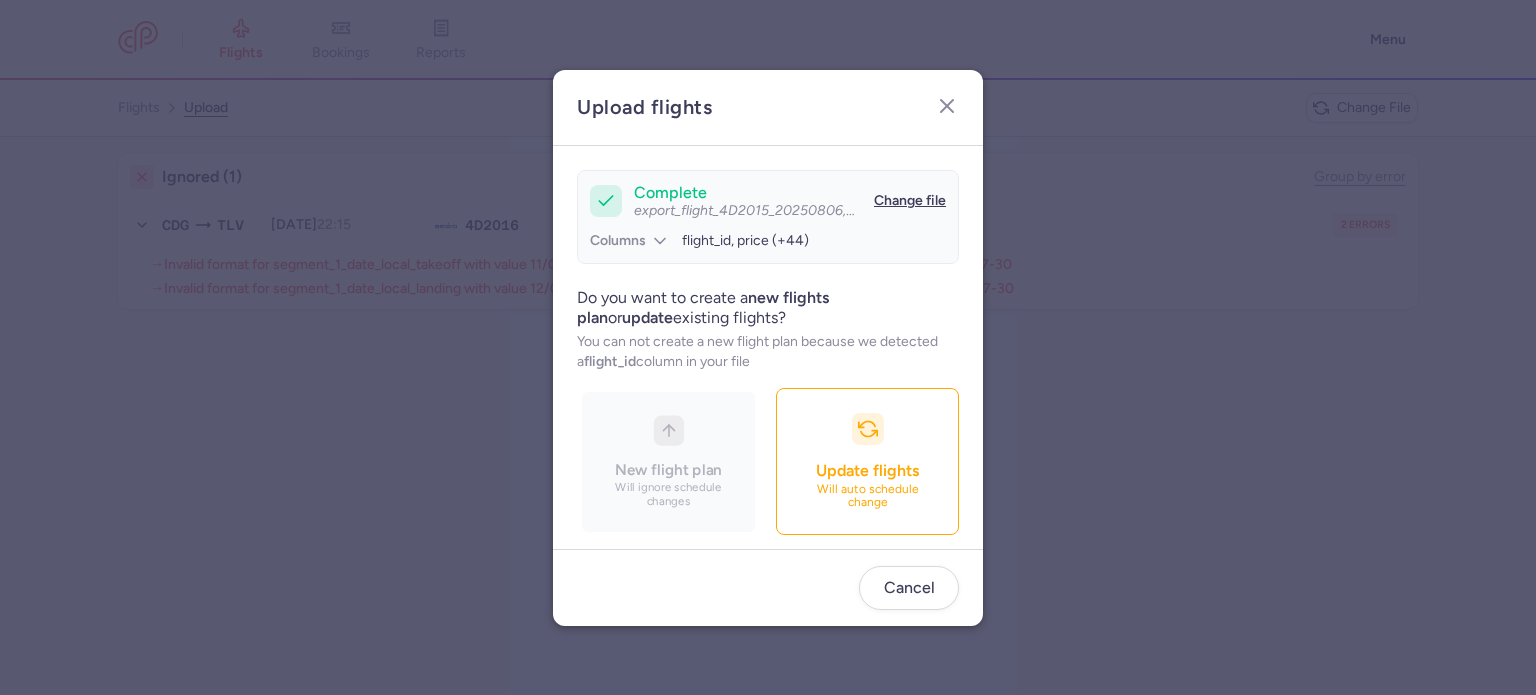scroll, scrollTop: 172, scrollLeft: 0, axis: vertical 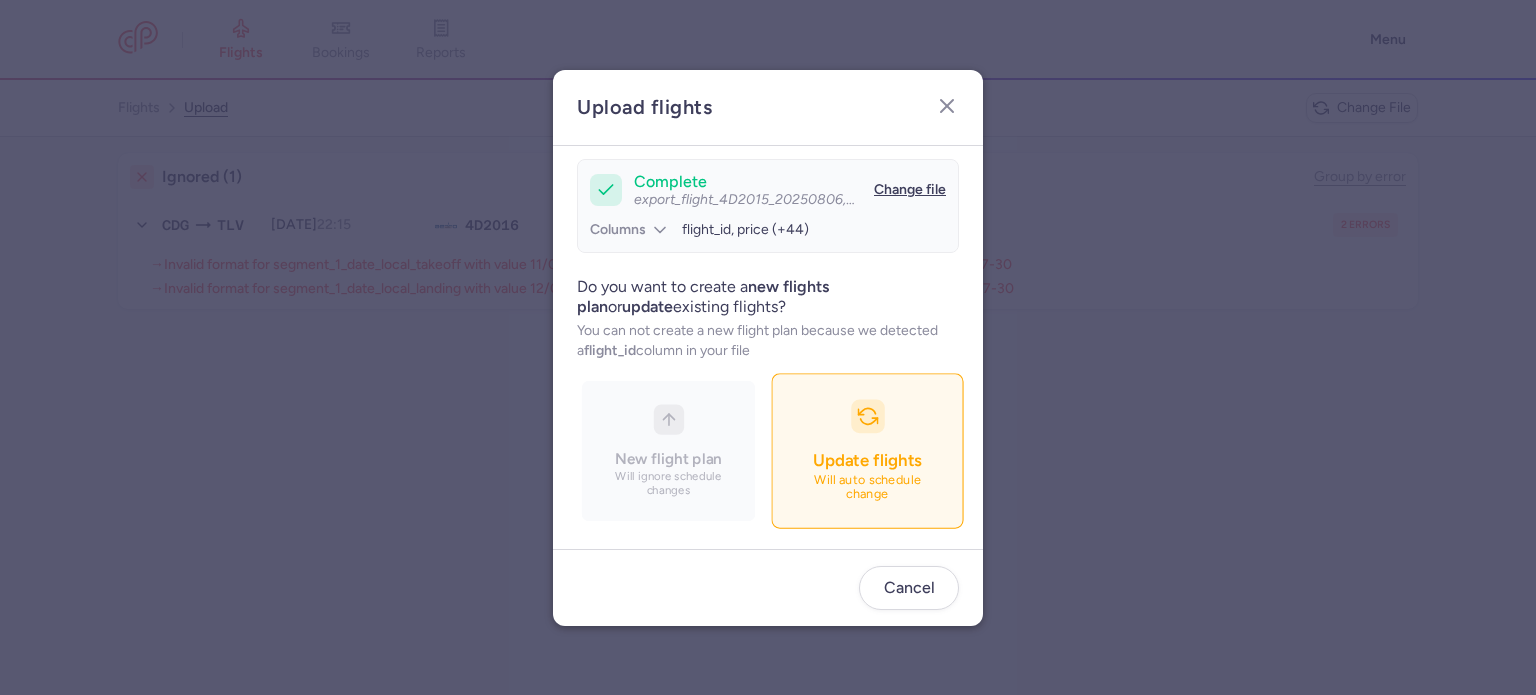 click on "Update flights" at bounding box center [867, 460] 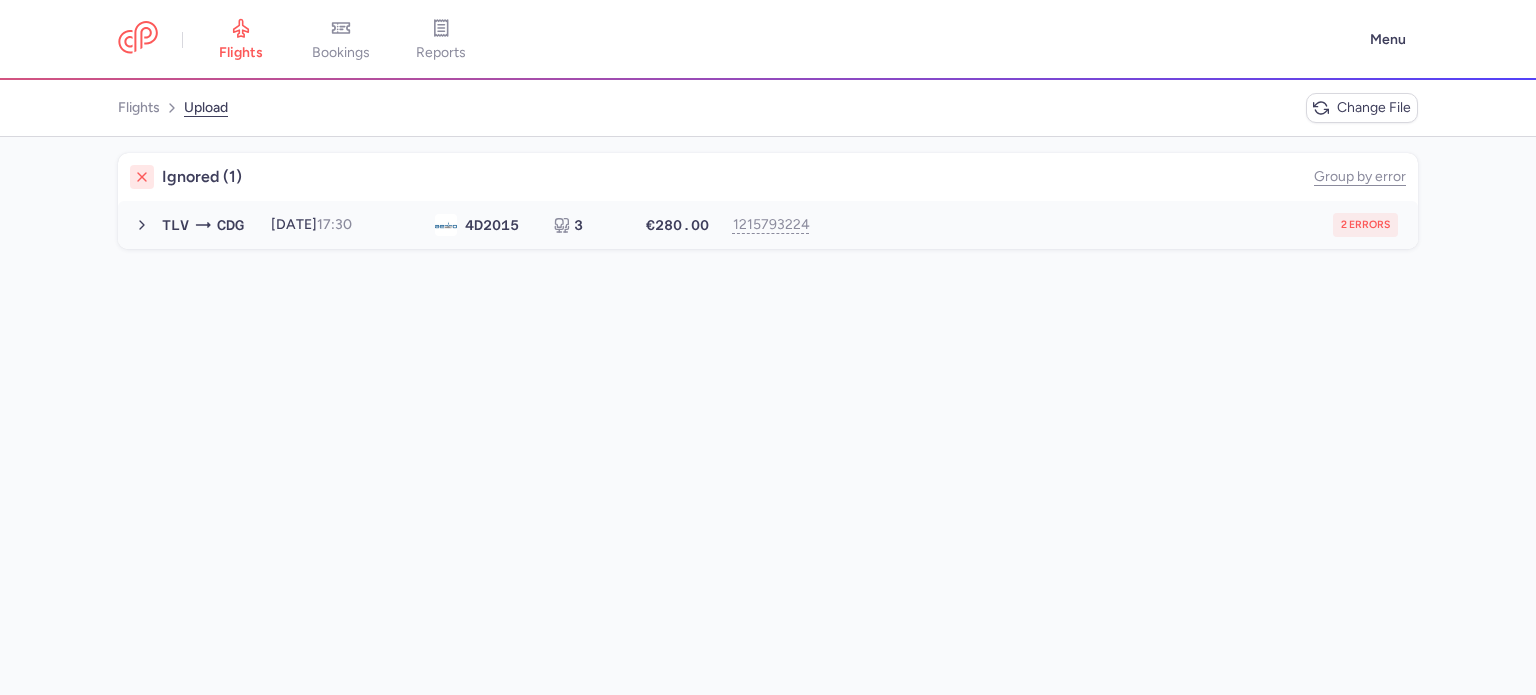 click on "2 errors" at bounding box center (1113, 225) 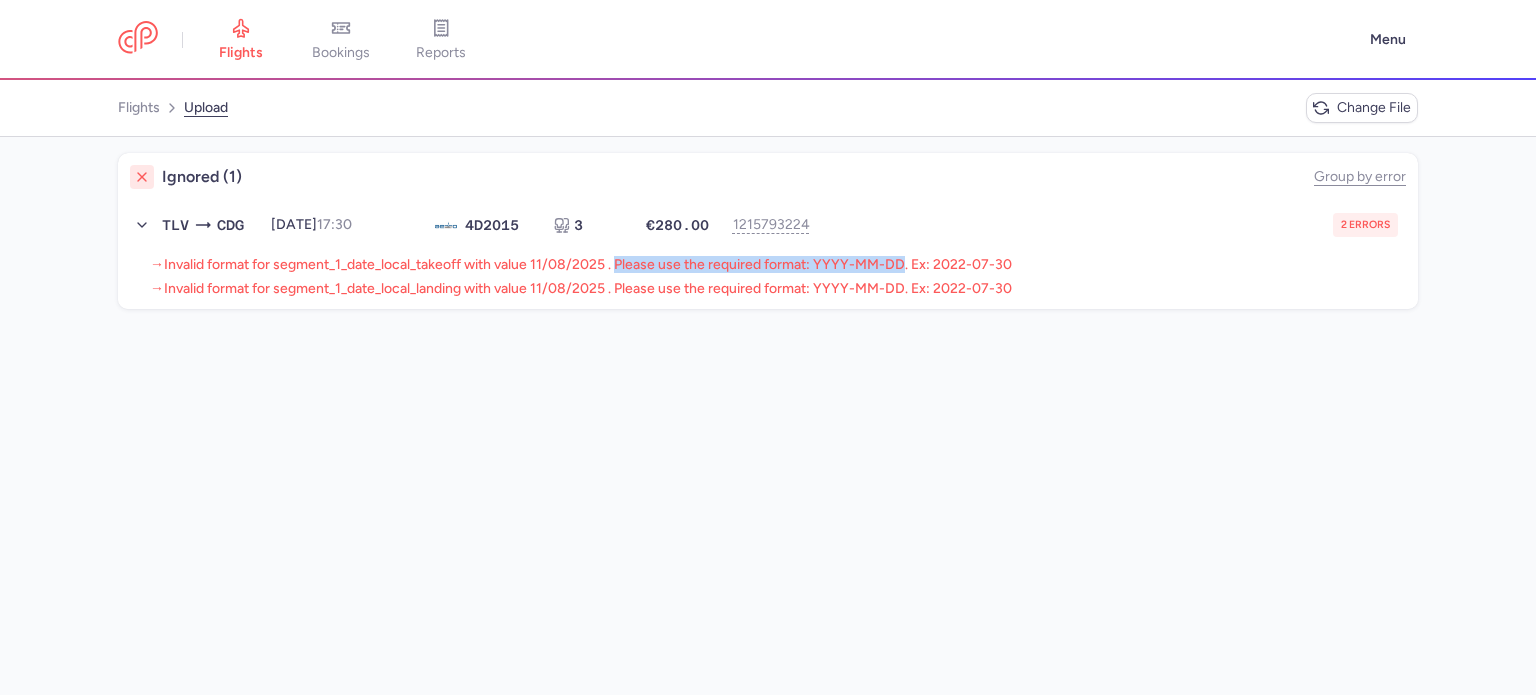drag, startPoint x: 622, startPoint y: 267, endPoint x: 907, endPoint y: 262, distance: 285.04385 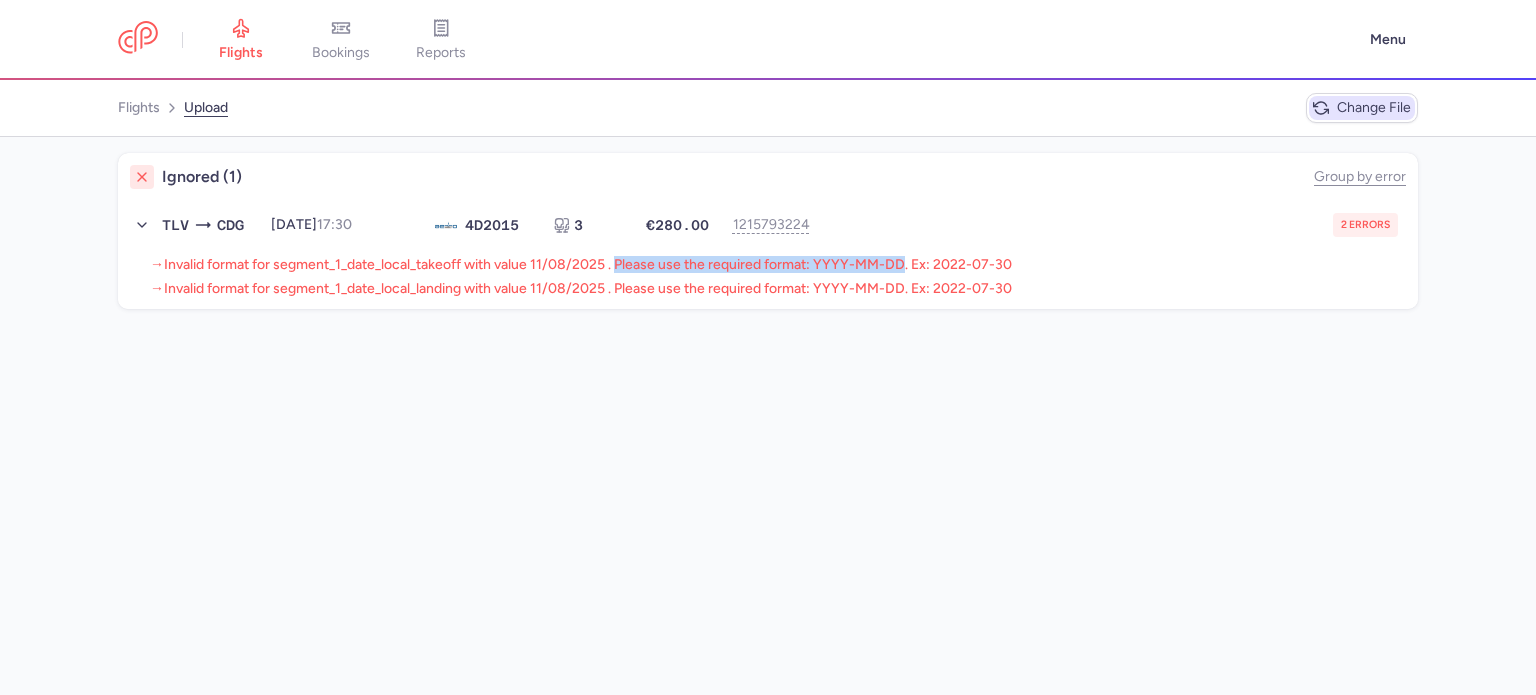 click on "Change file" at bounding box center (1374, 108) 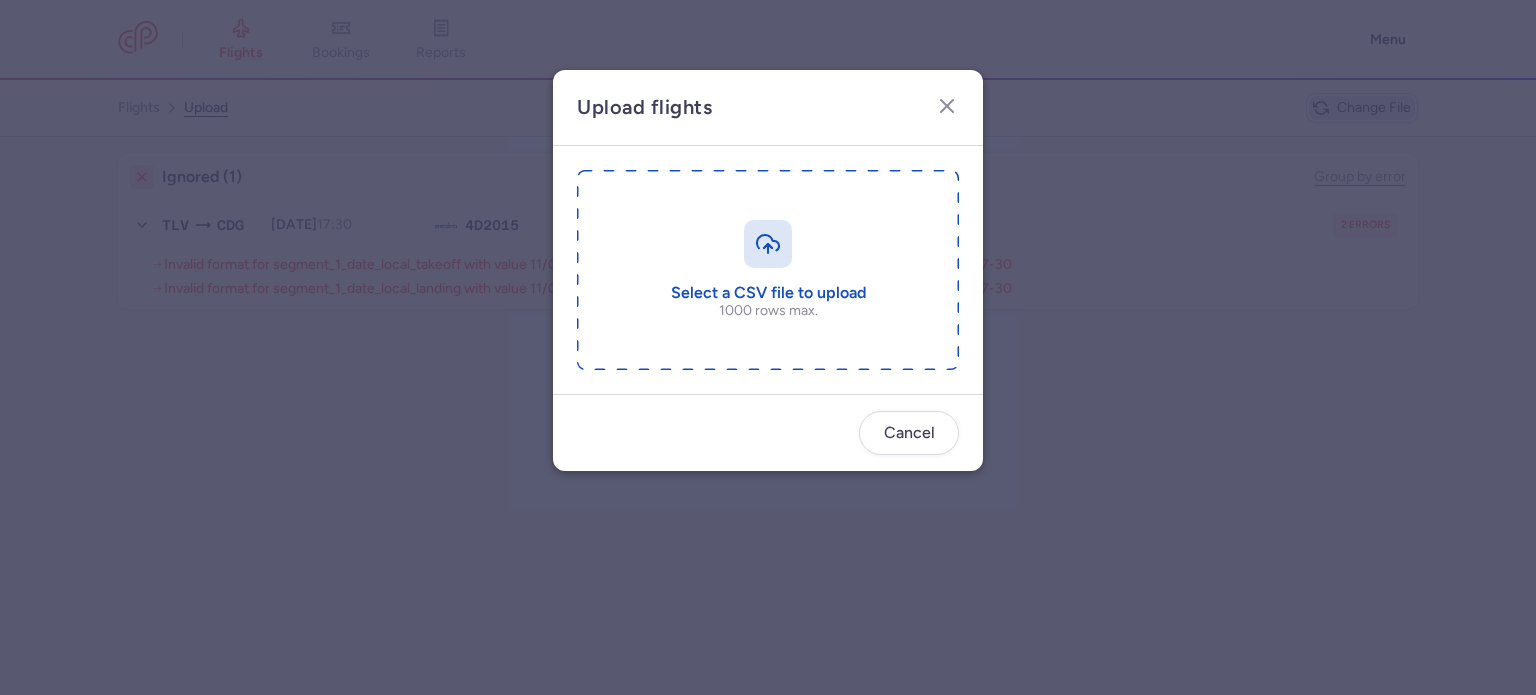 type on "C:\fakepath\export_flight_4D2033_20250806,2246 (1).csv" 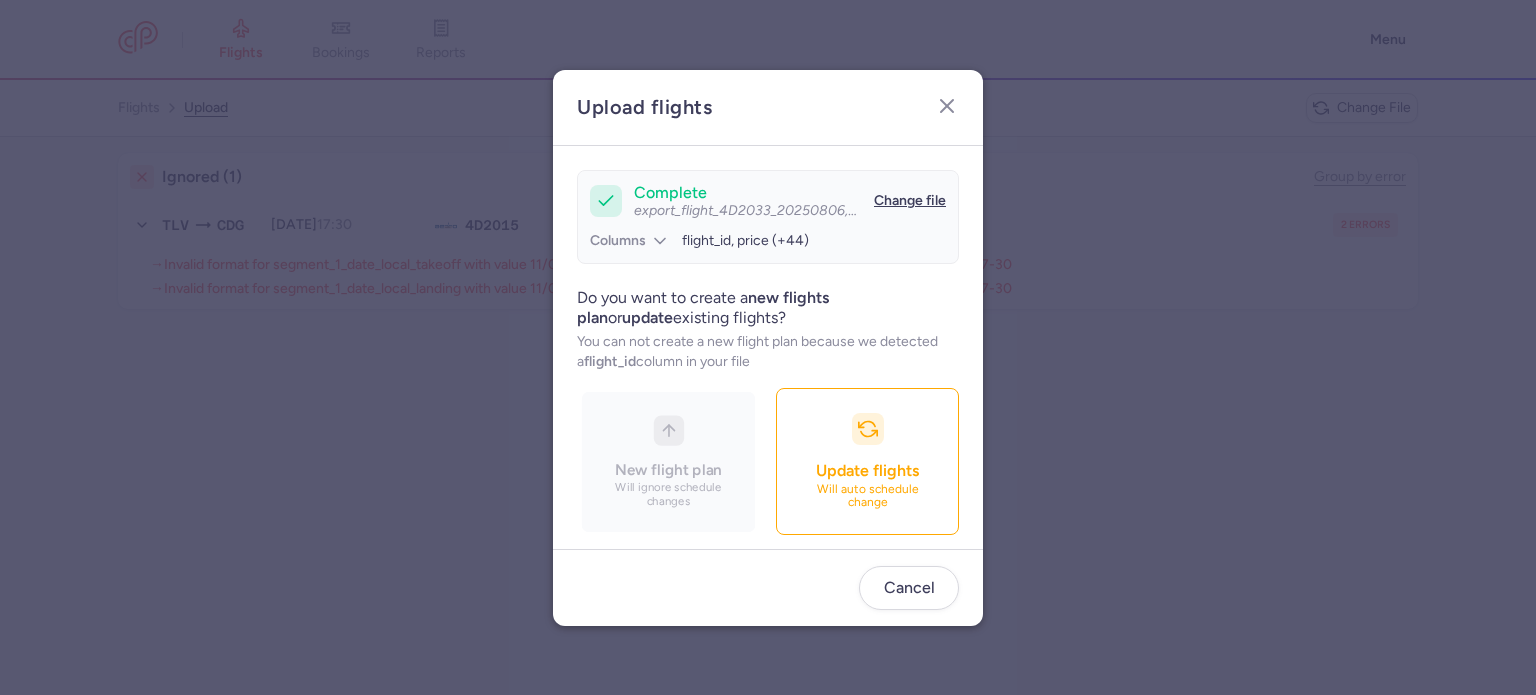 scroll, scrollTop: 172, scrollLeft: 0, axis: vertical 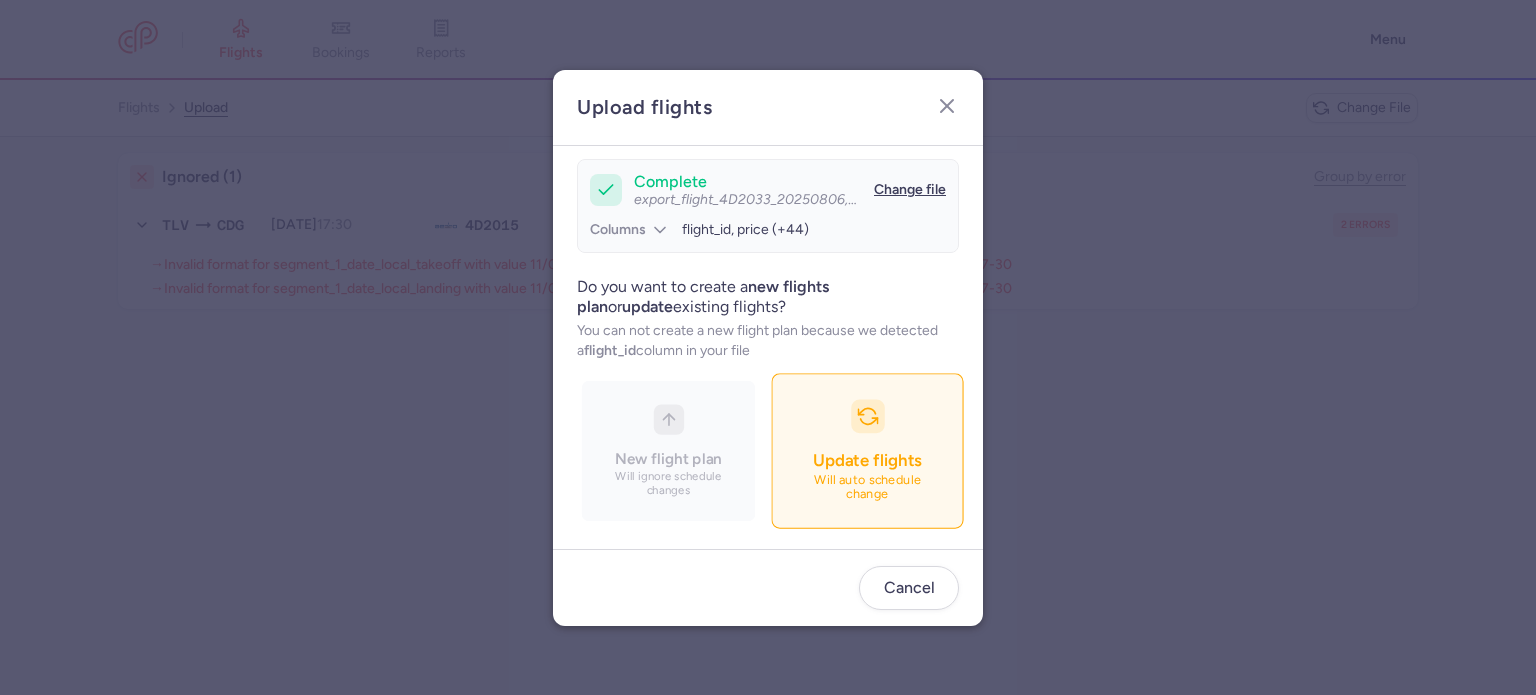 click 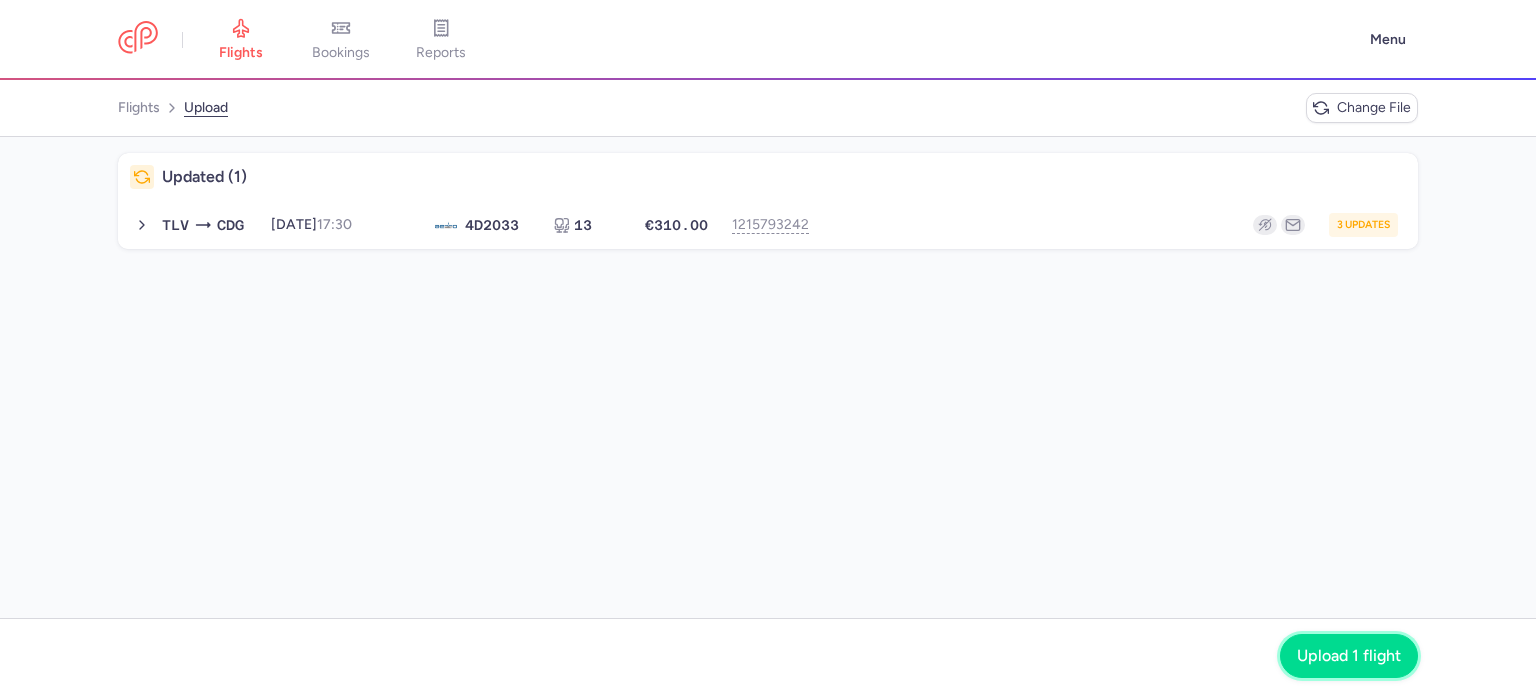 click on "Upload 1 flight" 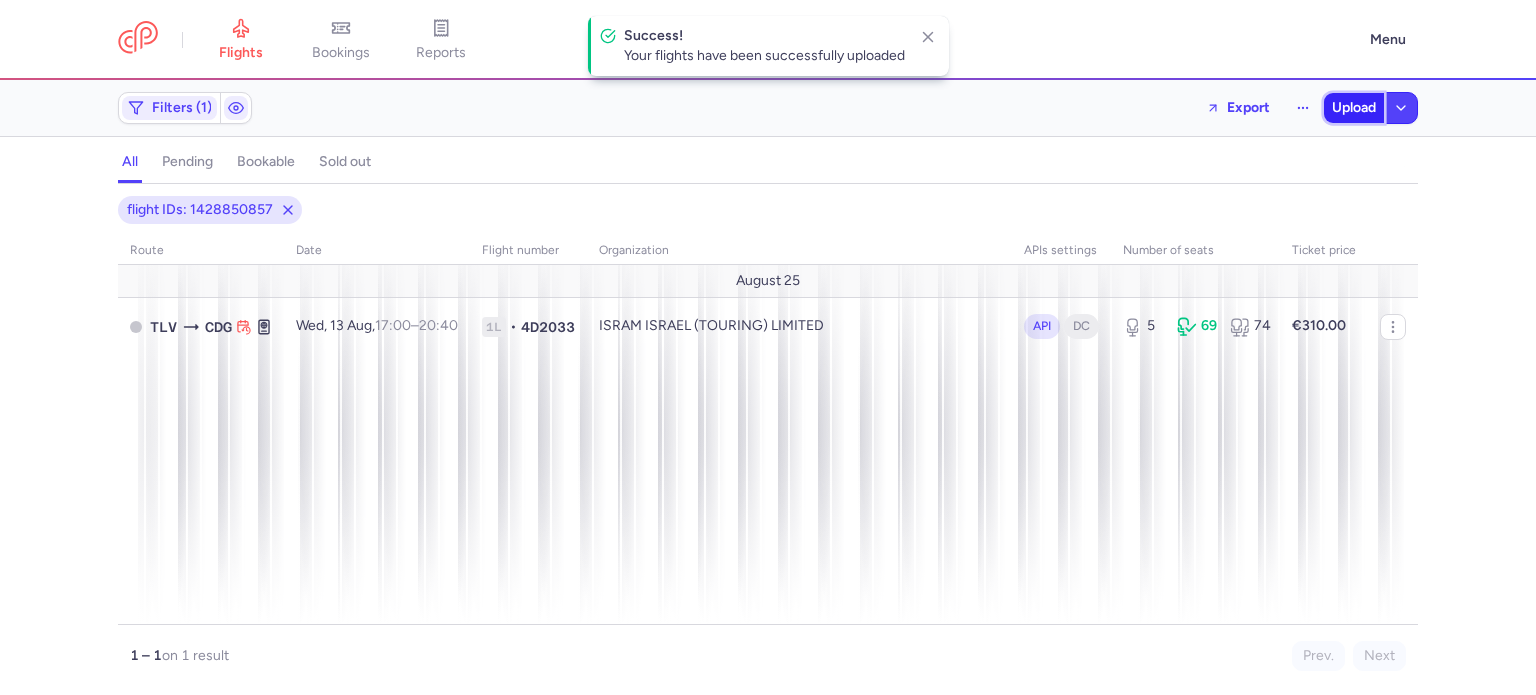 click on "Upload" at bounding box center [1354, 108] 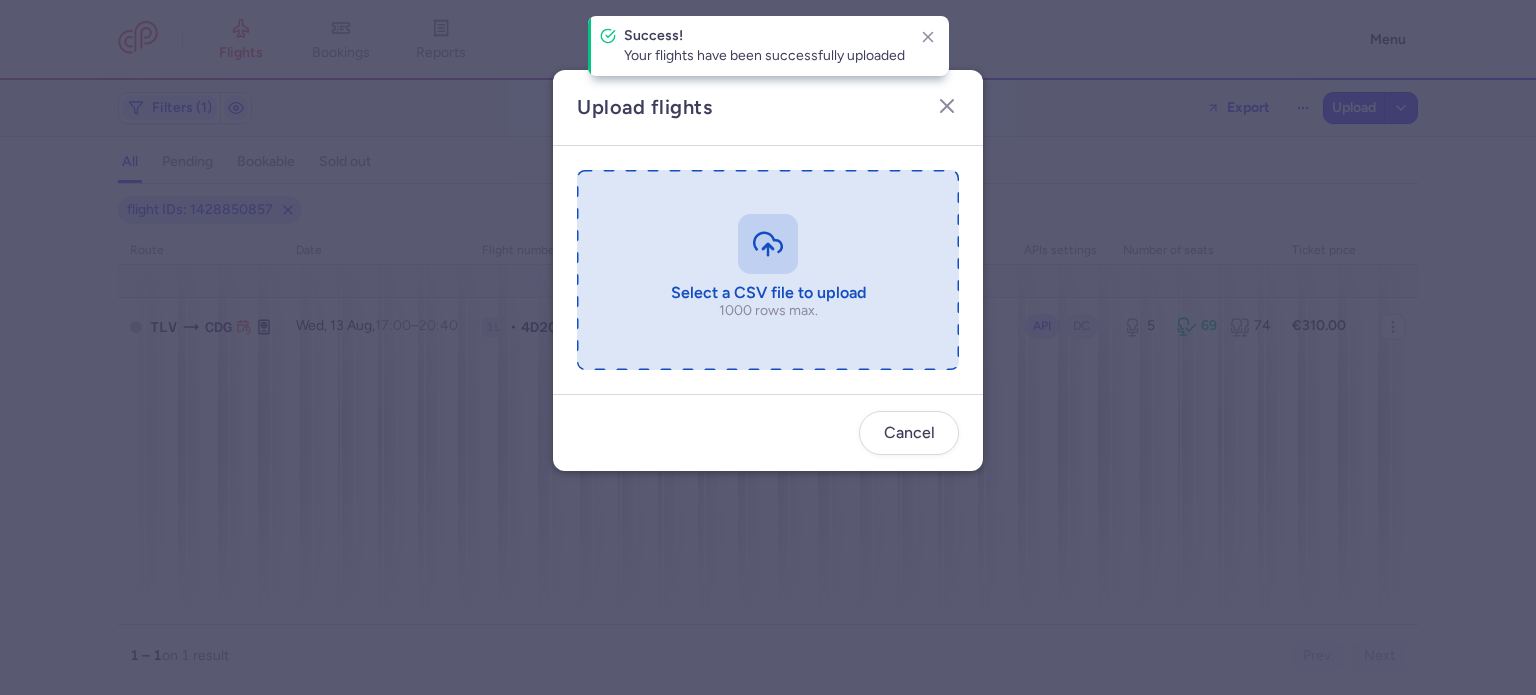 click at bounding box center (768, 270) 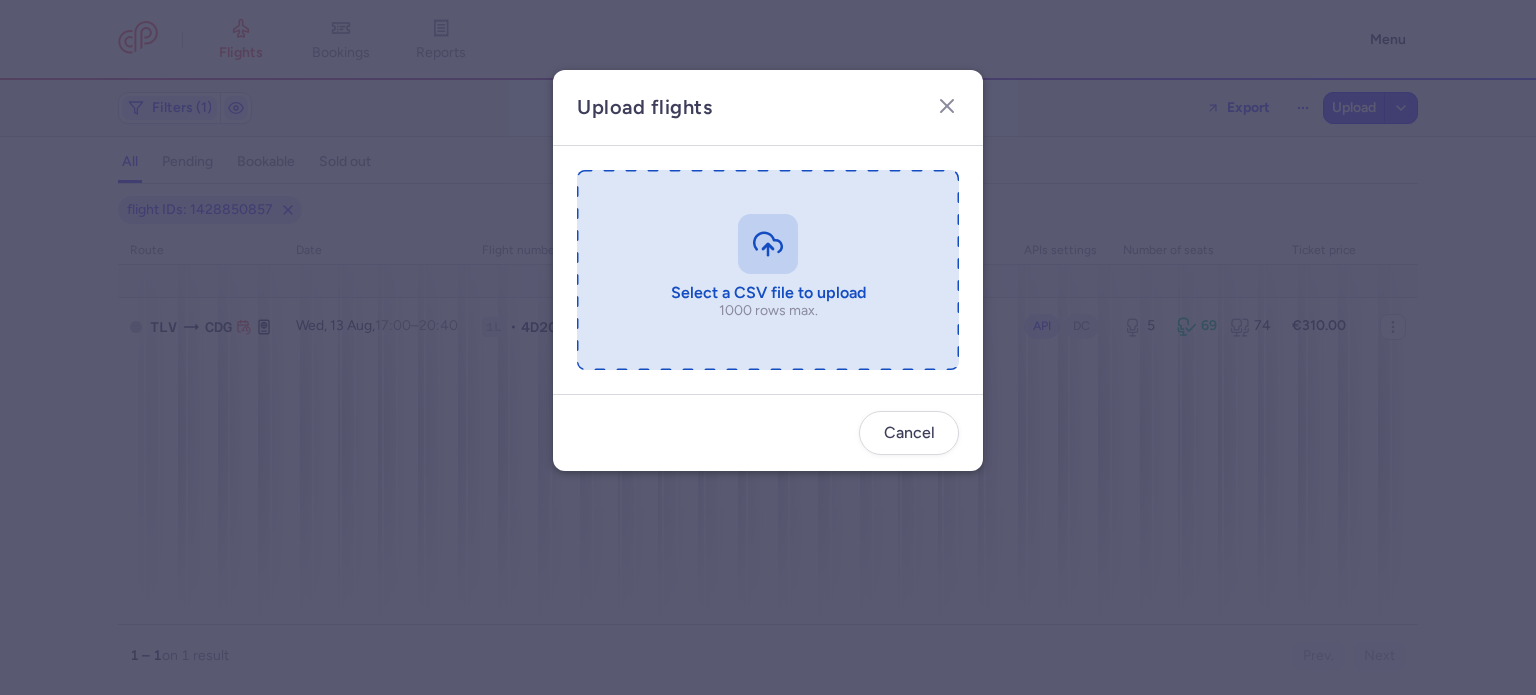 type on "C:\fakepath\export_flight_4D2016_20250806,2246 (1).csv" 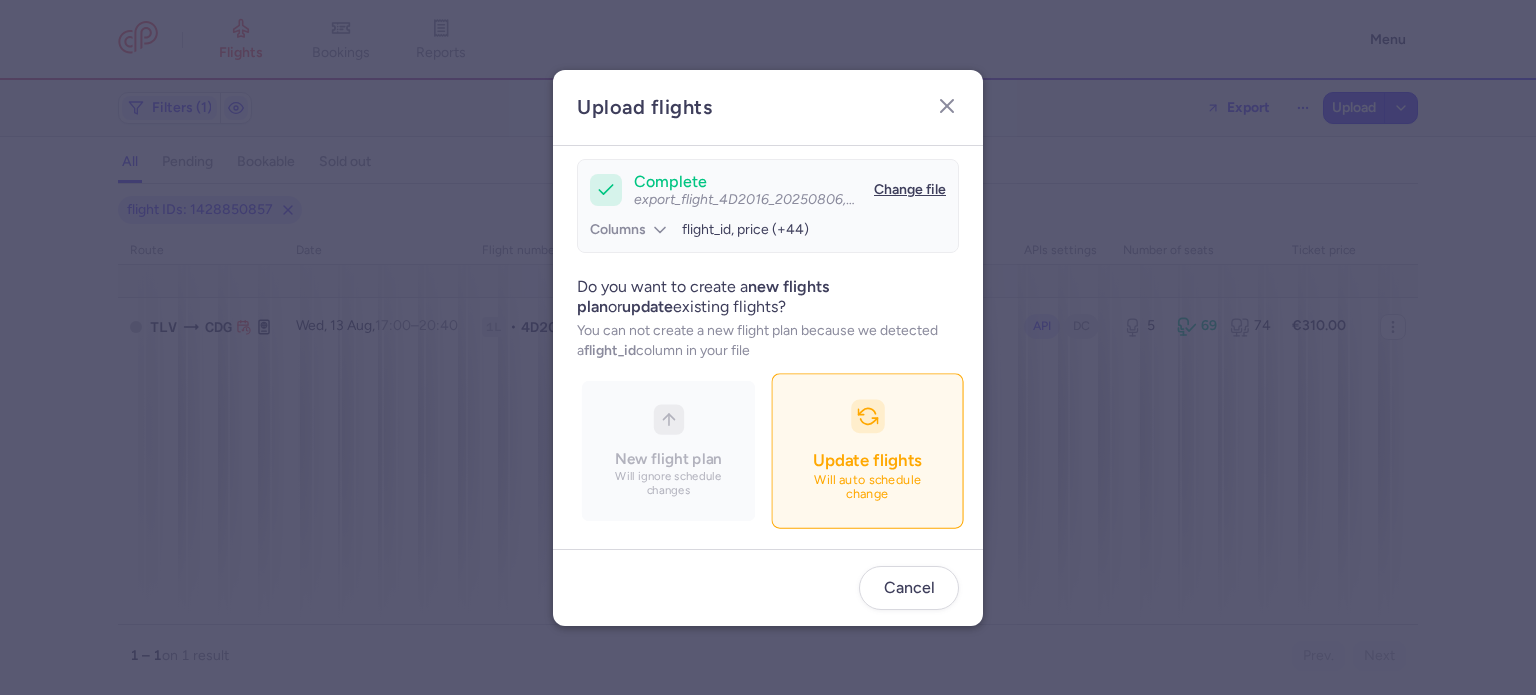 scroll, scrollTop: 172, scrollLeft: 0, axis: vertical 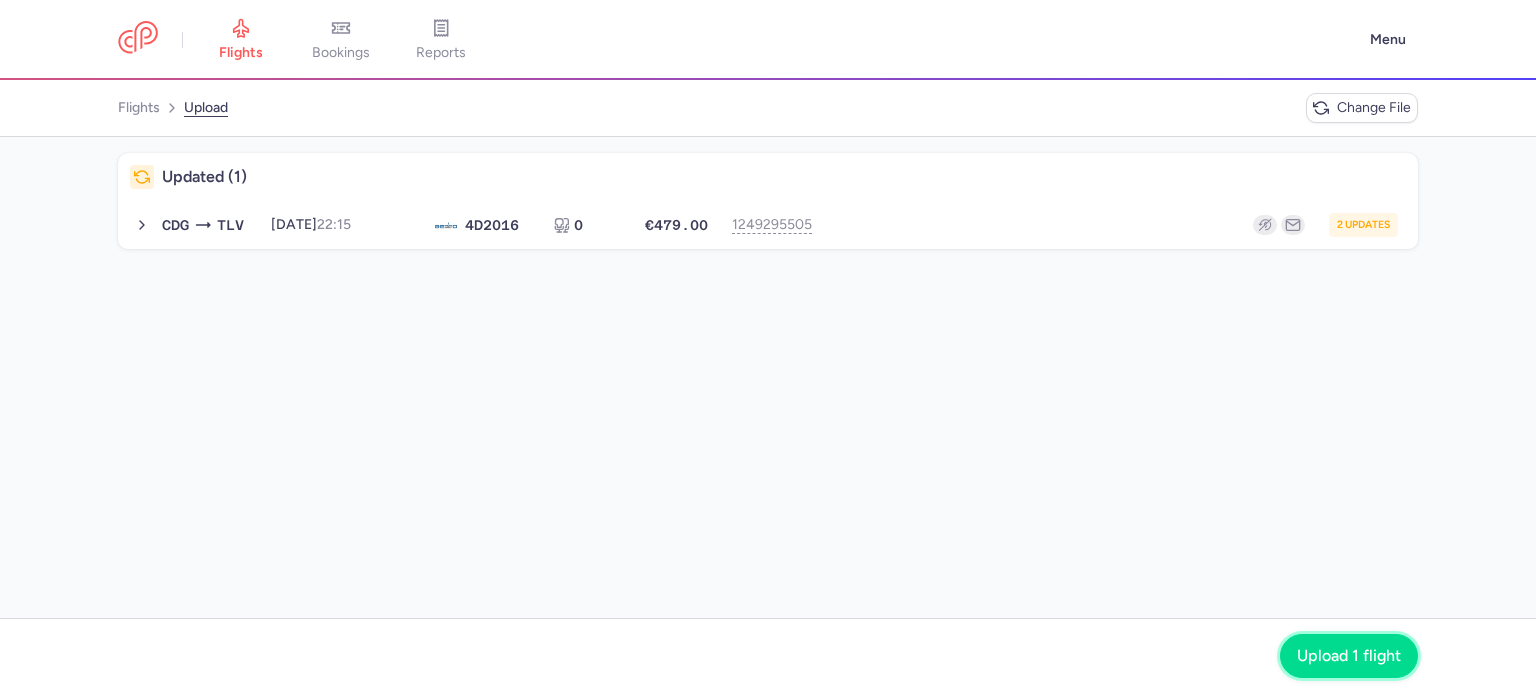click on "Upload 1 flight" 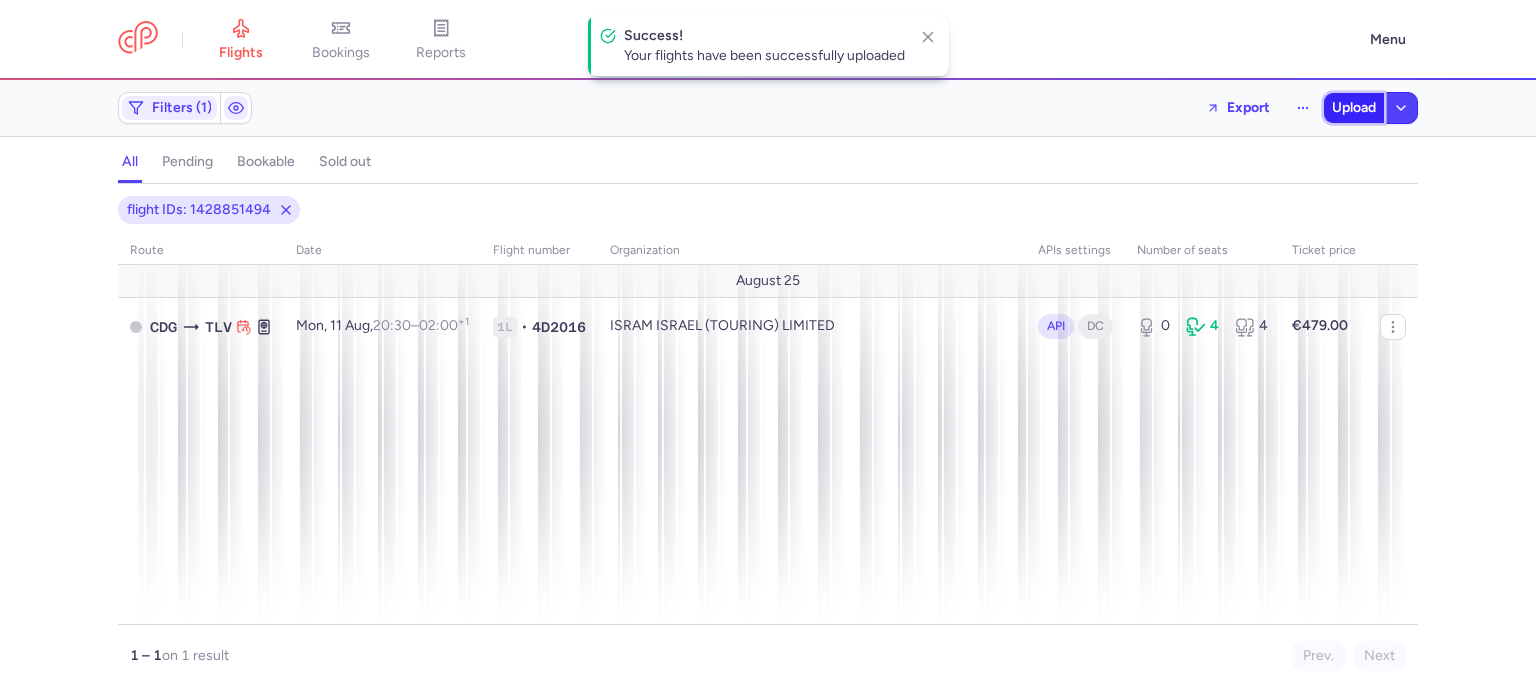 click on "Upload" at bounding box center (1354, 108) 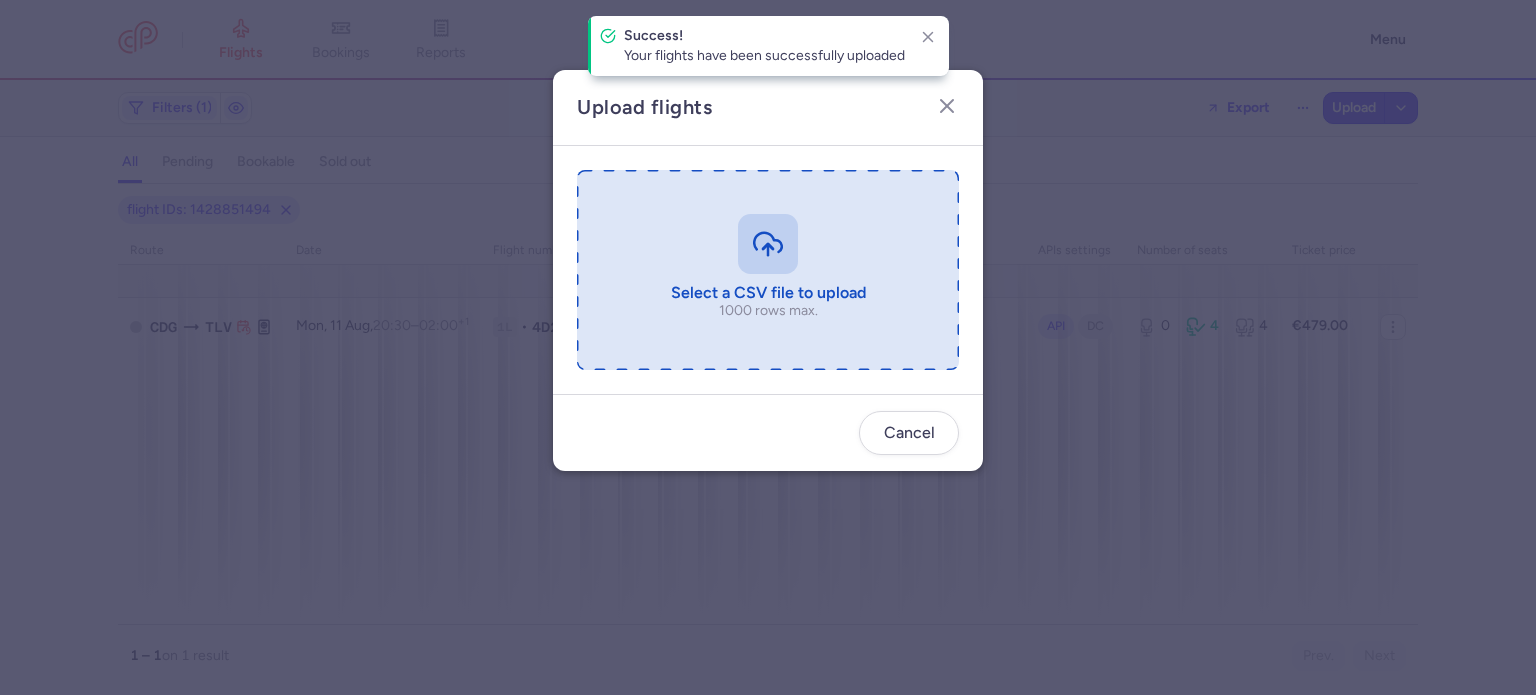 click at bounding box center (768, 270) 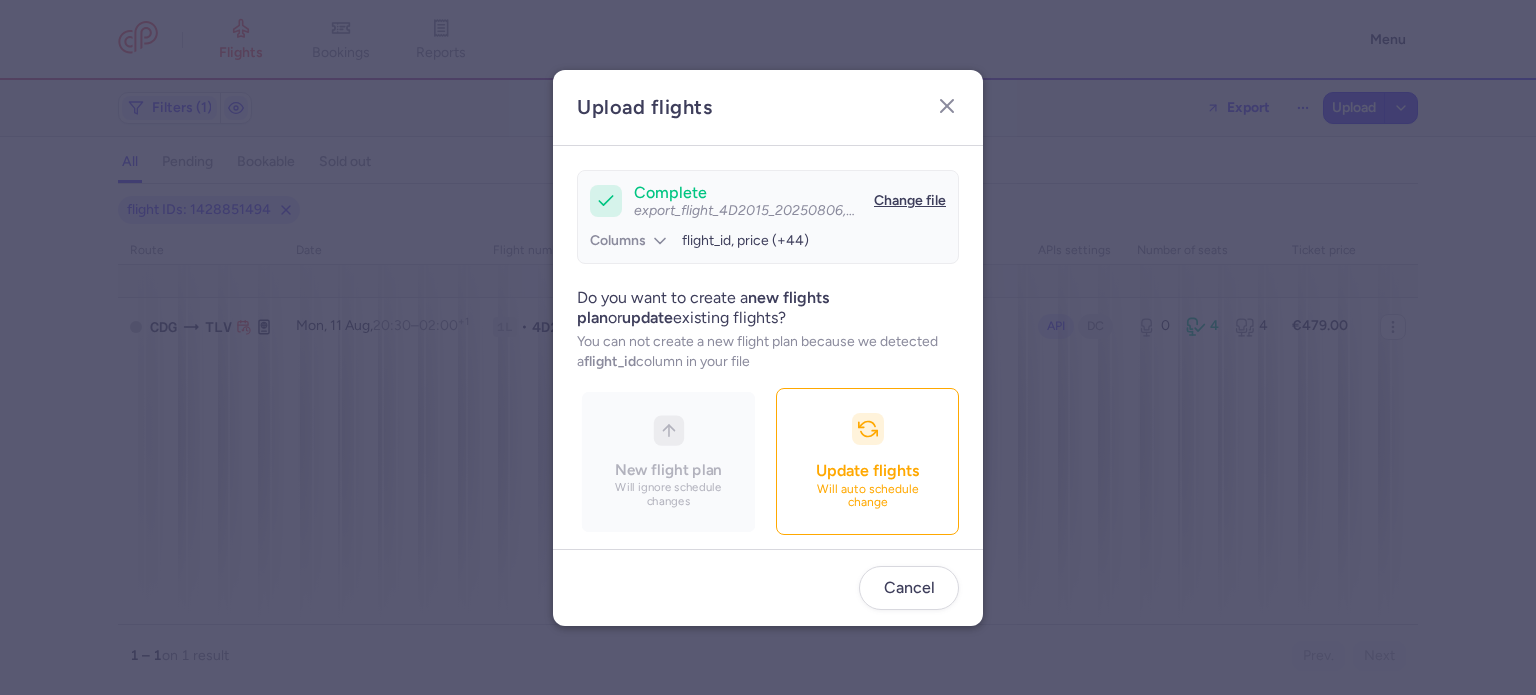 scroll, scrollTop: 172, scrollLeft: 0, axis: vertical 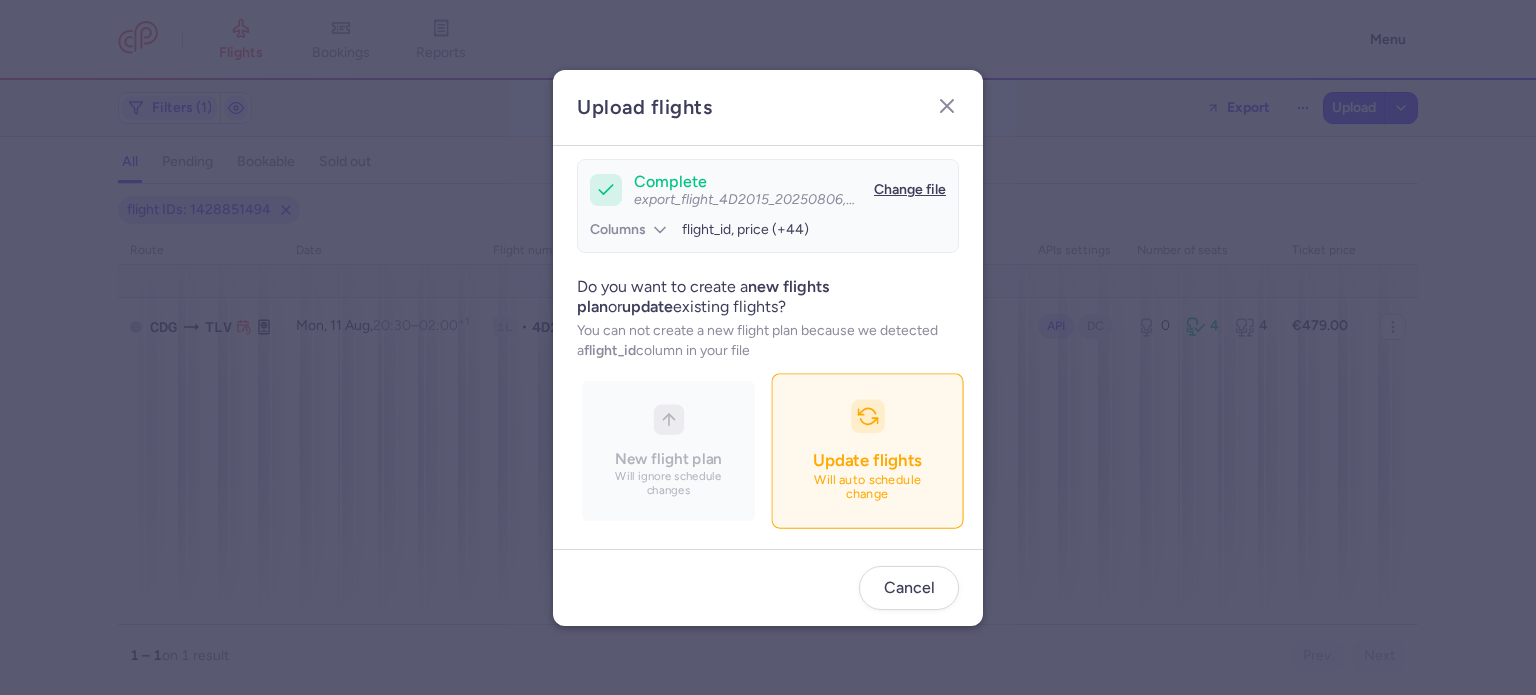 click on "Update flights Will auto schedule change" at bounding box center (867, 450) 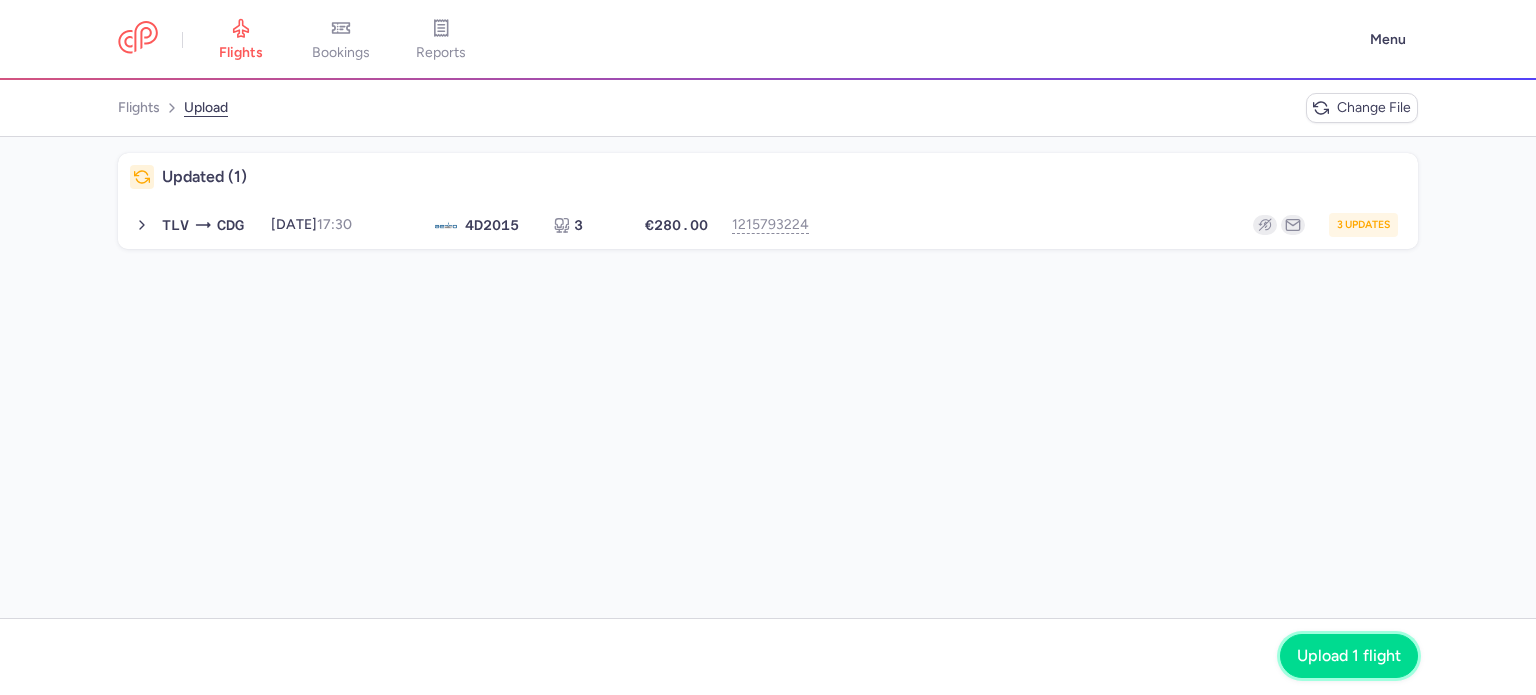 click on "Upload 1 flight" at bounding box center (1349, 656) 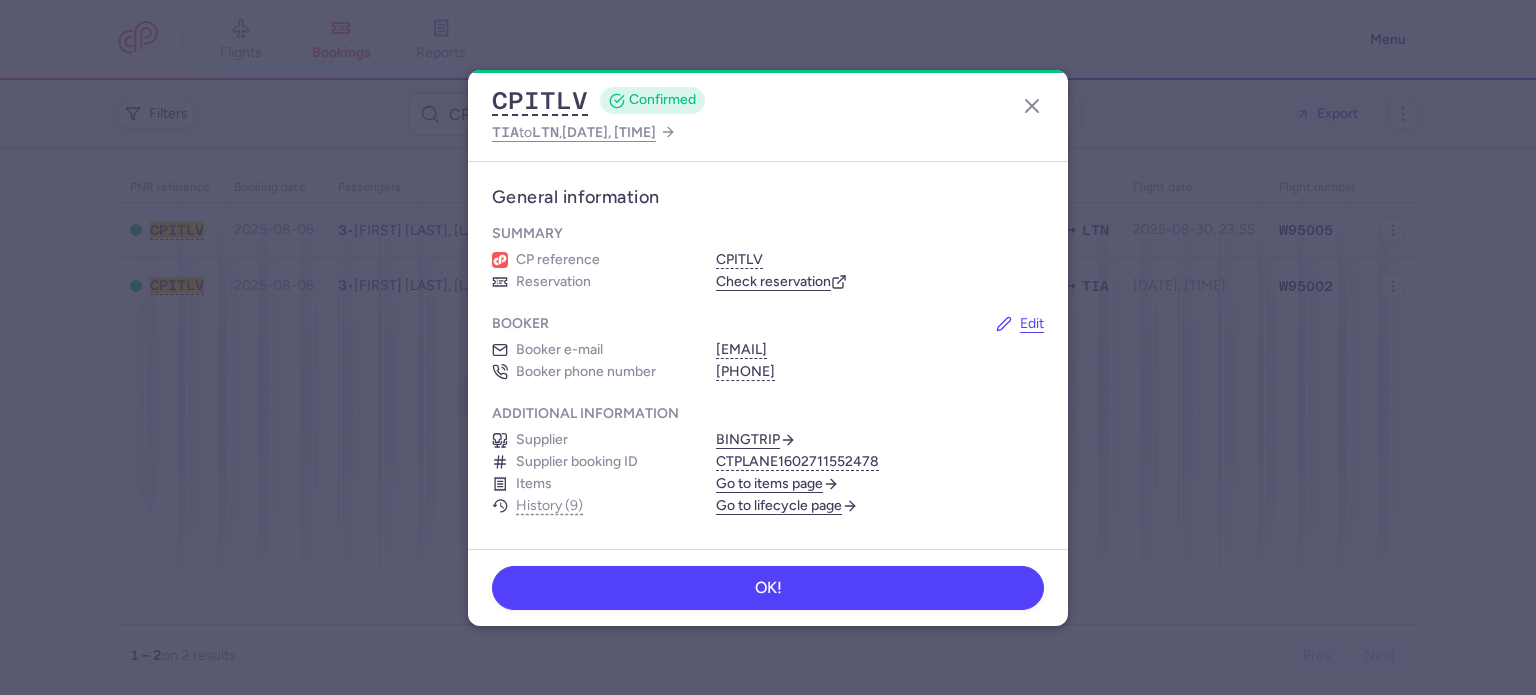 scroll, scrollTop: 0, scrollLeft: 0, axis: both 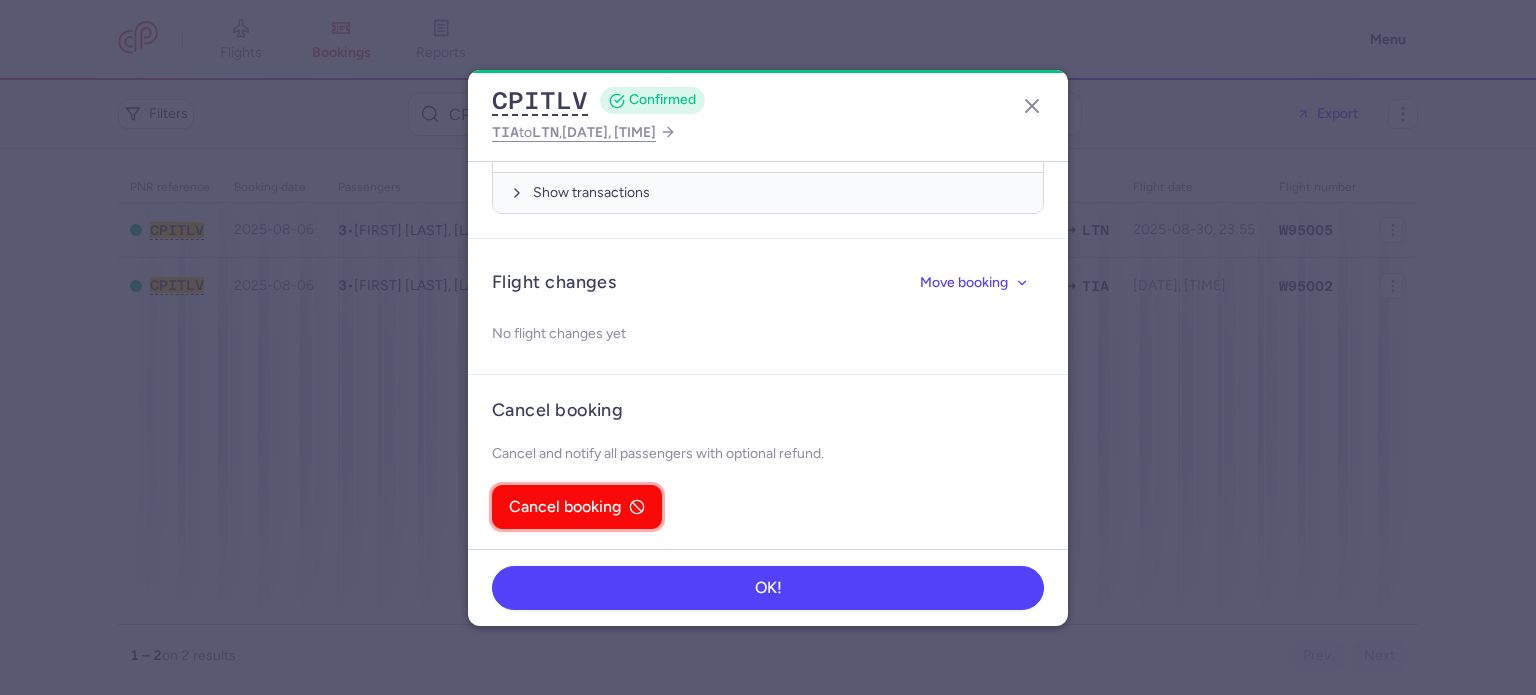 click on "Cancel booking" at bounding box center [577, 507] 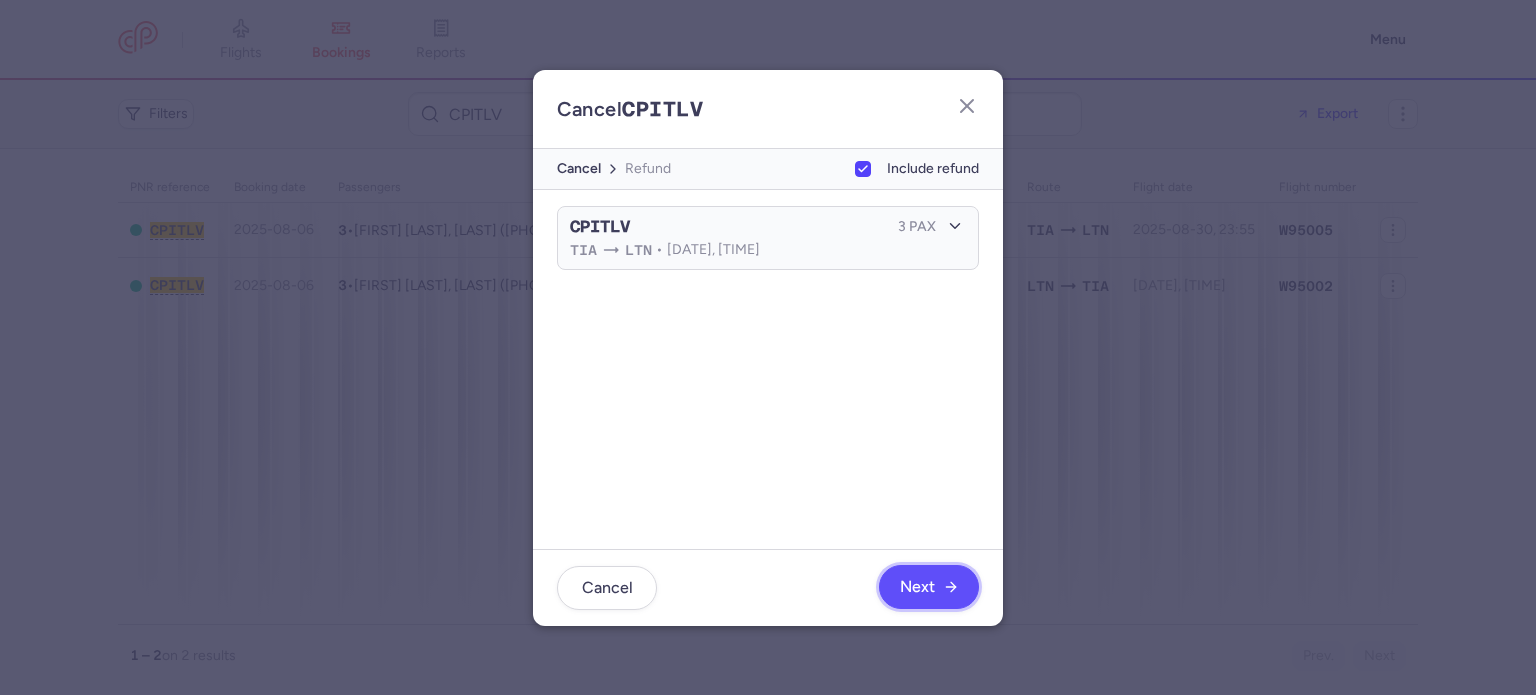 click on "Next" 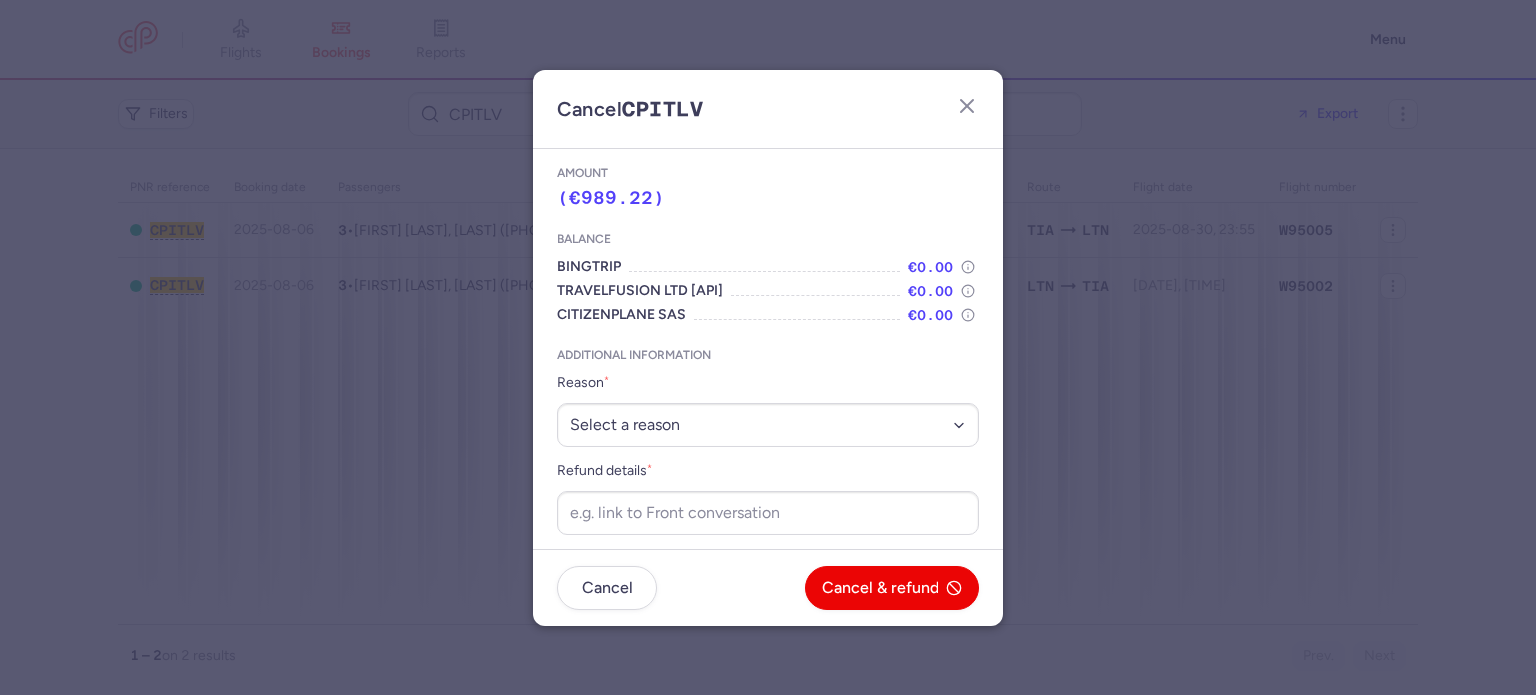scroll, scrollTop: 42, scrollLeft: 0, axis: vertical 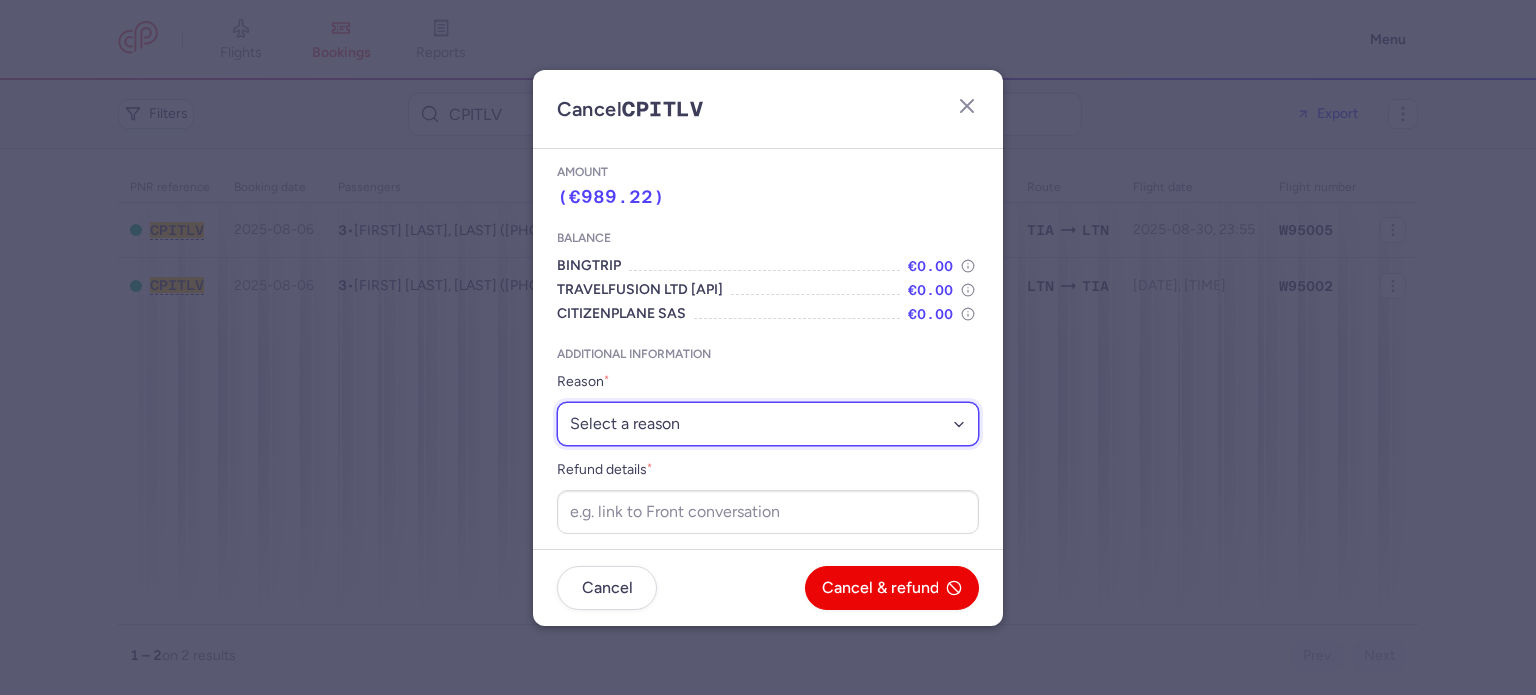 click on "Select a reason ⛔️ Unconfirmed booking ❌ Flight canceled 🙅 Schedule change not accepted" at bounding box center [768, 424] 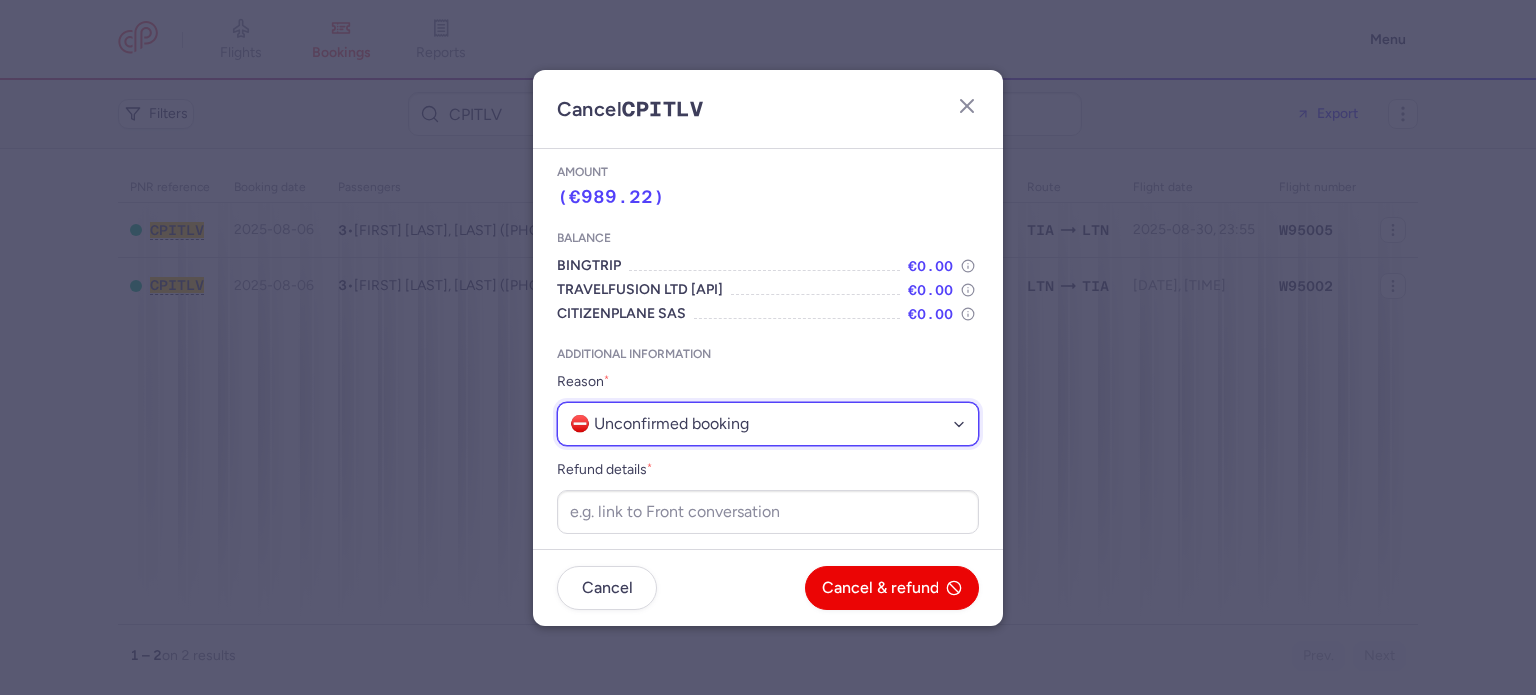 click on "Select a reason ⛔️ Unconfirmed booking ❌ Flight canceled 🙅 Schedule change not accepted" at bounding box center (768, 424) 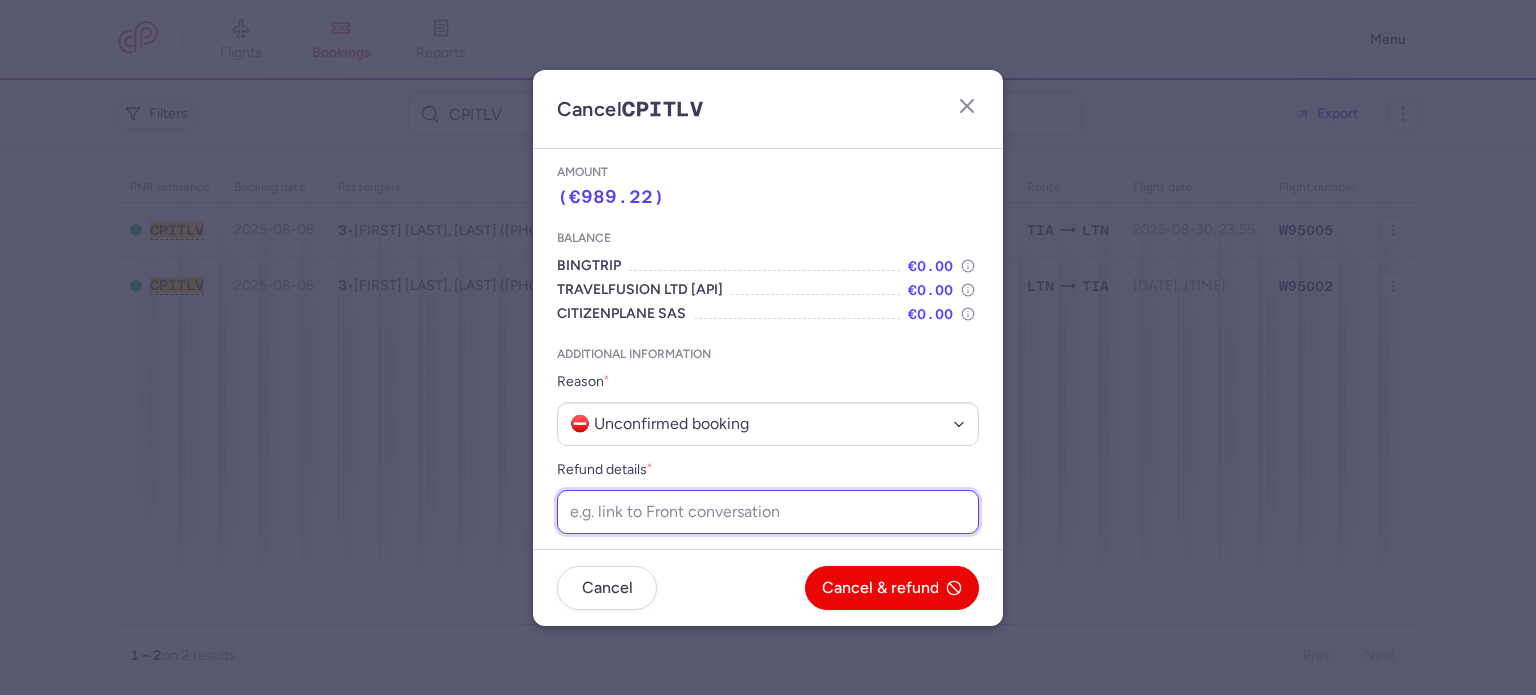 paste on "https://app.frontapp.com/open/cnv_f1mie4i?key=YuiLXJ9UeCfCHWHBniu0ZvY4ytvvCl4E" 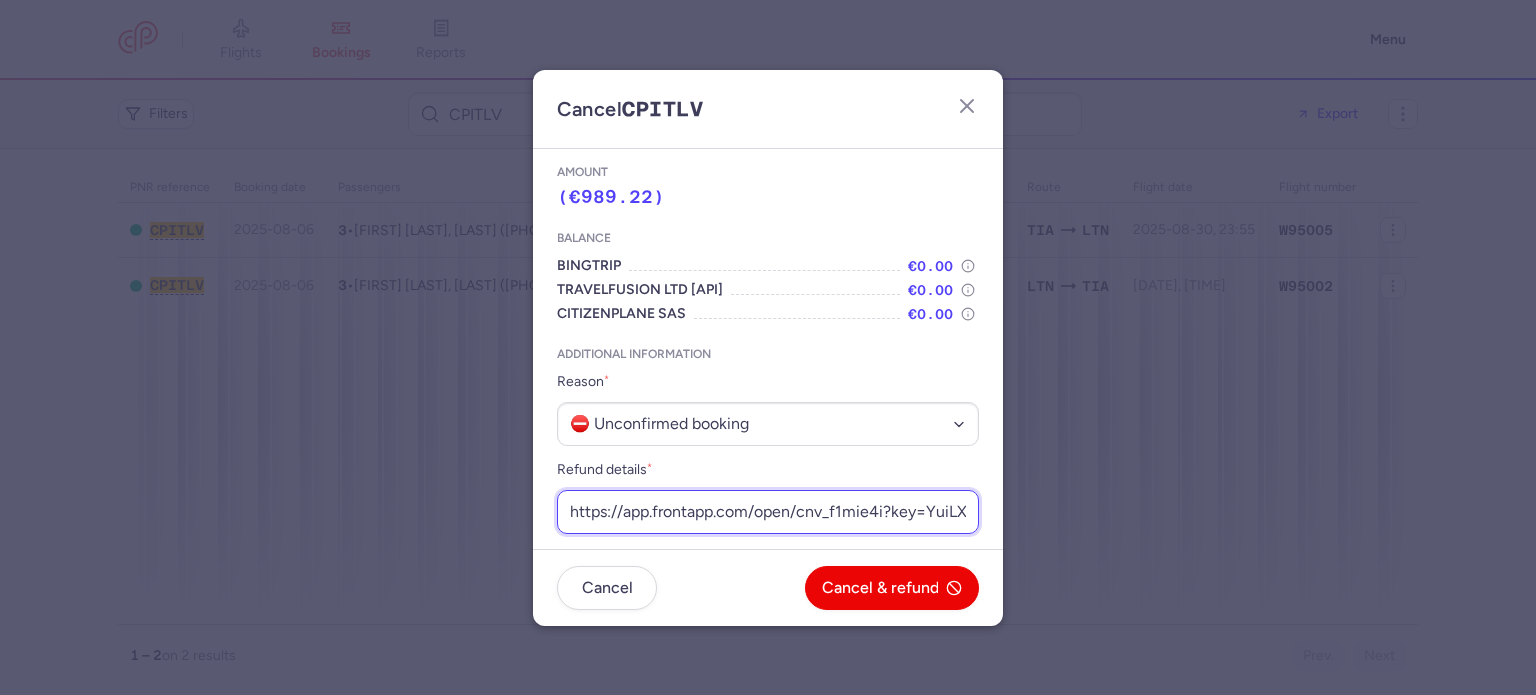 click on "https://app.frontapp.com/open/cnv_f1mie4i?key=YuiLXJ9UeCfCHWHBniu0ZvY4ytvvCl4E" at bounding box center (768, 512) 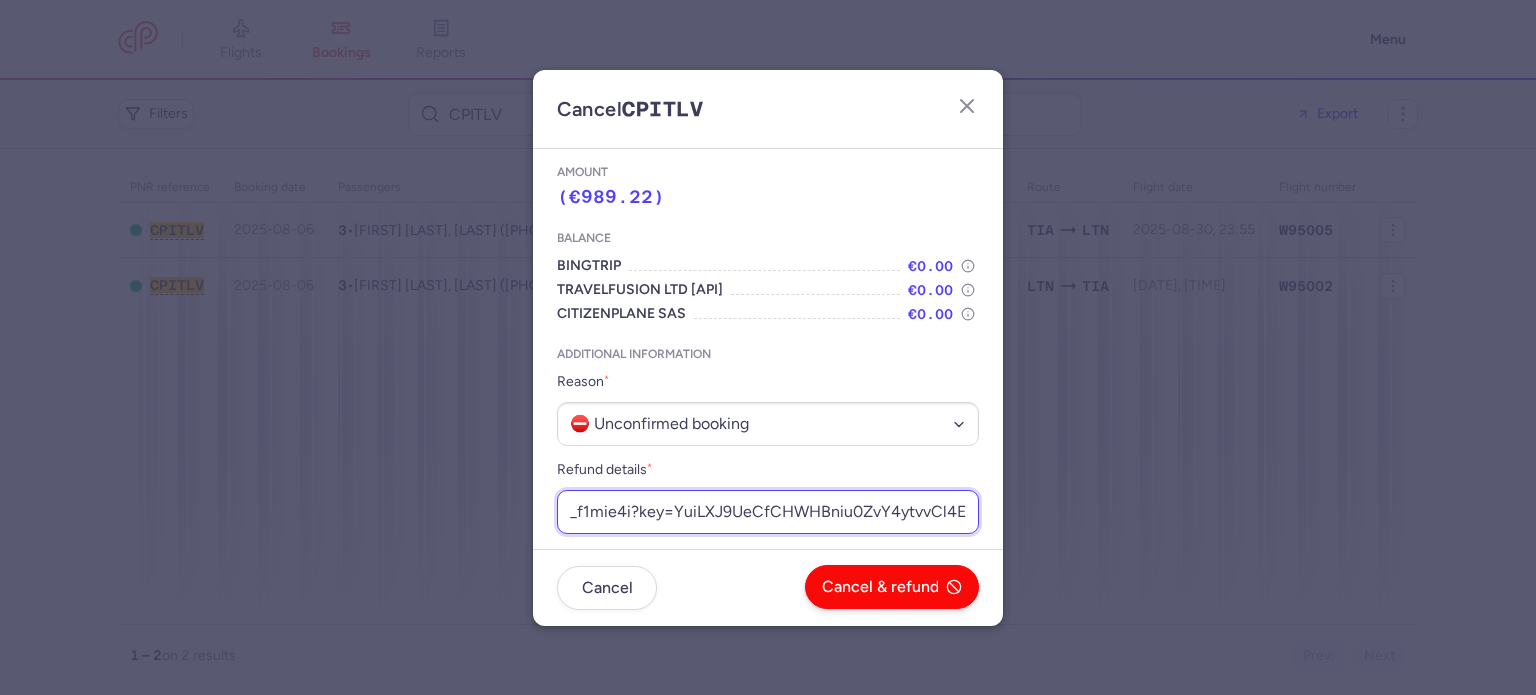 type on "https://app.frontapp.com/open/cnv_f1mie4i?key=YuiLXJ9UeCfCHWHBniu0ZvY4ytvvCl4E" 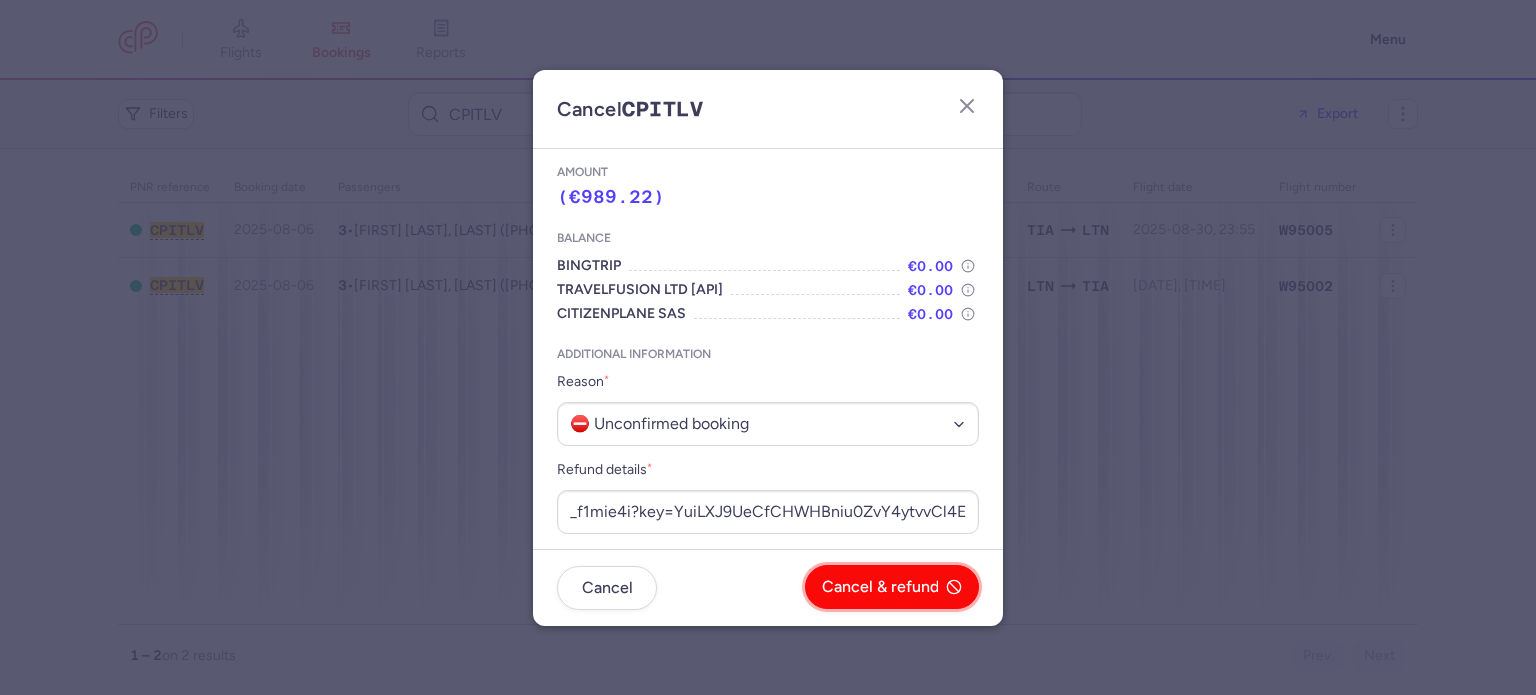 scroll, scrollTop: 0, scrollLeft: 0, axis: both 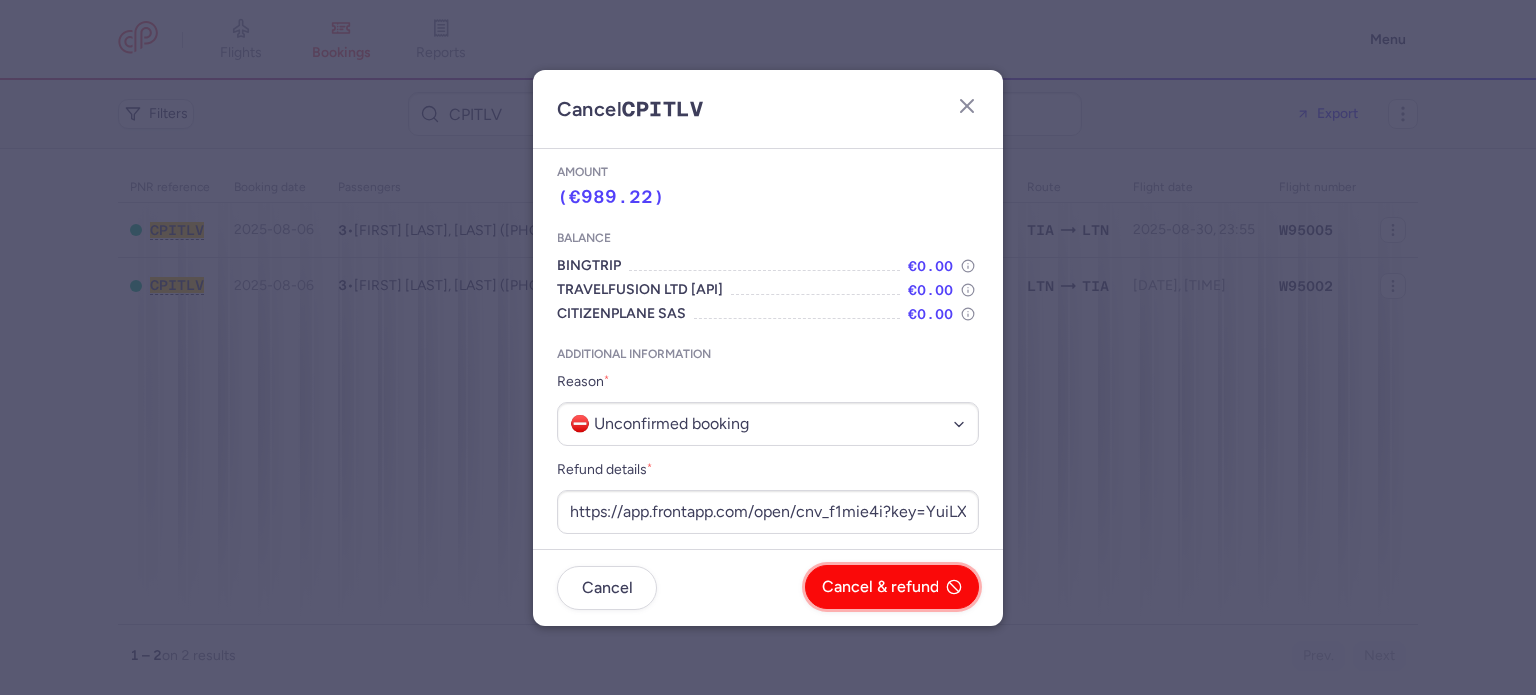 click on "Cancel & refund" 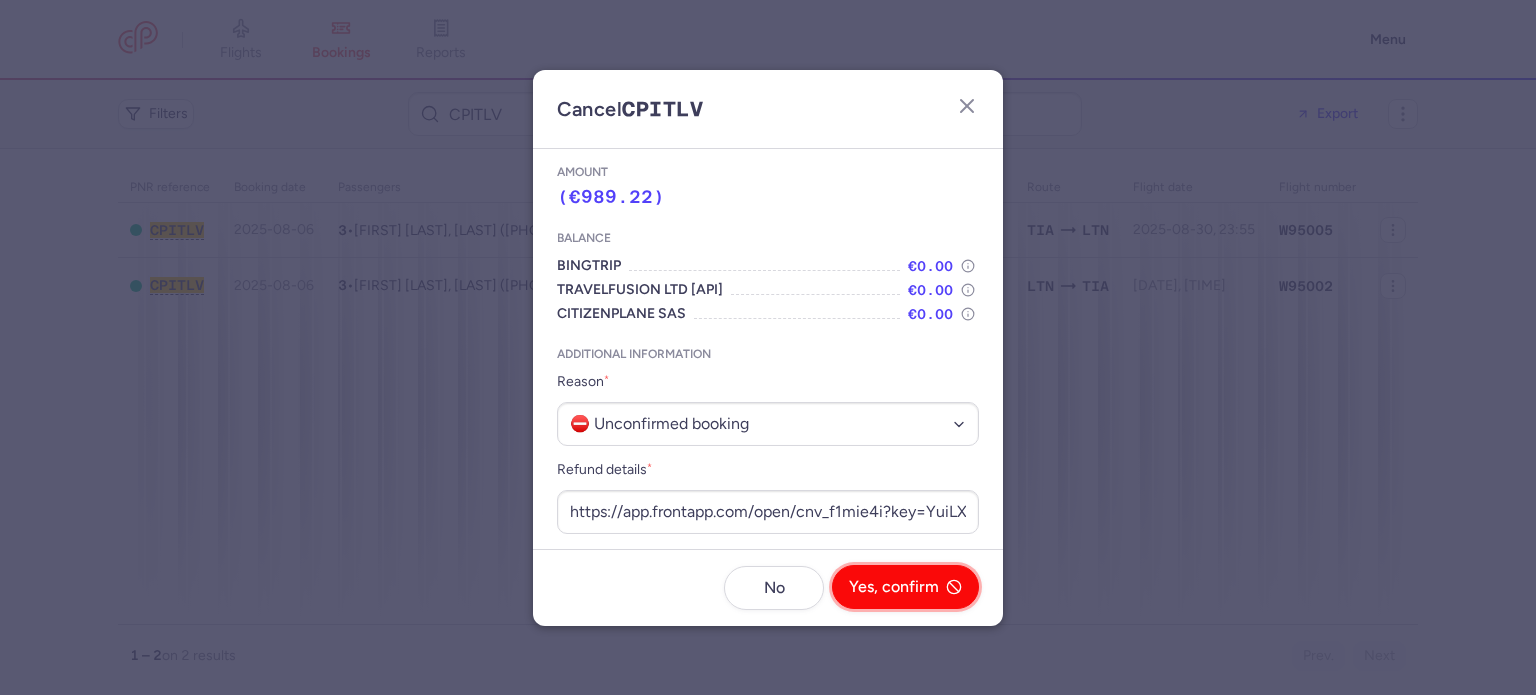 click on "Yes, confirm" 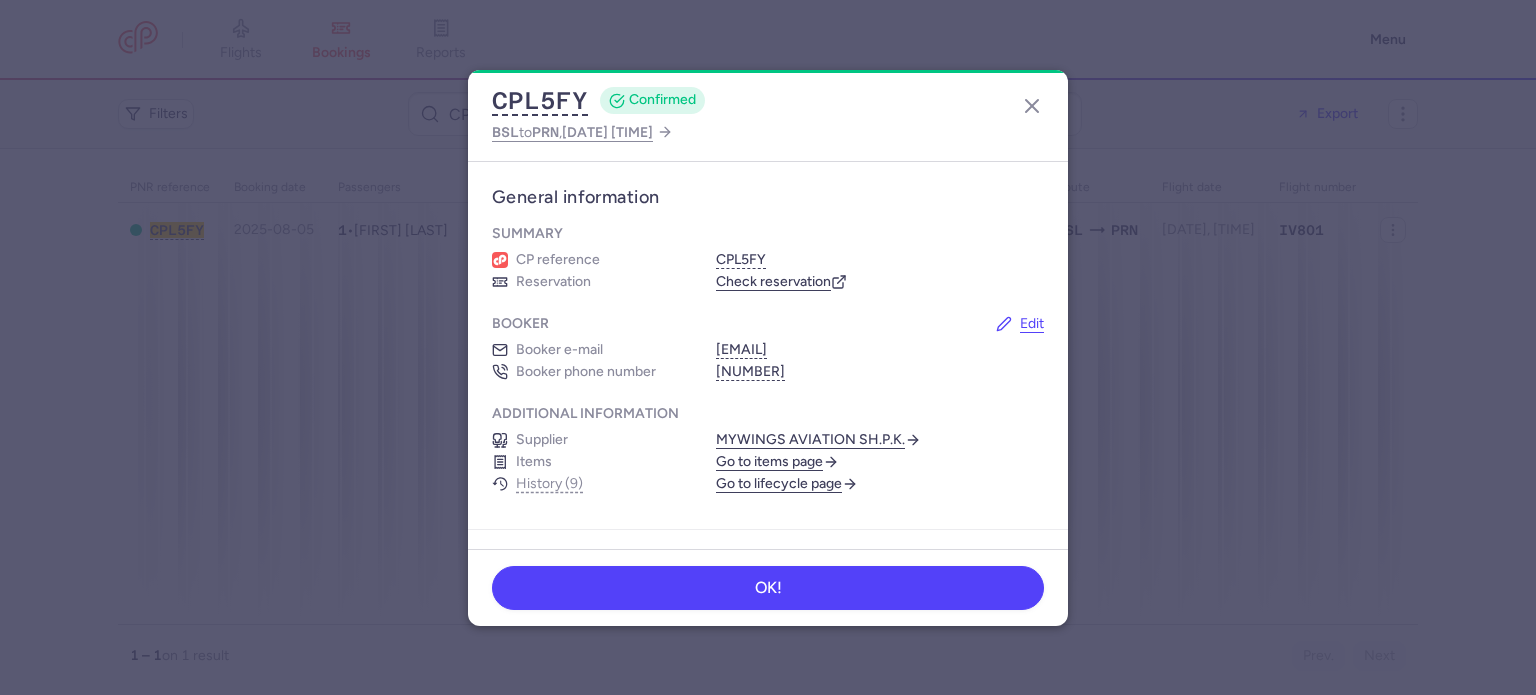 scroll, scrollTop: 0, scrollLeft: 0, axis: both 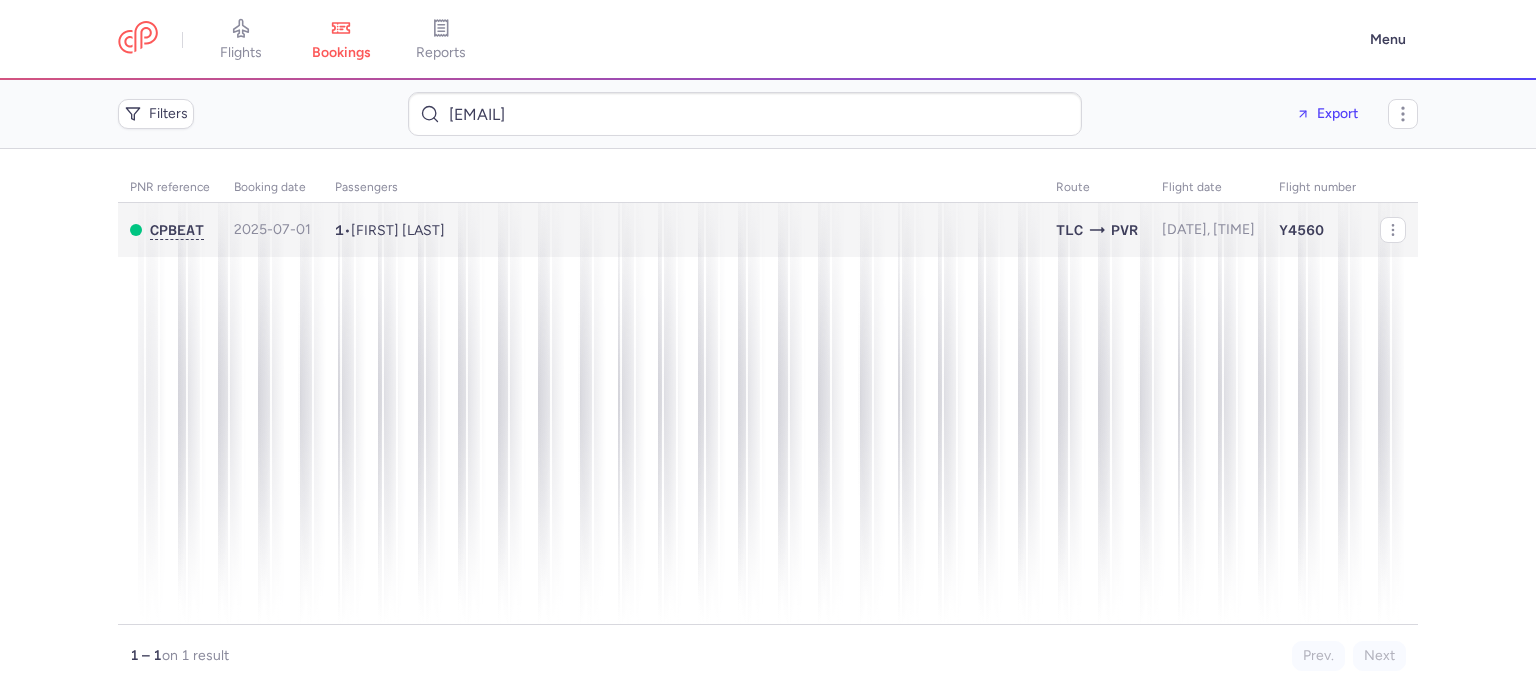 type on "diegodeharo2018@gmail.com" 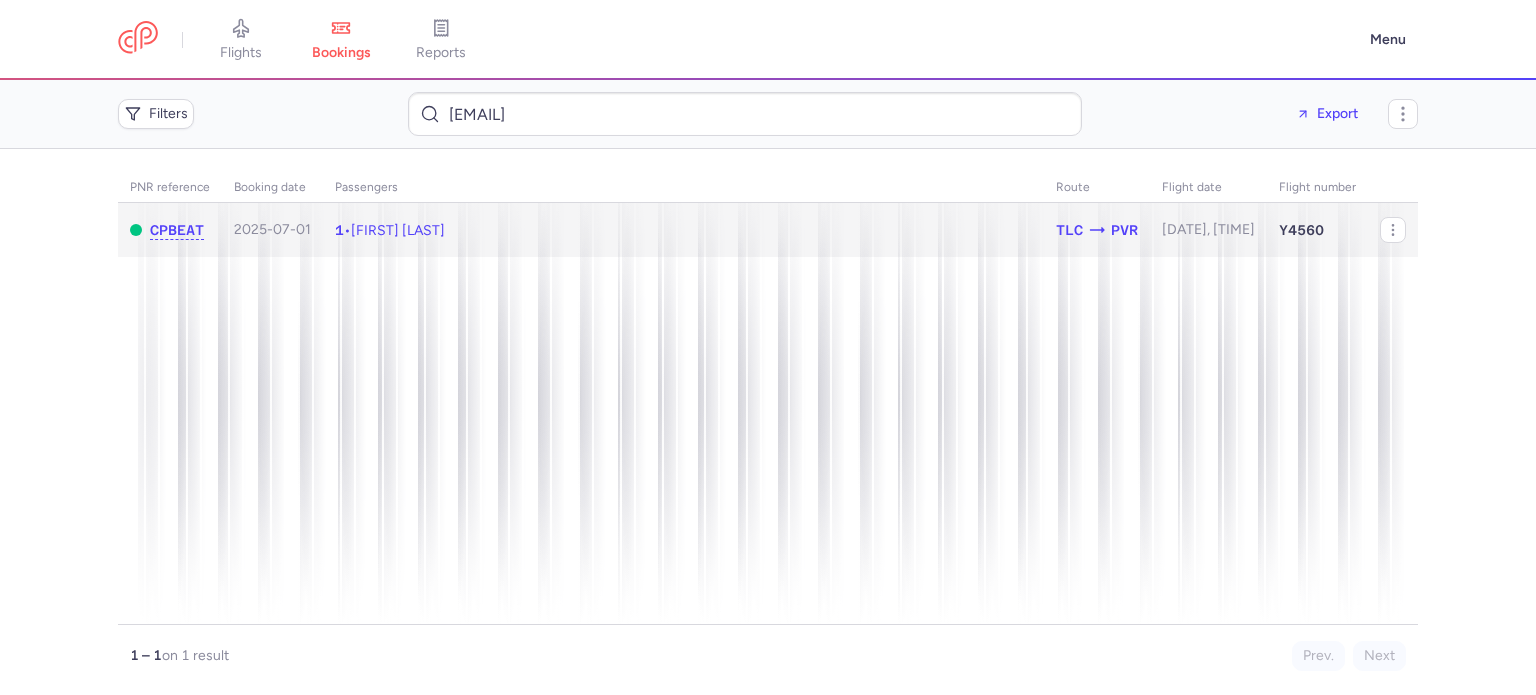 click on "1  •  Diego HARO" at bounding box center [683, 230] 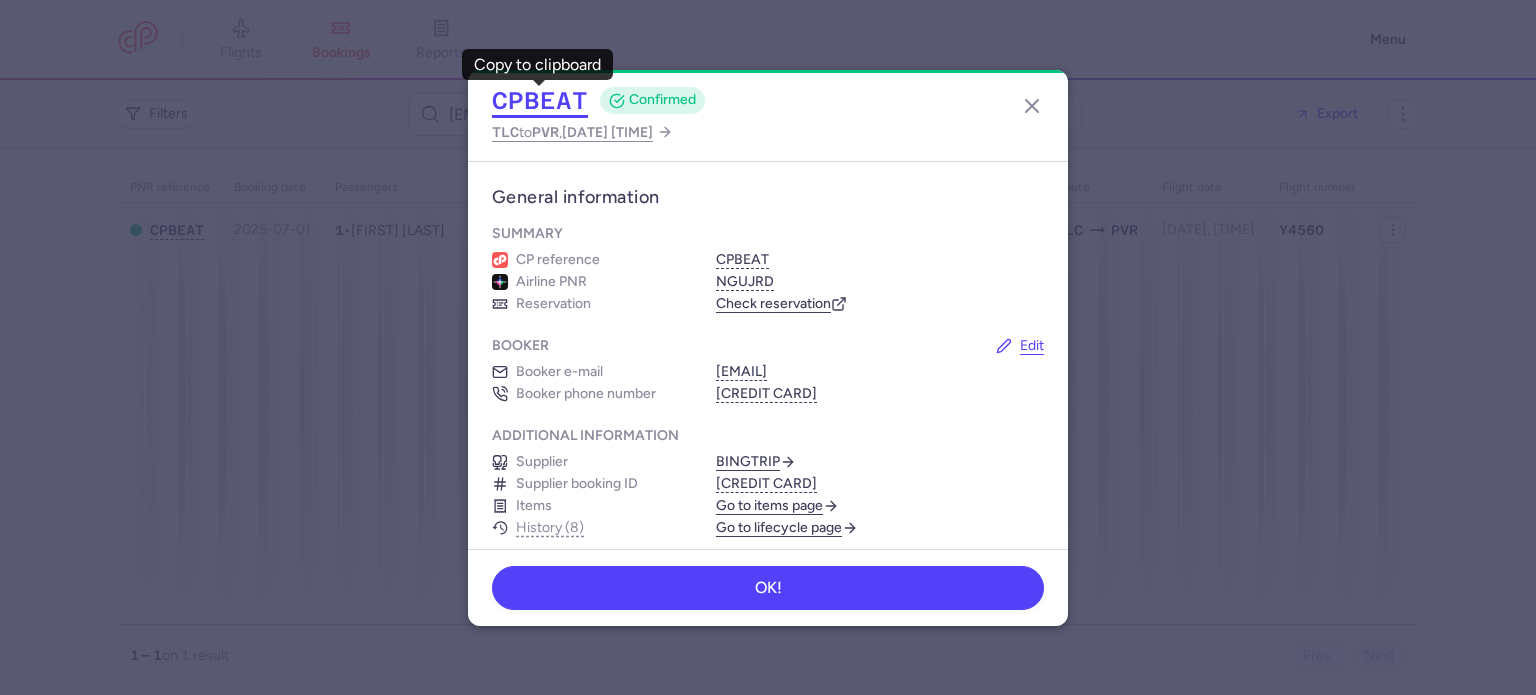 click on "CPBEAT" 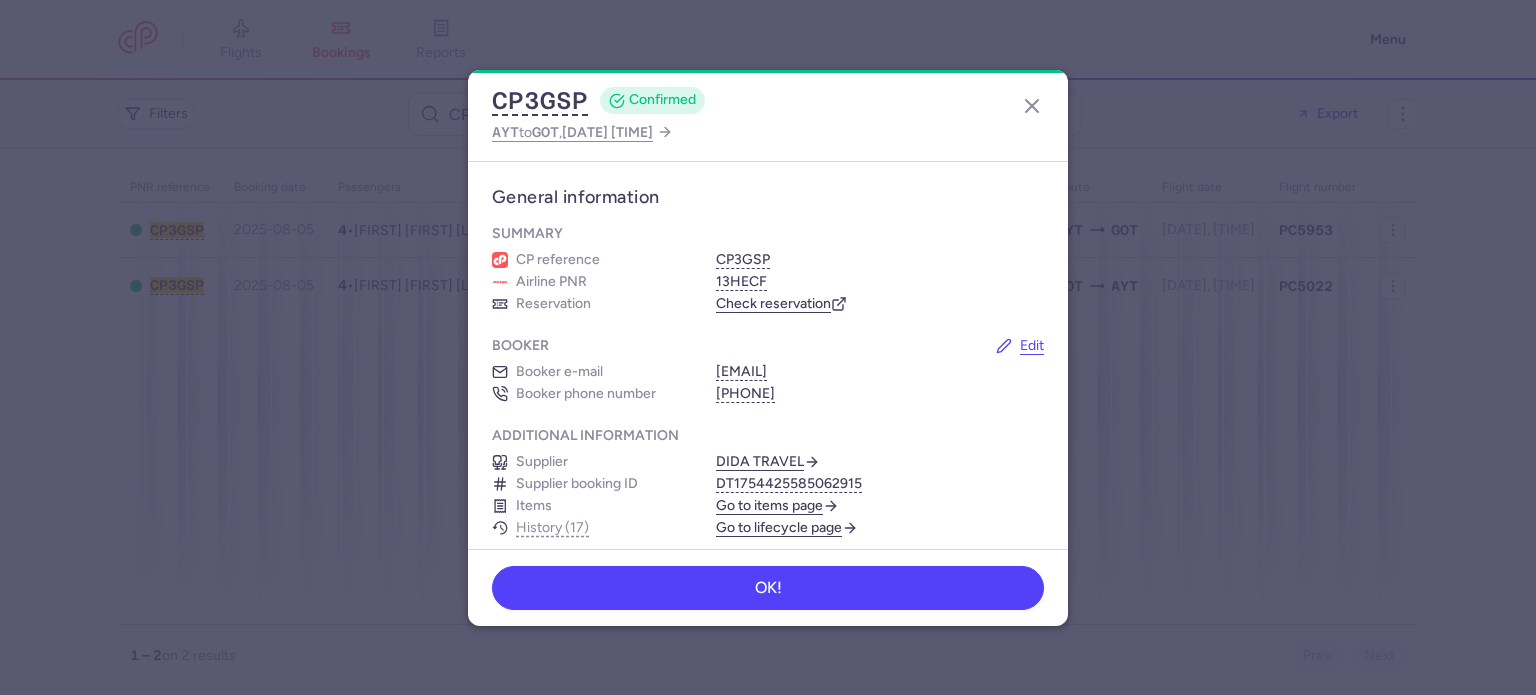 scroll, scrollTop: 0, scrollLeft: 0, axis: both 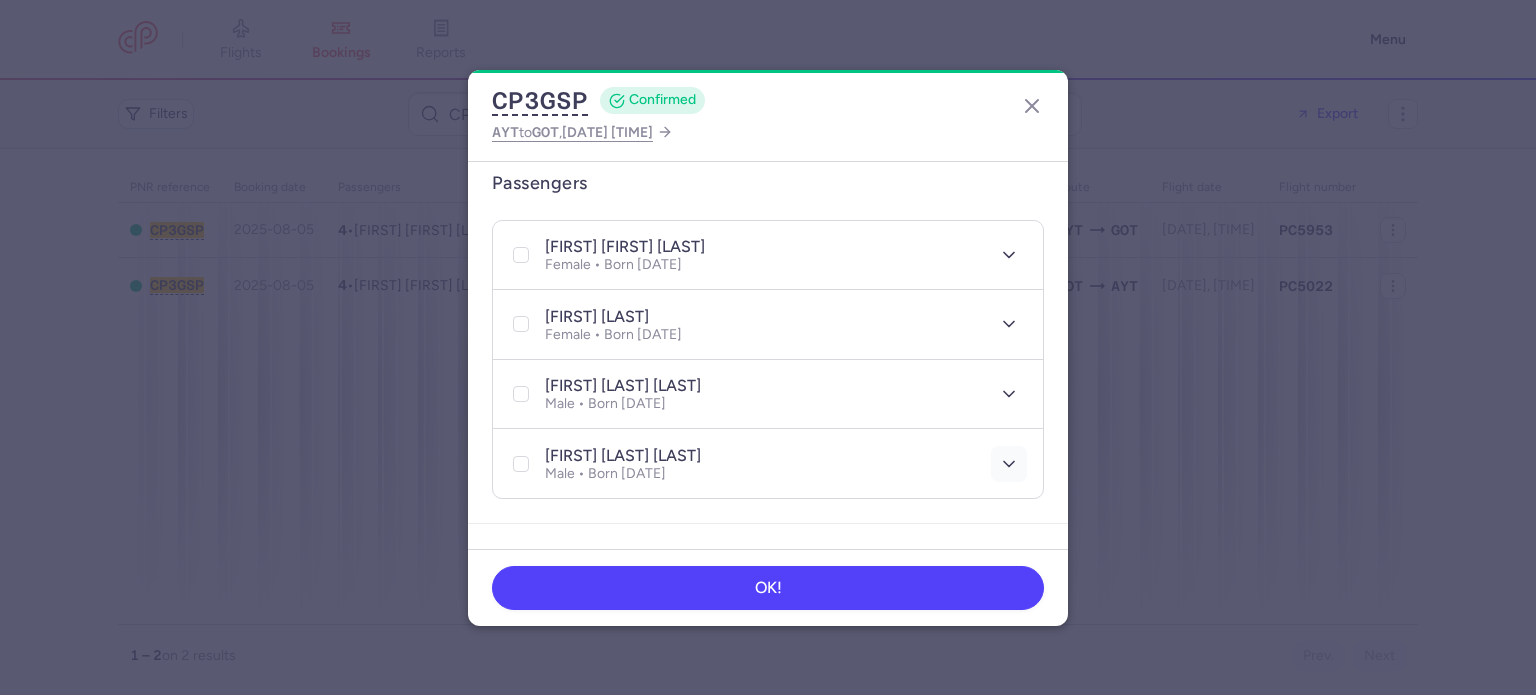 click at bounding box center (1009, 464) 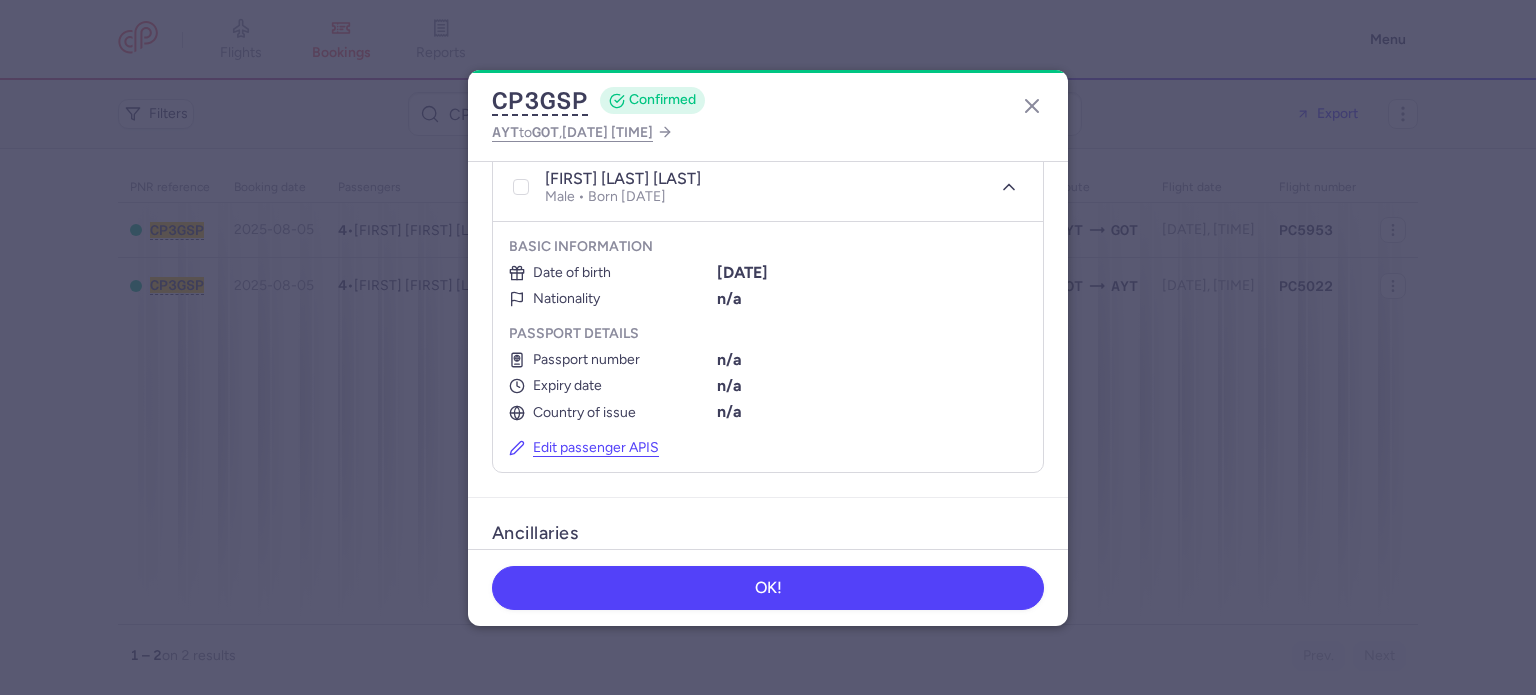 scroll, scrollTop: 712, scrollLeft: 0, axis: vertical 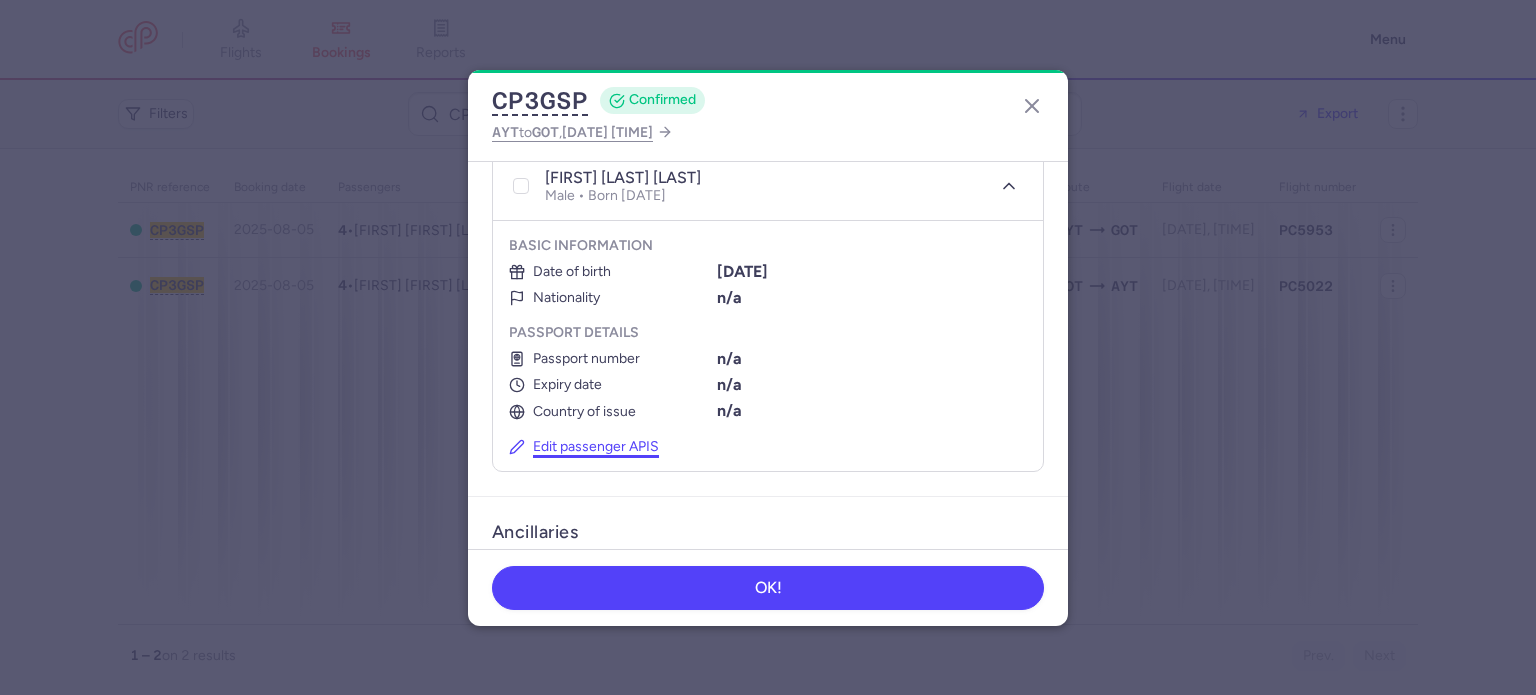 click on "Edit passenger APIS" at bounding box center (584, 447) 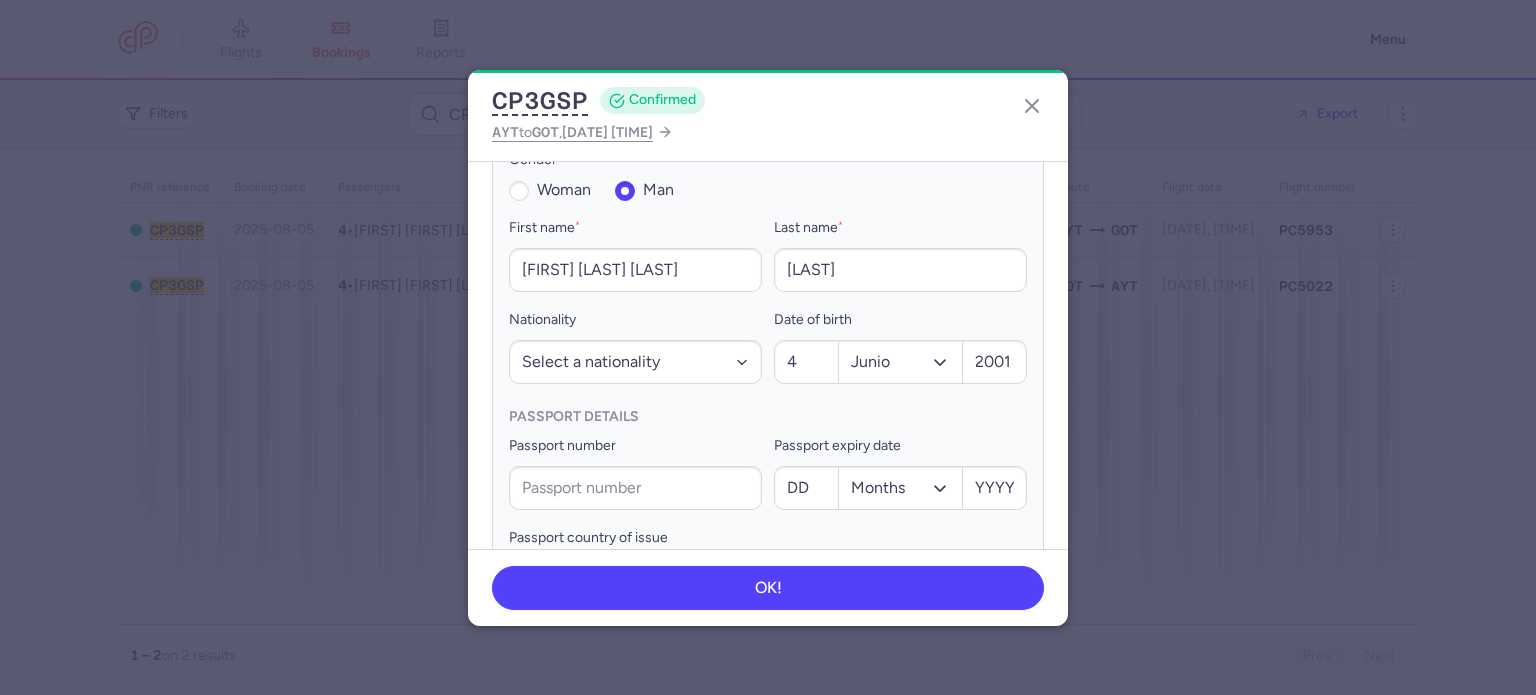 scroll, scrollTop: 832, scrollLeft: 0, axis: vertical 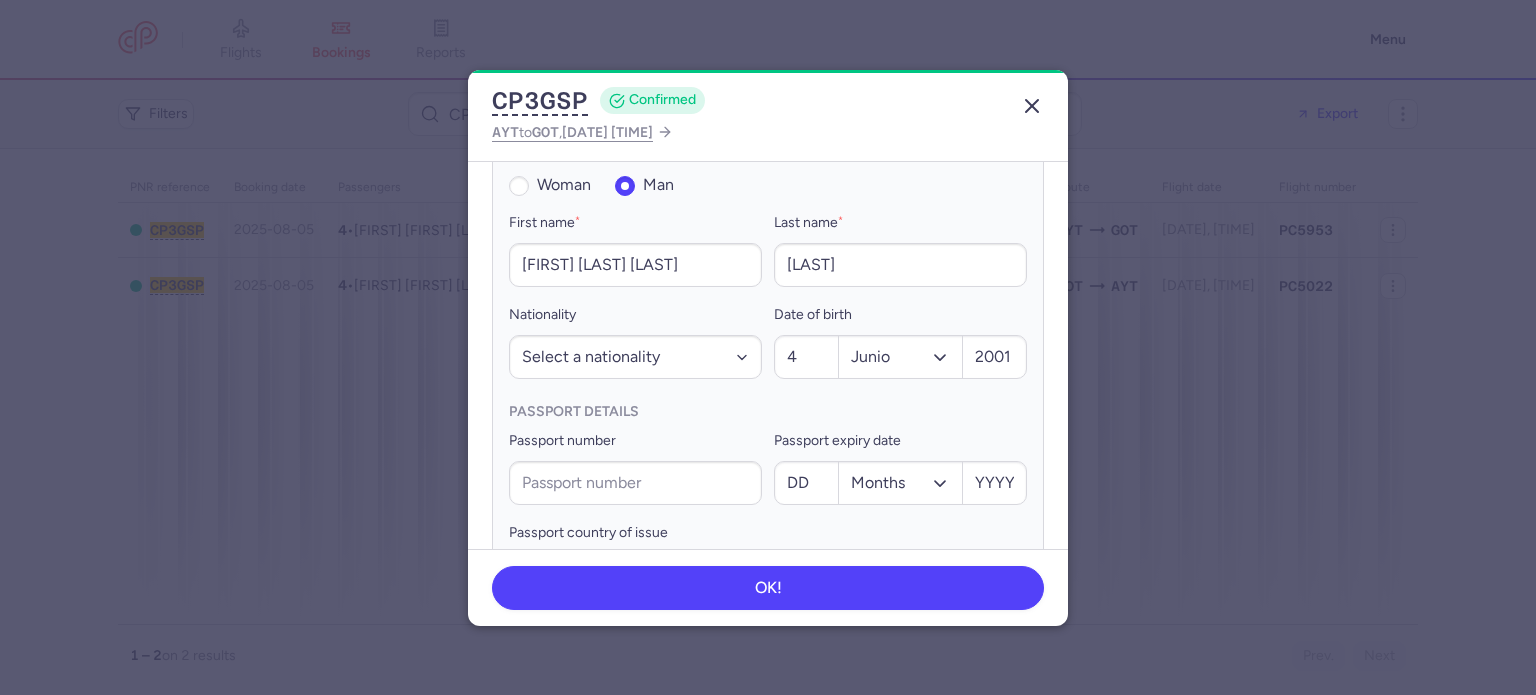 click 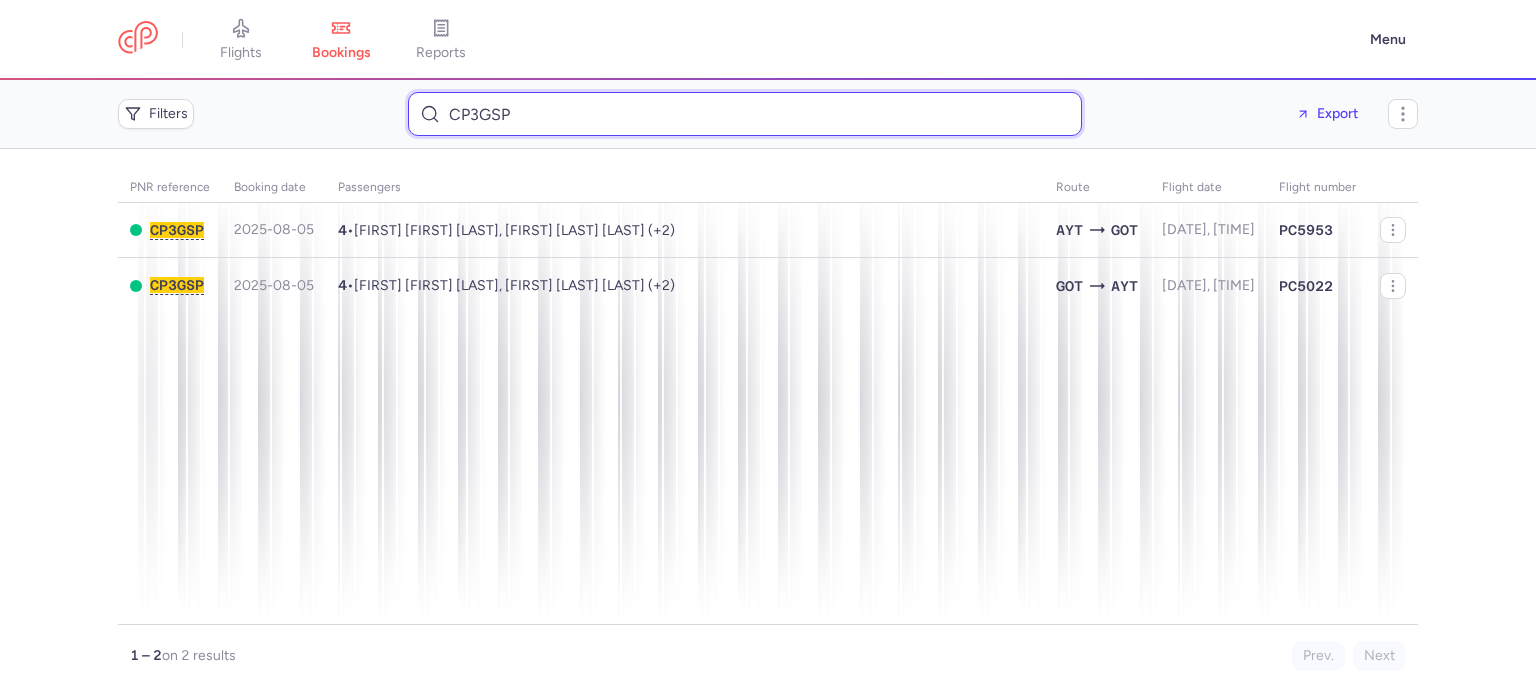 click on "CP3GSP" at bounding box center (745, 114) 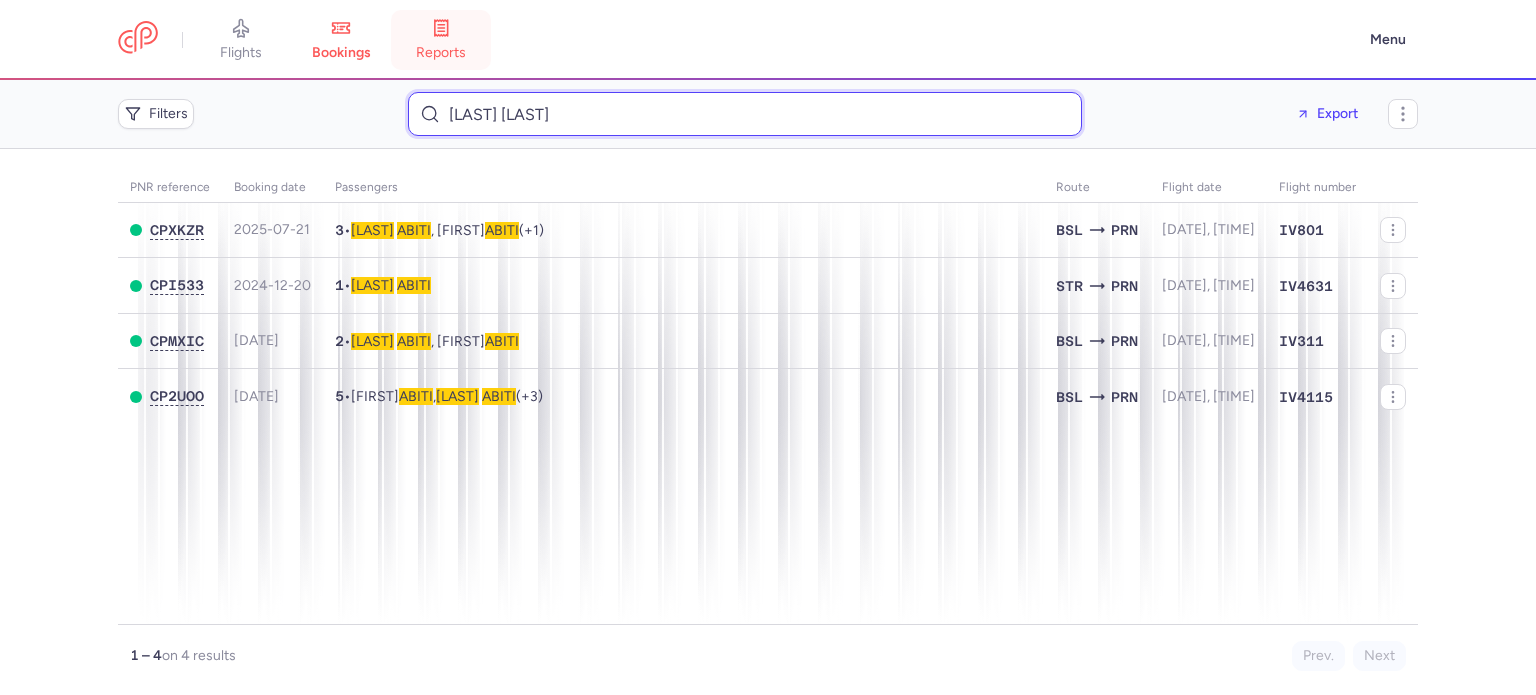 type on "ABITI [FIRST]" 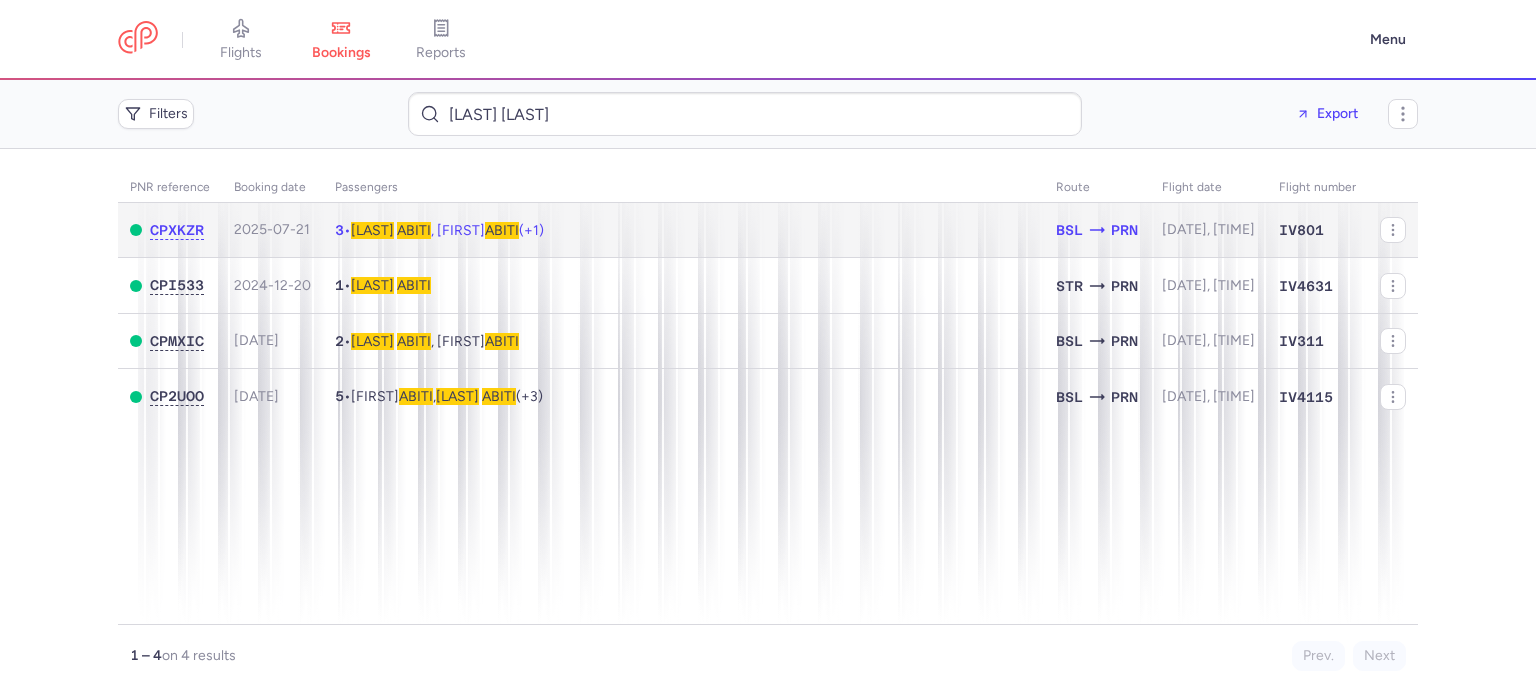click on "3  •  Kumrije   ABITI , Florina  ABITI  (+1)" at bounding box center [683, 230] 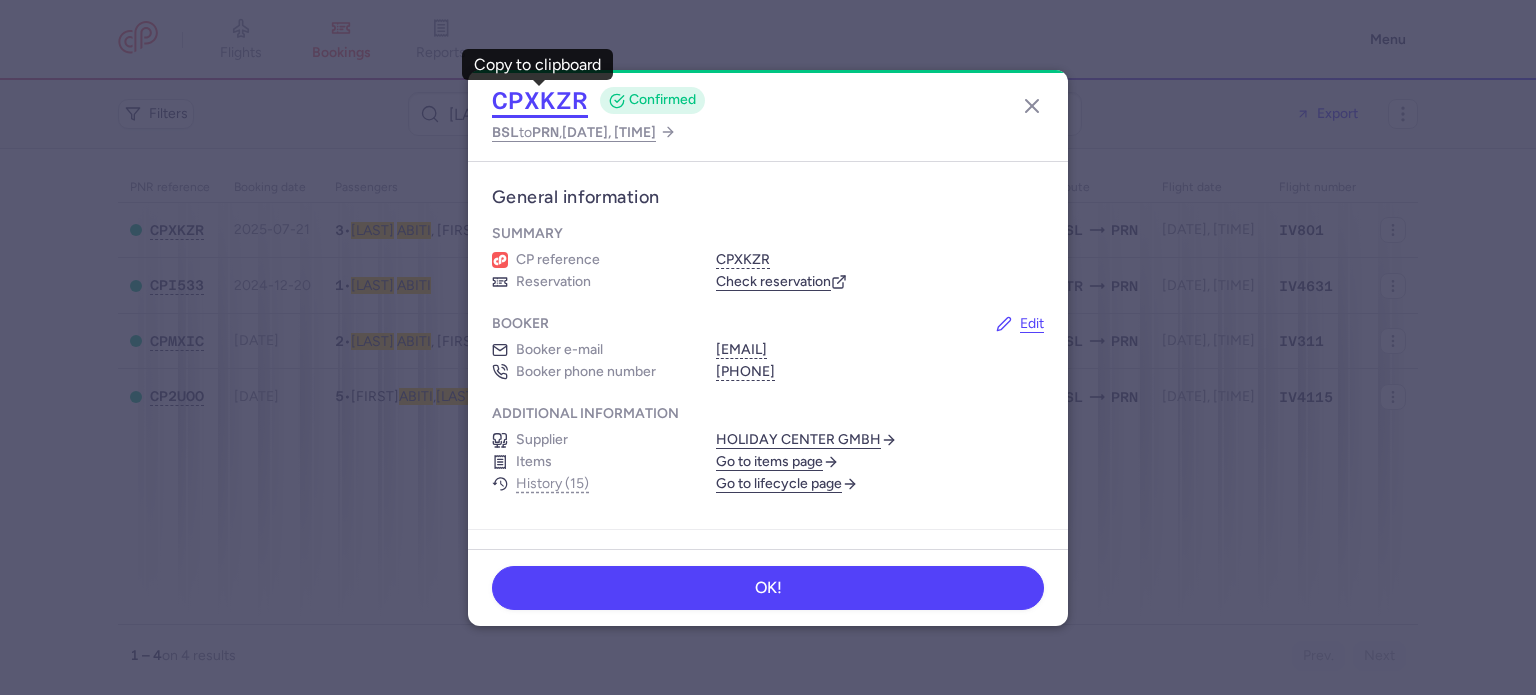 click on "CPXKZR" 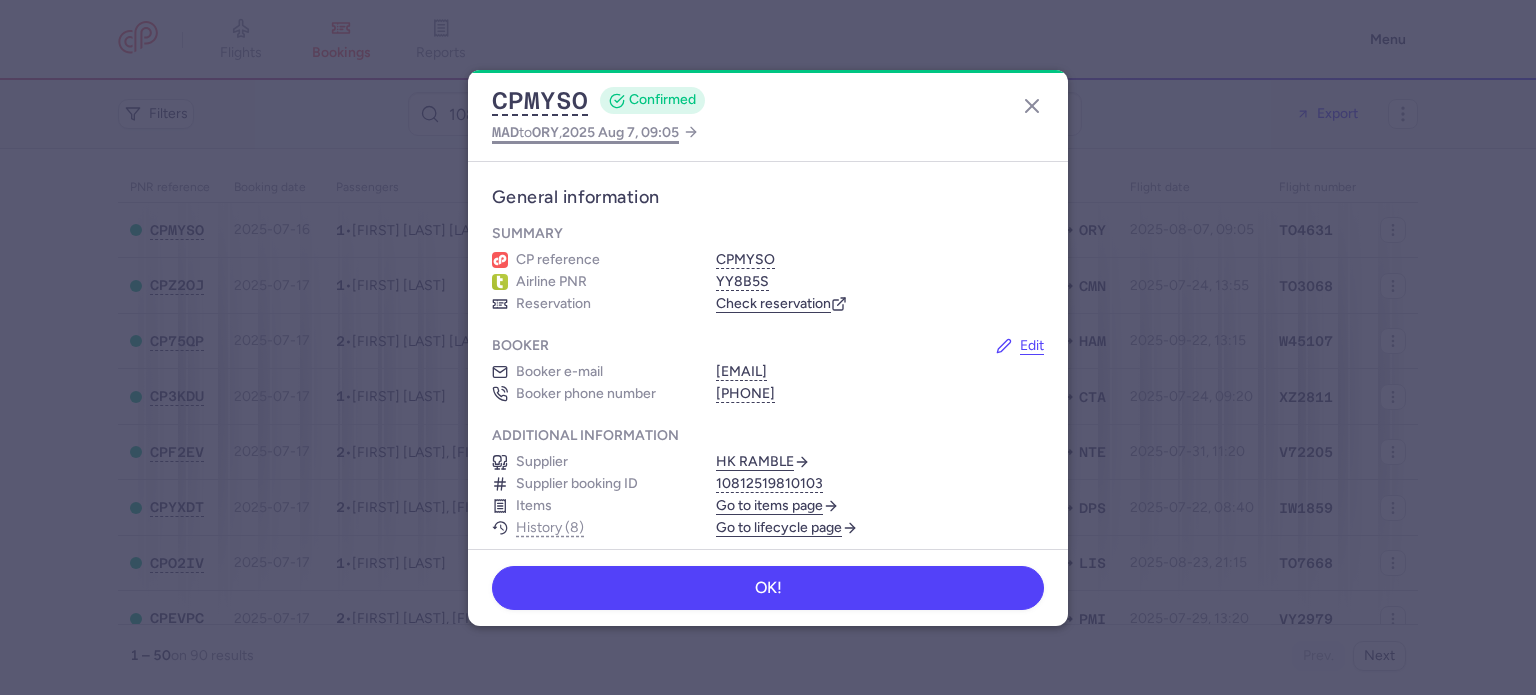 scroll, scrollTop: 0, scrollLeft: 0, axis: both 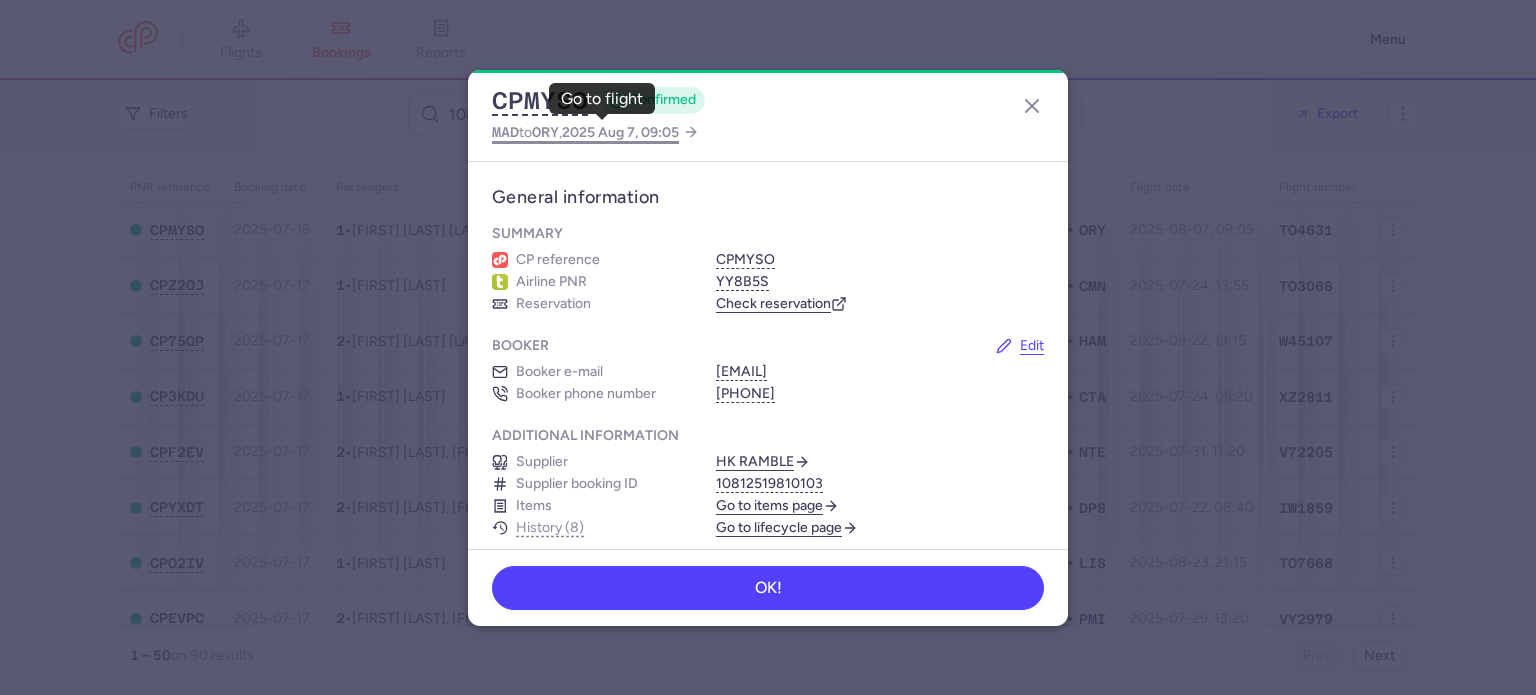 click on "MAD  to  ORY ,  2025 Aug 7, 09:05" at bounding box center [585, 132] 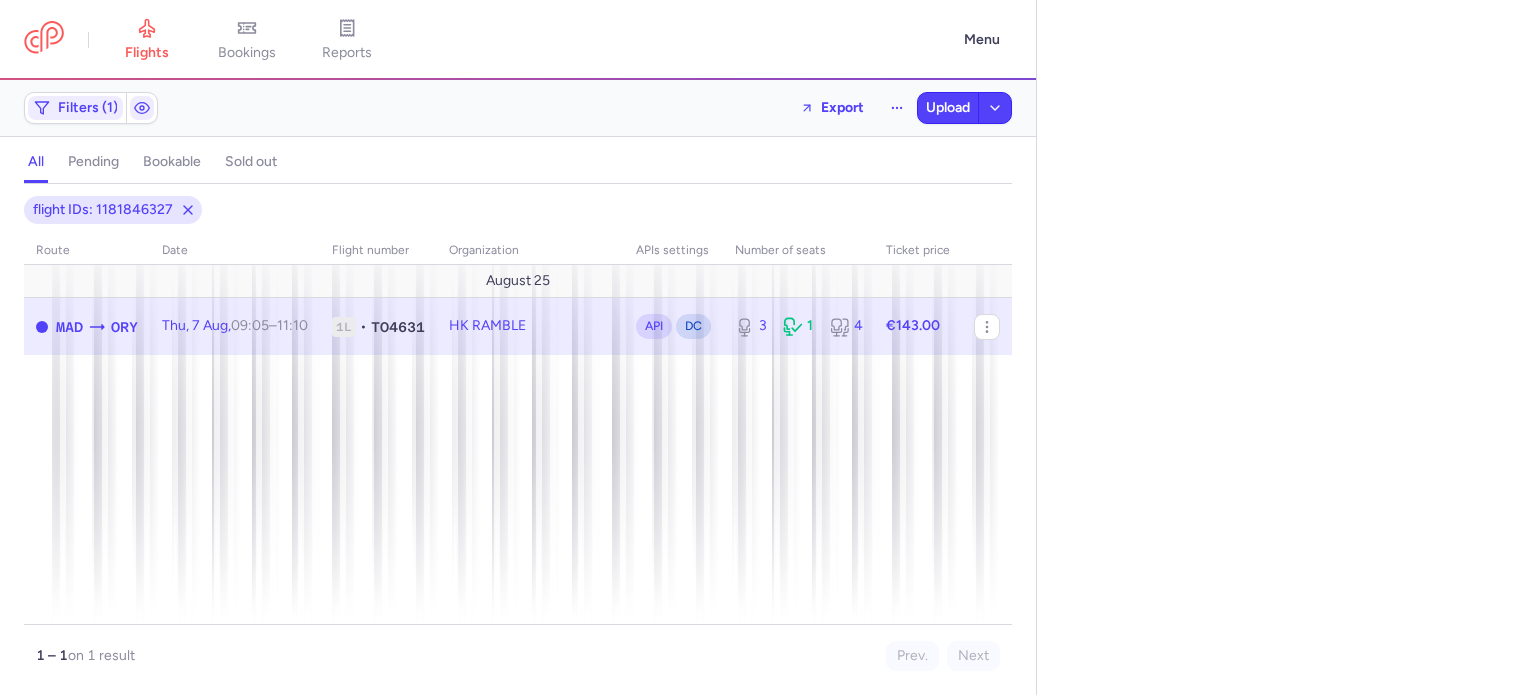 select on "days" 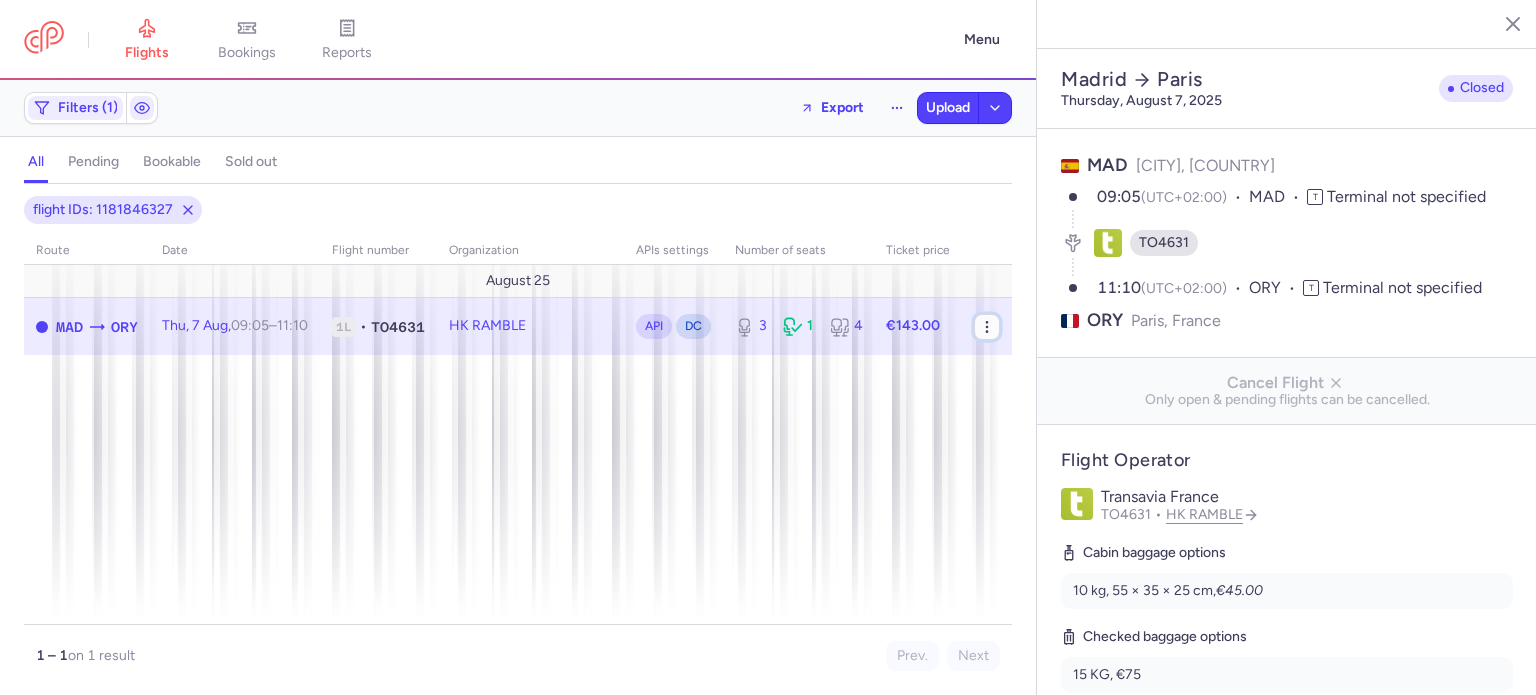 click 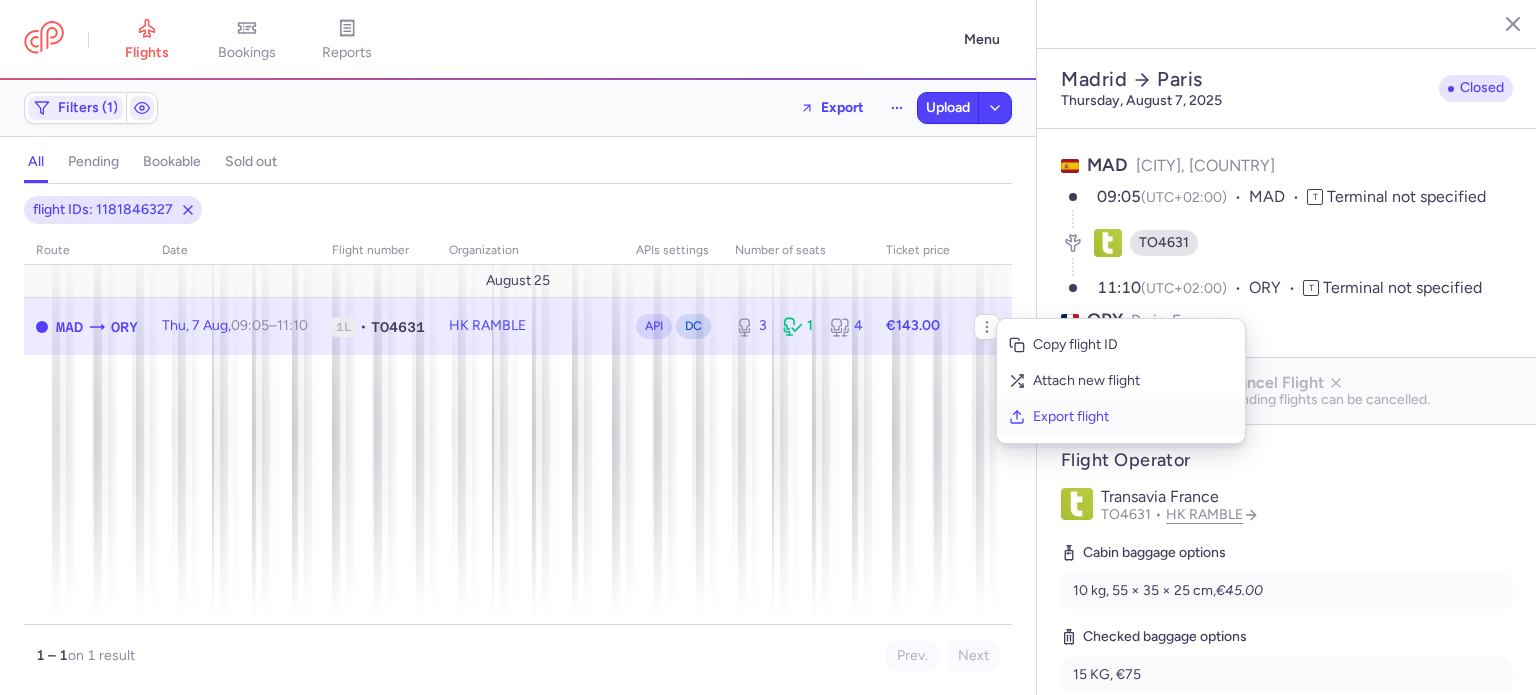 click on "Export flight" 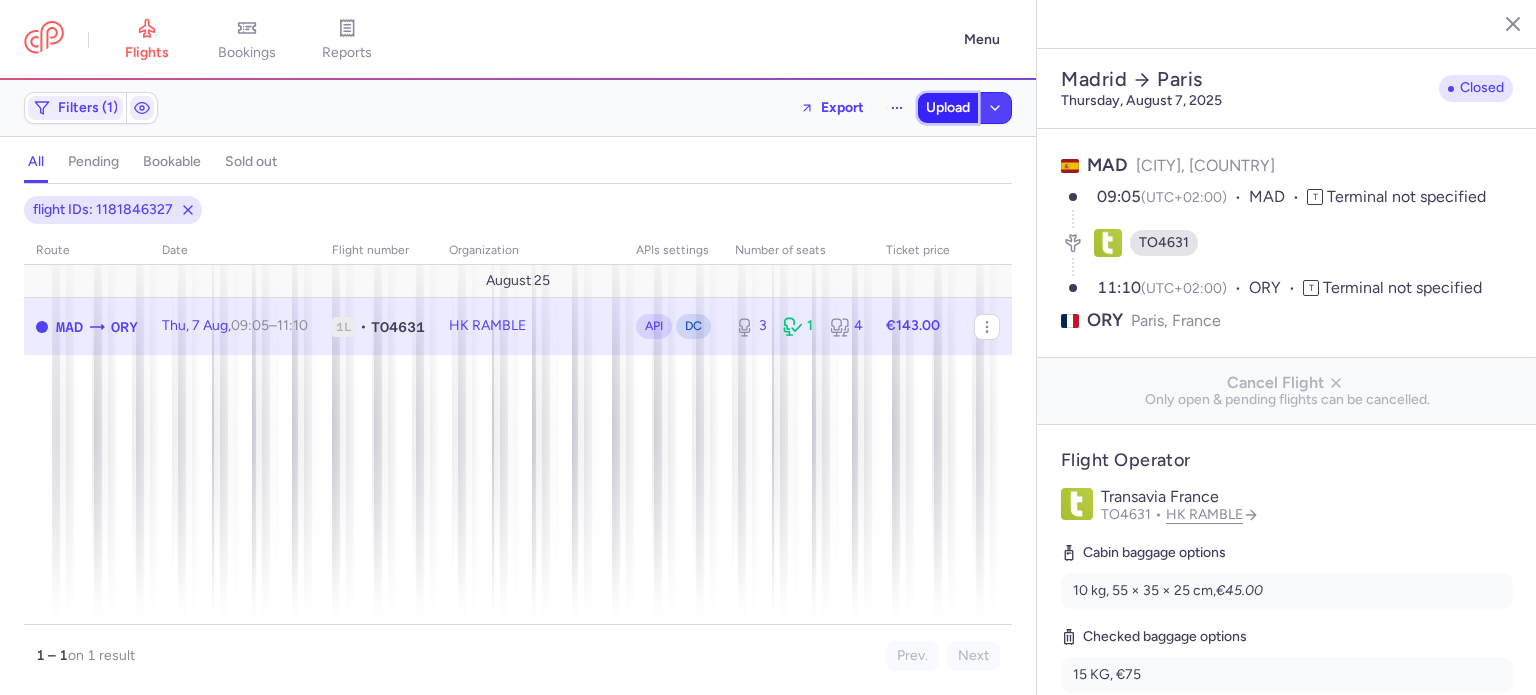 click on "Upload" at bounding box center (948, 108) 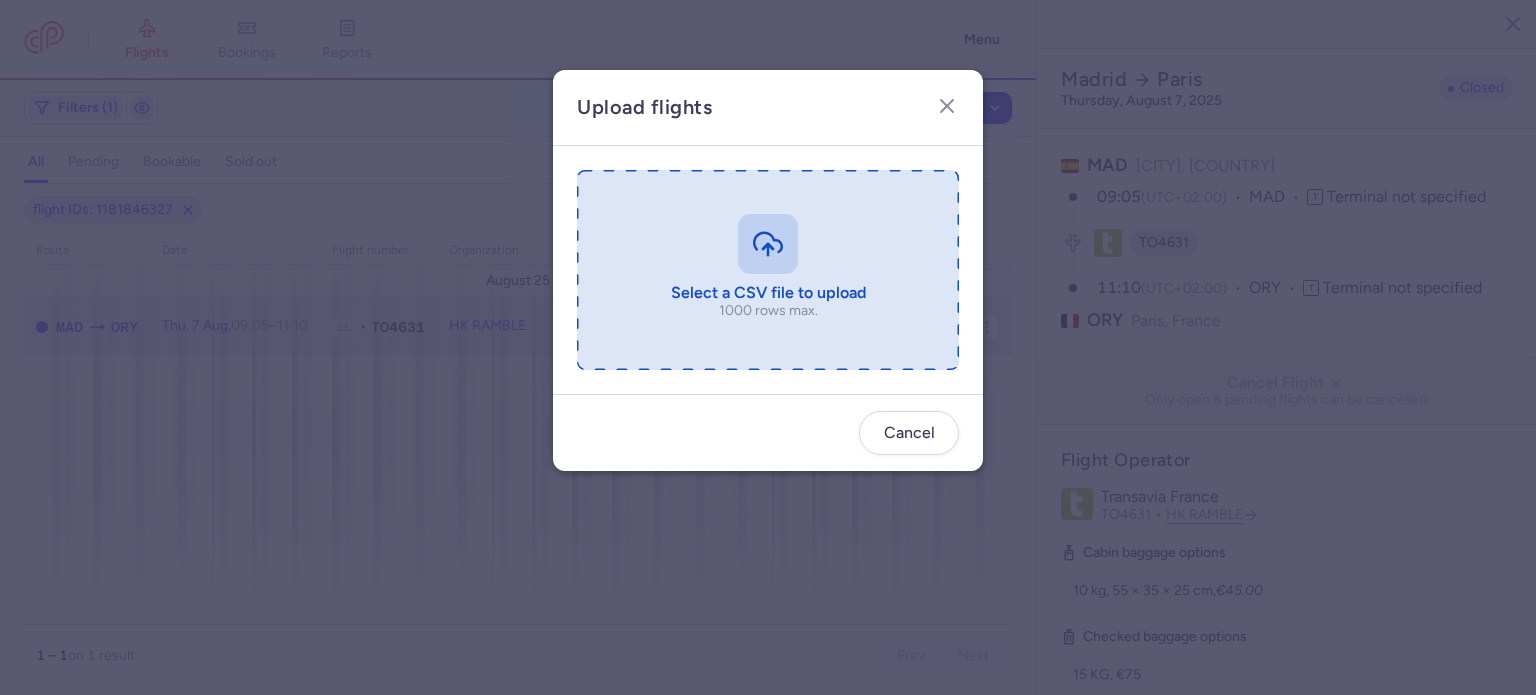 click at bounding box center [768, 270] 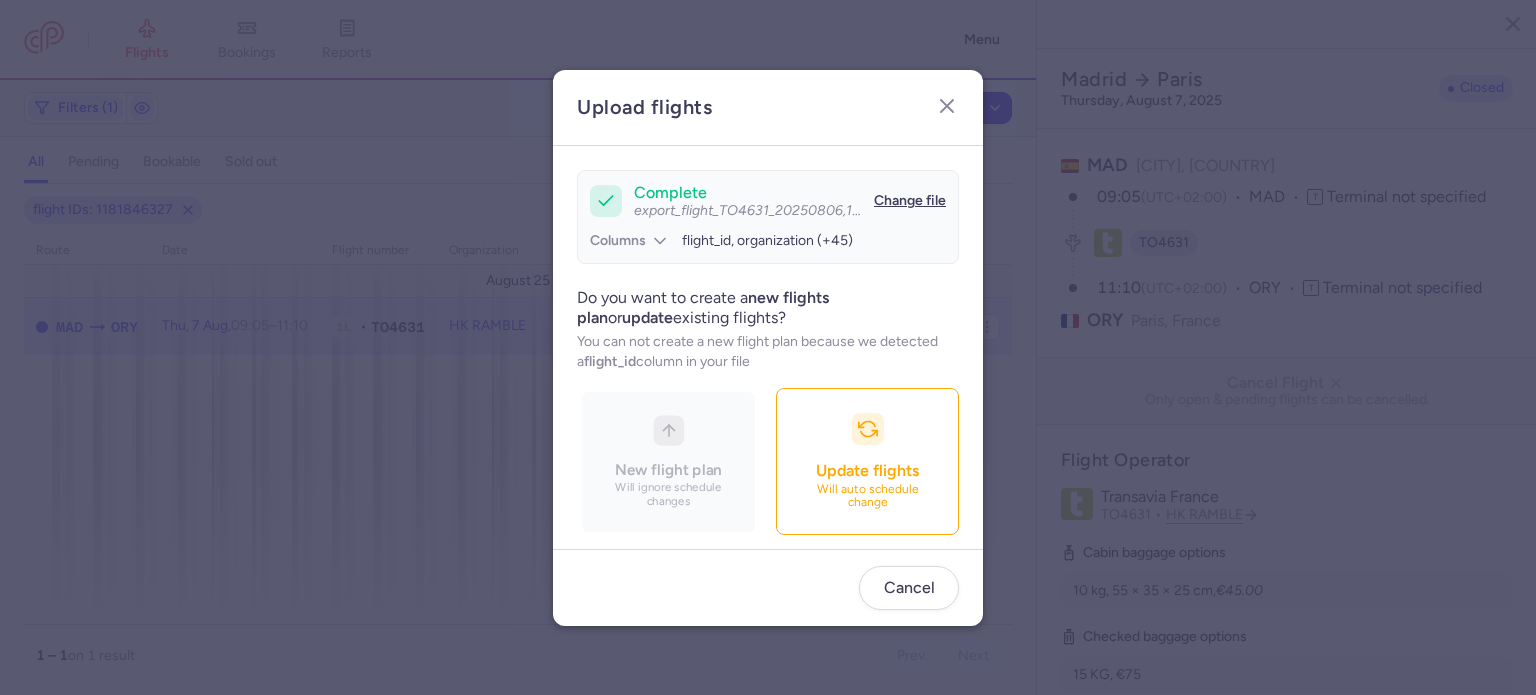 scroll, scrollTop: 172, scrollLeft: 0, axis: vertical 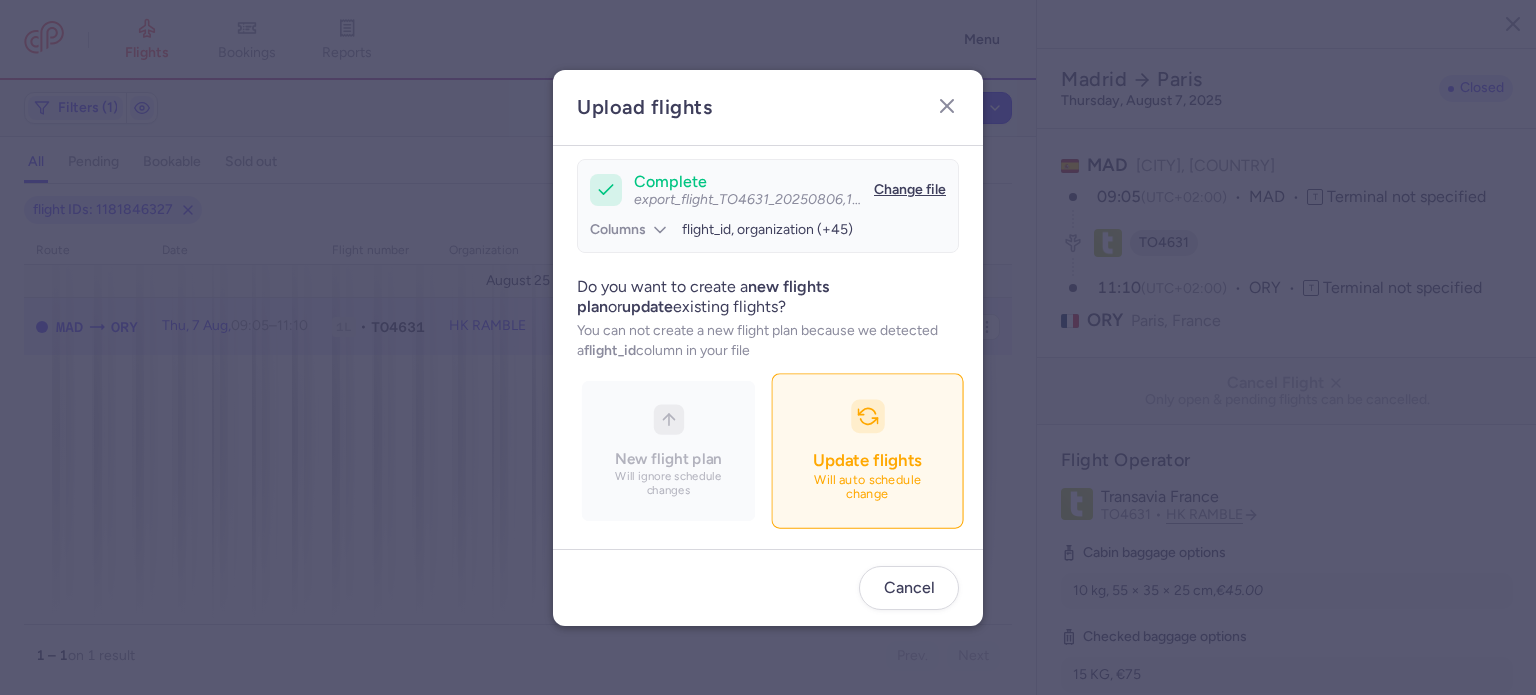 click on "Update flights Will auto schedule change" at bounding box center (867, 450) 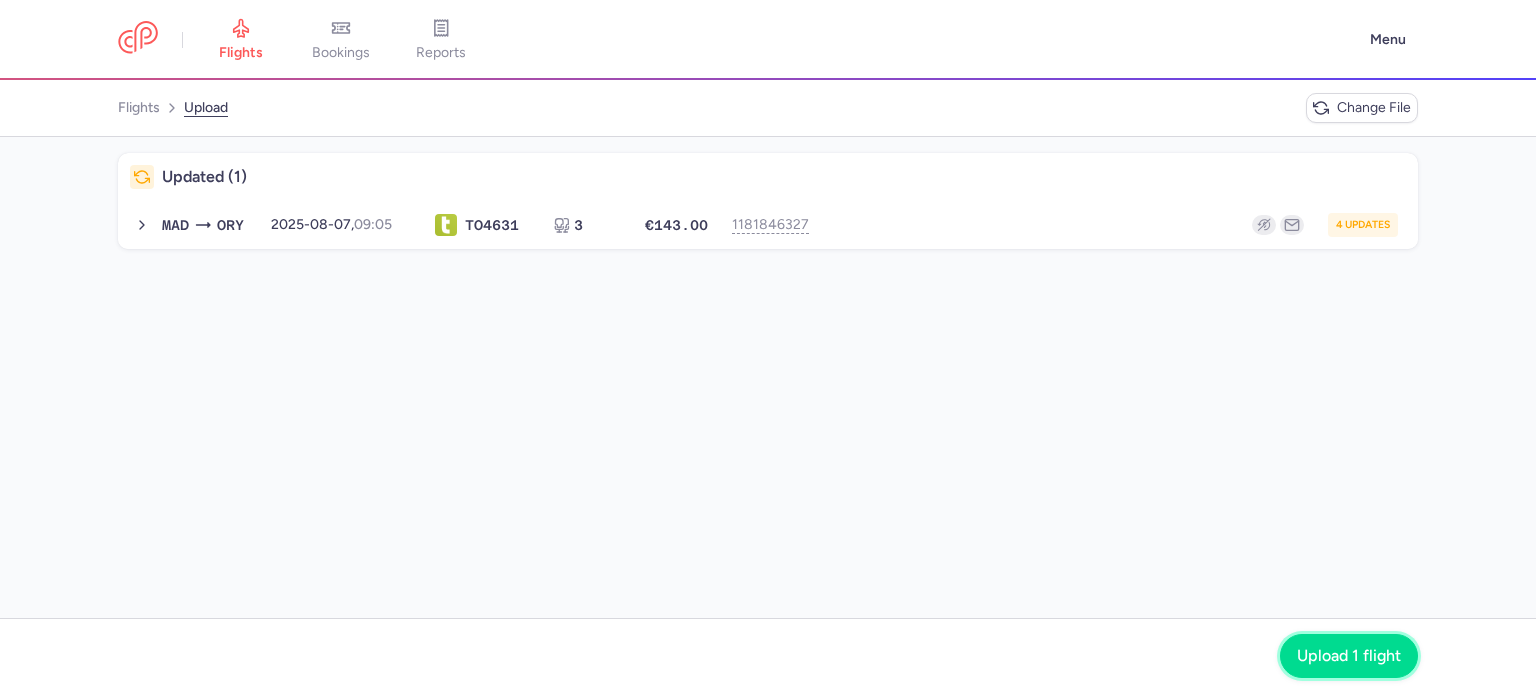 click on "Upload 1 flight" at bounding box center [1349, 656] 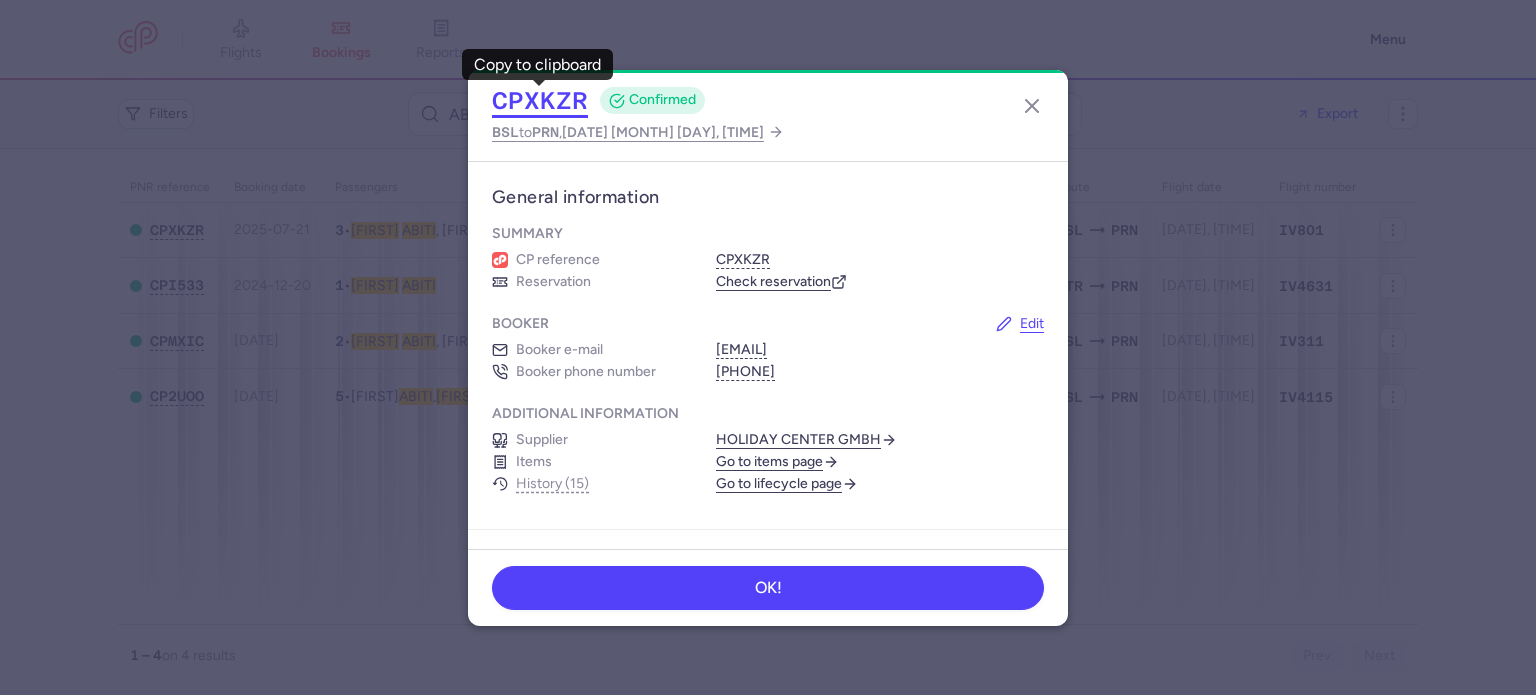 scroll, scrollTop: 0, scrollLeft: 0, axis: both 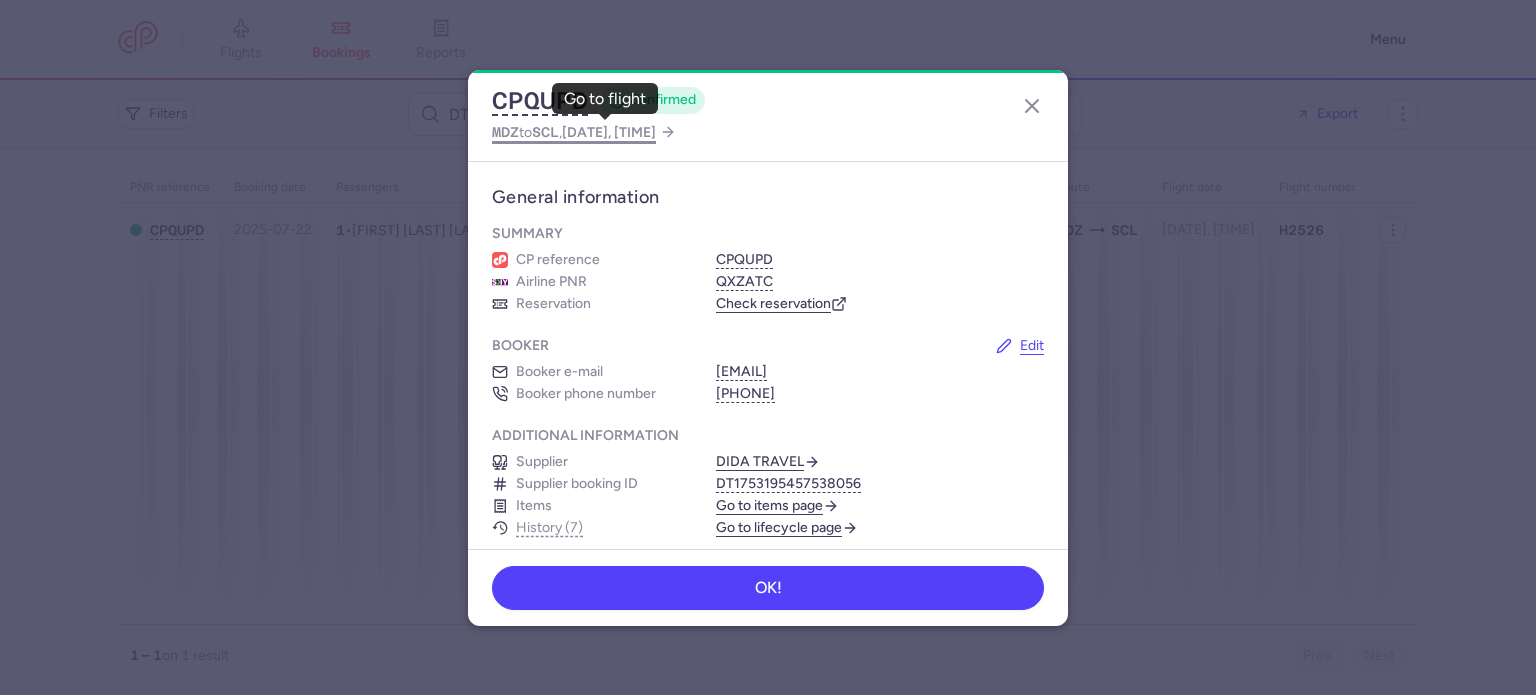 click on "2025 Aug 22, 15:40" at bounding box center [609, 132] 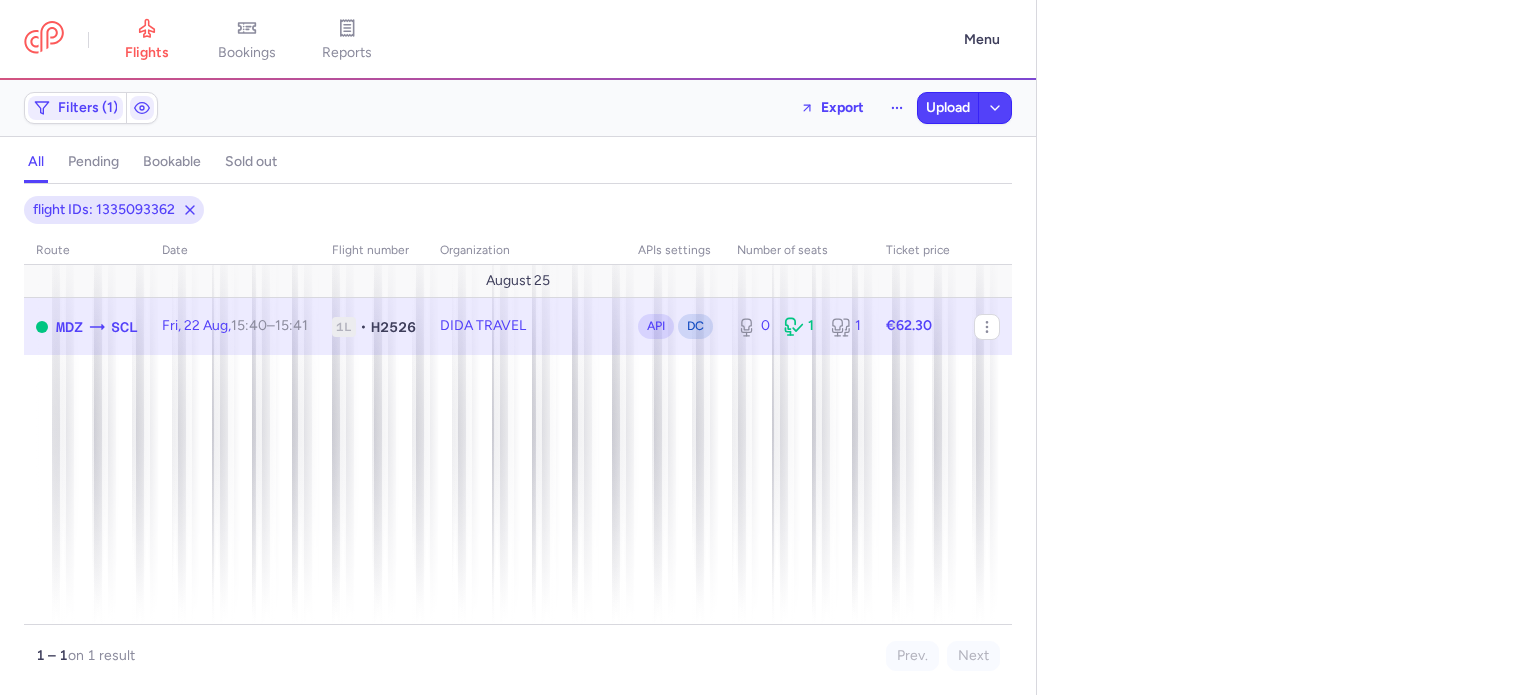 select on "days" 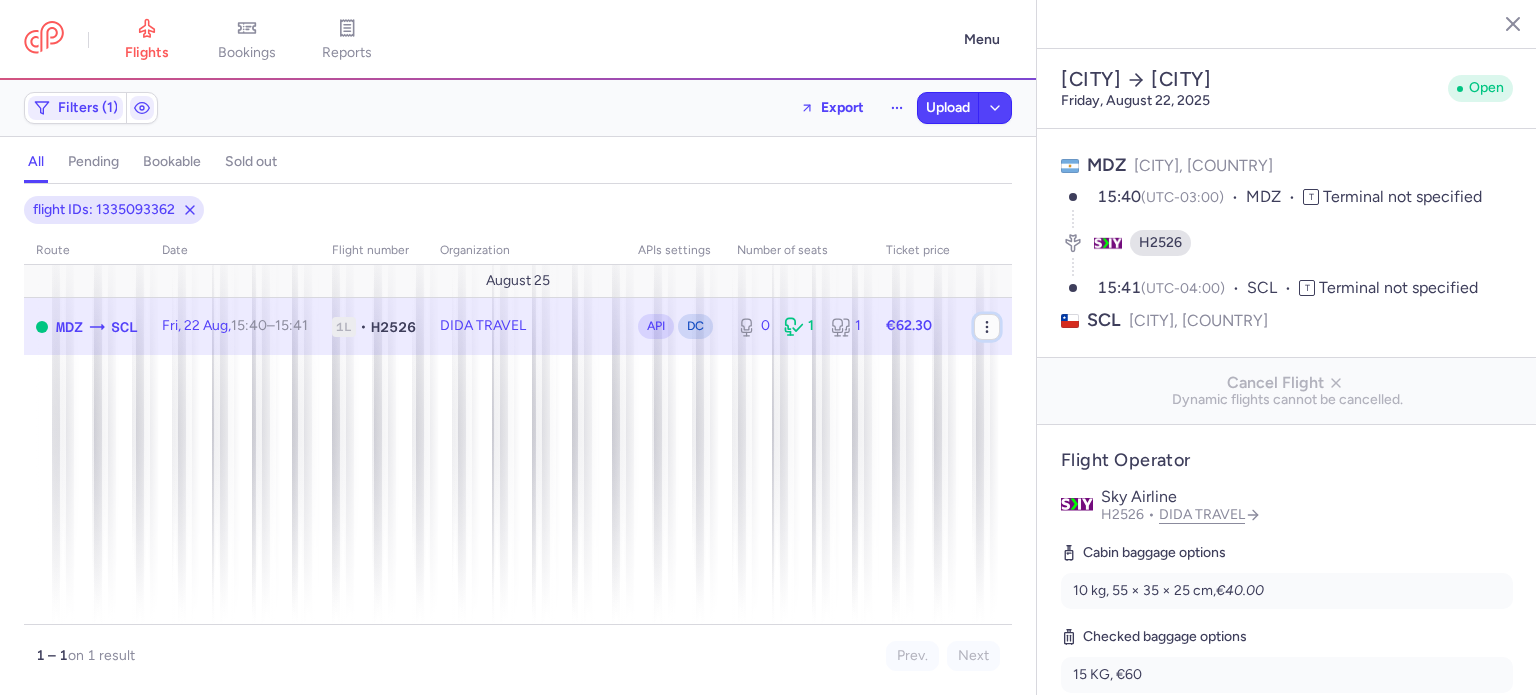 click 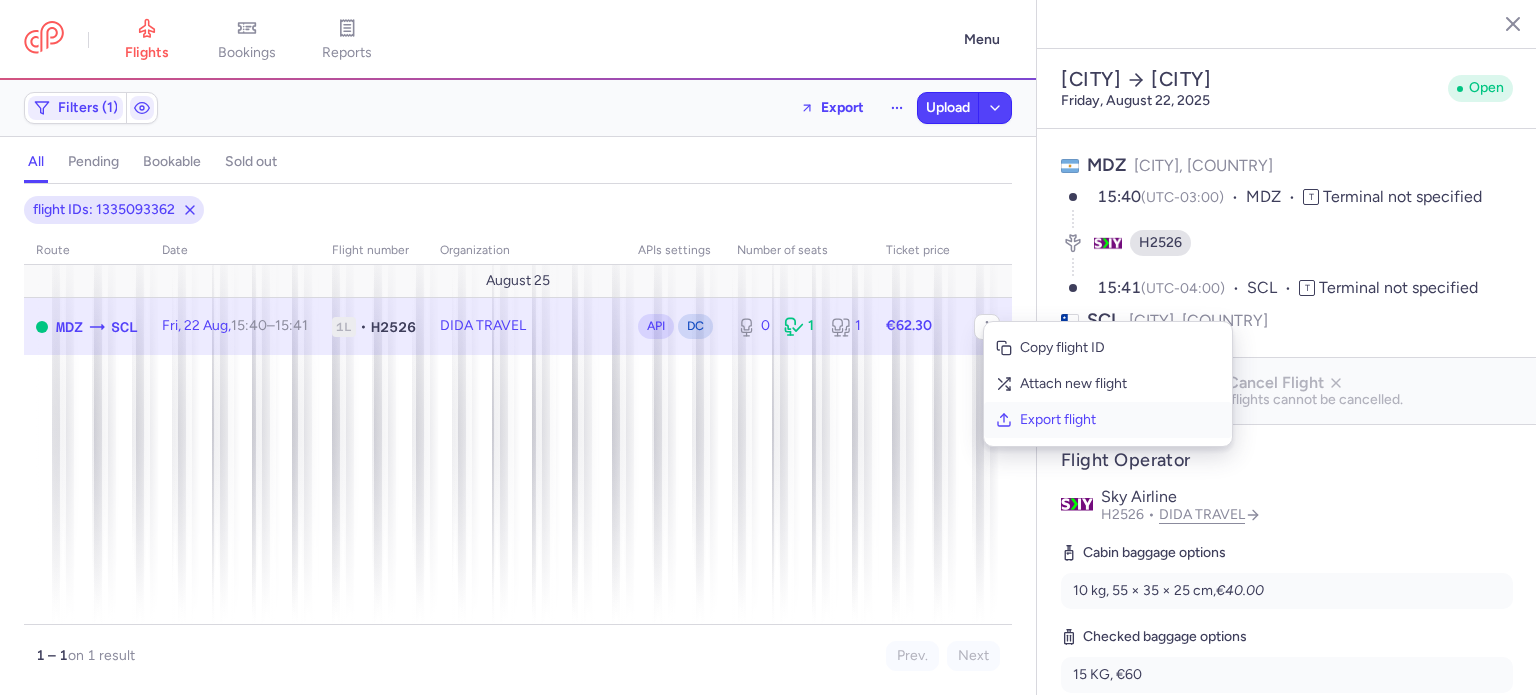 click on "Export flight" at bounding box center (1120, 420) 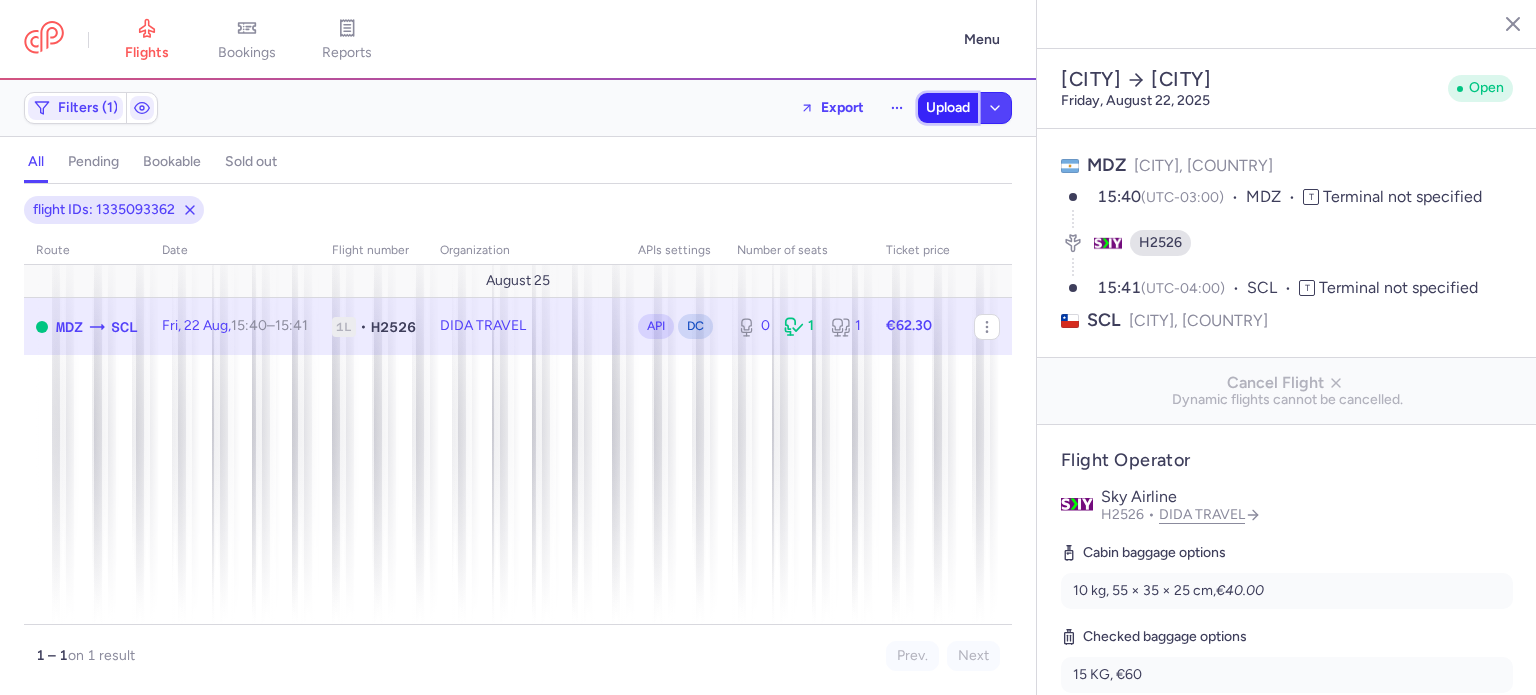 click on "Upload" at bounding box center [948, 108] 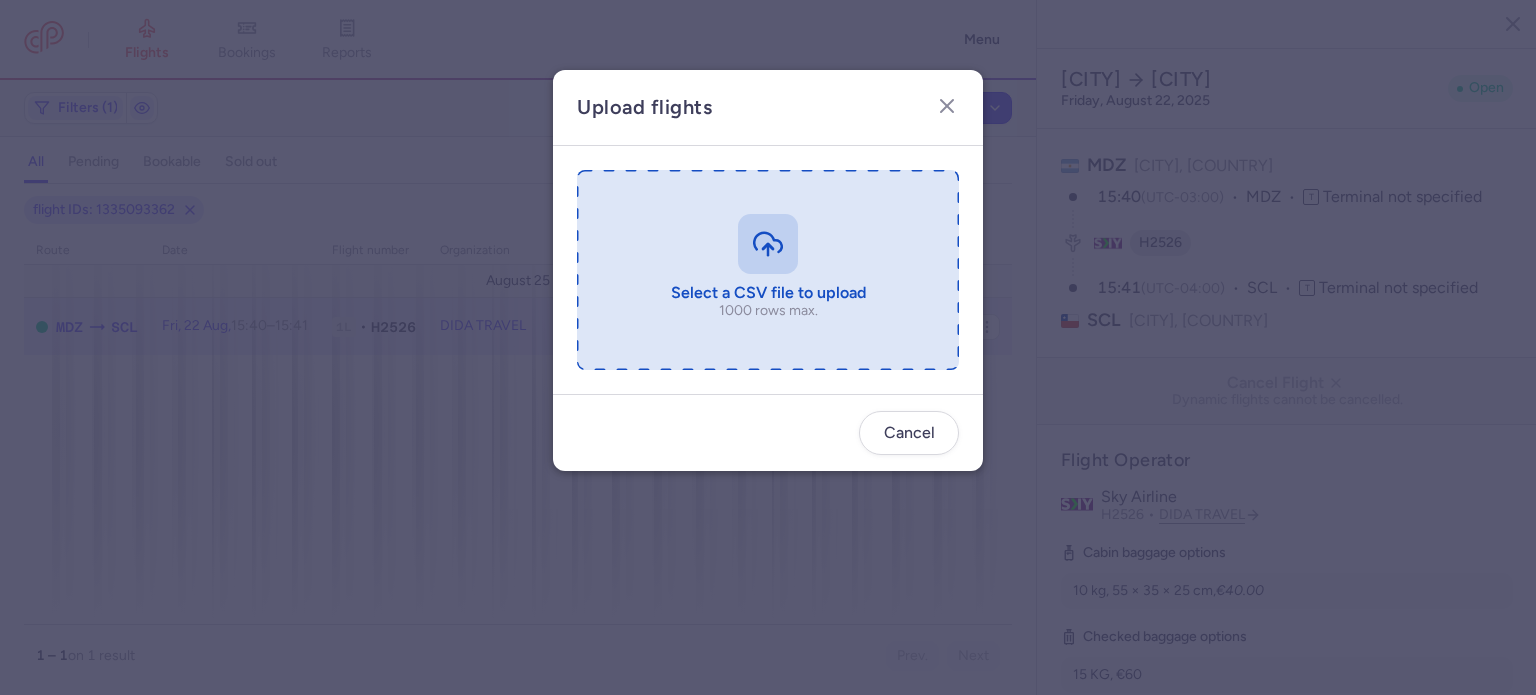 click at bounding box center (768, 270) 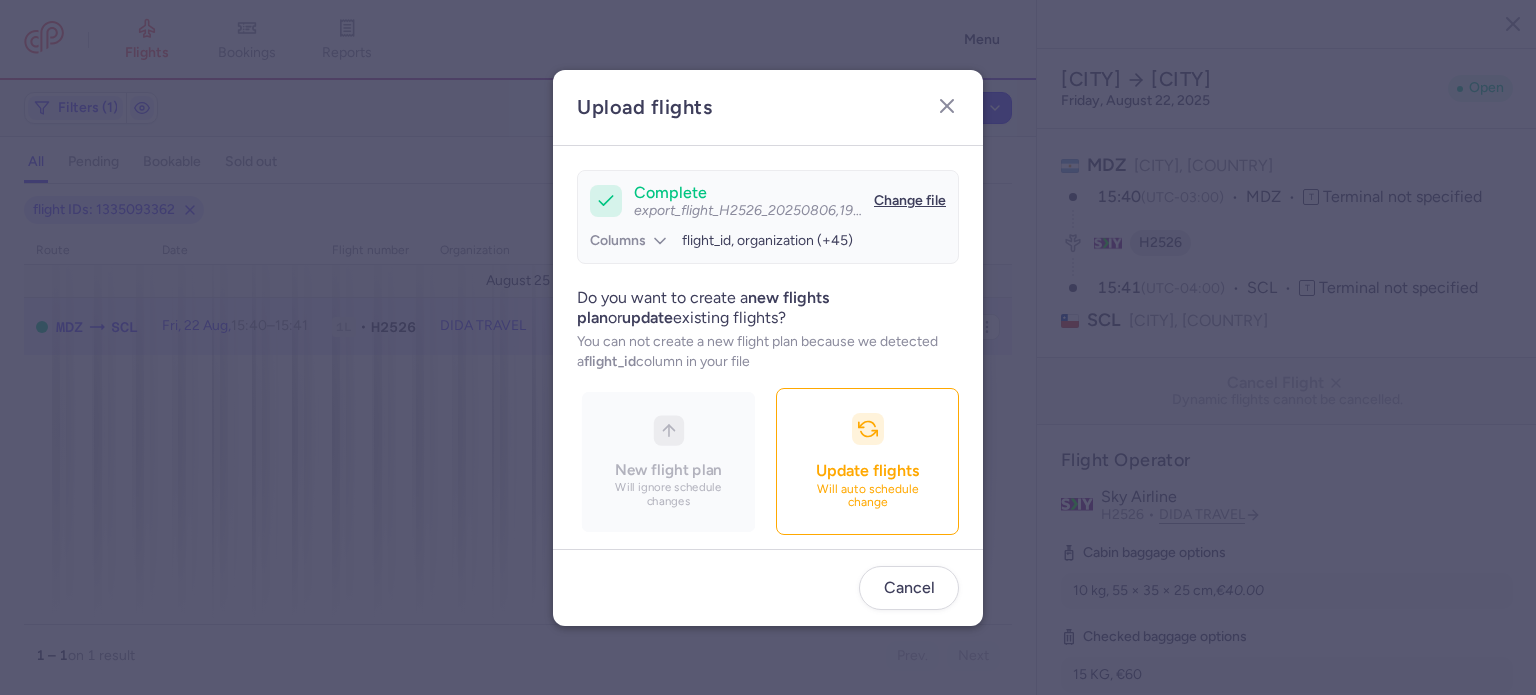 scroll, scrollTop: 172, scrollLeft: 0, axis: vertical 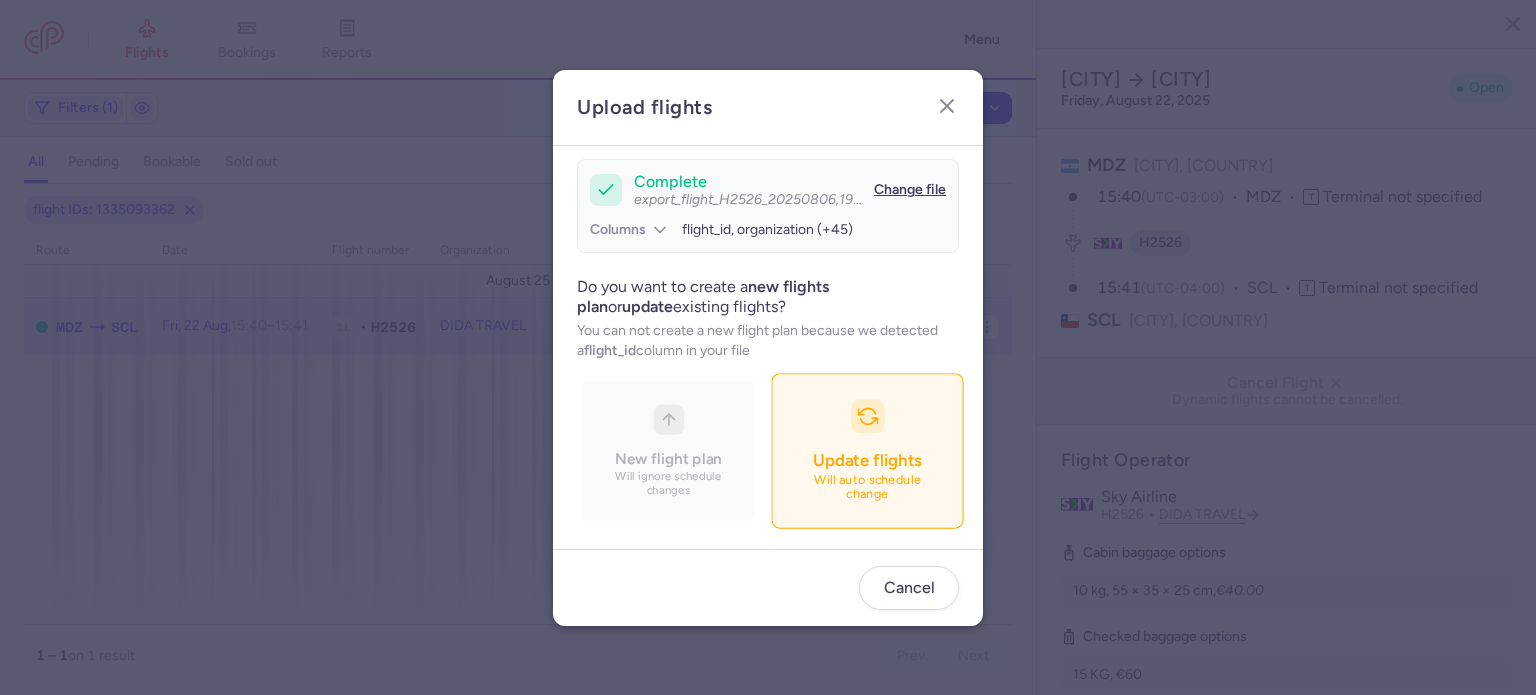 click on "Update flights Will auto schedule change" at bounding box center (867, 450) 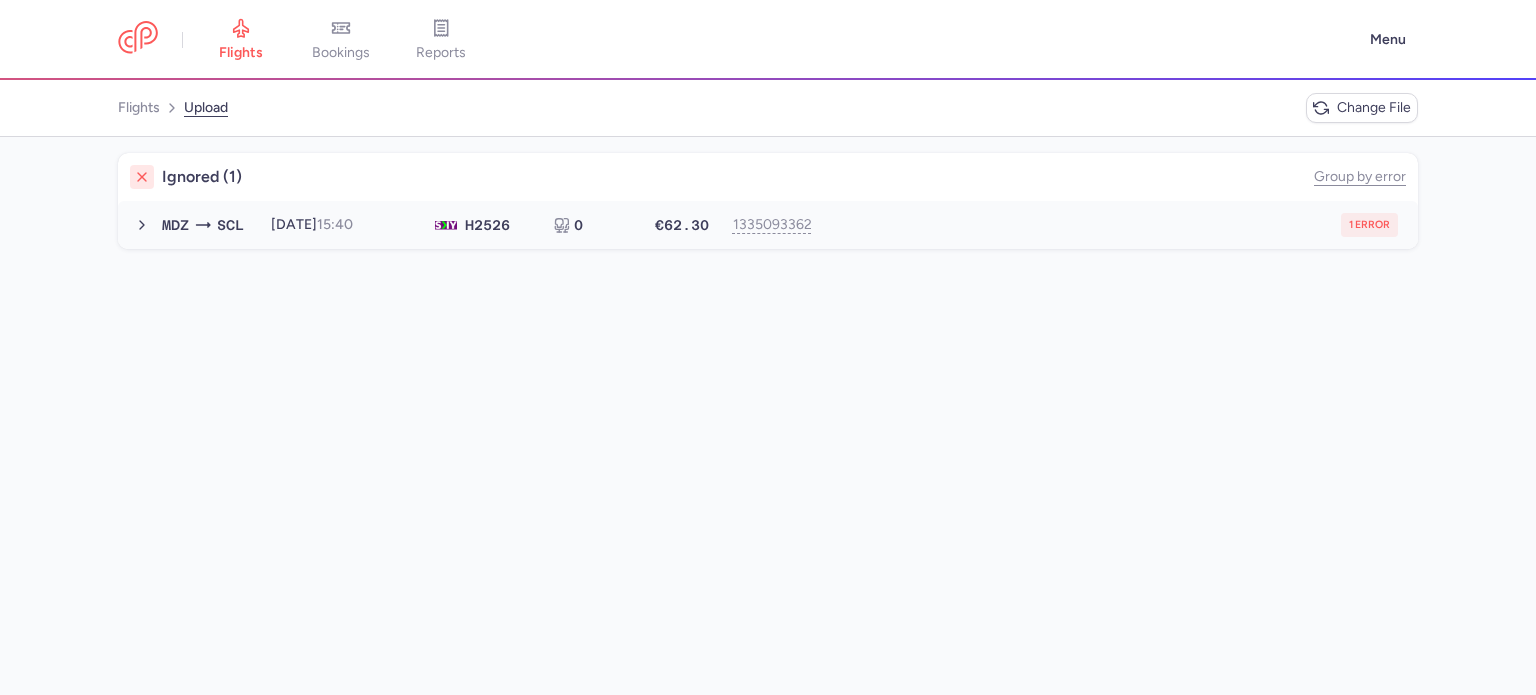 click on "1 error" at bounding box center (1112, 225) 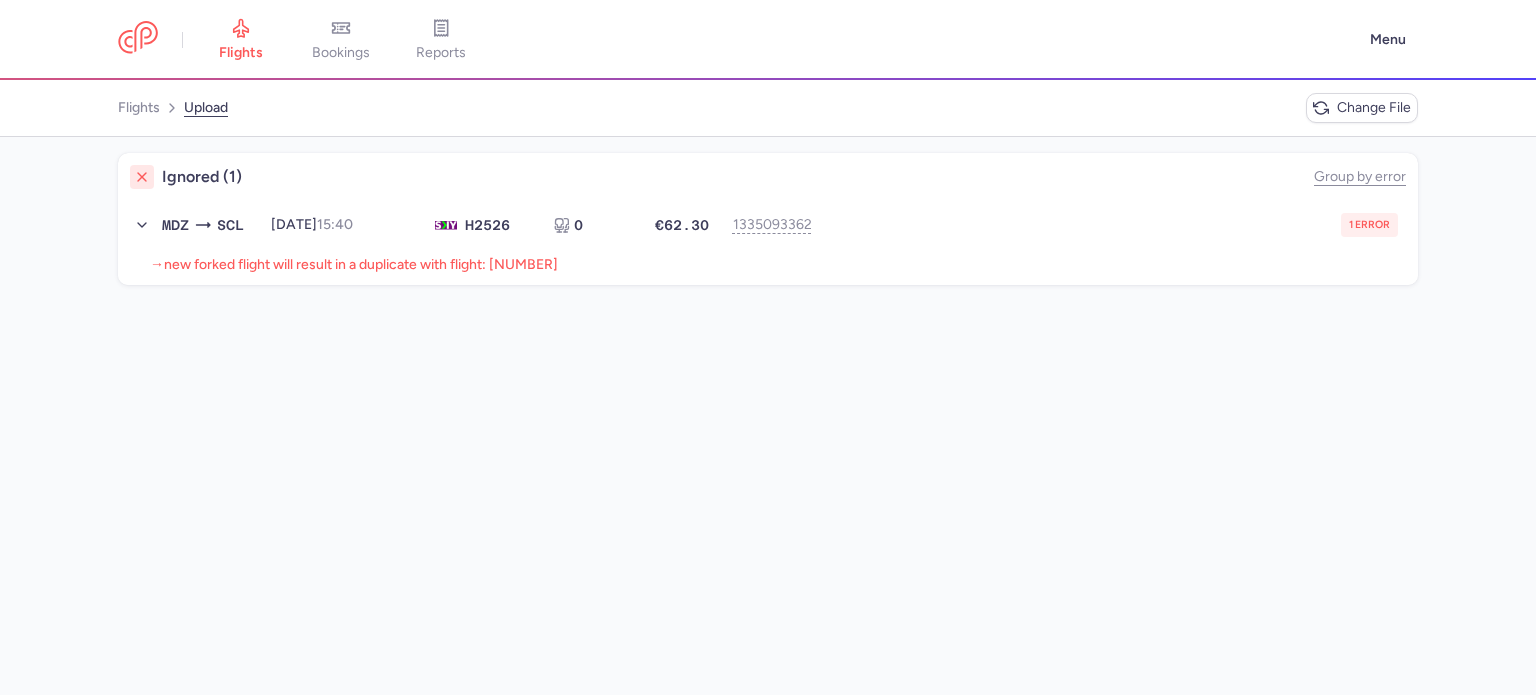 click on "new forked flight will result in a duplicate with flight: 1423122613" at bounding box center (361, 264) 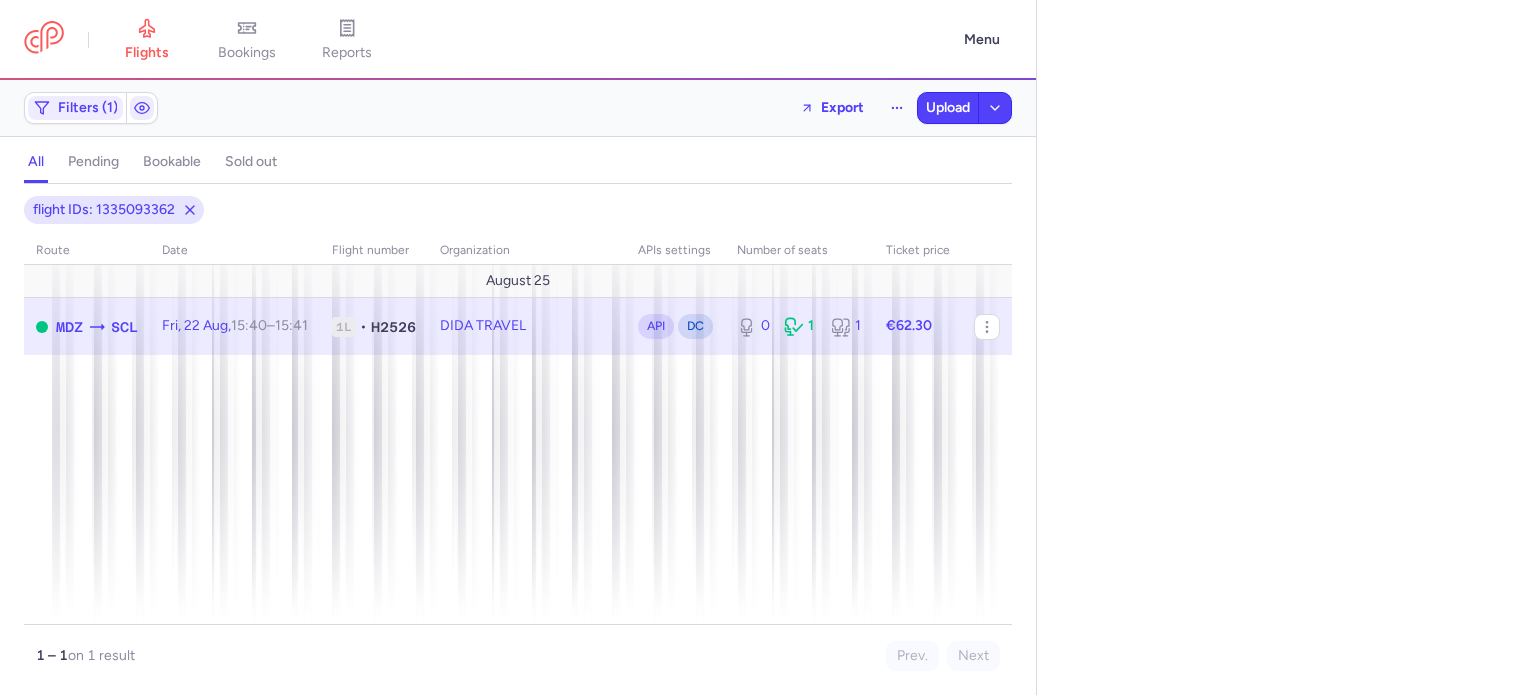 select on "days" 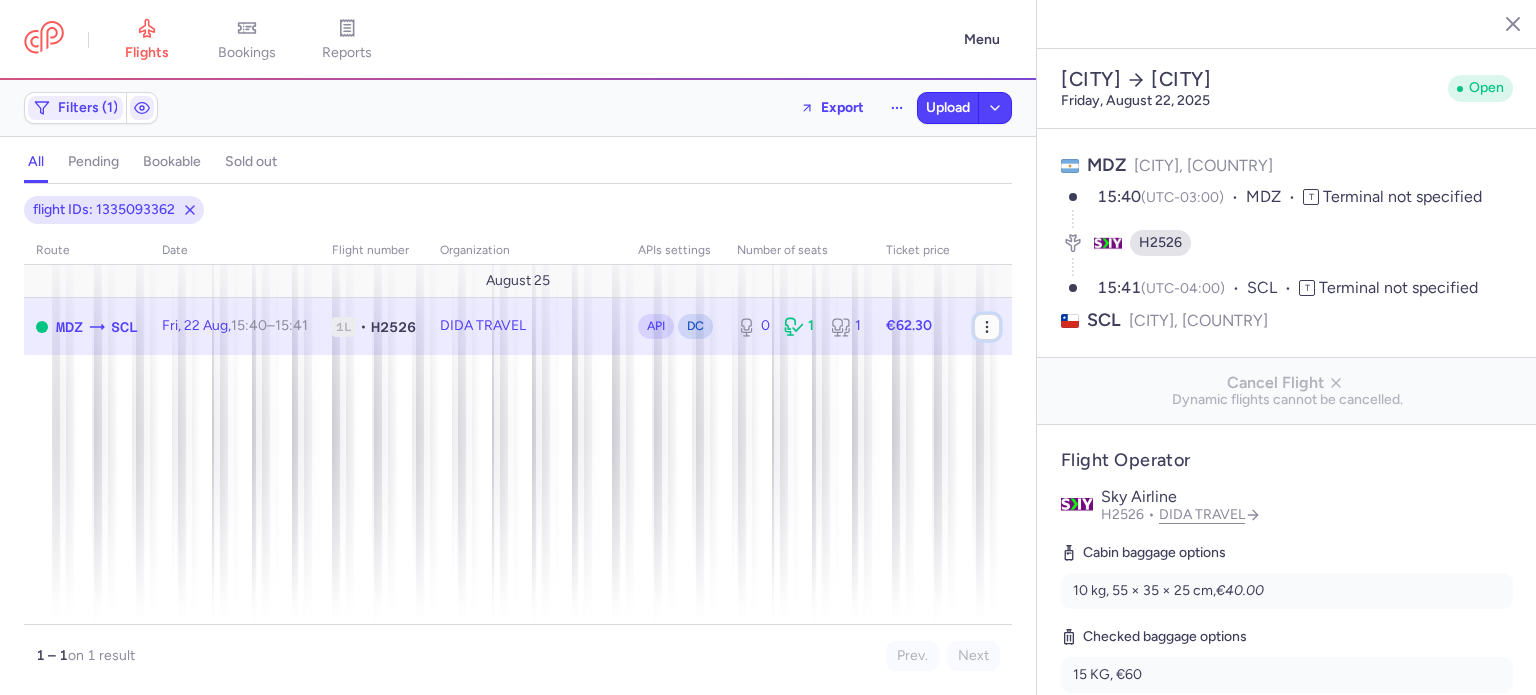 click 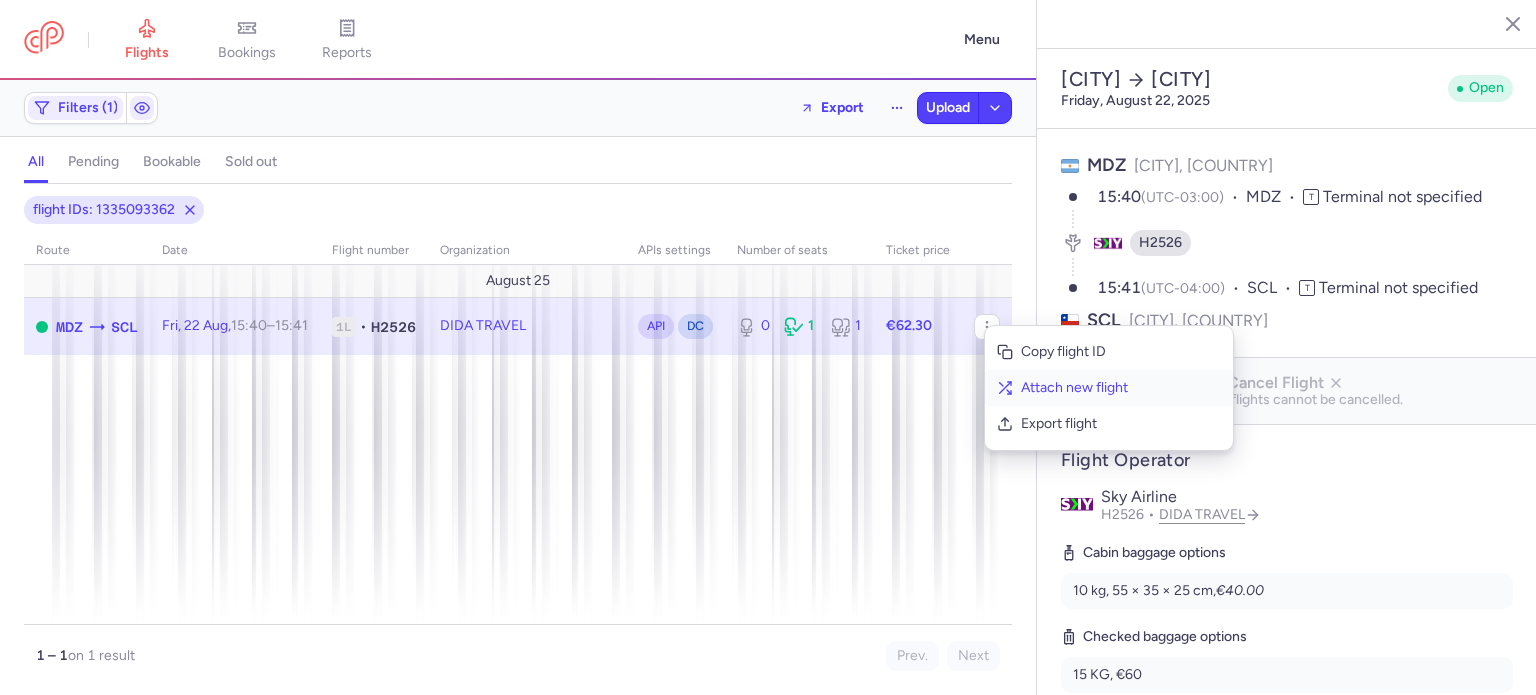 click 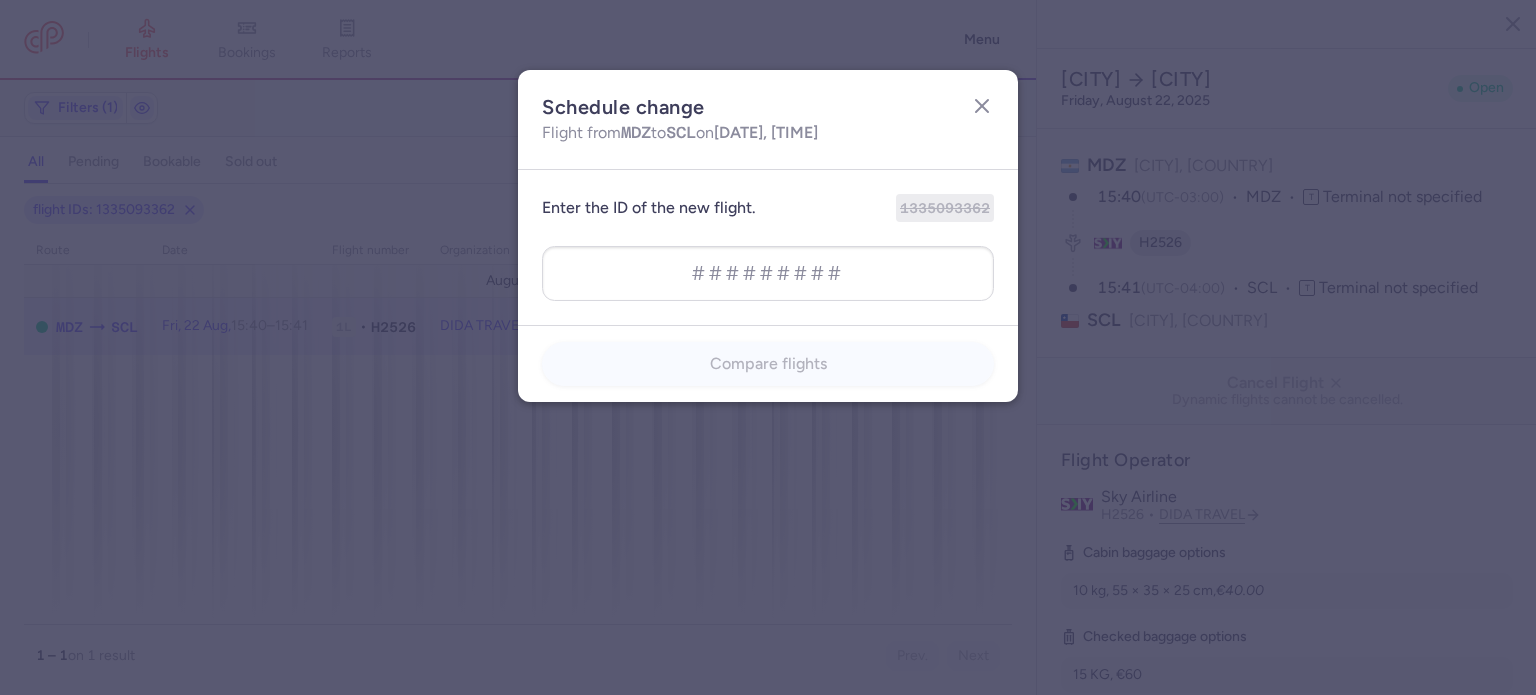type on "1423122613" 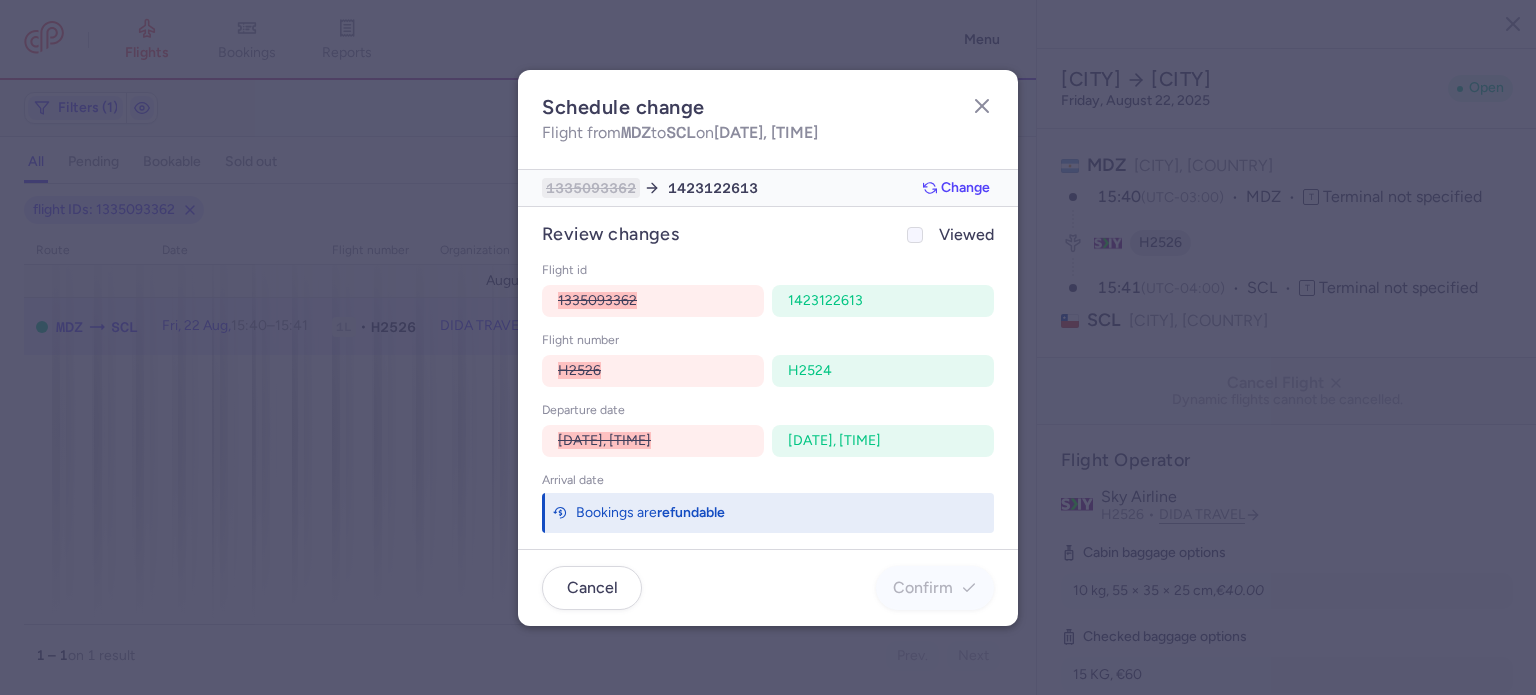 click at bounding box center [915, 235] 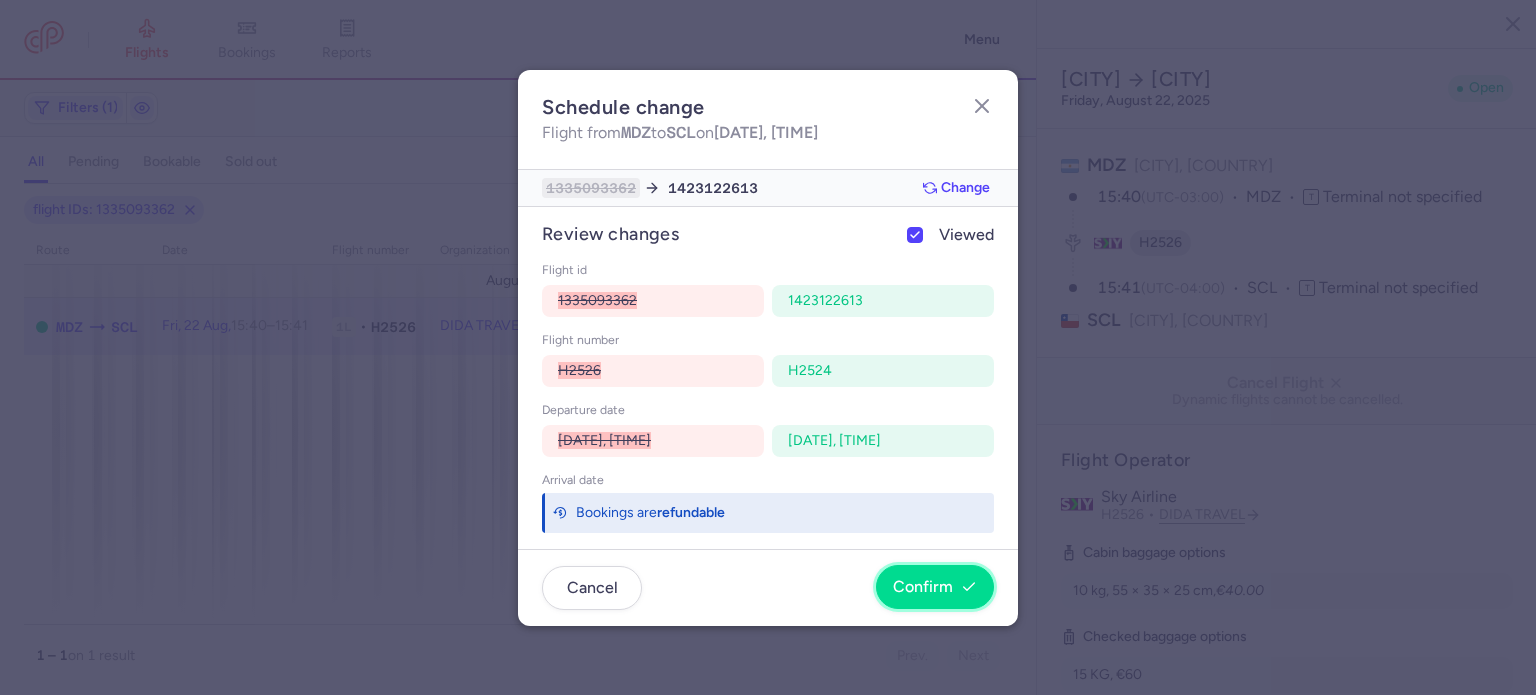 click on "Confirm" at bounding box center [935, 587] 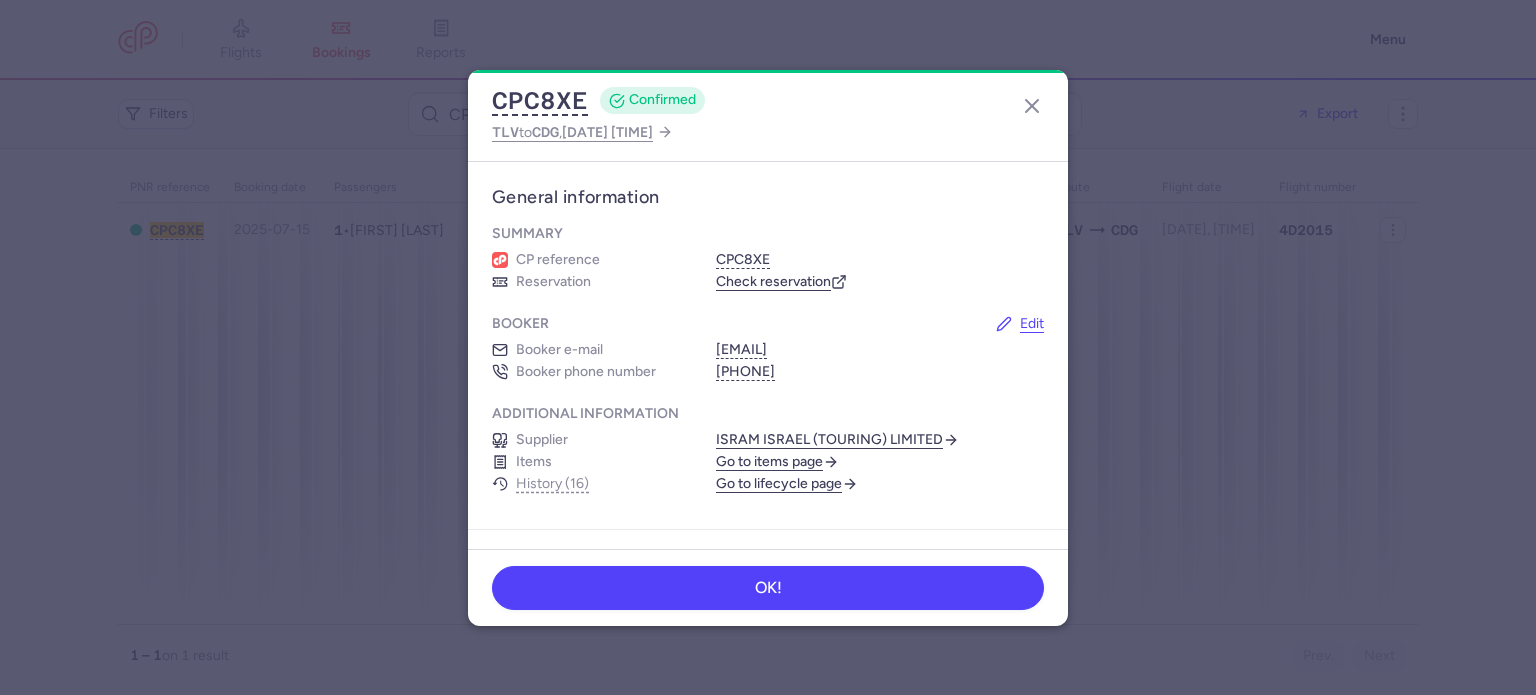 scroll, scrollTop: 0, scrollLeft: 0, axis: both 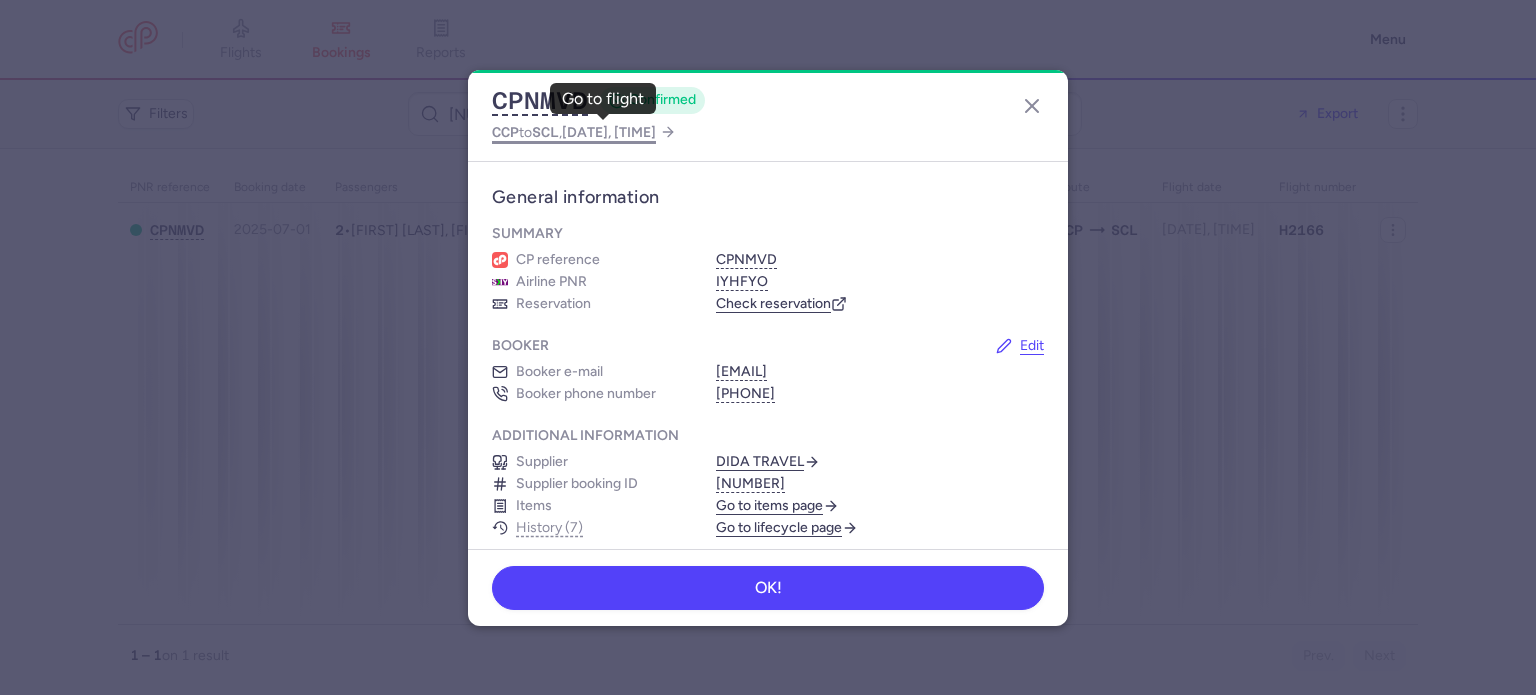 click on "[DATE], [TIME]" at bounding box center [609, 132] 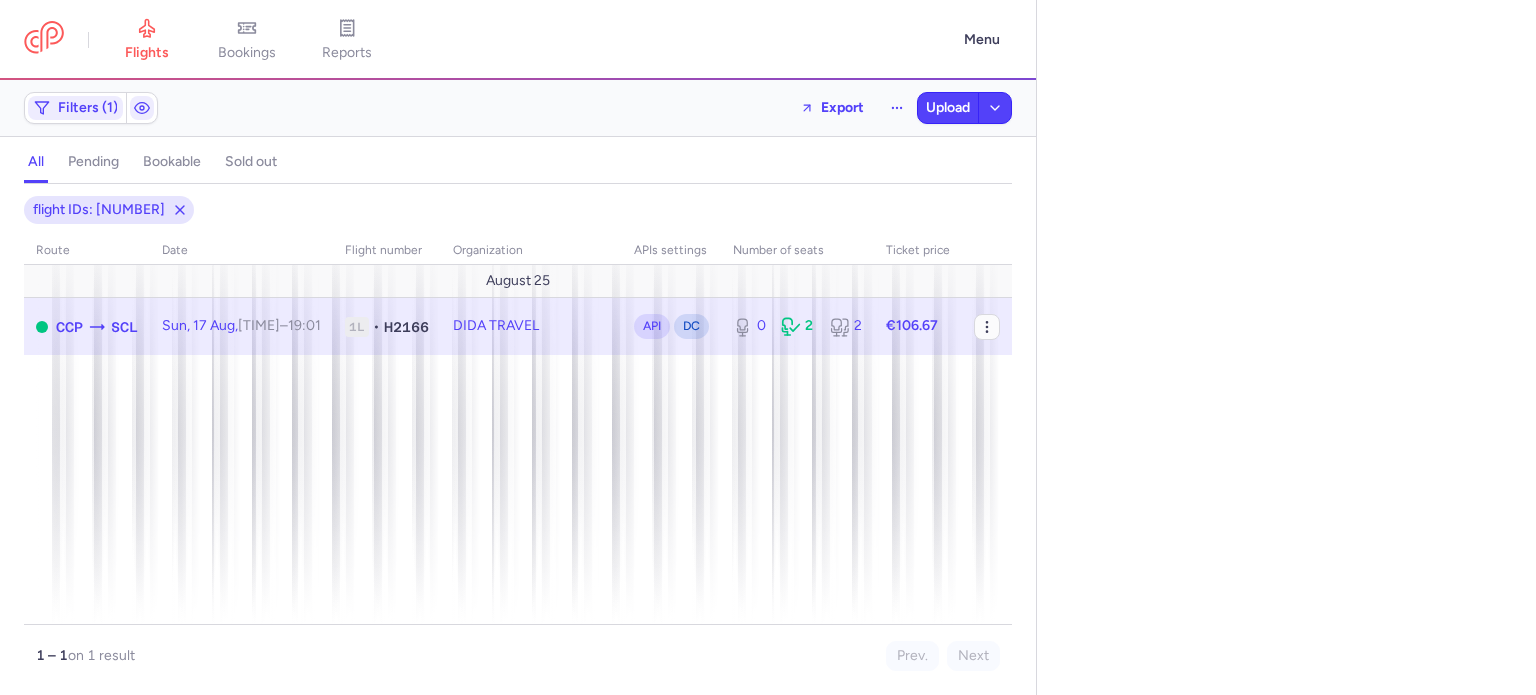 select on "days" 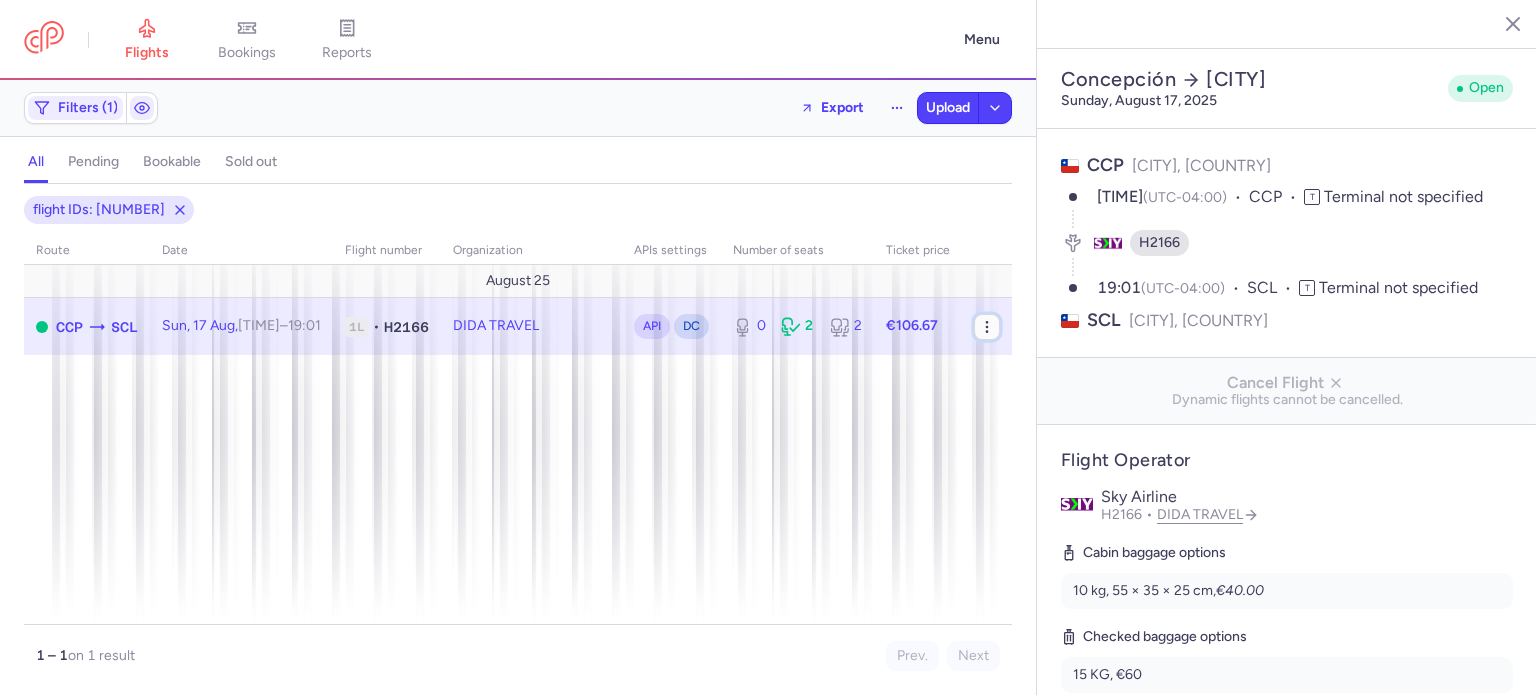 click 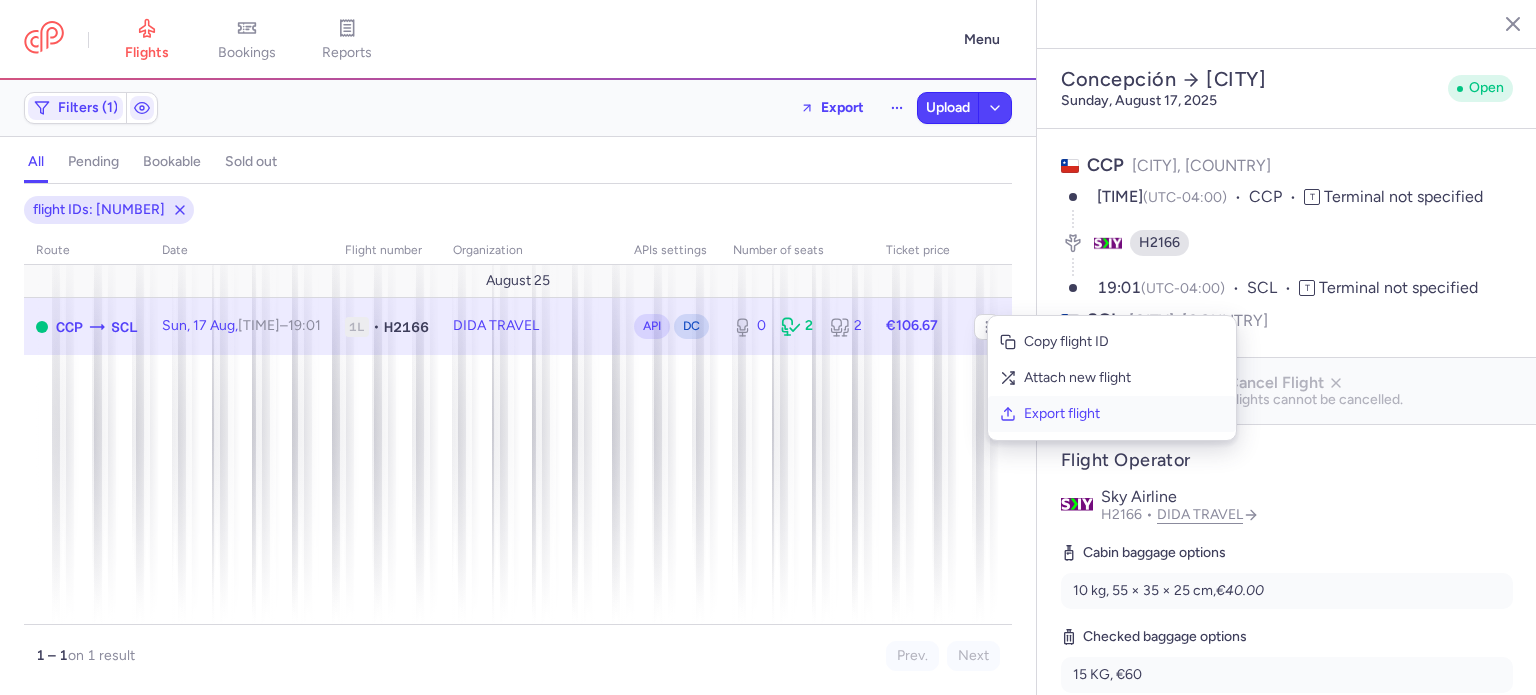 click on "Export flight" at bounding box center [1124, 414] 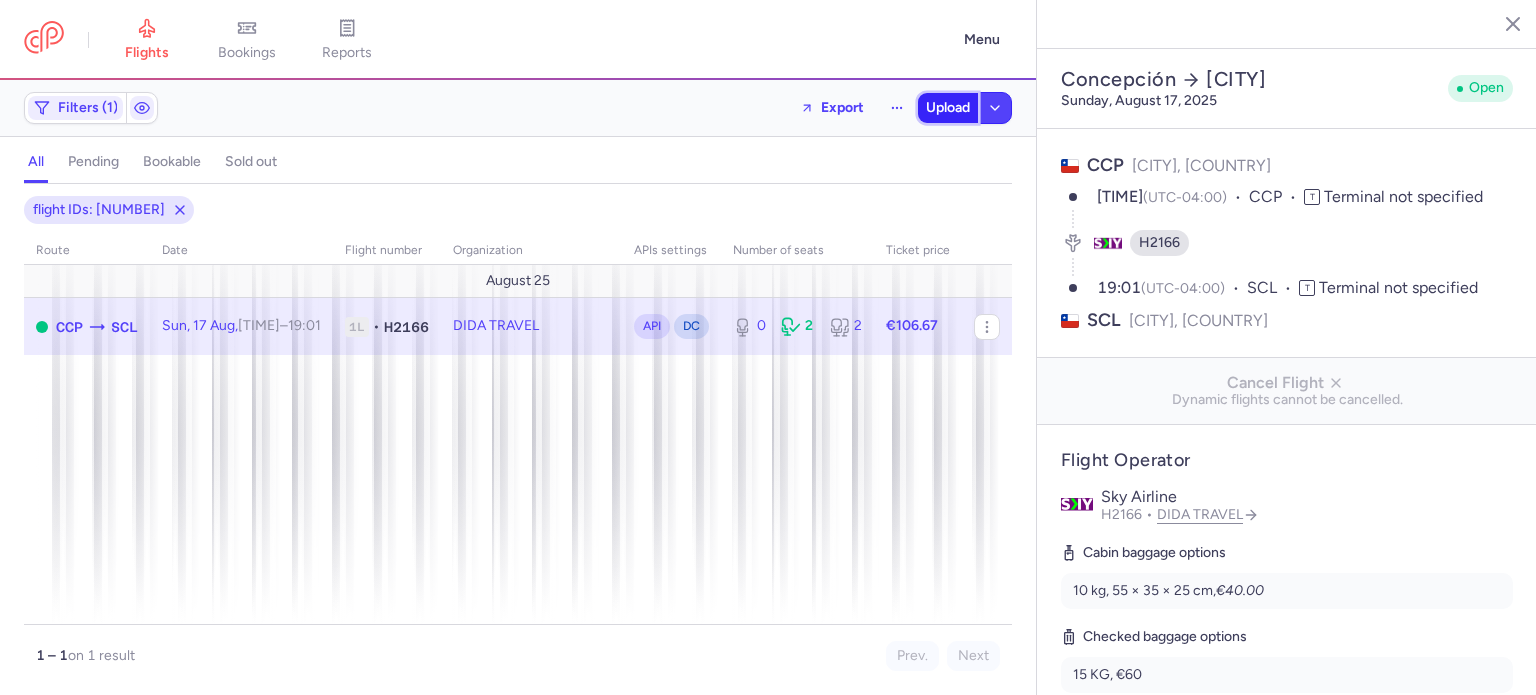 click on "Upload" at bounding box center [948, 108] 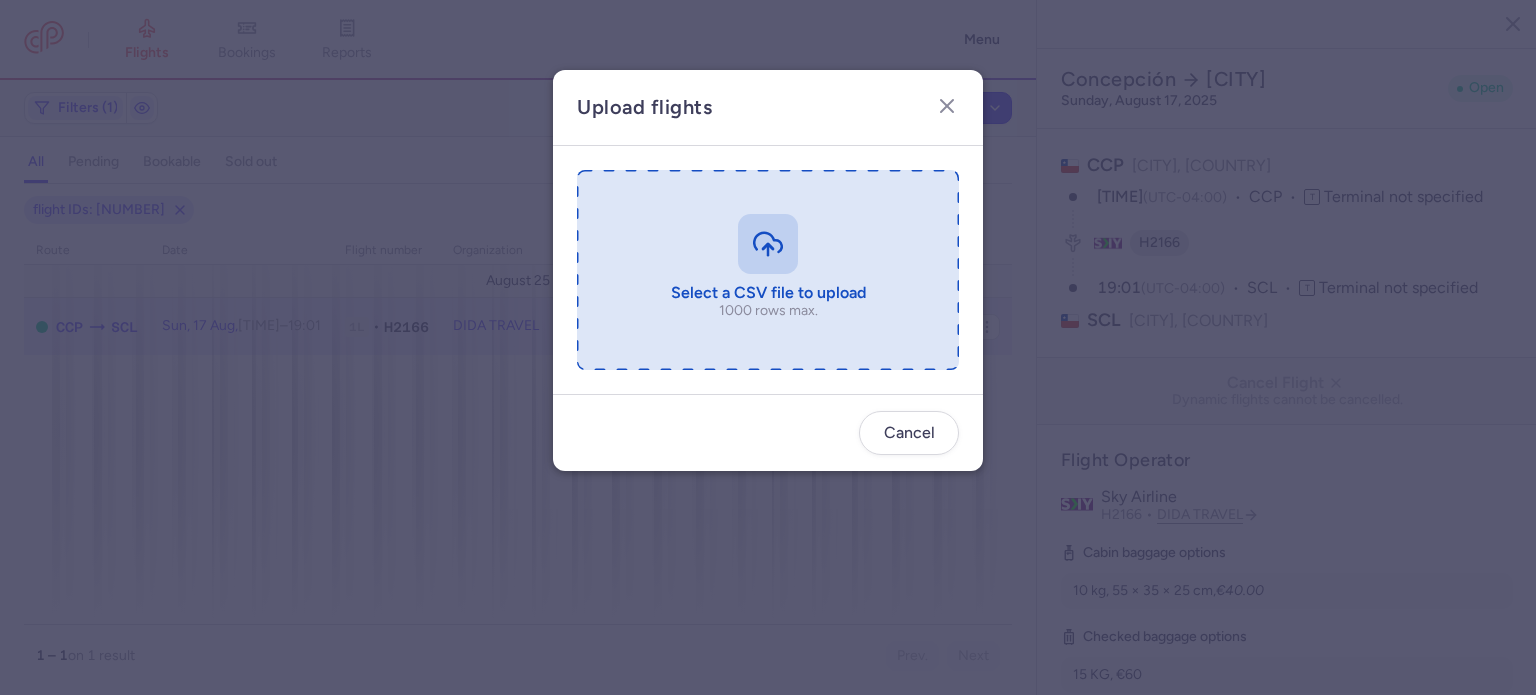 click at bounding box center (768, 270) 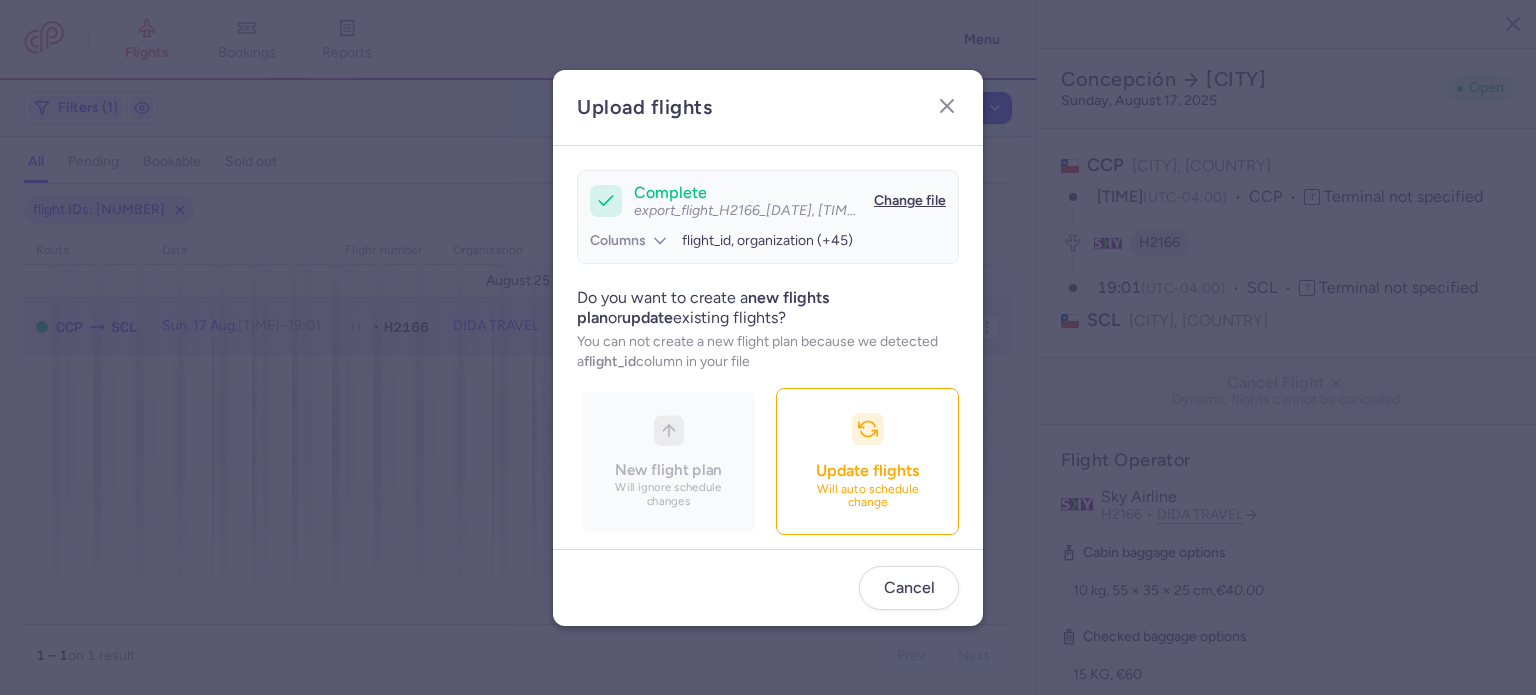 scroll, scrollTop: 172, scrollLeft: 0, axis: vertical 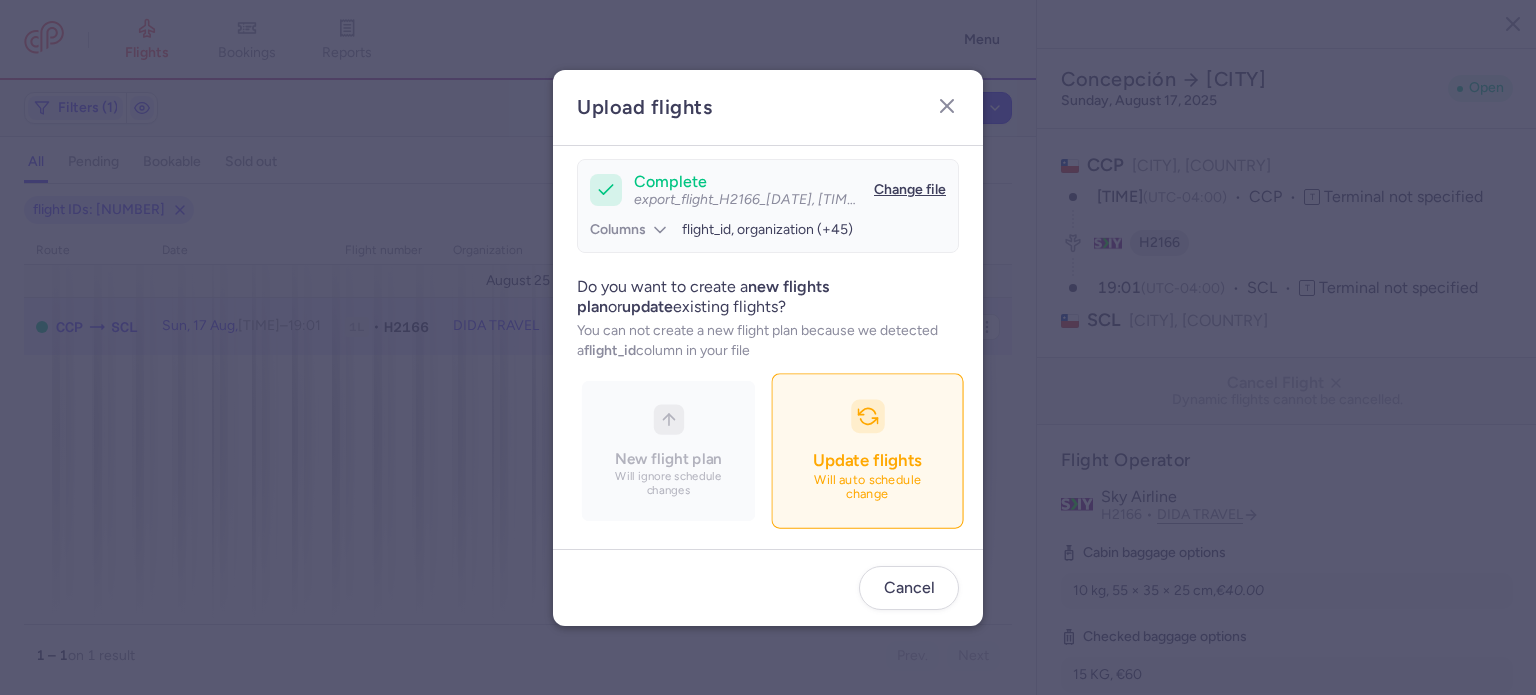 click on "Update flights Will auto schedule change" at bounding box center [867, 450] 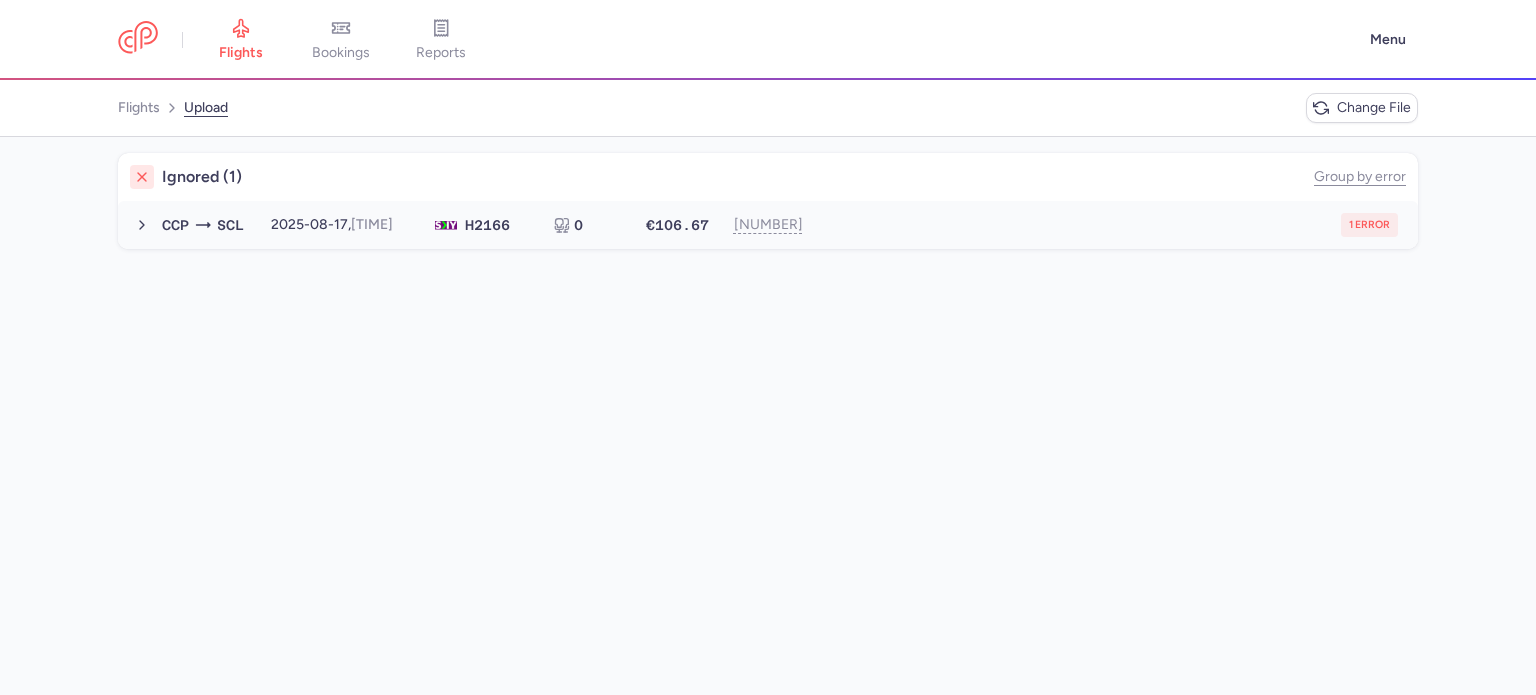 click on "CCP  SCL 2025-08-17,  17:52 H2  166 0 €106.67 1249629761 1 error 2025-08-17, 17:52 H2166 0 seats €106.67" at bounding box center (768, 225) 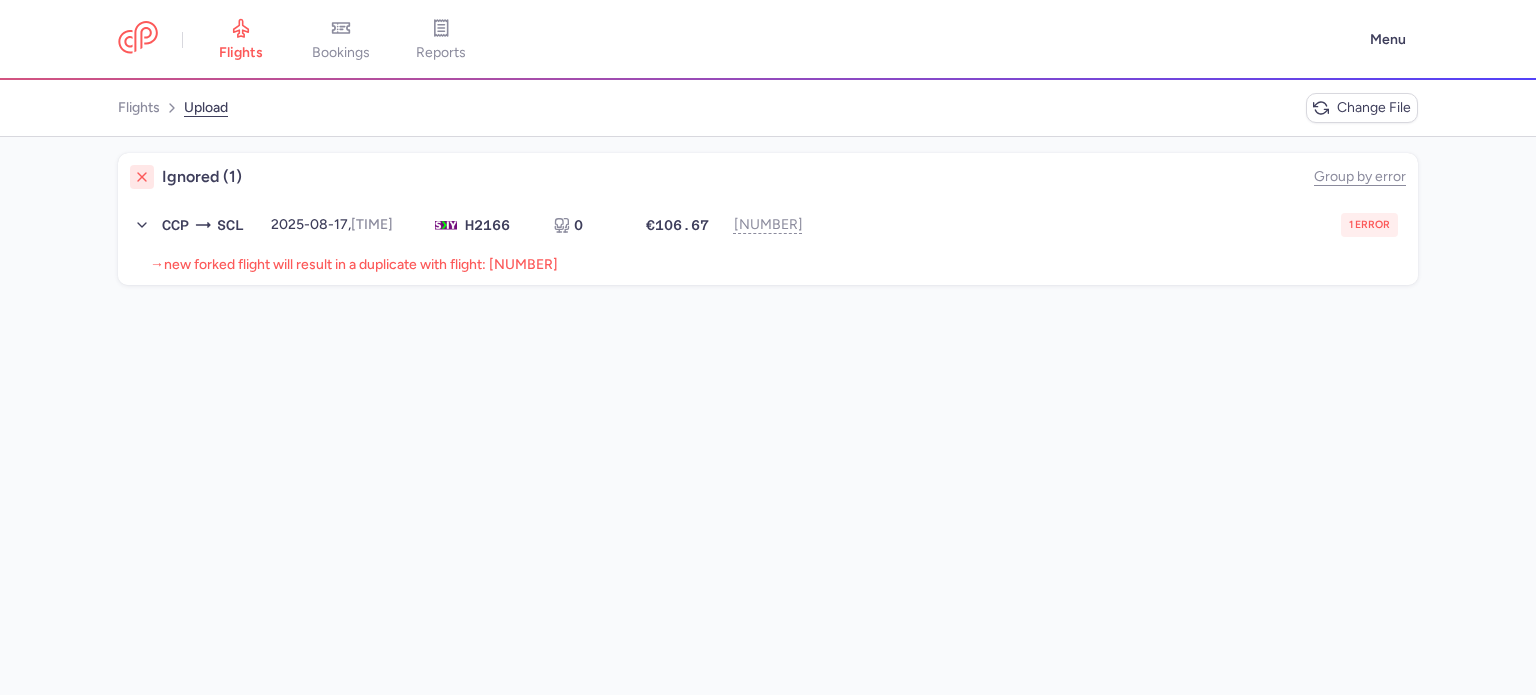 click on "new forked flight will result in a duplicate with flight: 1168047240" at bounding box center (361, 264) 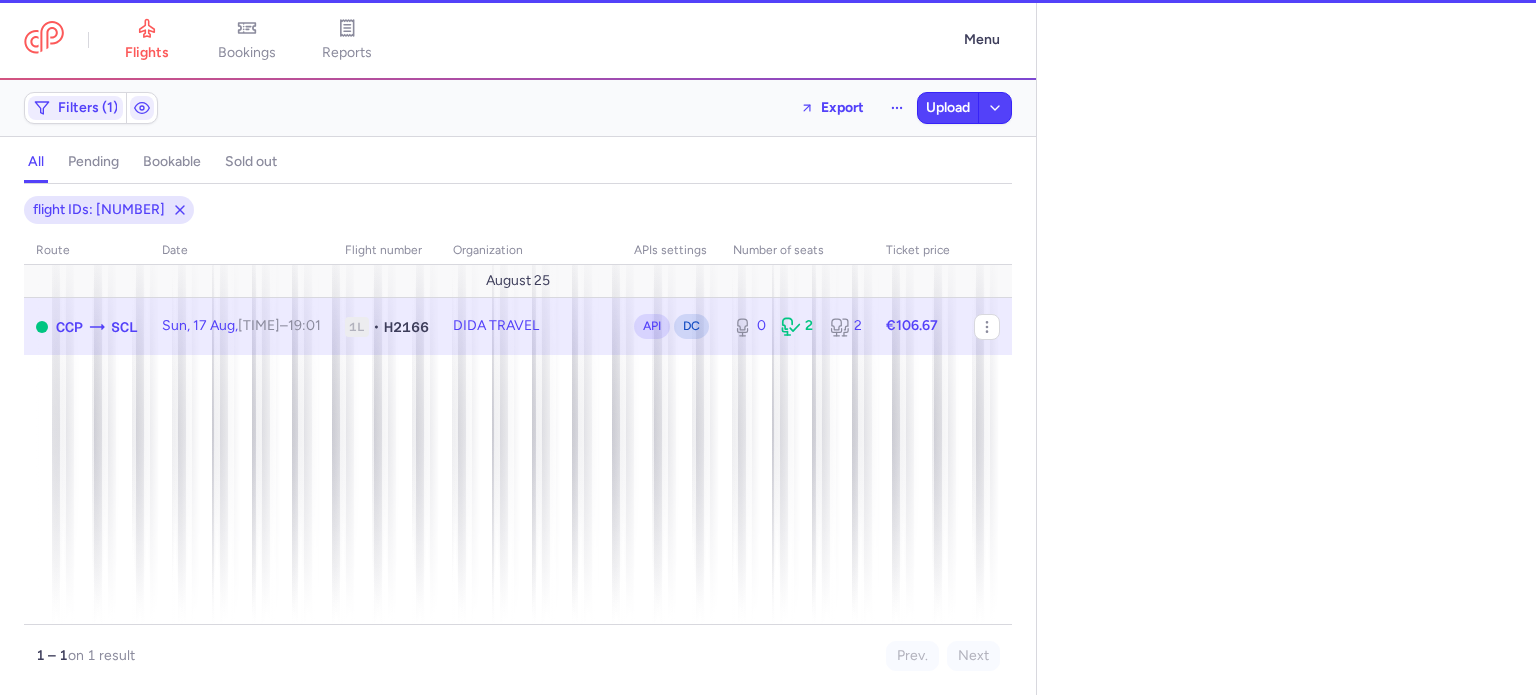 select on "days" 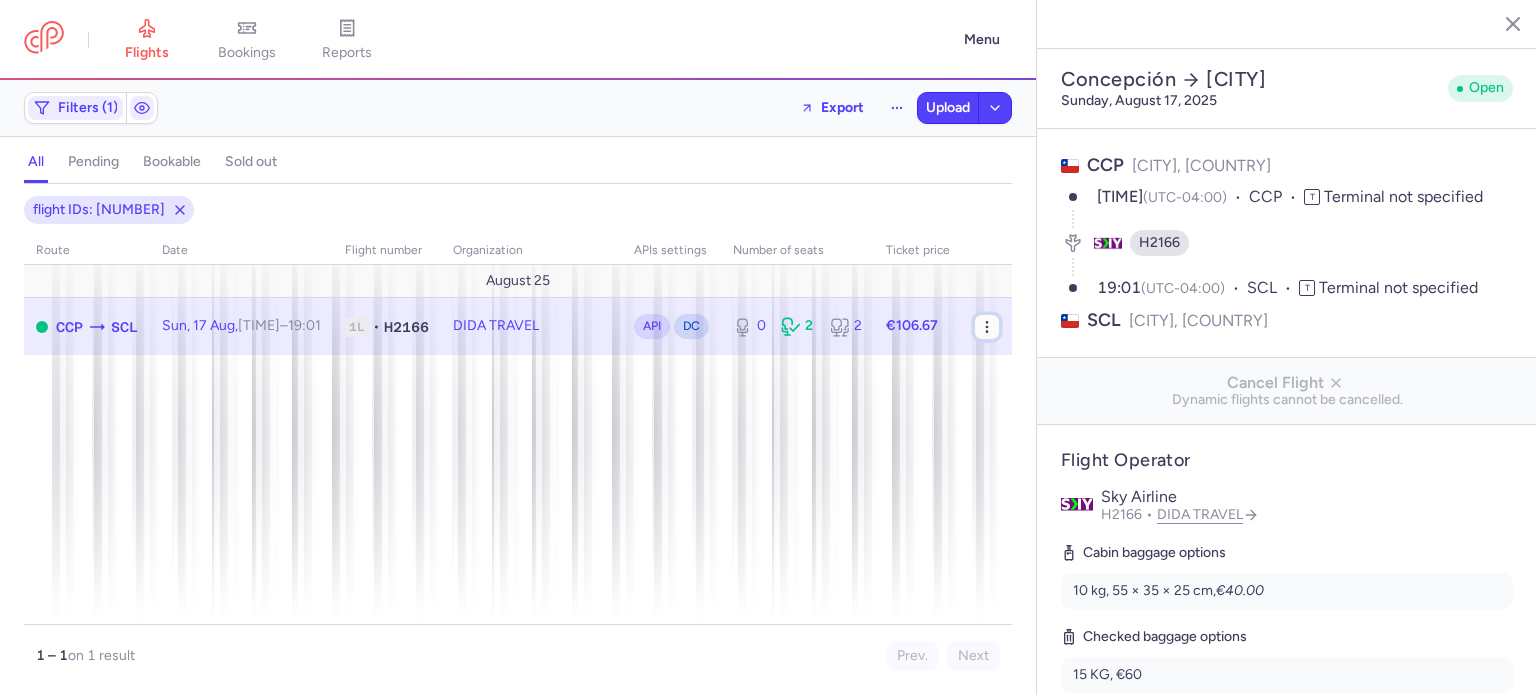 click 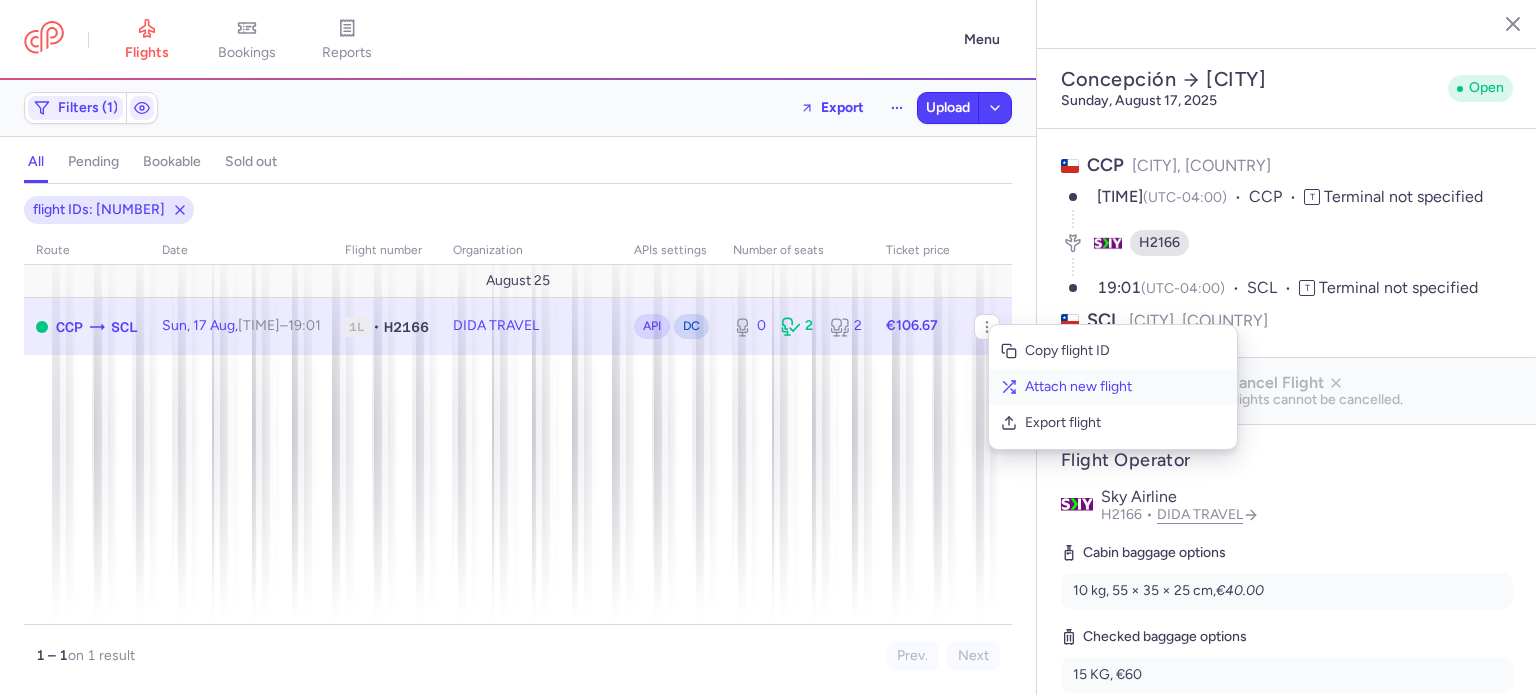 click 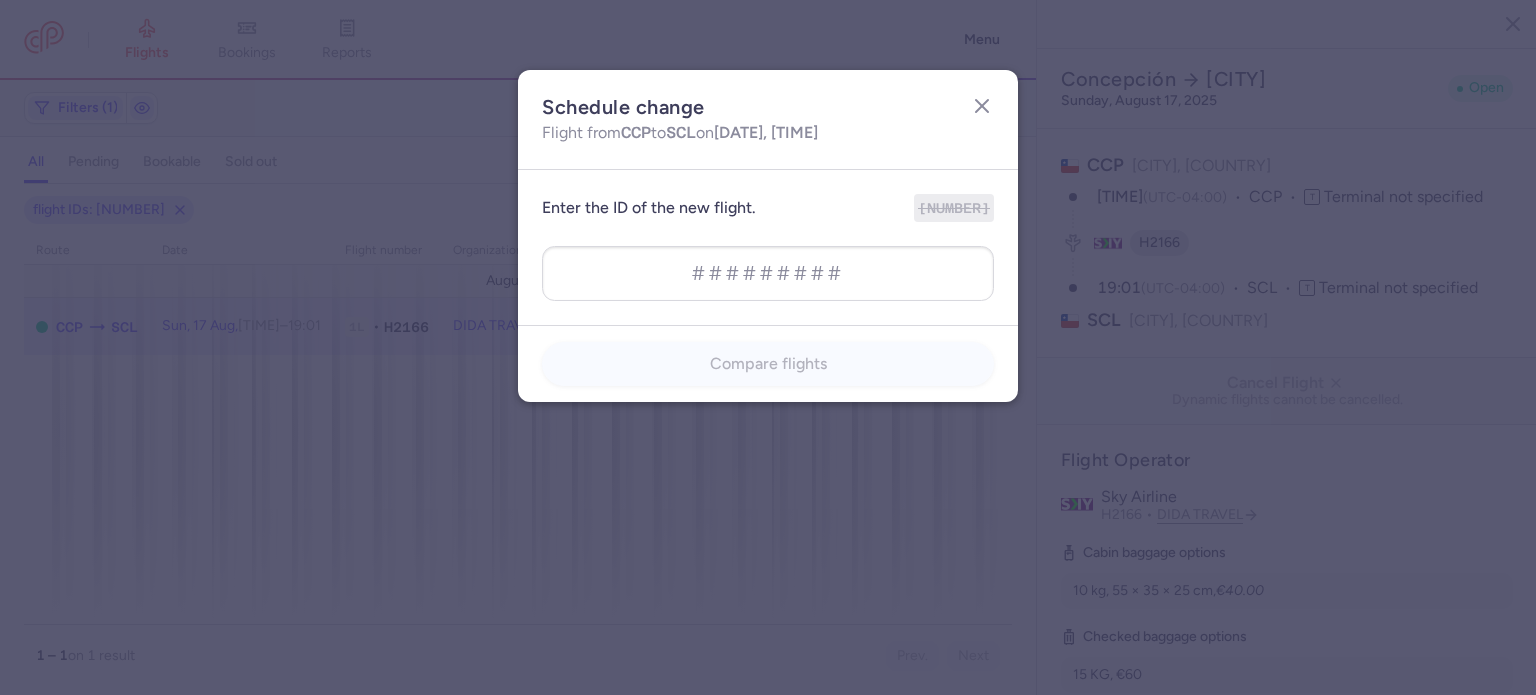 type on "1168047240" 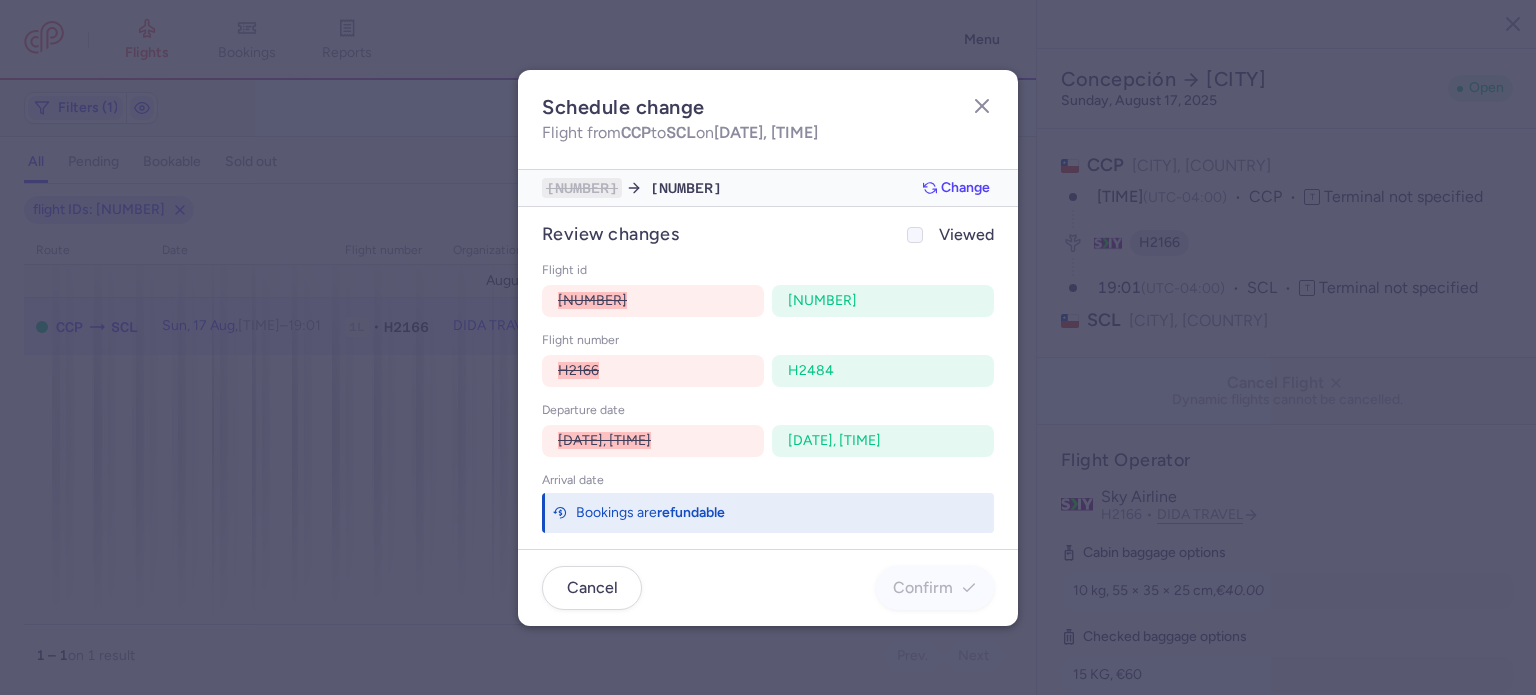 click at bounding box center [915, 235] 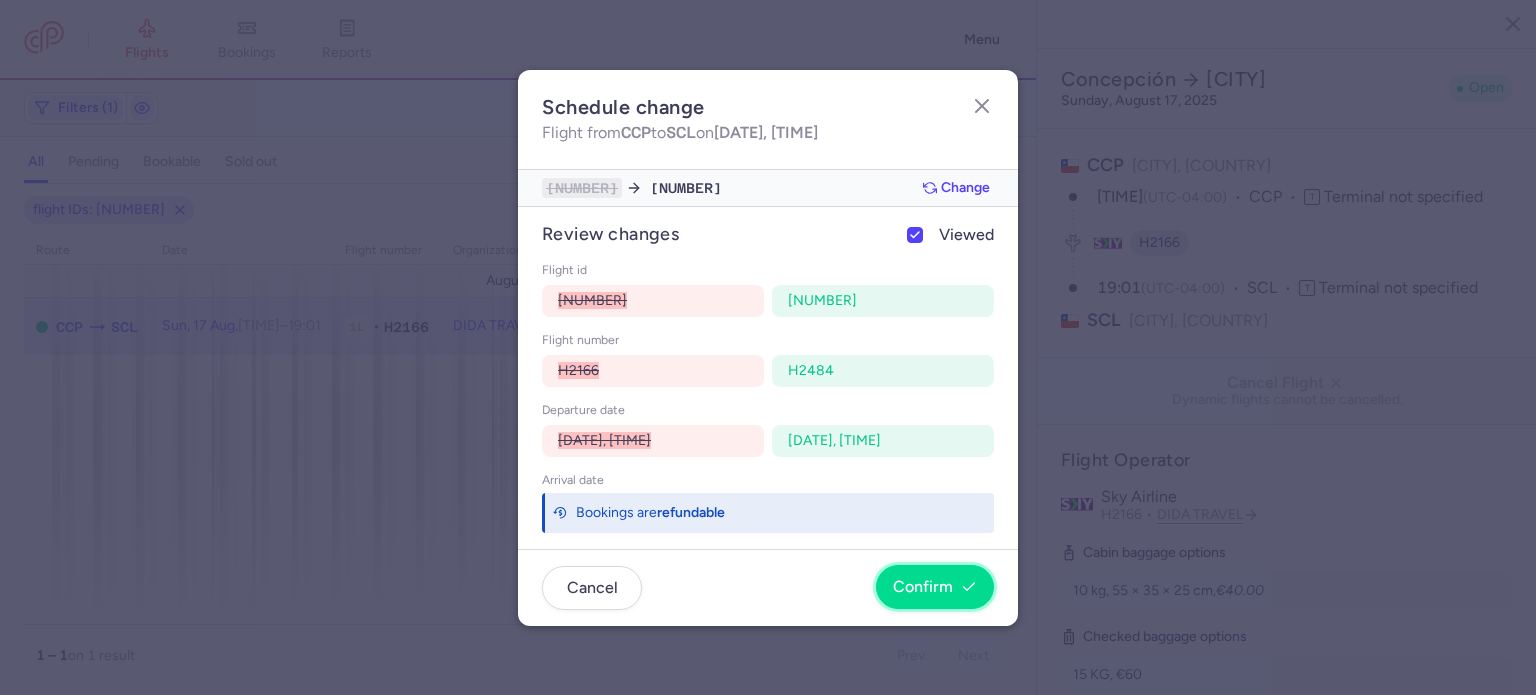 click on "Confirm" at bounding box center (935, 587) 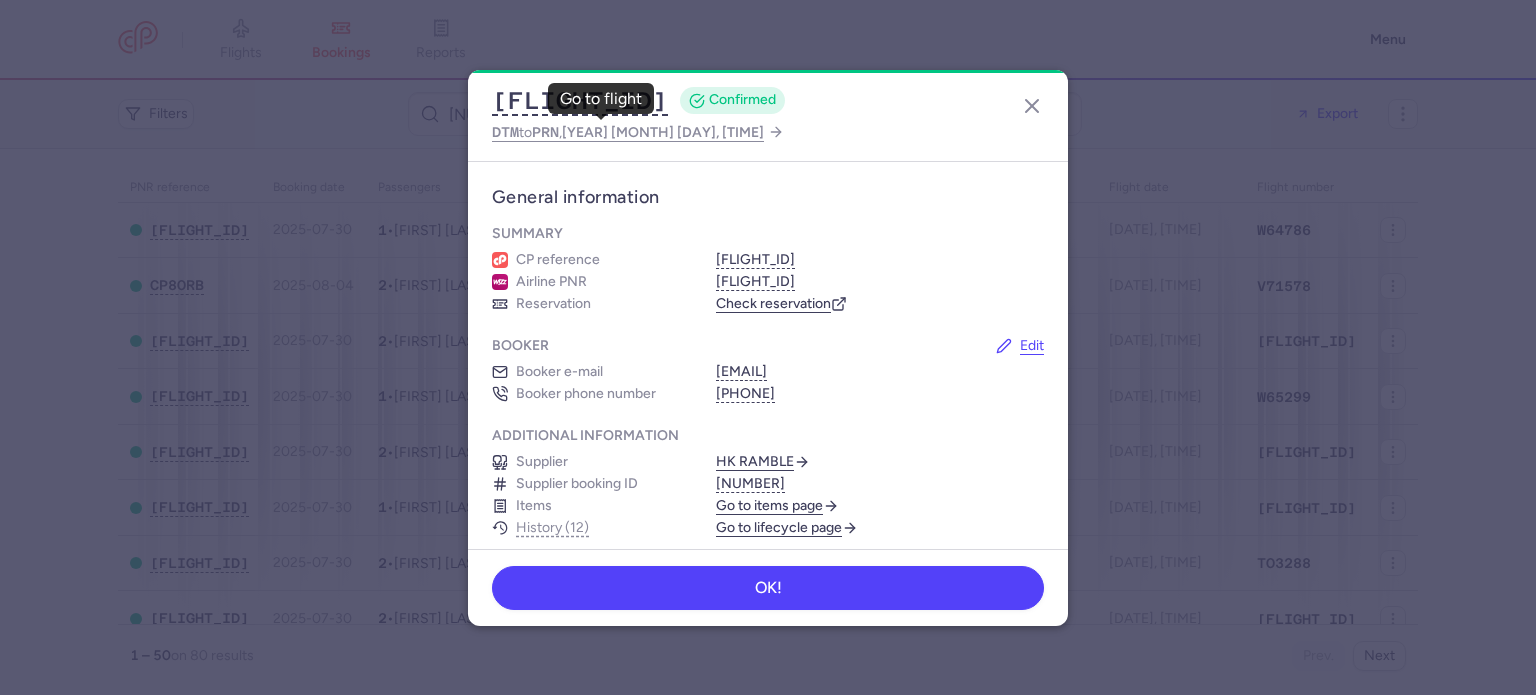 scroll, scrollTop: 0, scrollLeft: 0, axis: both 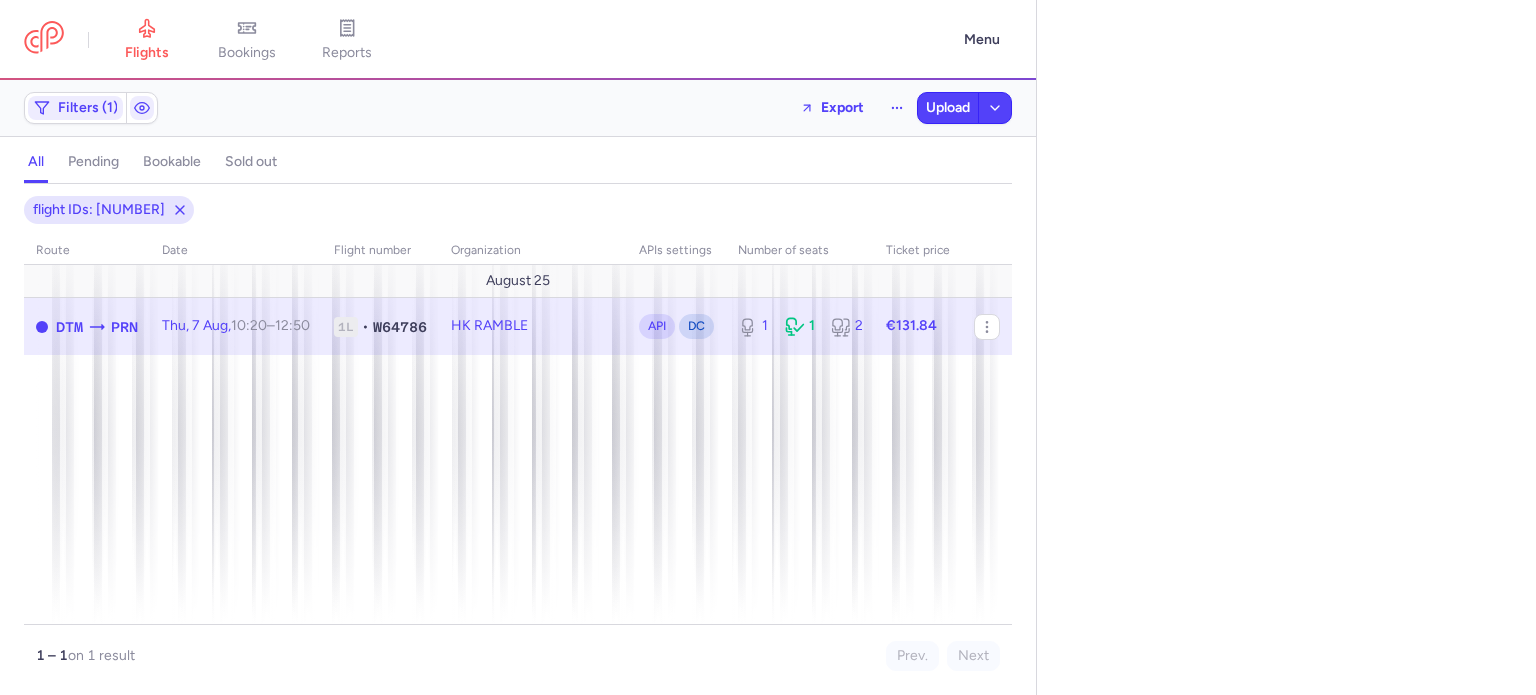 select on "days" 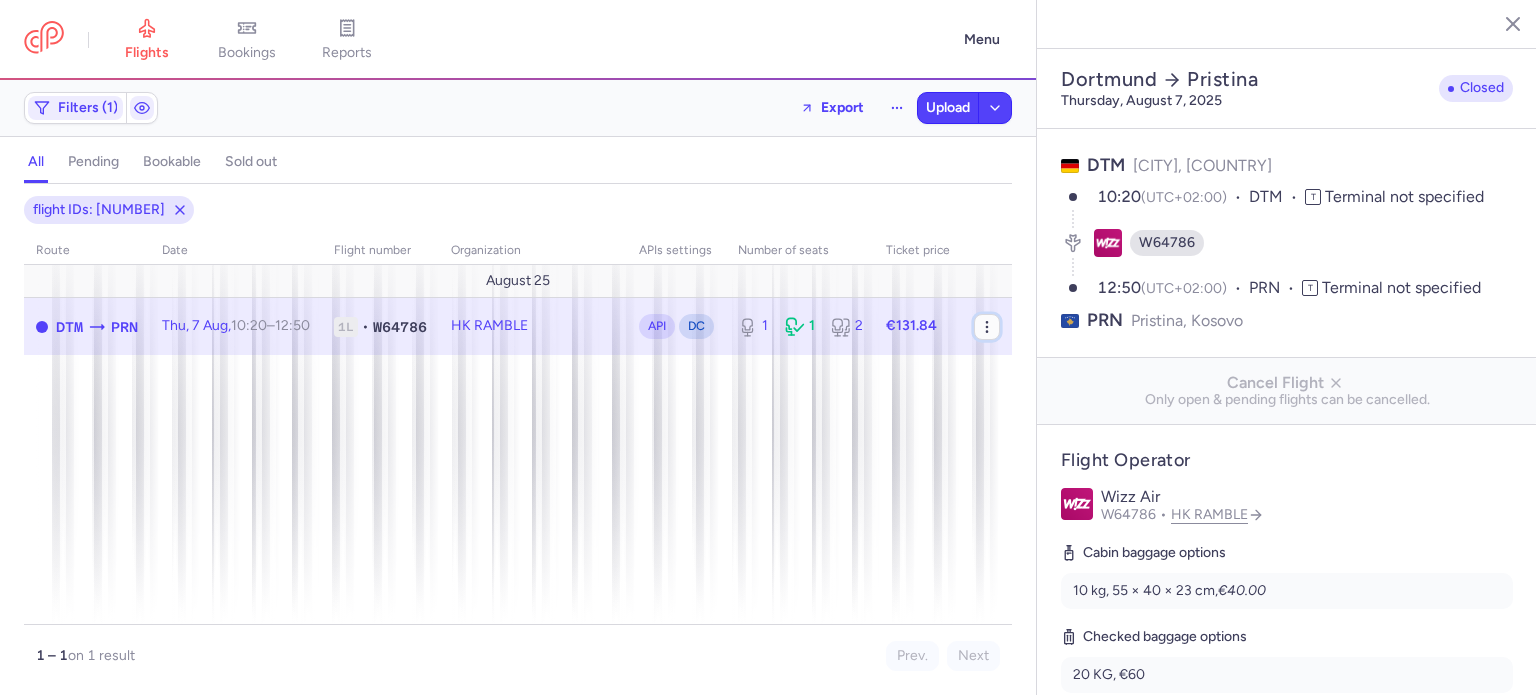click 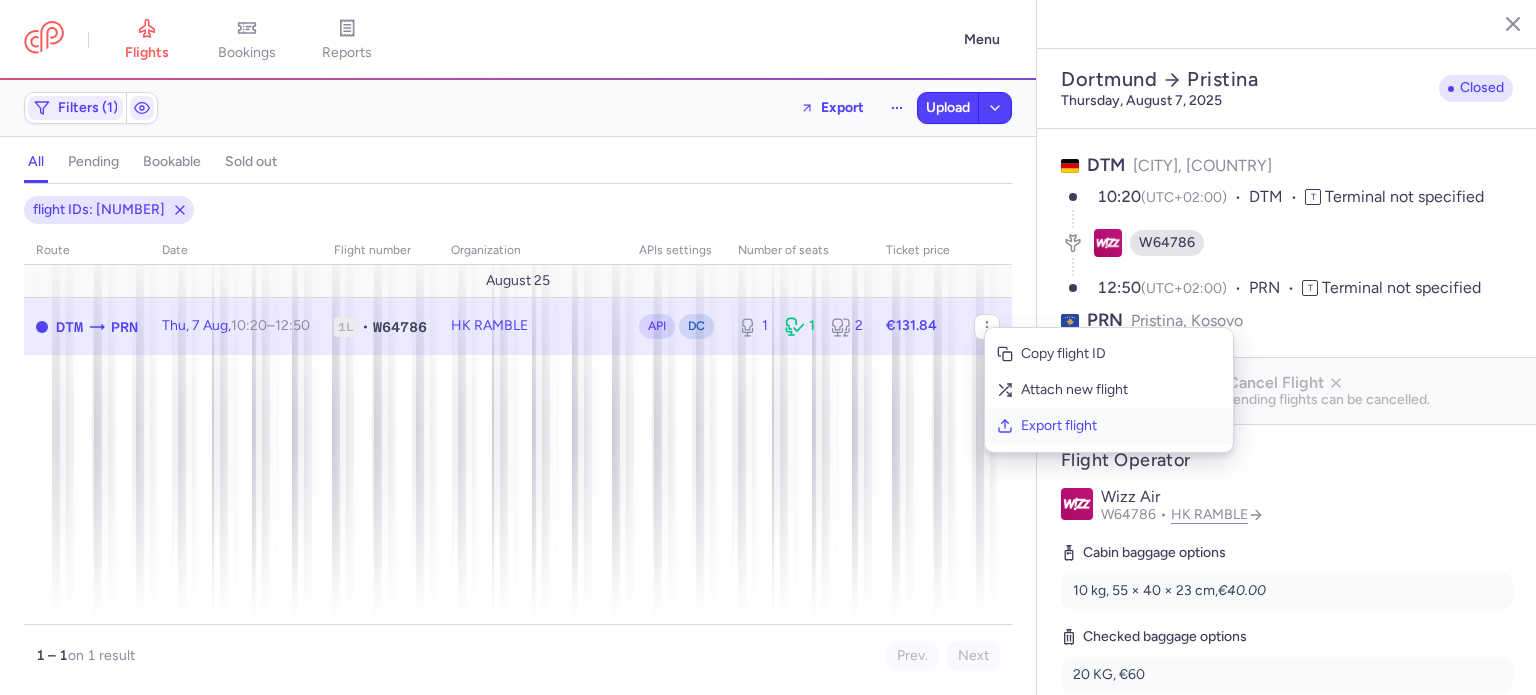 click on "Export flight" at bounding box center [1121, 426] 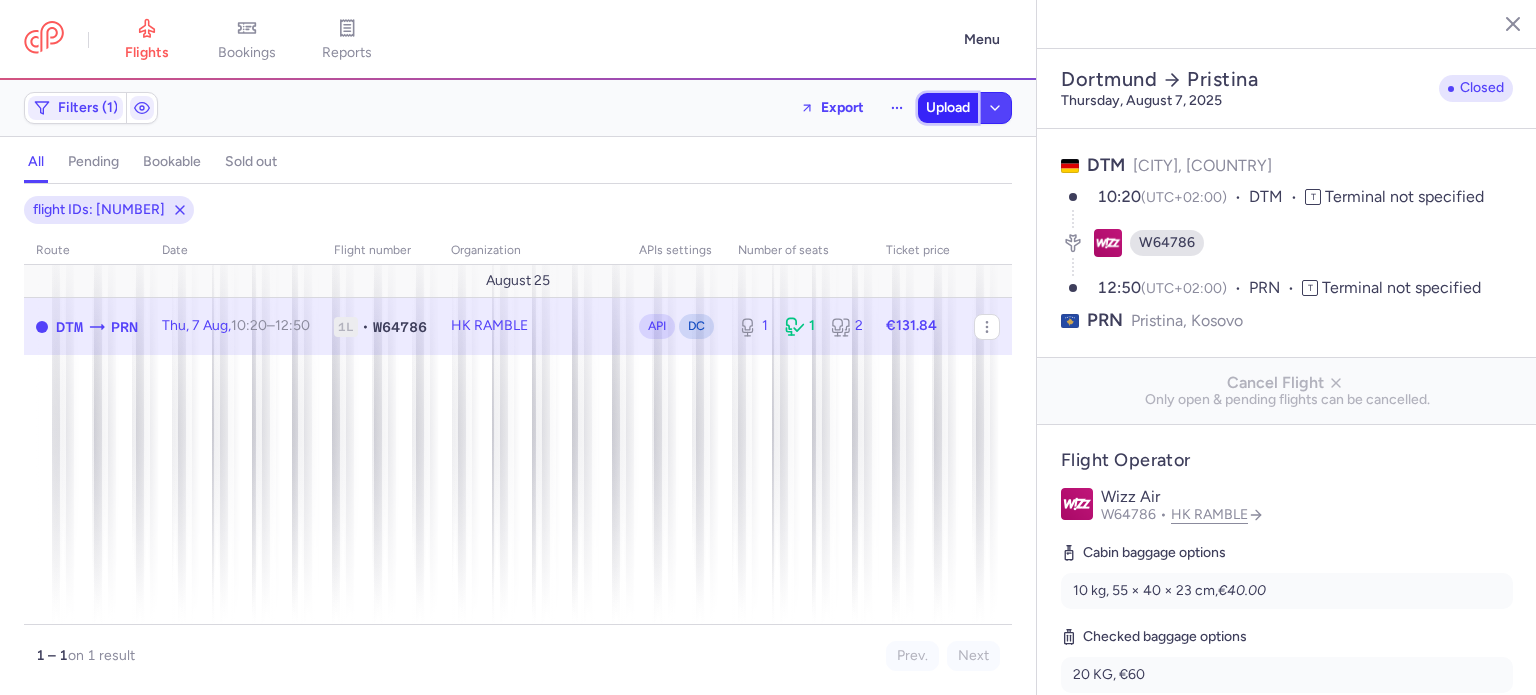 click on "Upload" at bounding box center (948, 108) 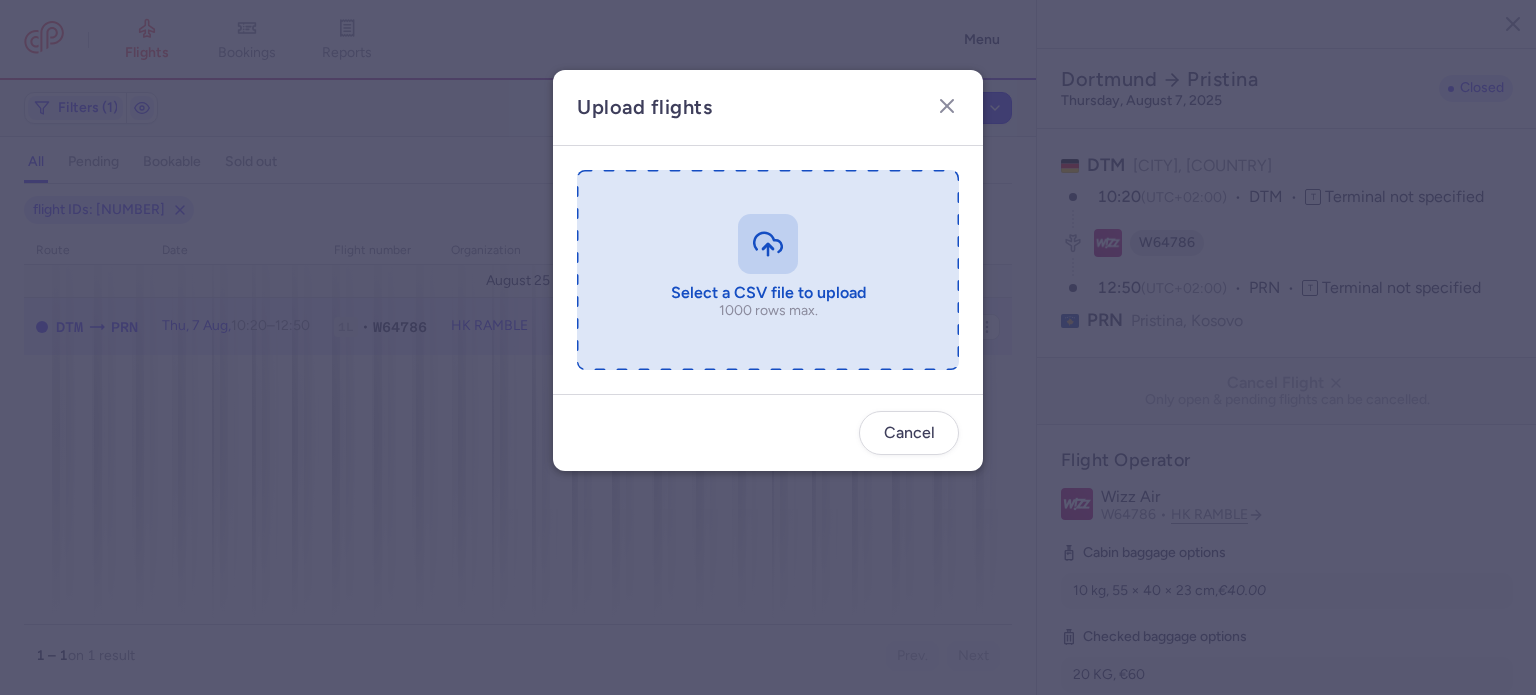 click at bounding box center [768, 270] 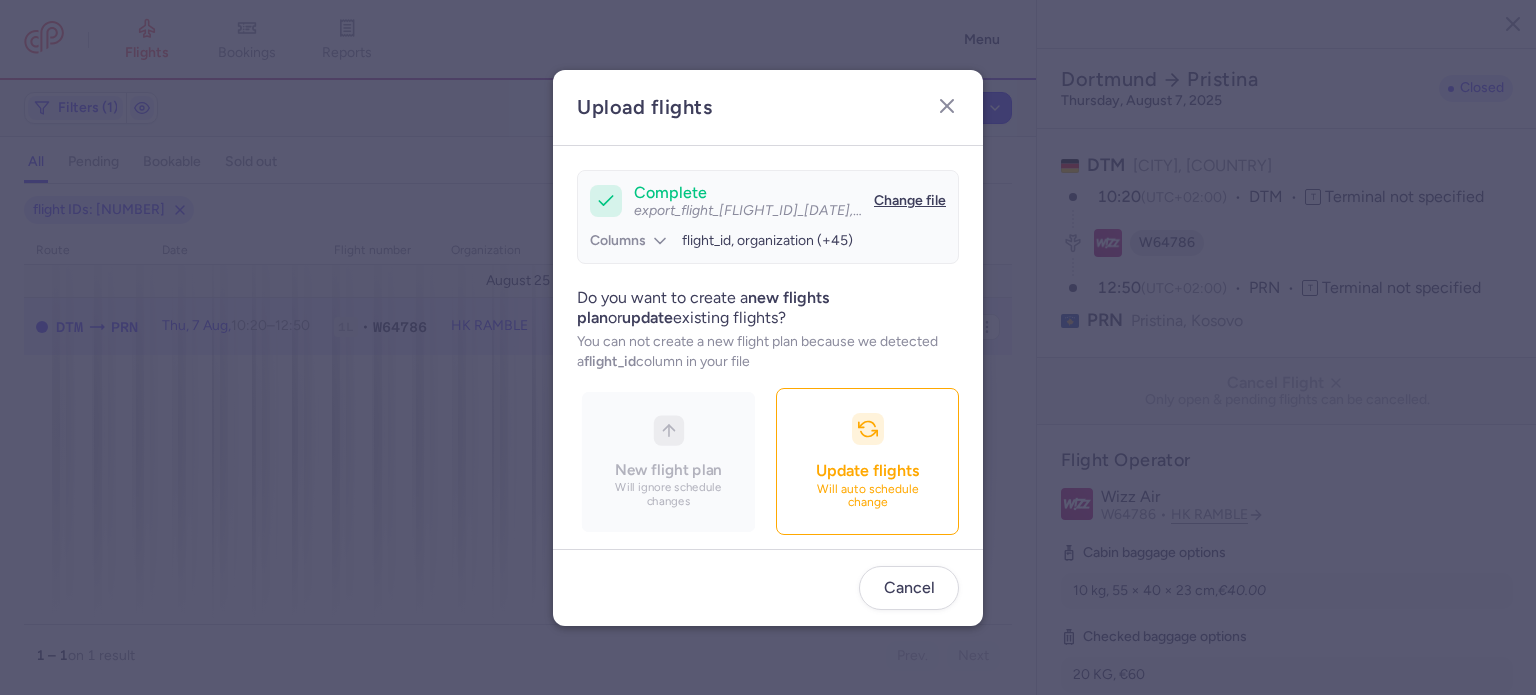 scroll, scrollTop: 172, scrollLeft: 0, axis: vertical 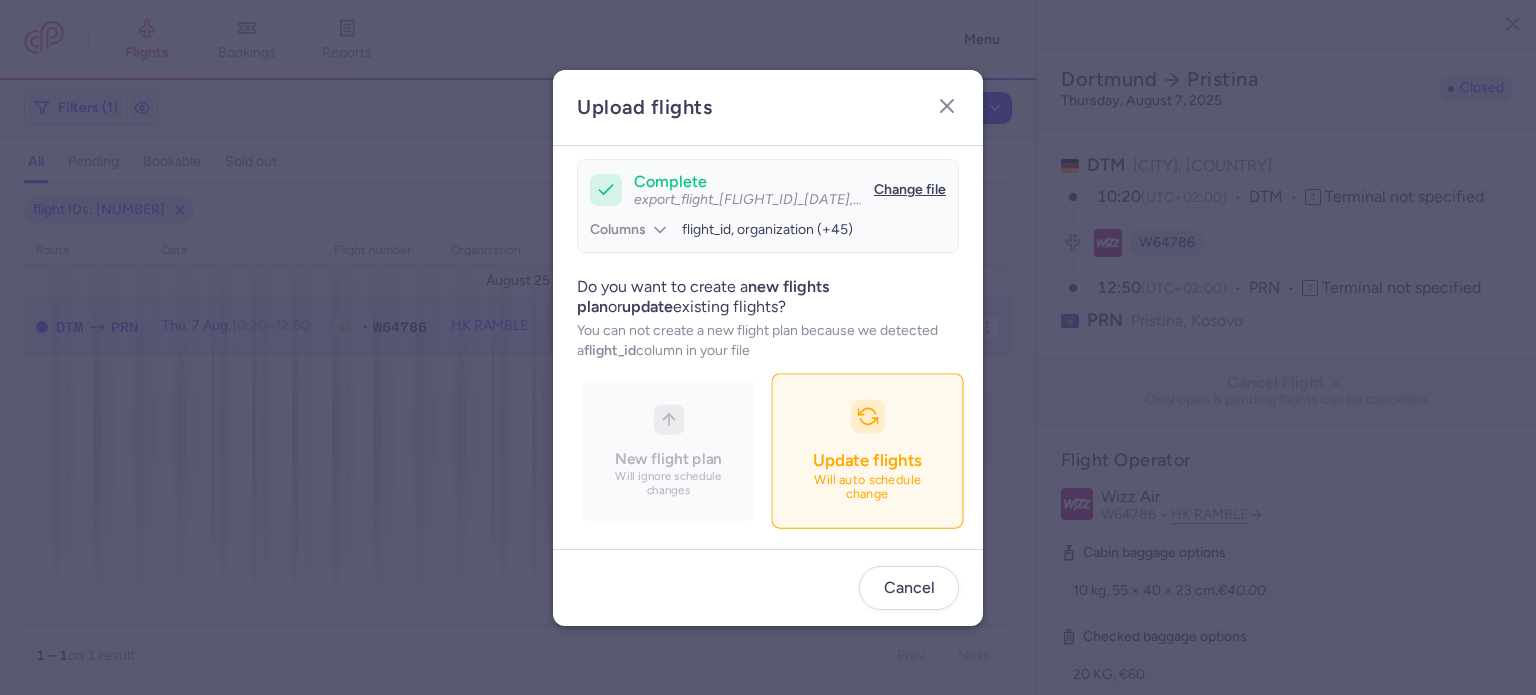 click on "Update flights Will auto schedule change" at bounding box center (867, 450) 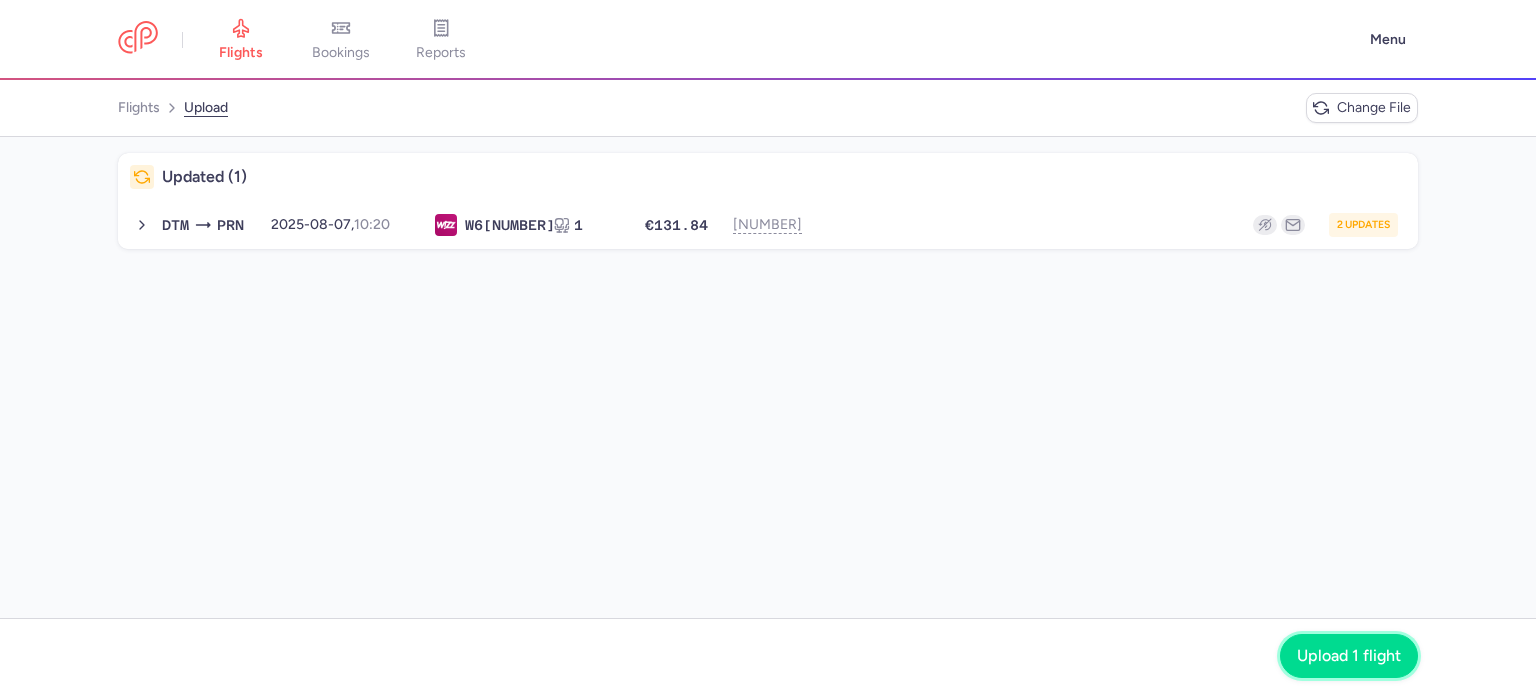 click on "Upload 1 flight" 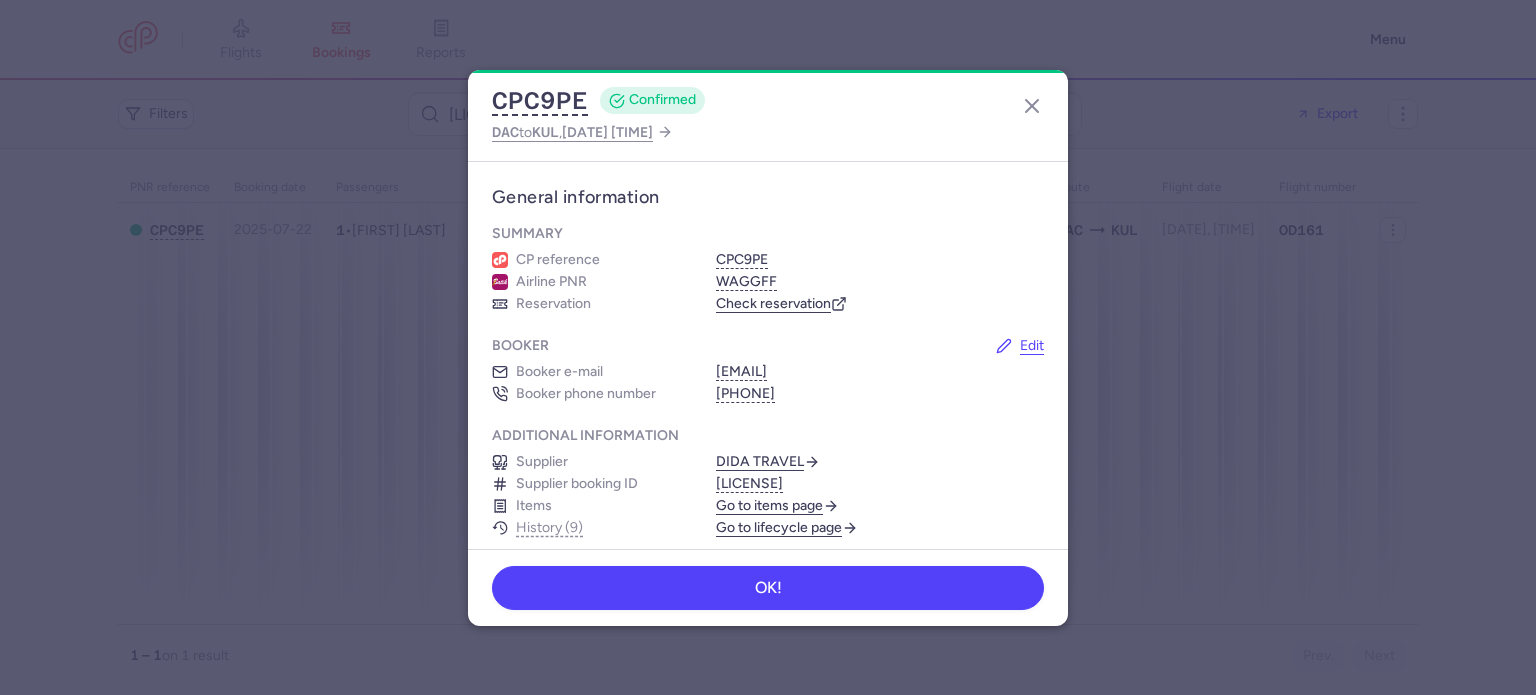 scroll, scrollTop: 0, scrollLeft: 0, axis: both 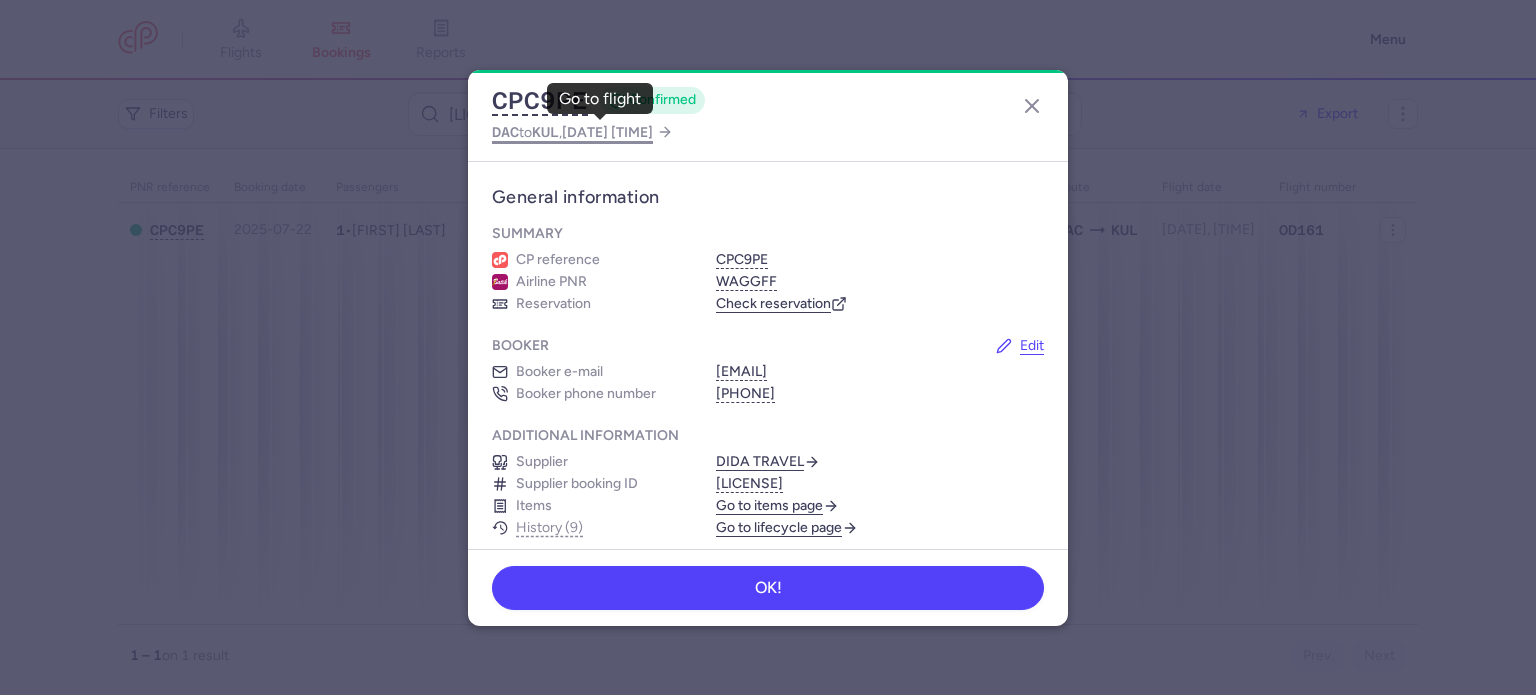 click on "[CITY]  to  [CITY] ,  [DATE] [TIME]" at bounding box center [572, 132] 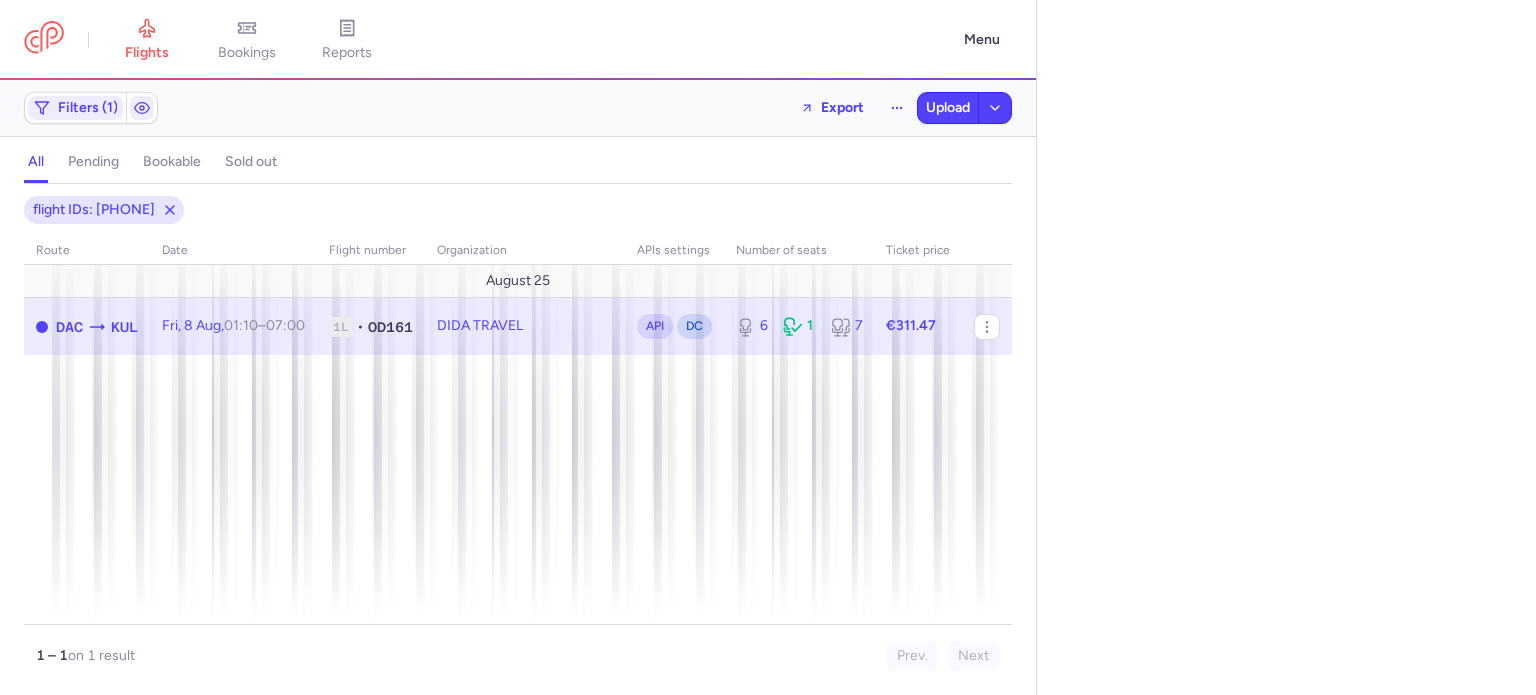 select on "days" 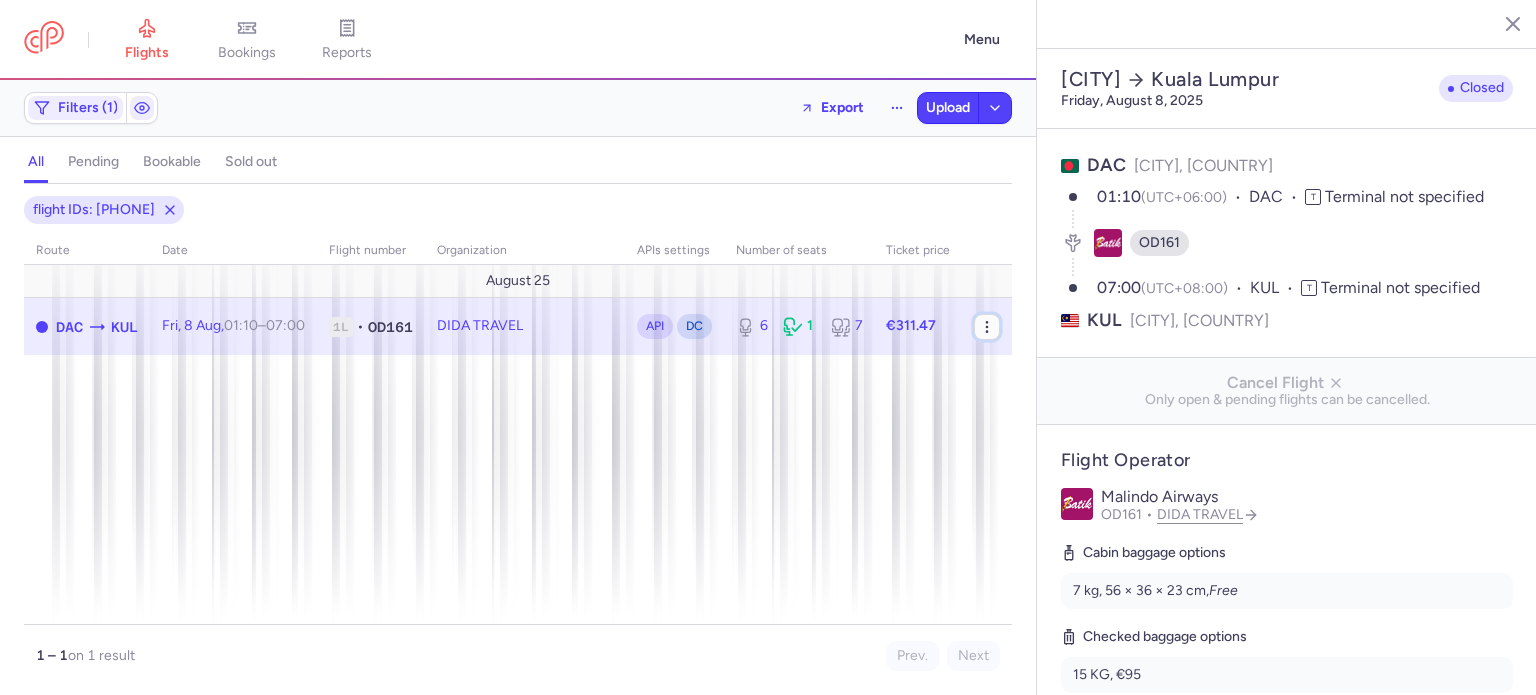 click 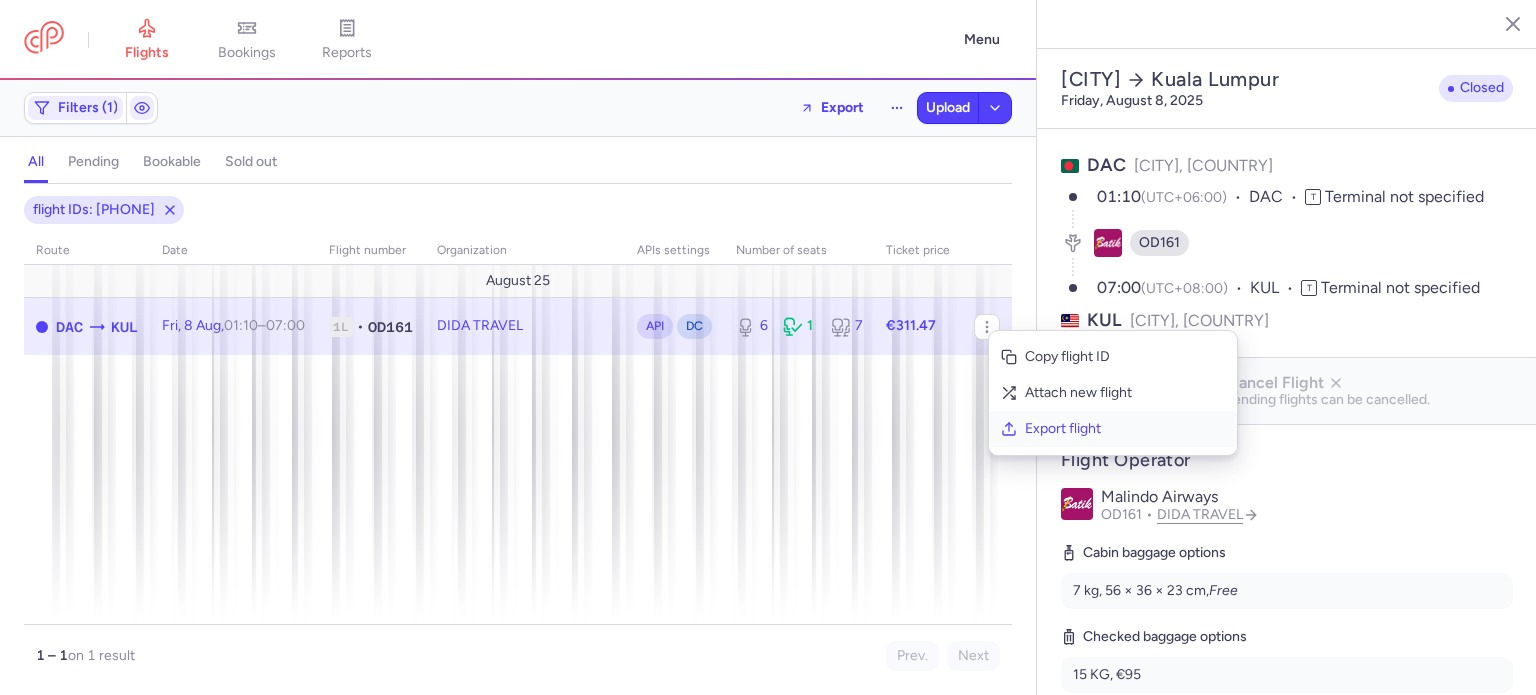 click 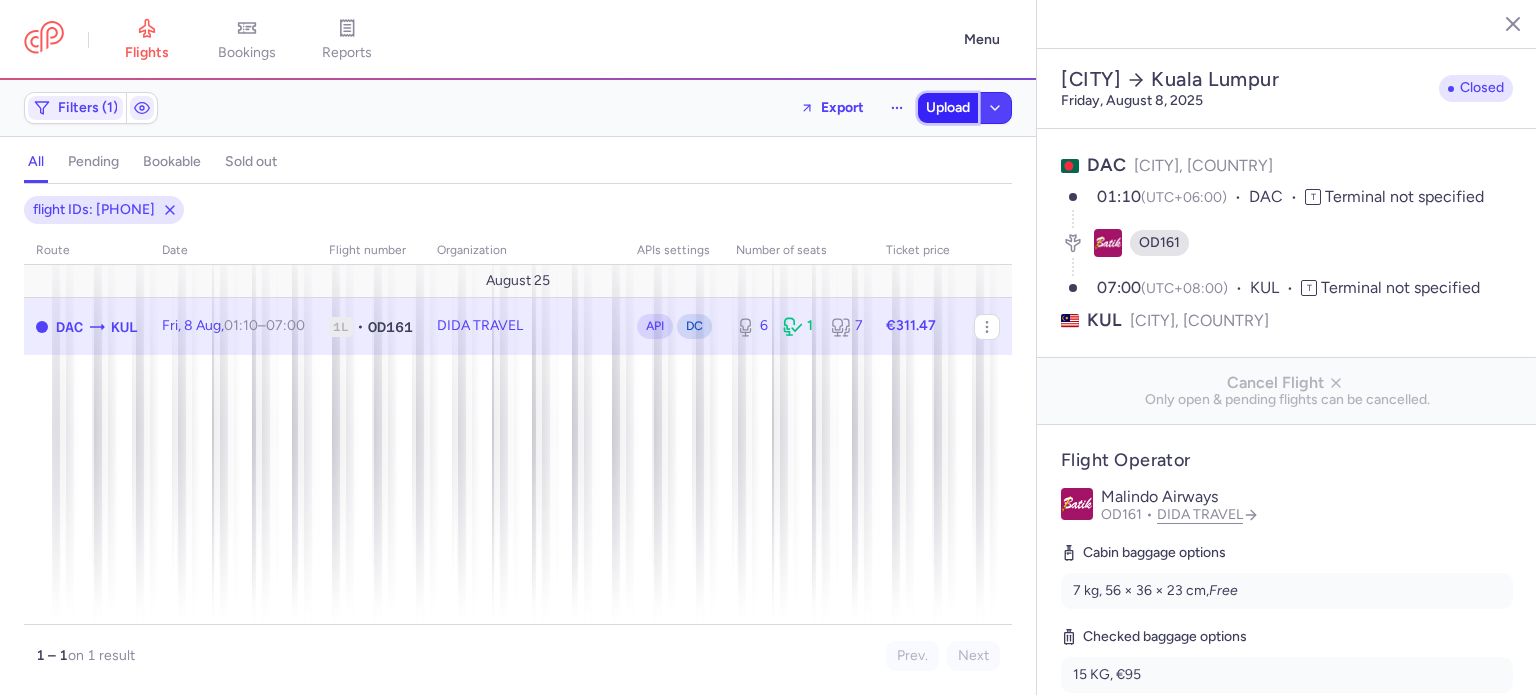 click on "Upload" at bounding box center (948, 108) 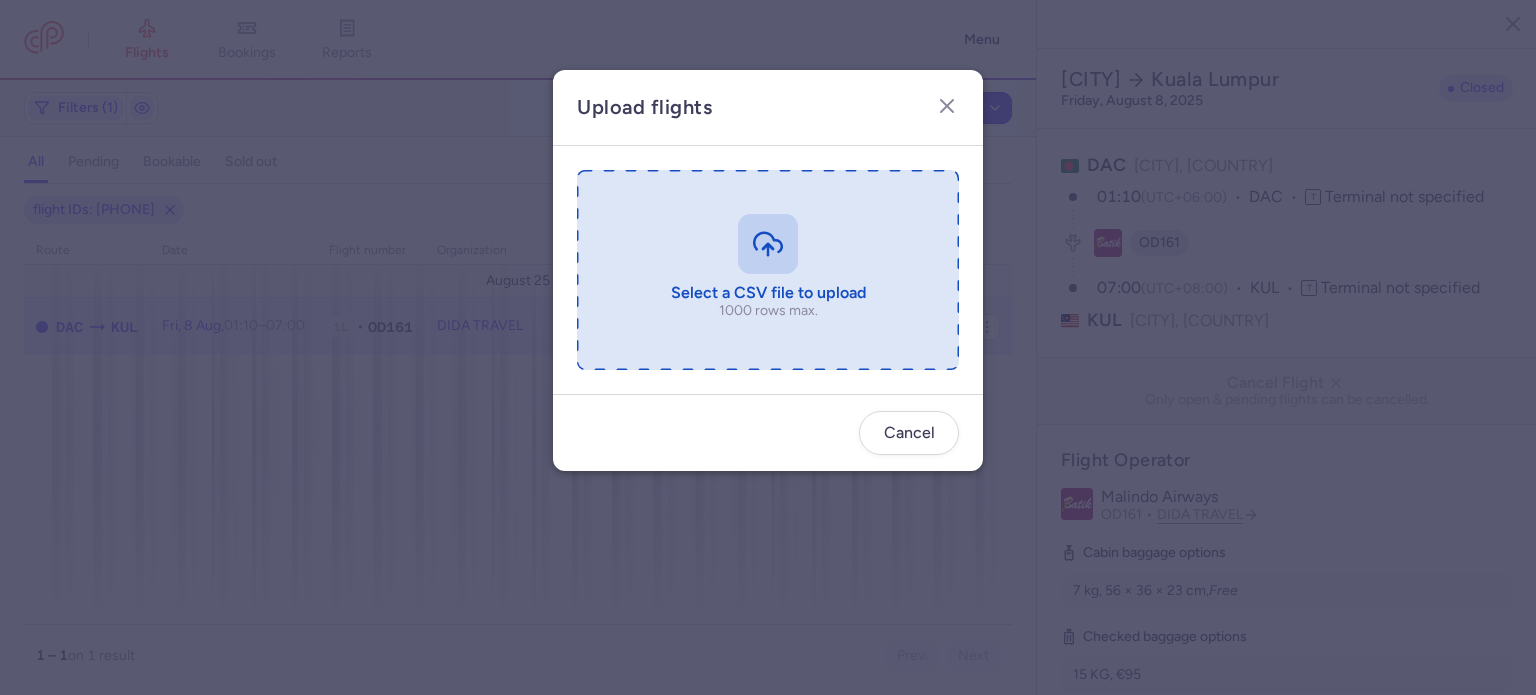 click at bounding box center (768, 270) 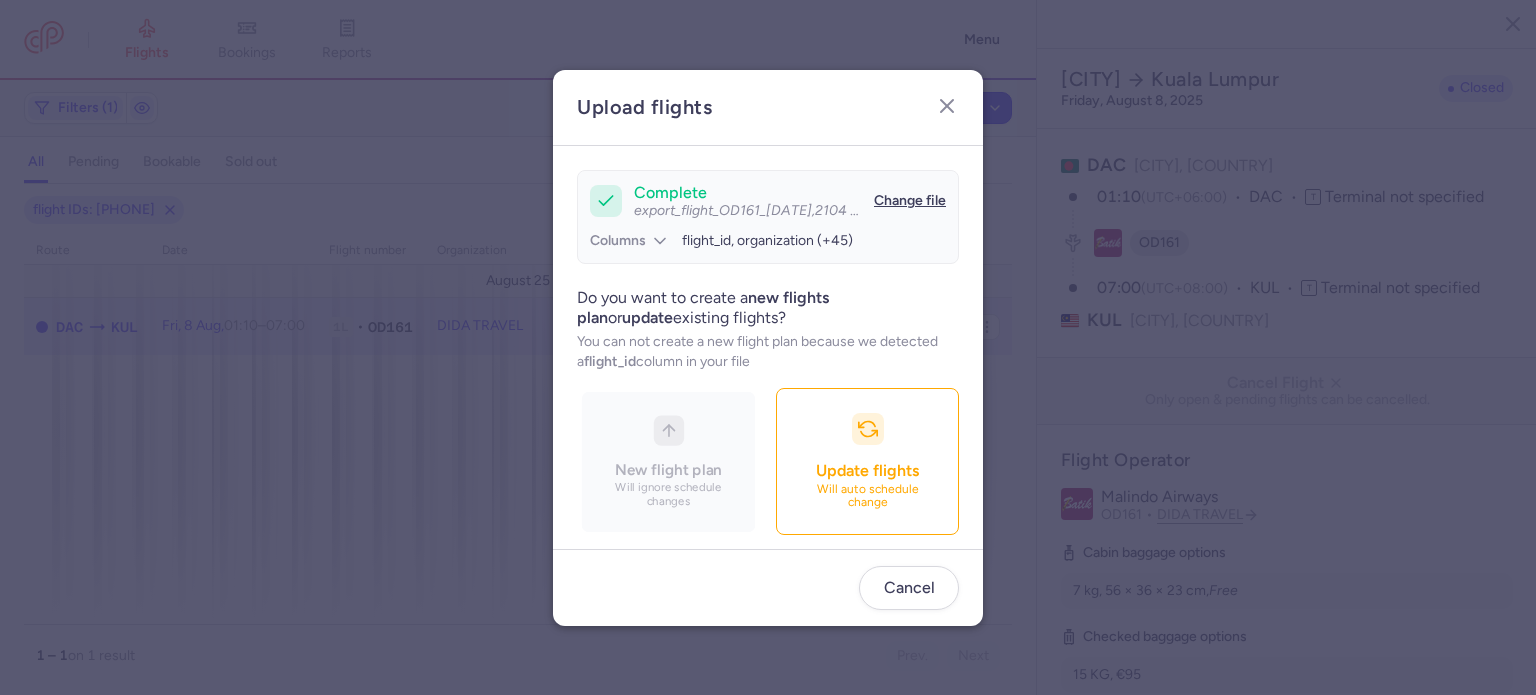 scroll, scrollTop: 172, scrollLeft: 0, axis: vertical 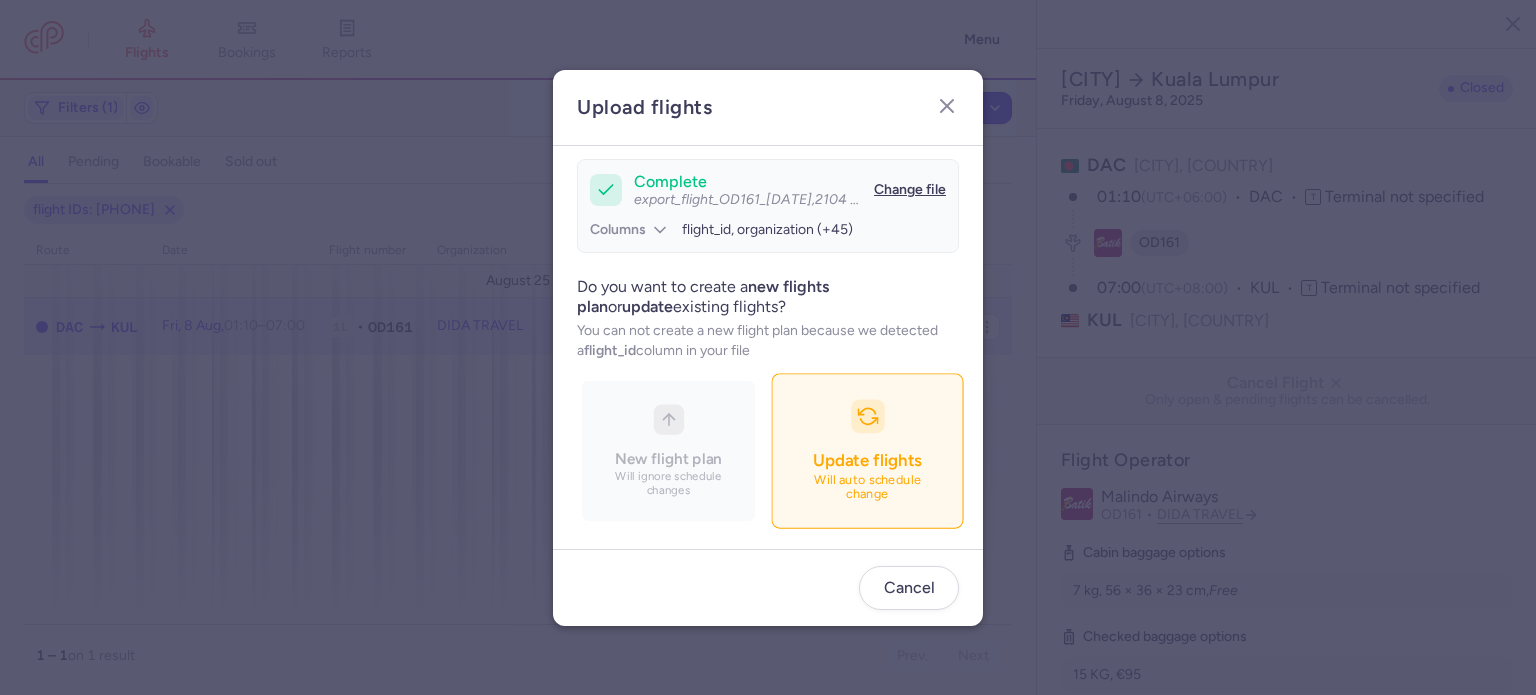 click at bounding box center (868, 416) 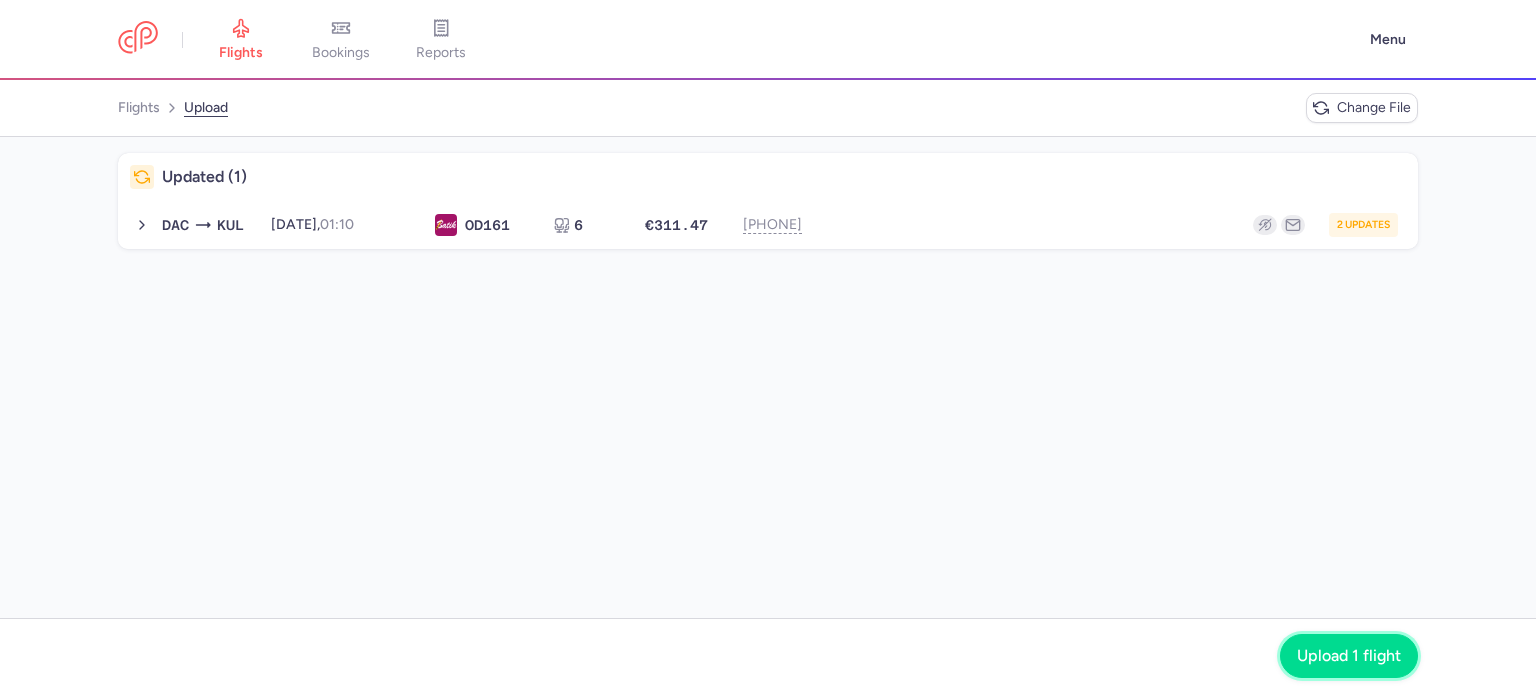 click on "Upload 1 flight" at bounding box center [1349, 656] 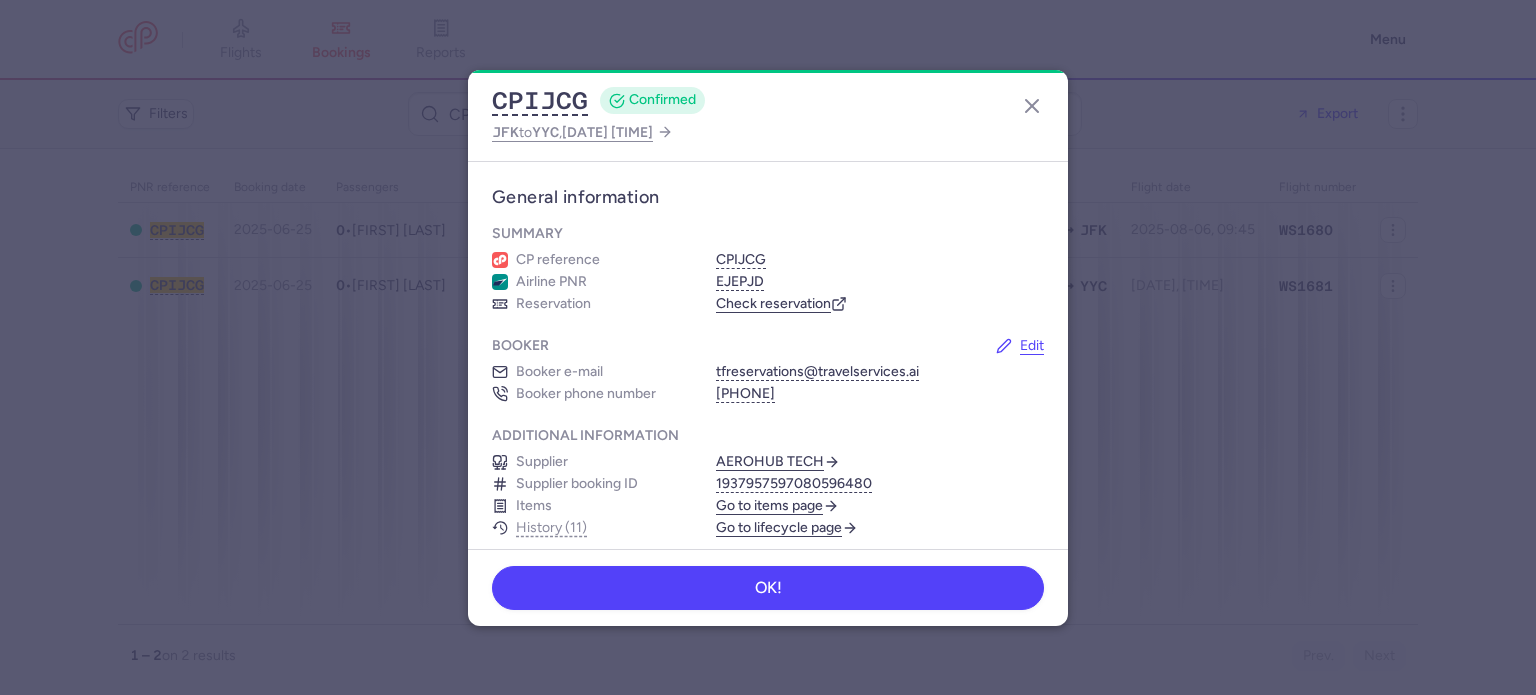 scroll, scrollTop: 0, scrollLeft: 0, axis: both 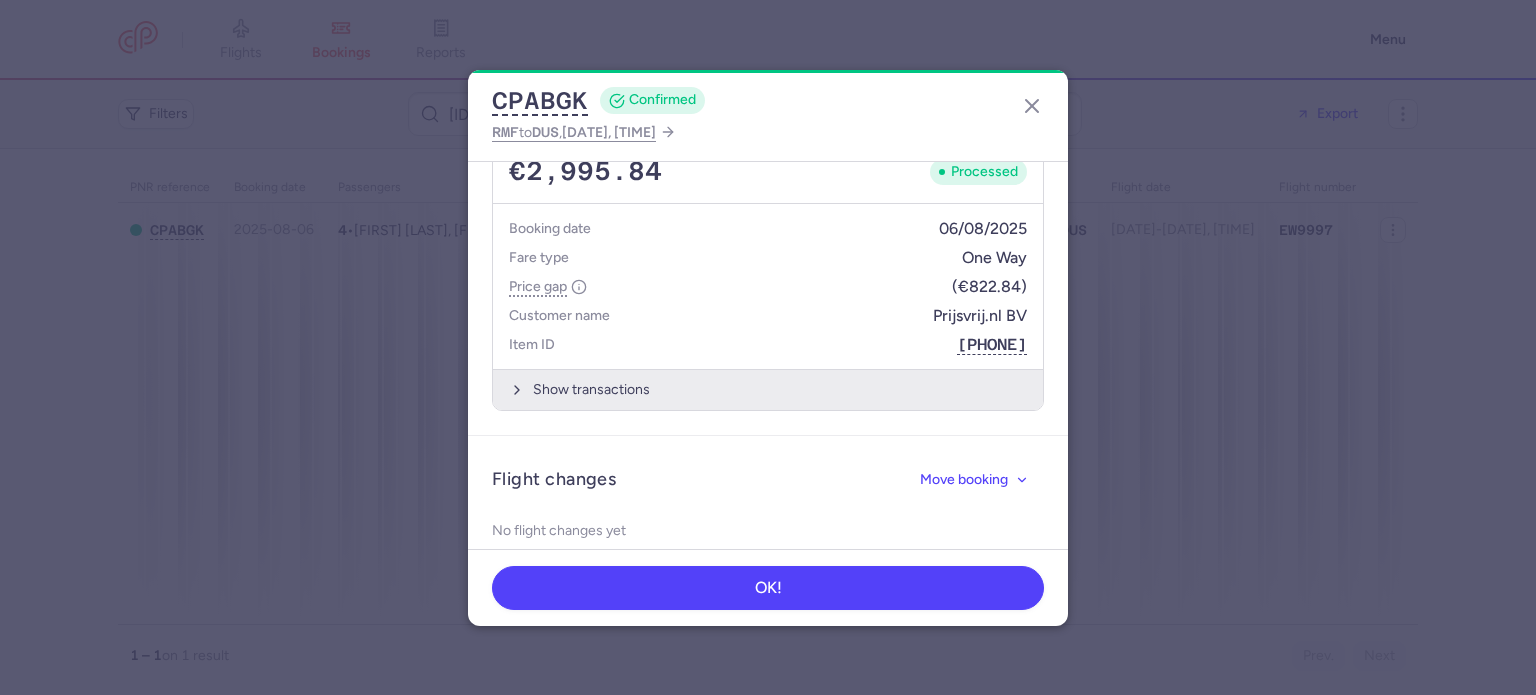 click on "Show transactions" at bounding box center [768, 389] 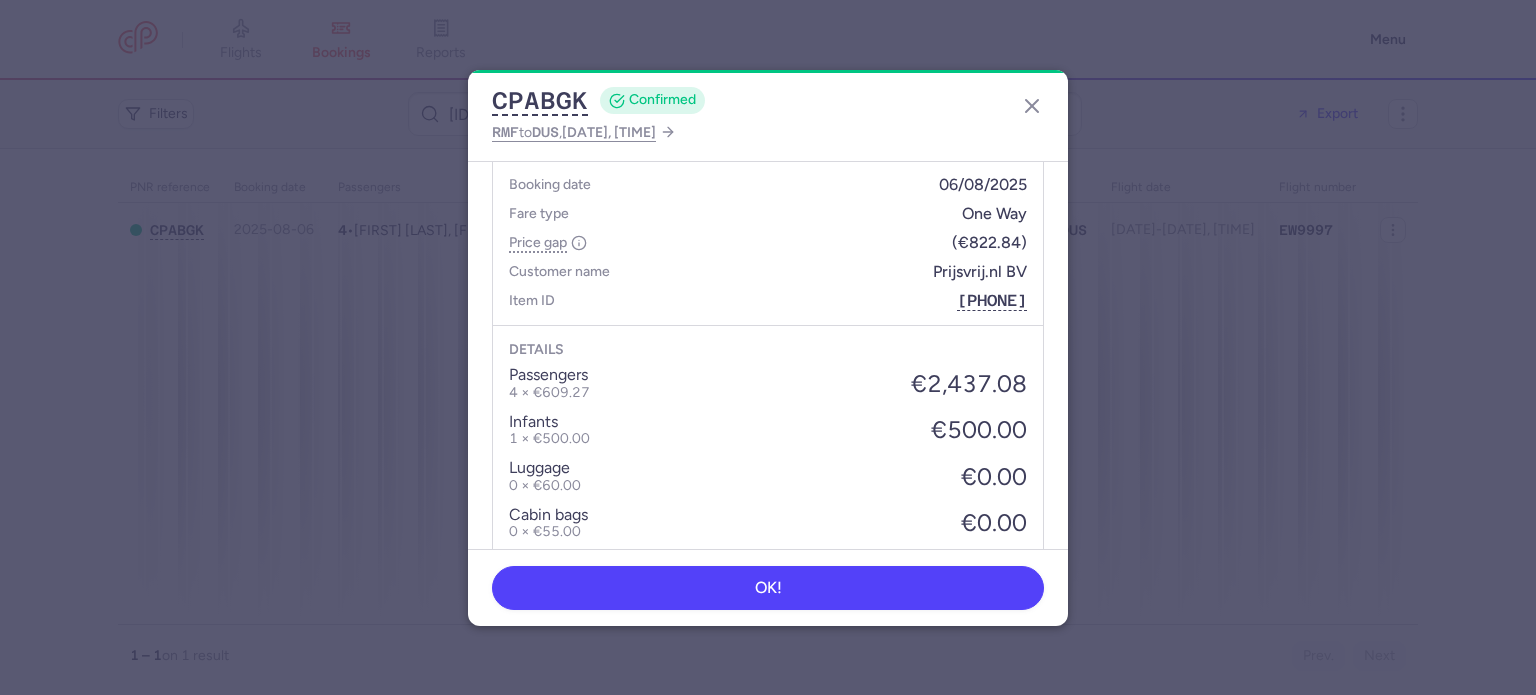 scroll, scrollTop: 1133, scrollLeft: 0, axis: vertical 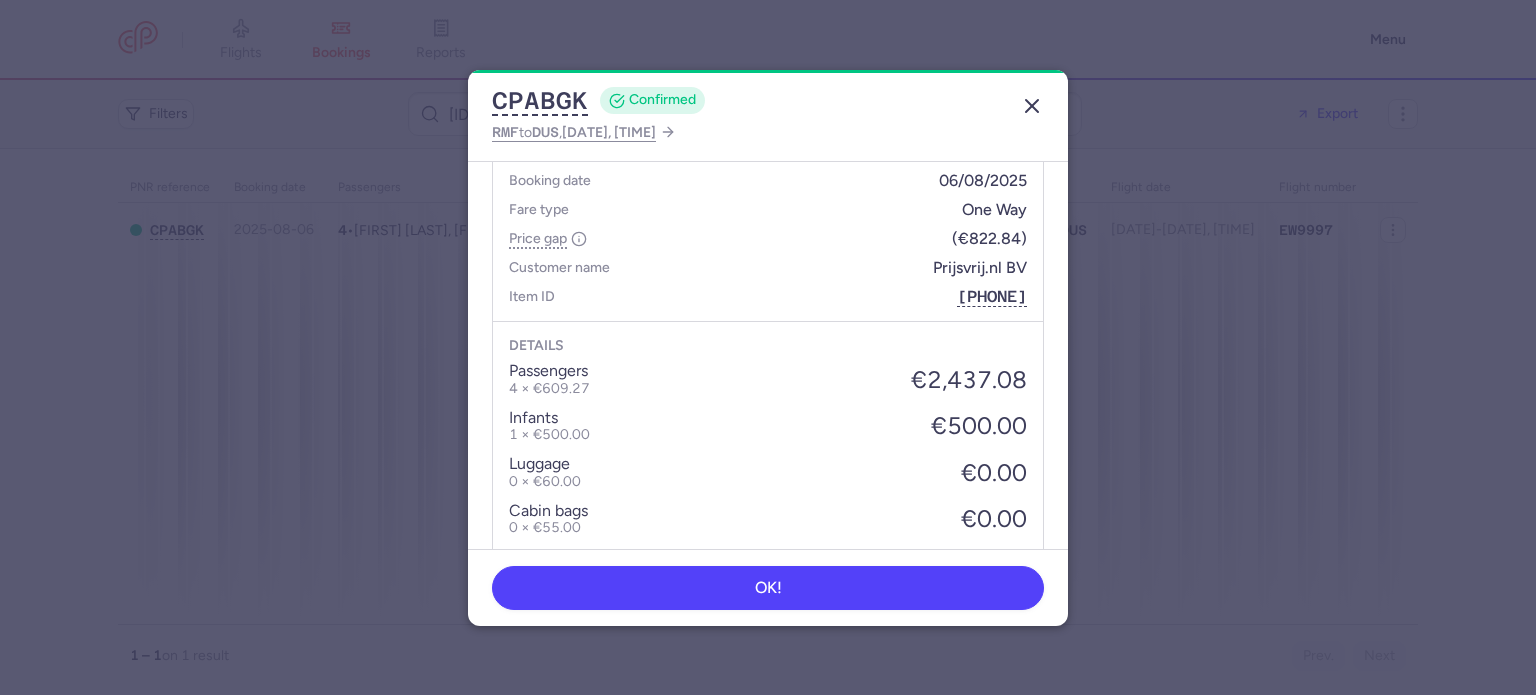 click 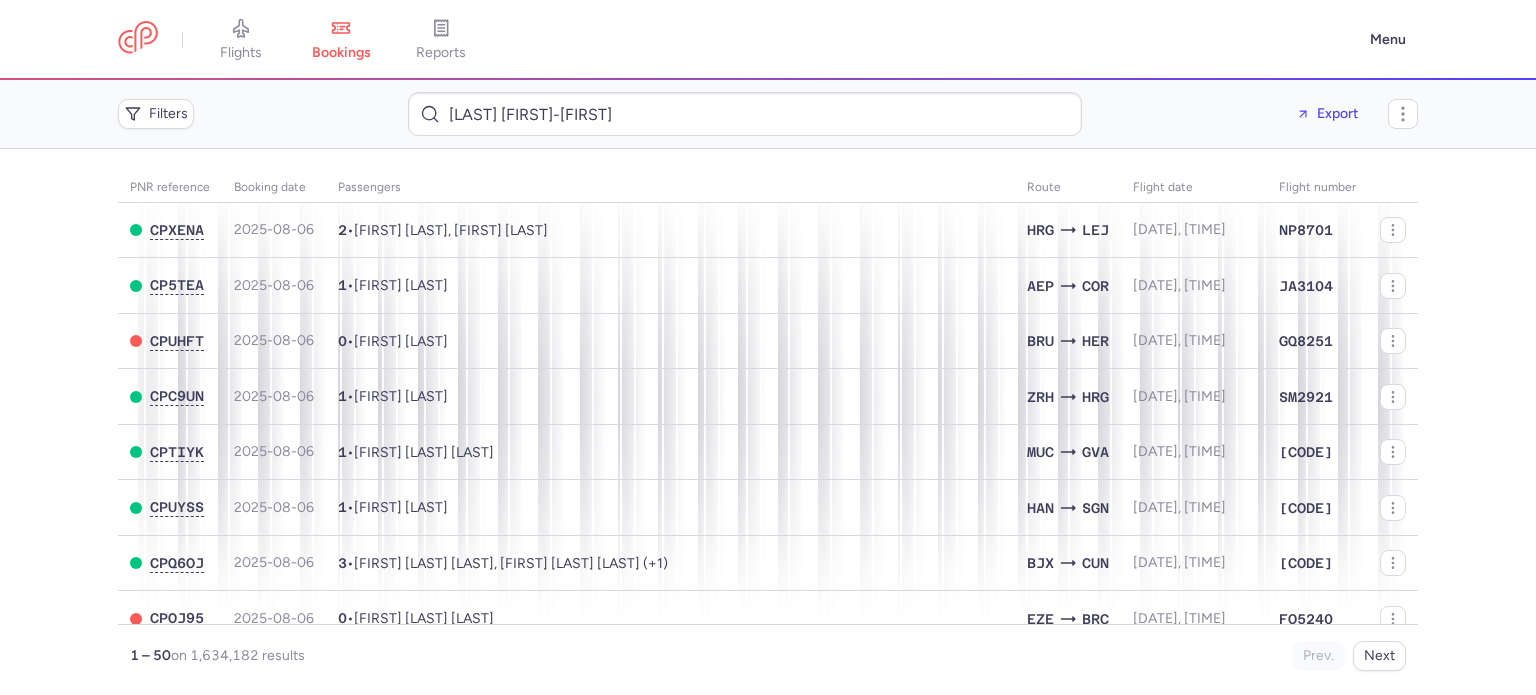 scroll, scrollTop: 0, scrollLeft: 0, axis: both 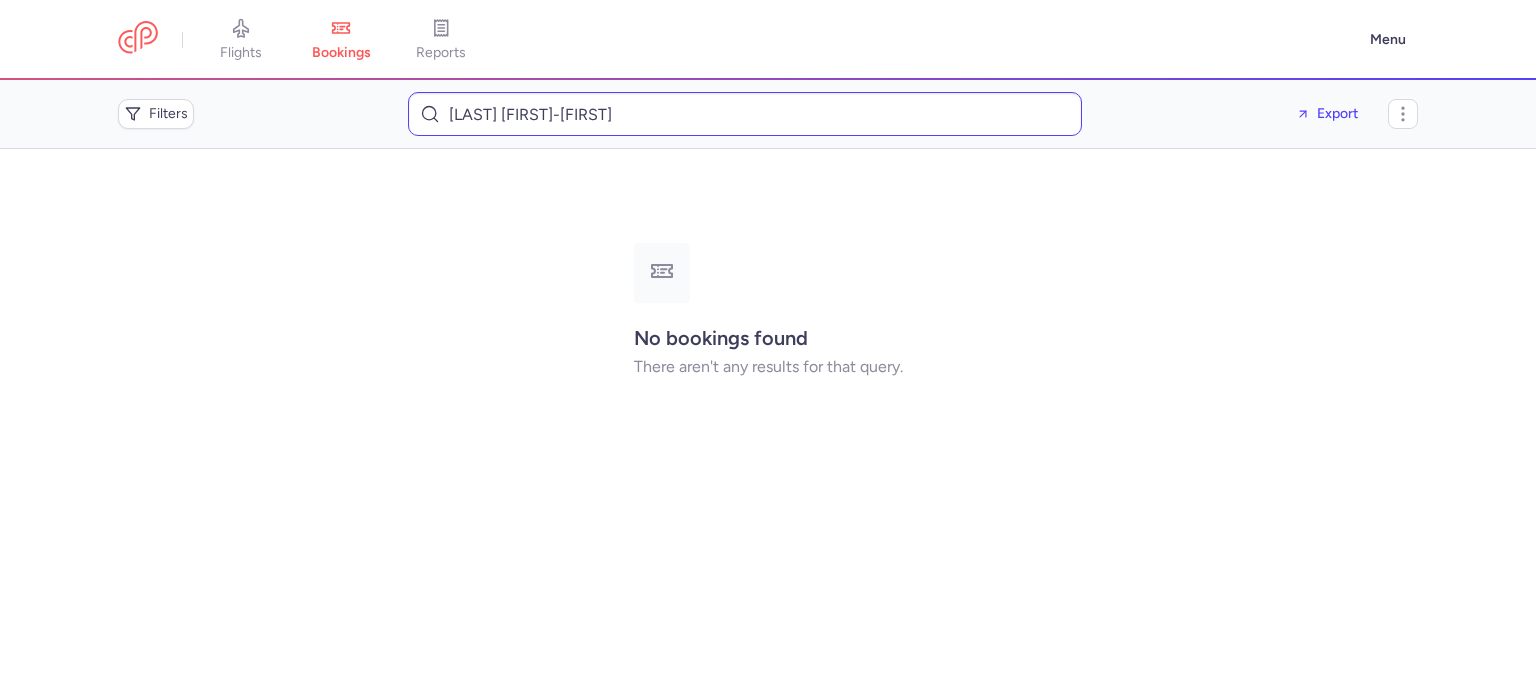 click on "[LAST] [FIRST]-[FIRST]" at bounding box center (745, 114) 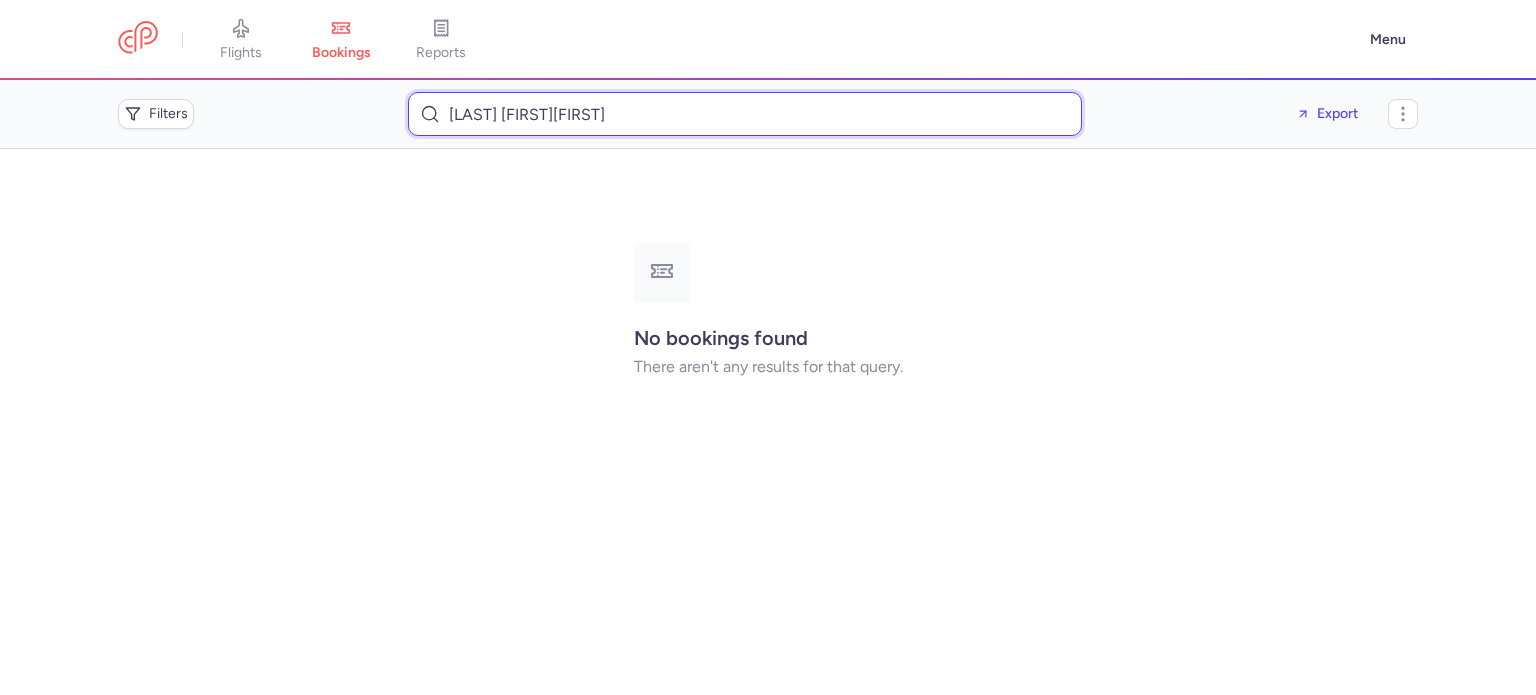 click on "[LAST] [FIRST][FIRST]" at bounding box center (745, 114) 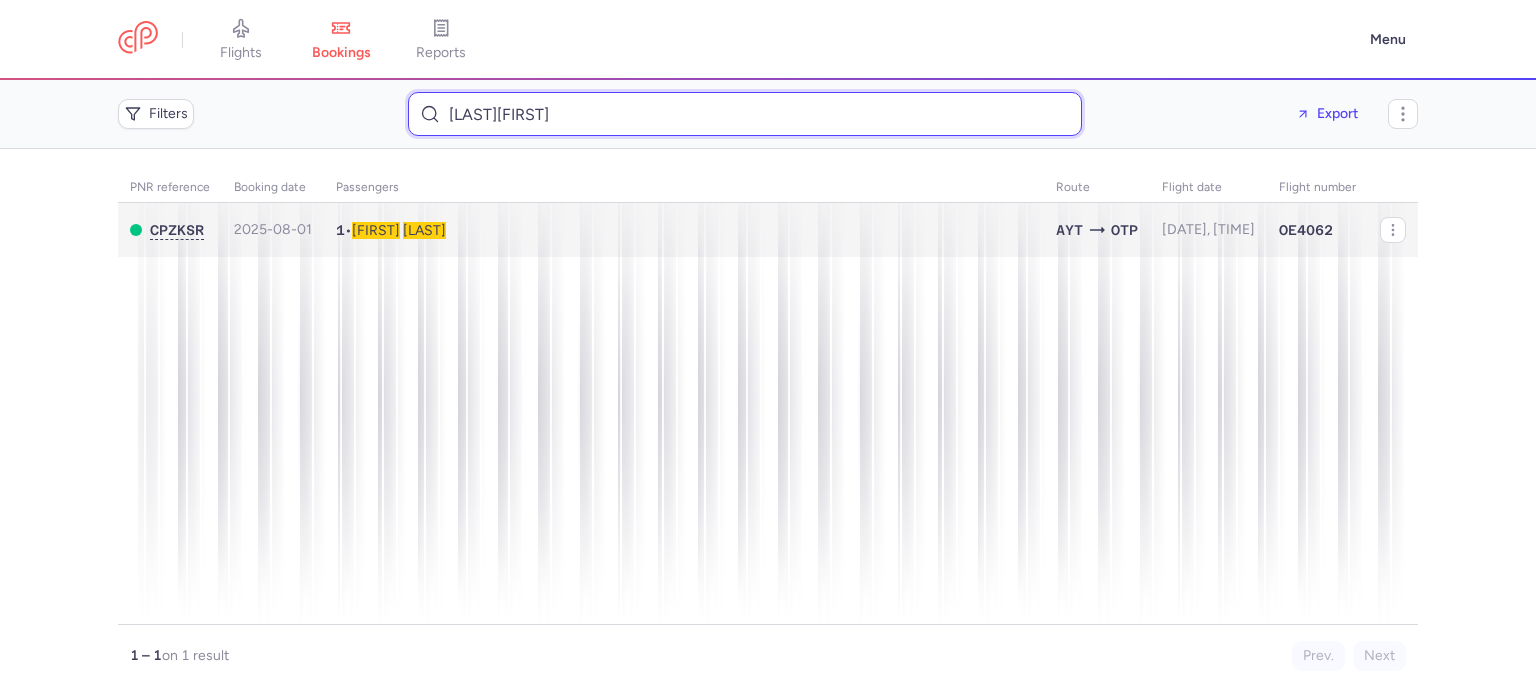 type on "[LAST][FIRST]" 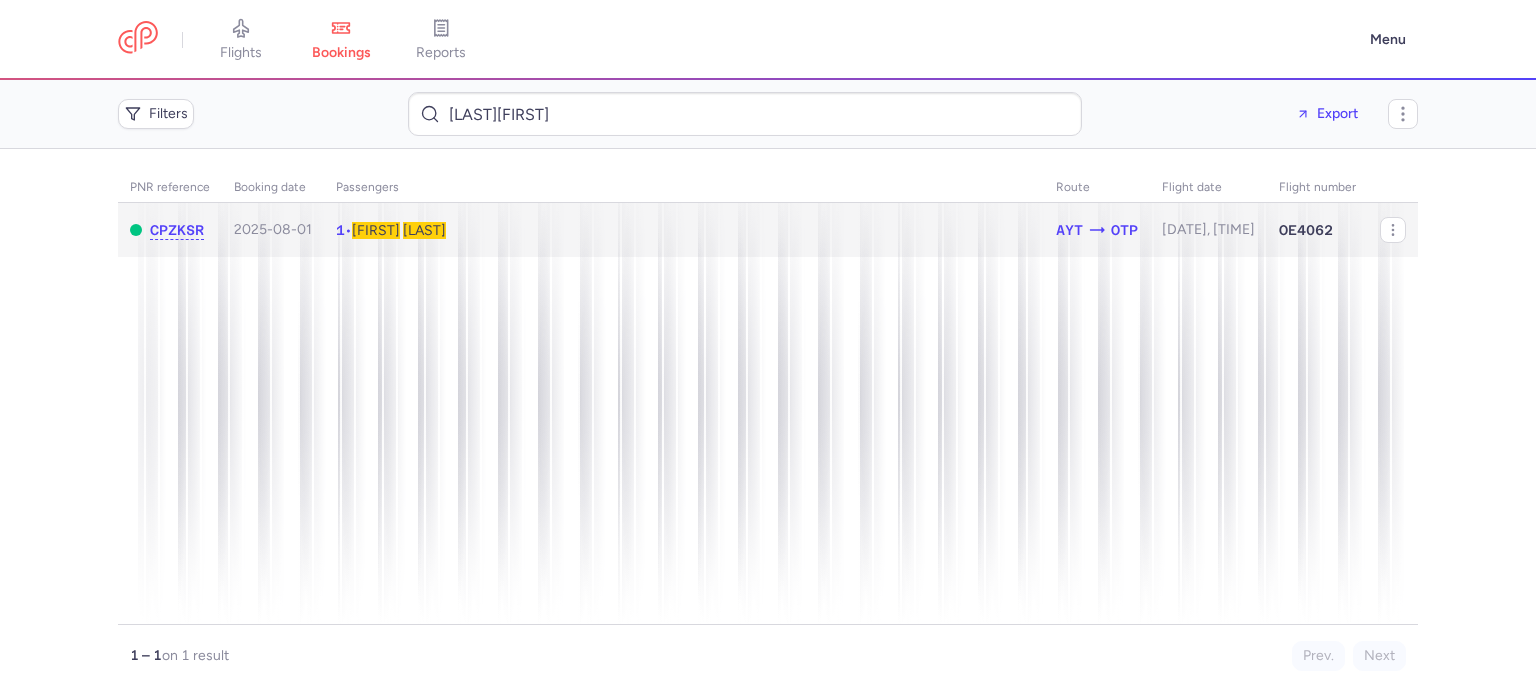 click on "1  •  [FIRST]   [LAST]" 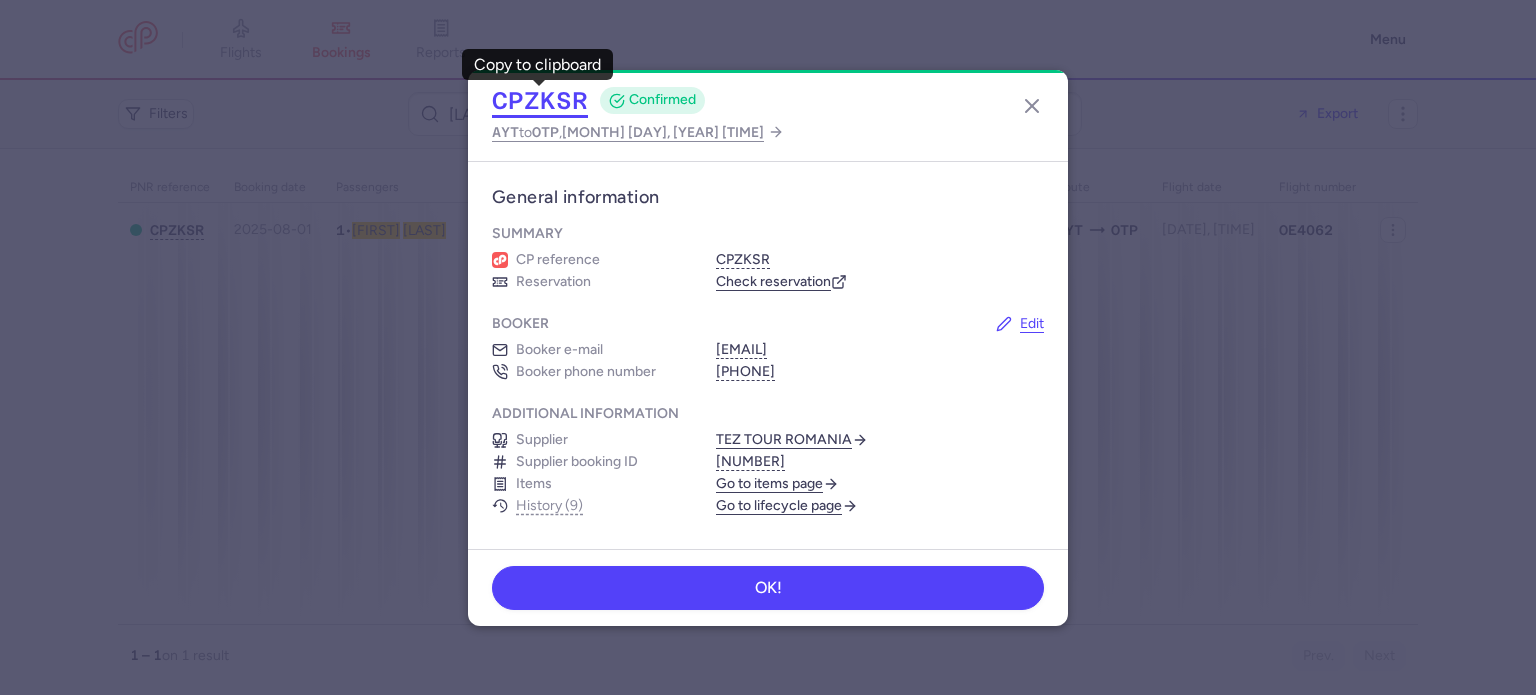click on "CPZKSR" 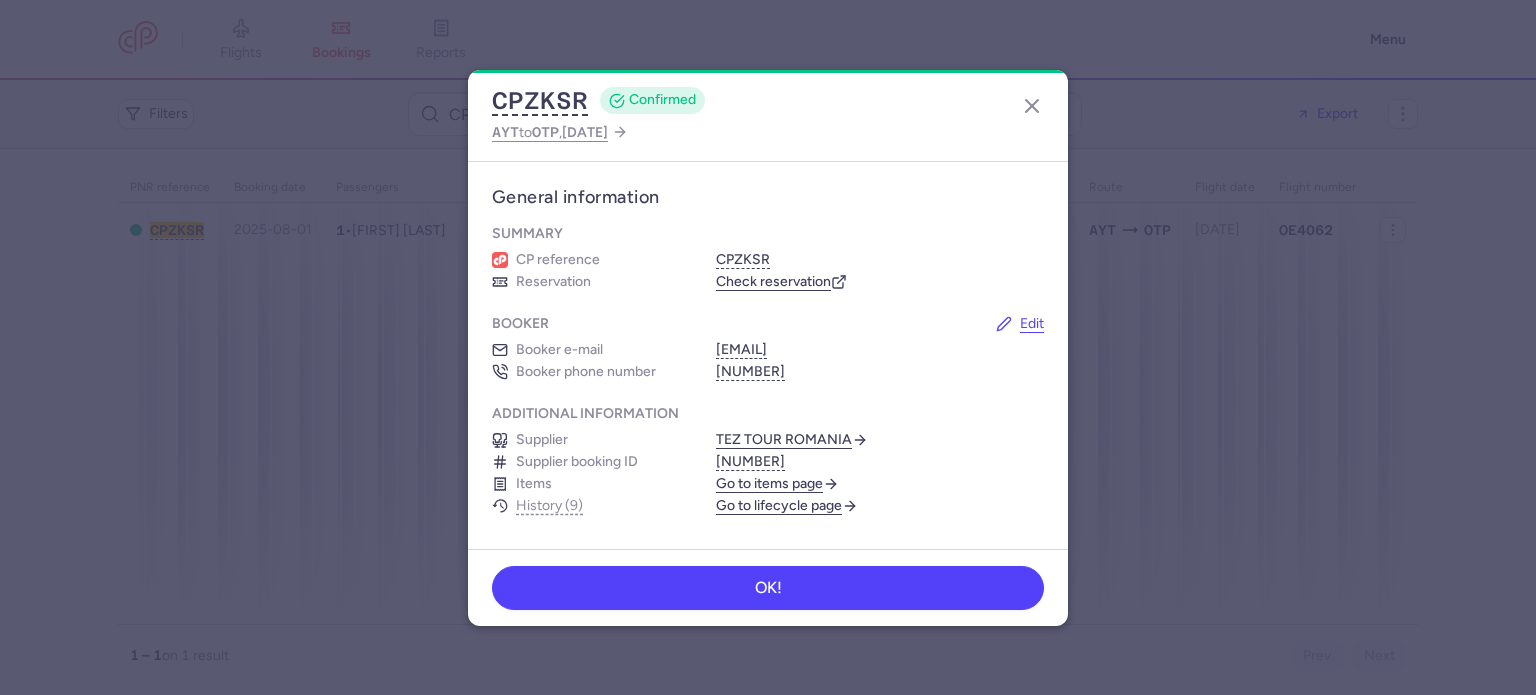scroll, scrollTop: 0, scrollLeft: 0, axis: both 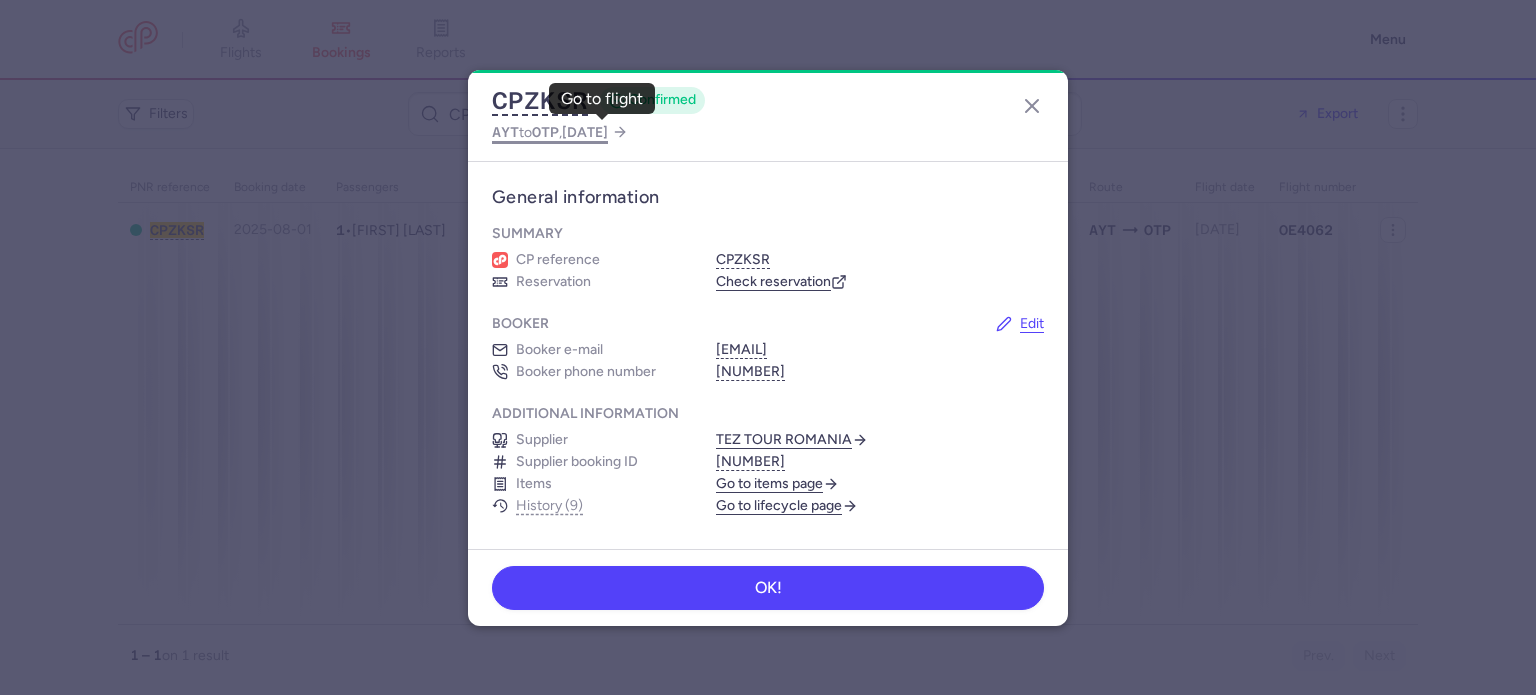 click on "OTP" at bounding box center (545, 132) 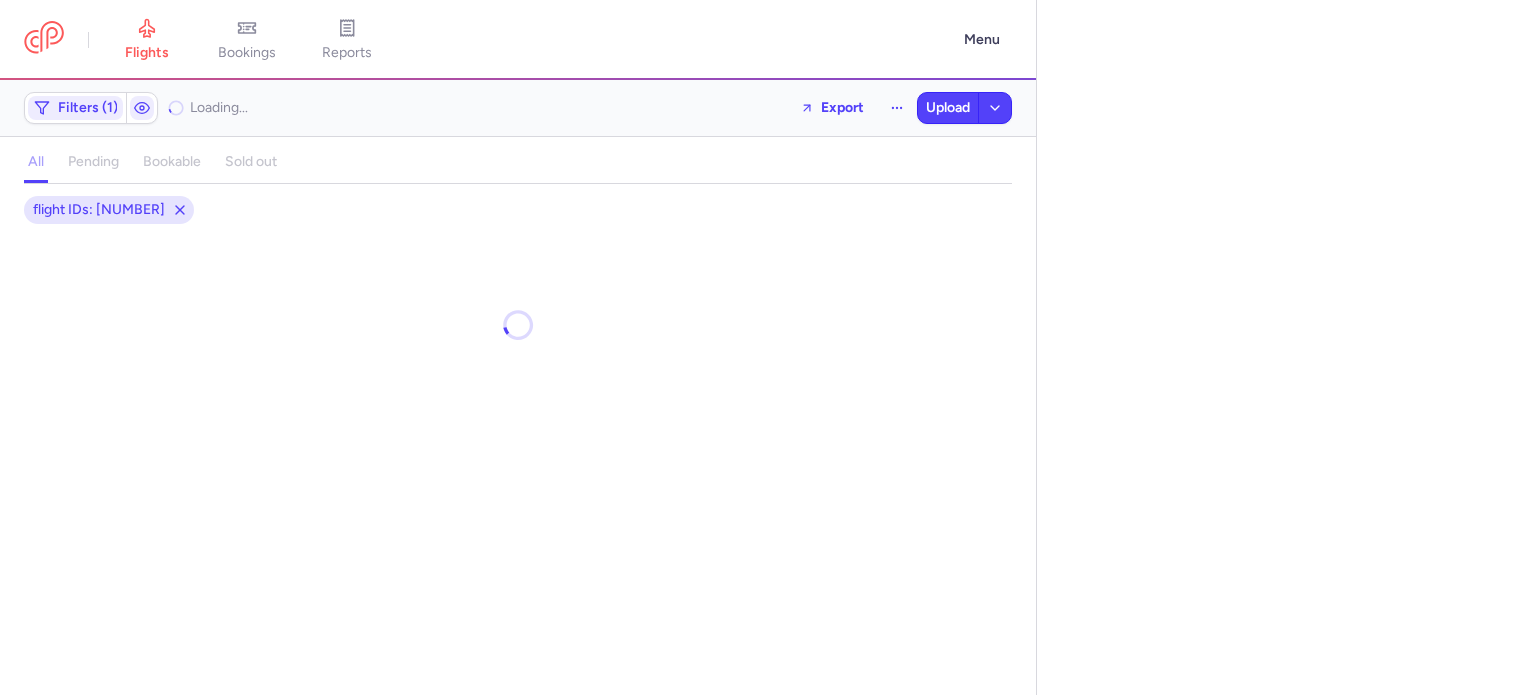 select on "days" 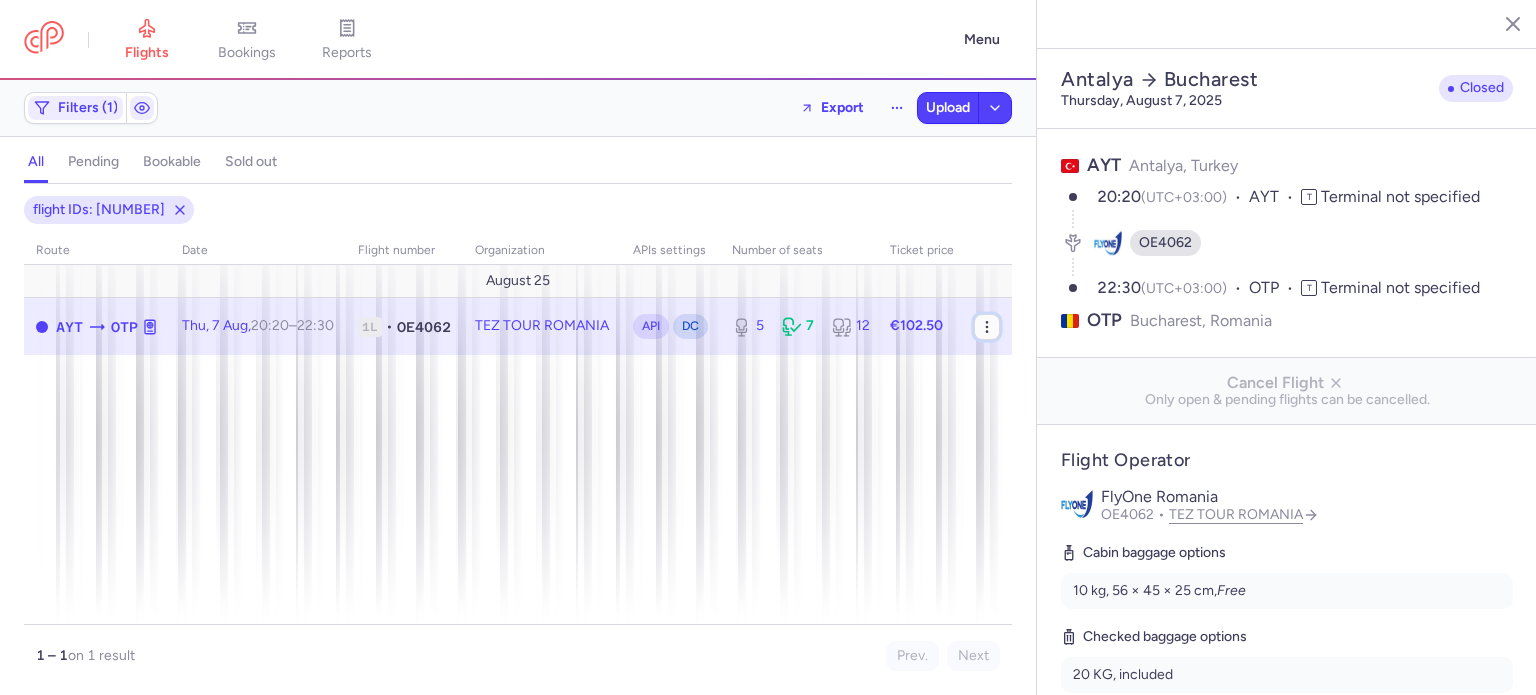 click 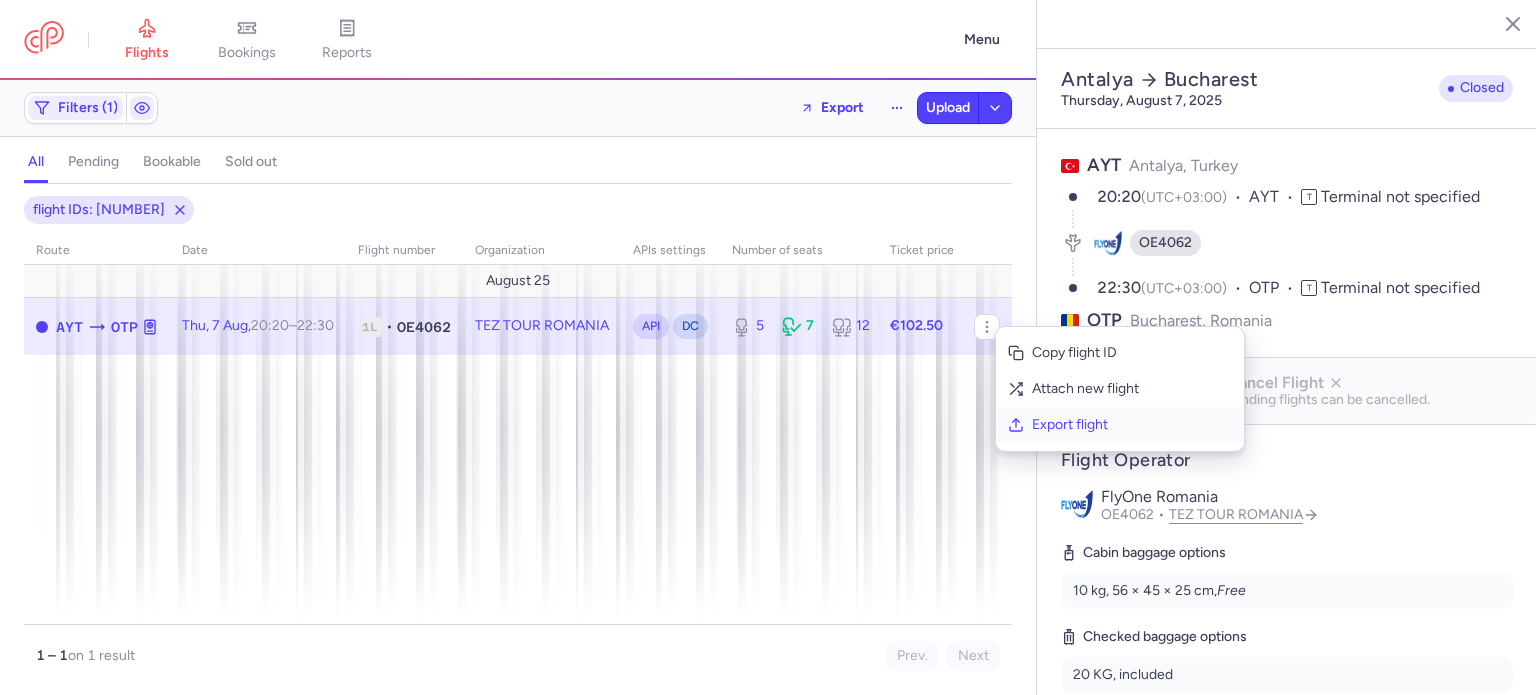click 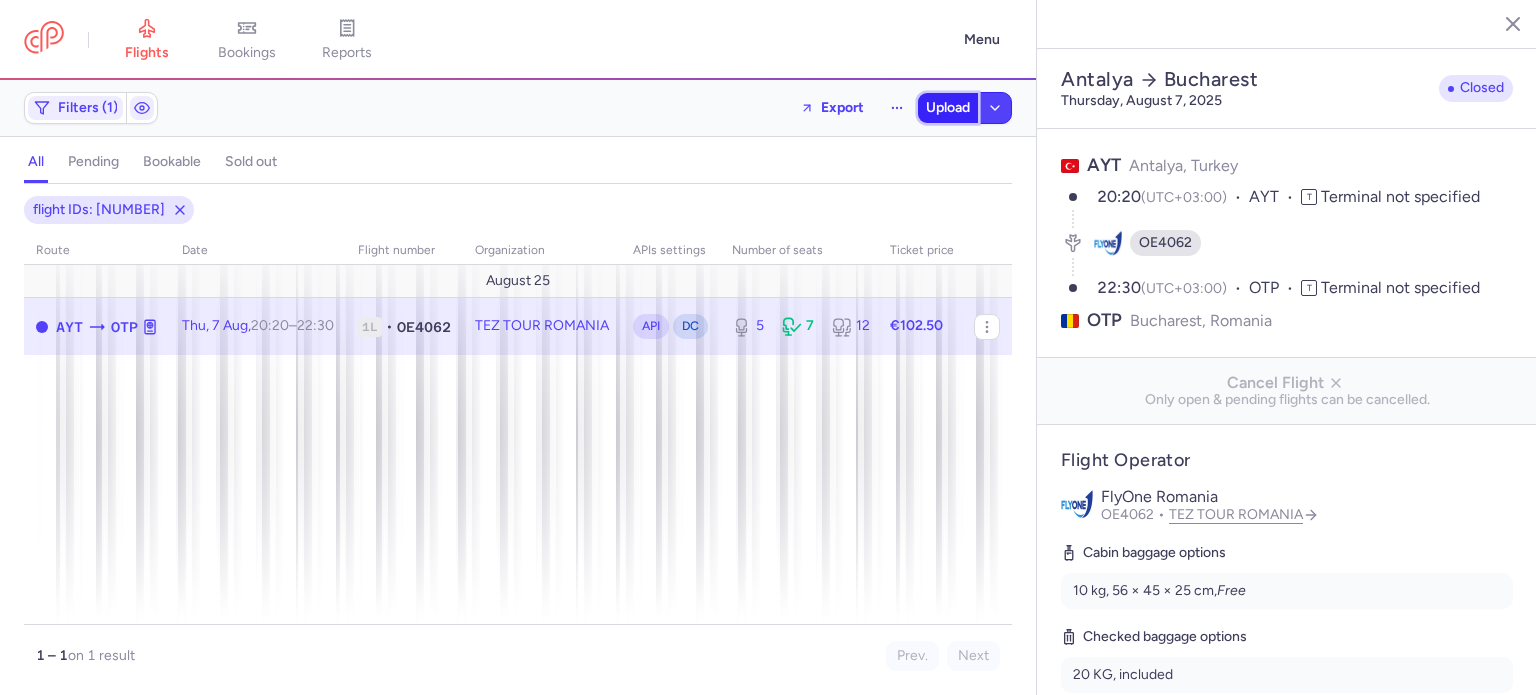 click on "Upload" at bounding box center [948, 108] 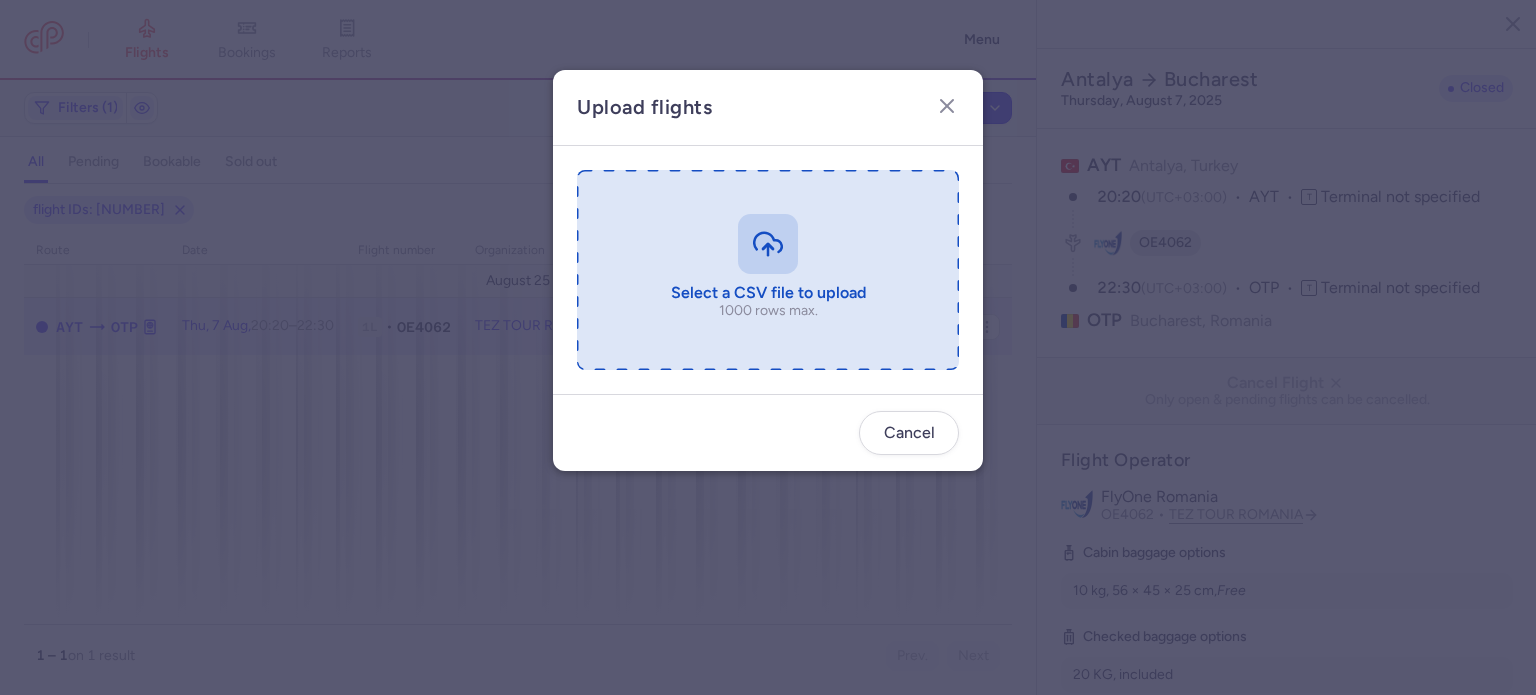 click at bounding box center [768, 270] 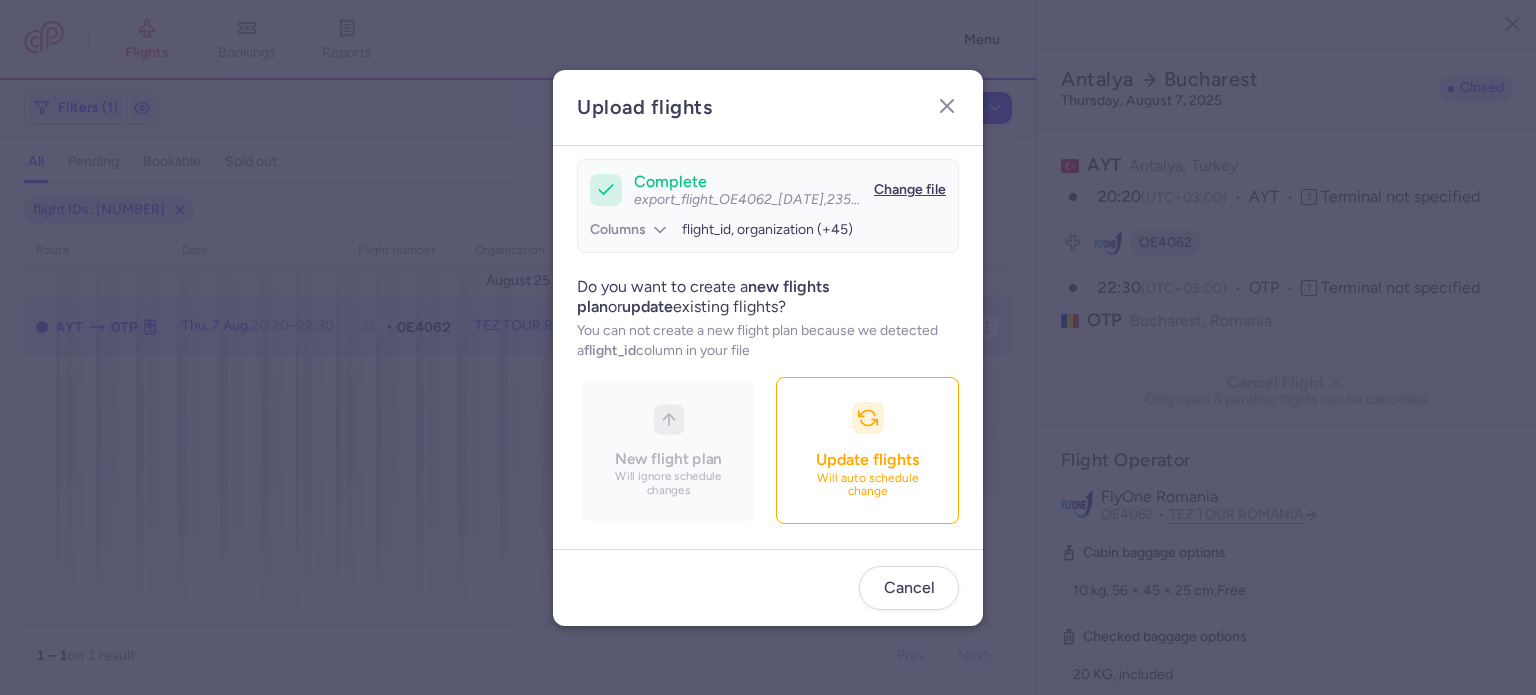 scroll, scrollTop: 172, scrollLeft: 0, axis: vertical 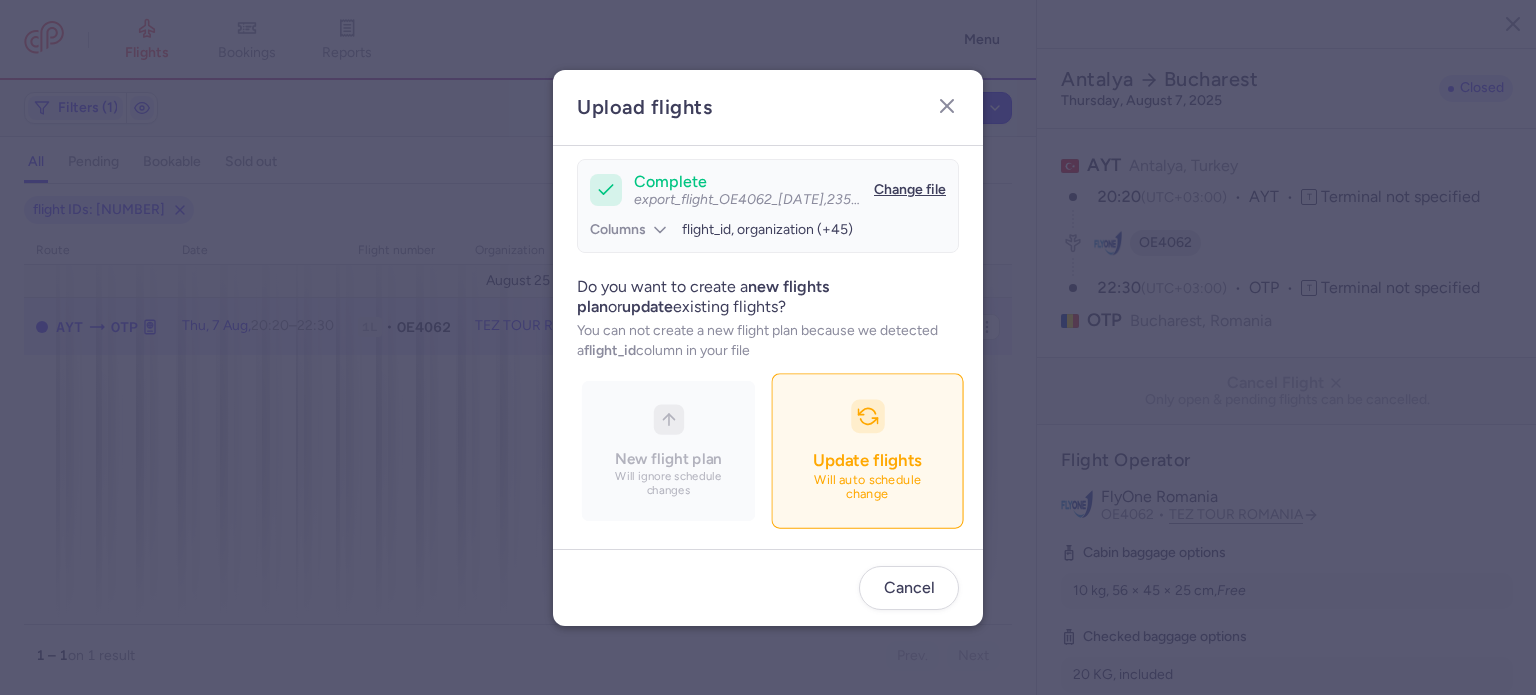 click on "Update flights Will auto schedule change" at bounding box center (867, 450) 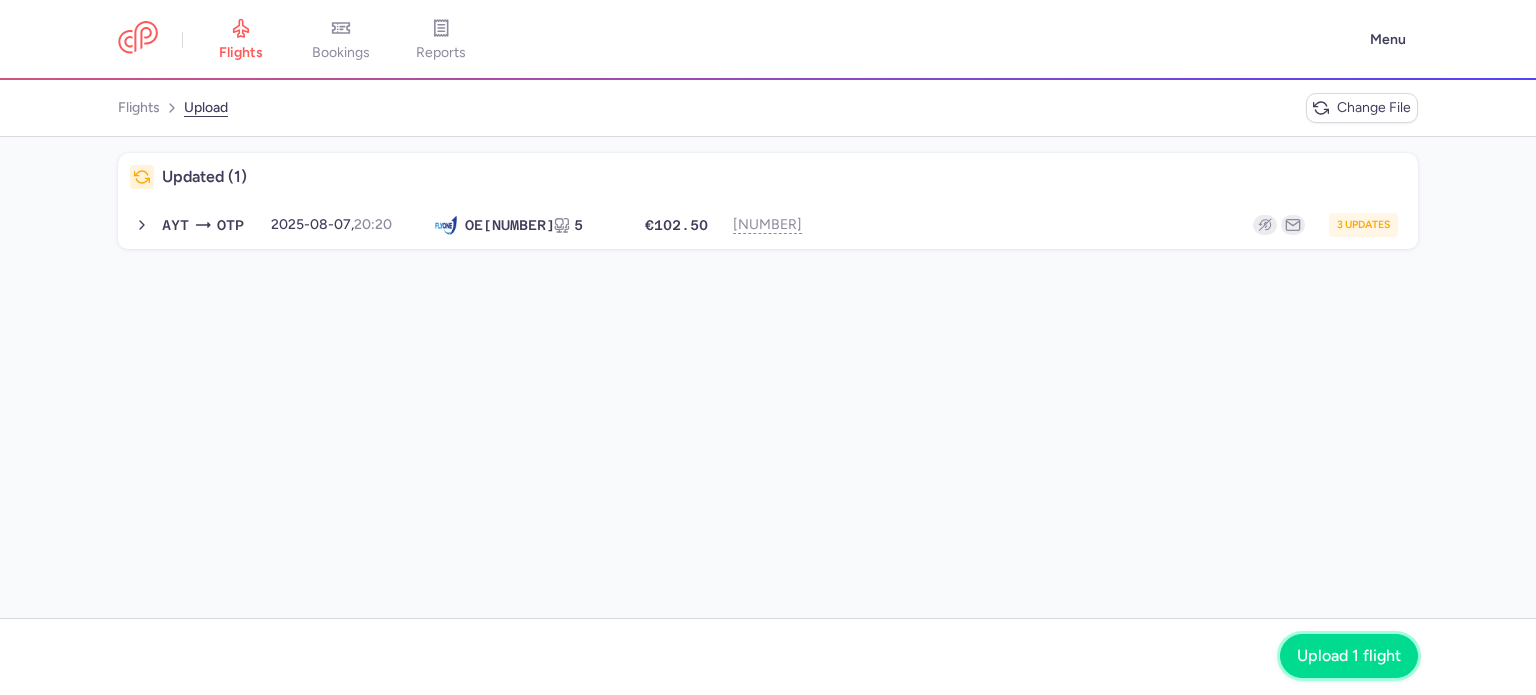 click on "Upload 1 flight" at bounding box center (1349, 656) 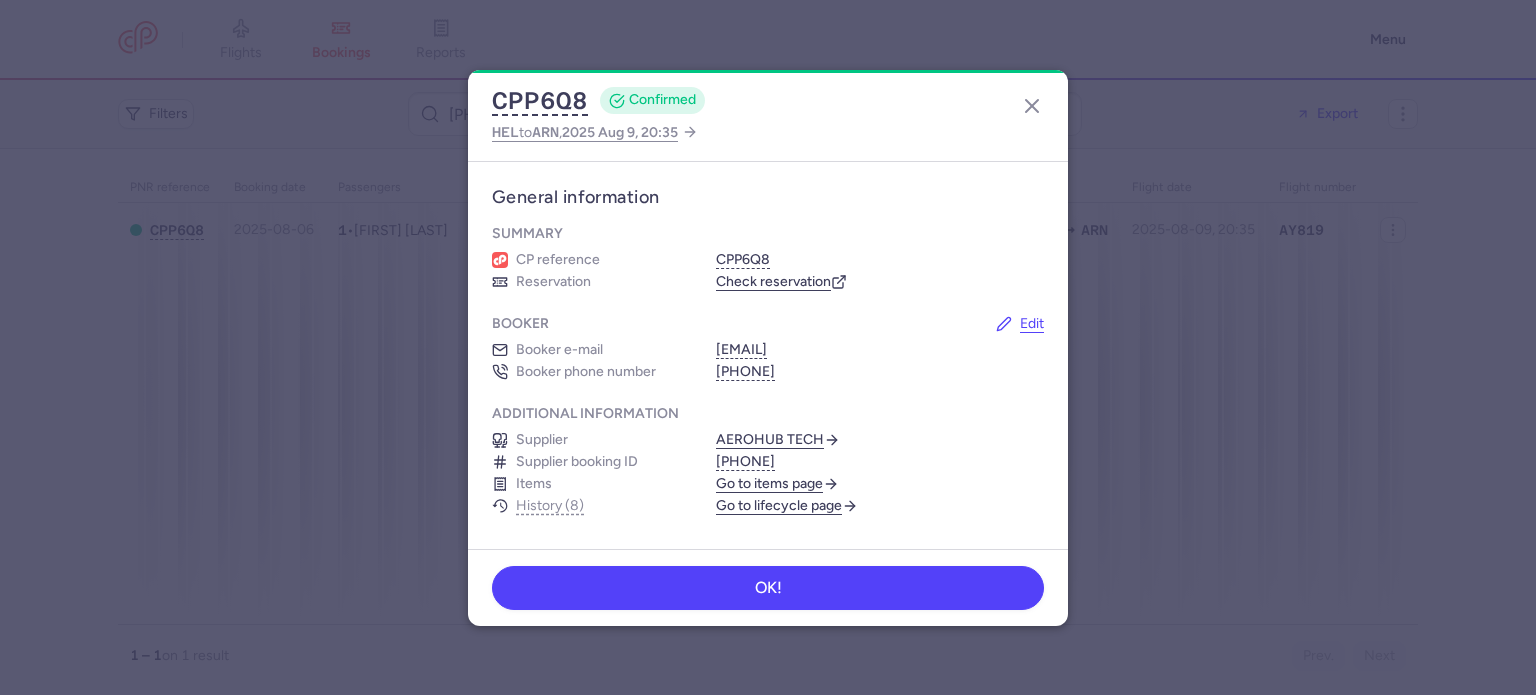 scroll, scrollTop: 0, scrollLeft: 0, axis: both 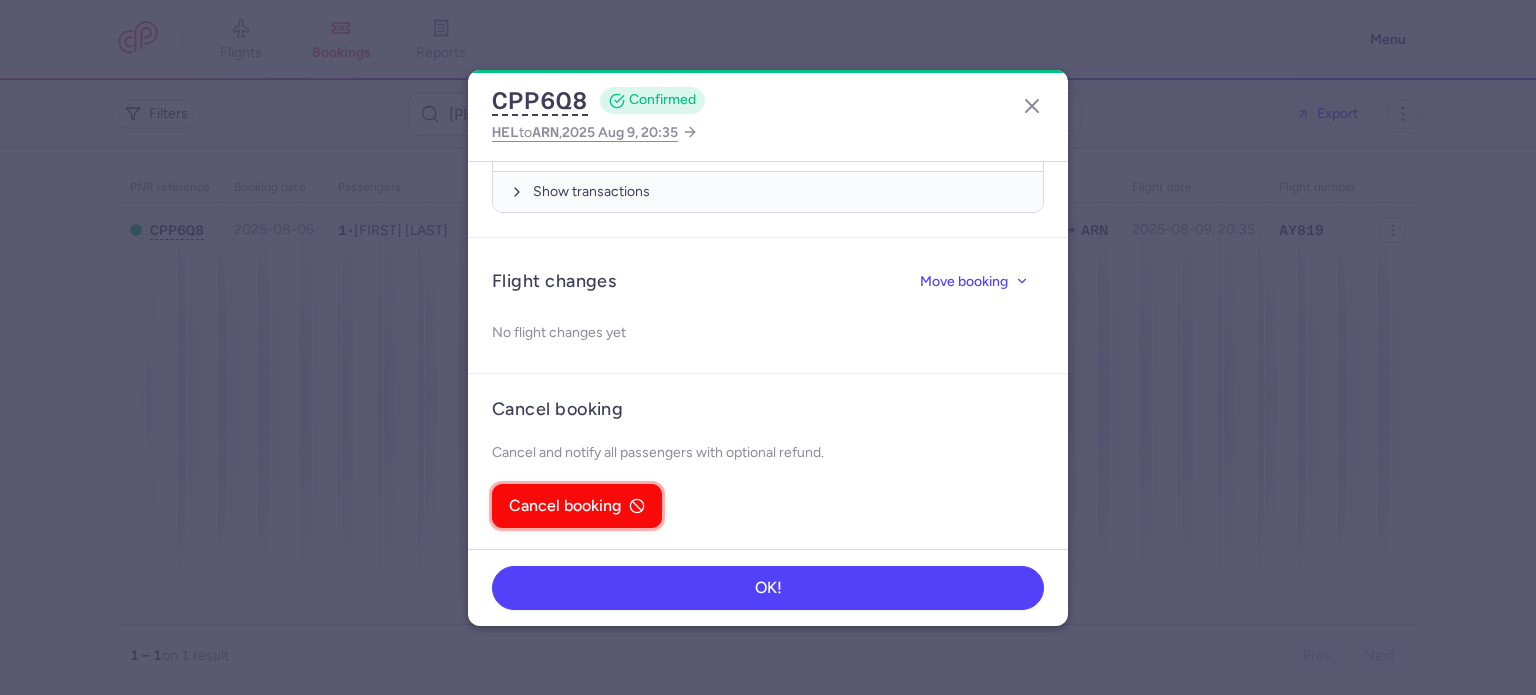 click on "Cancel booking" at bounding box center [565, 506] 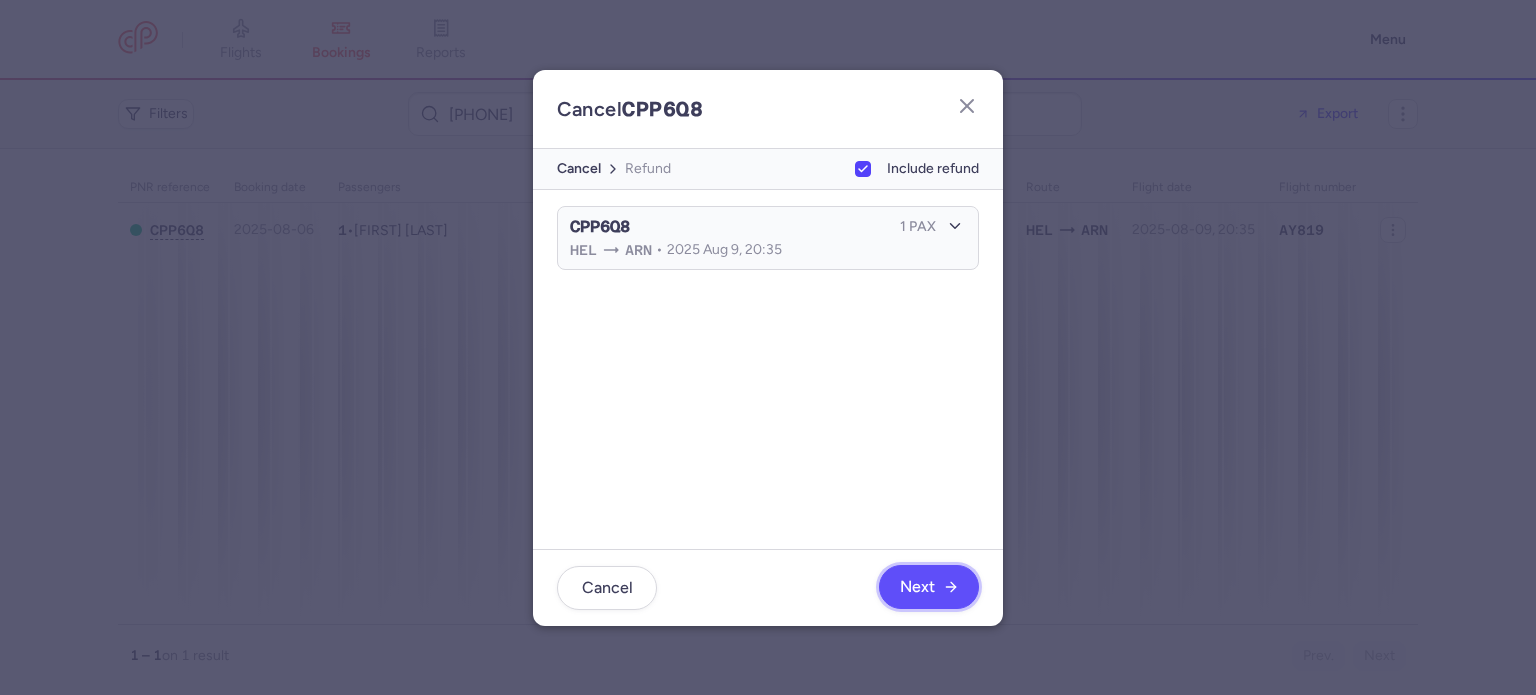 click on "Next" 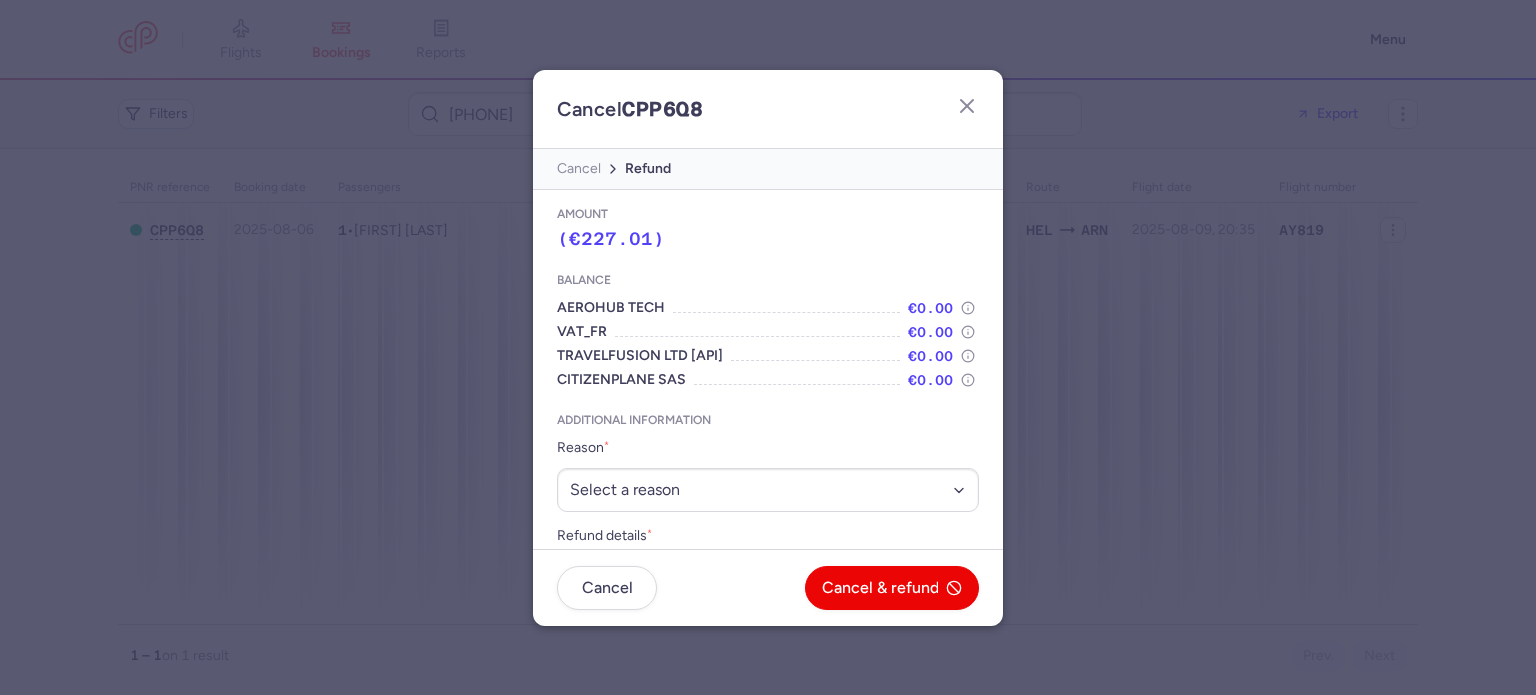 scroll, scrollTop: 66, scrollLeft: 0, axis: vertical 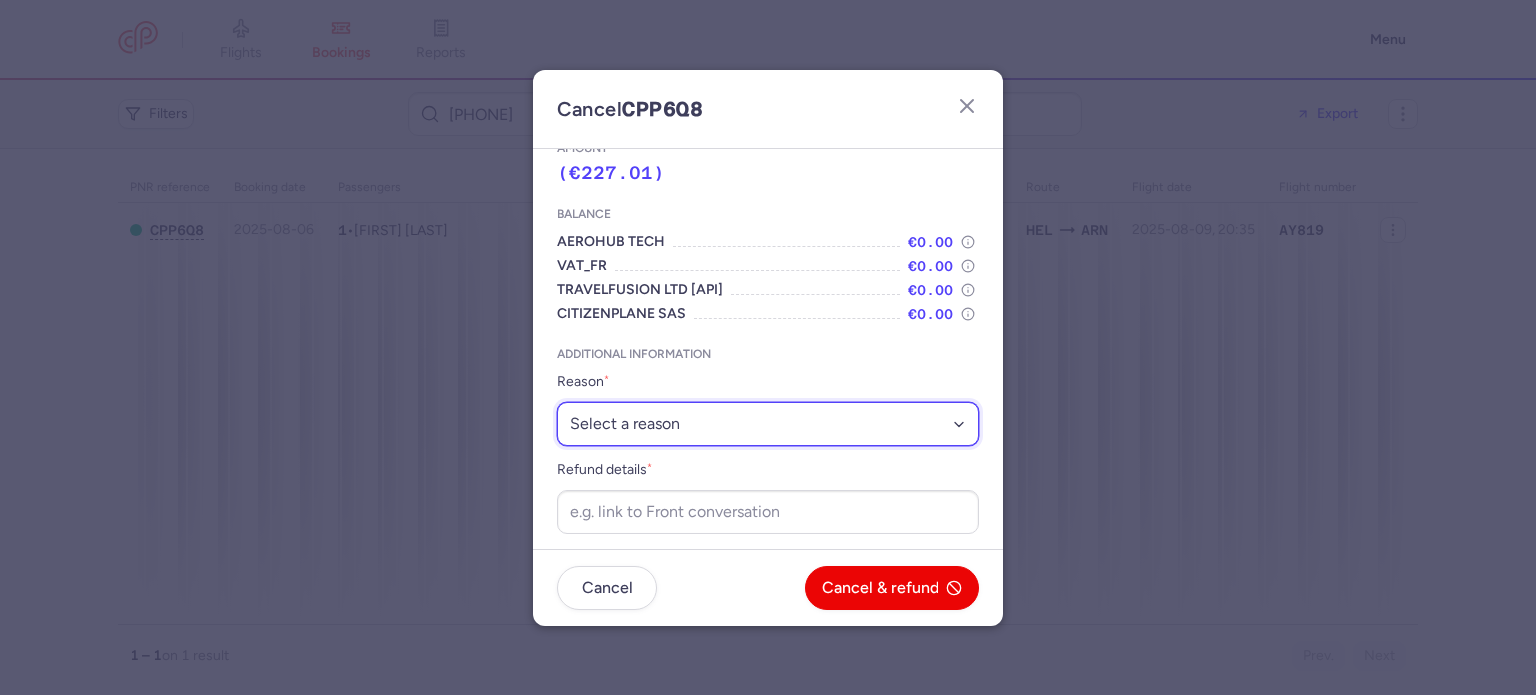 click on "Select a reason ⛔️ Unconfirmed booking ❌ Flight canceled 🙅 Schedule change not accepted" at bounding box center [768, 424] 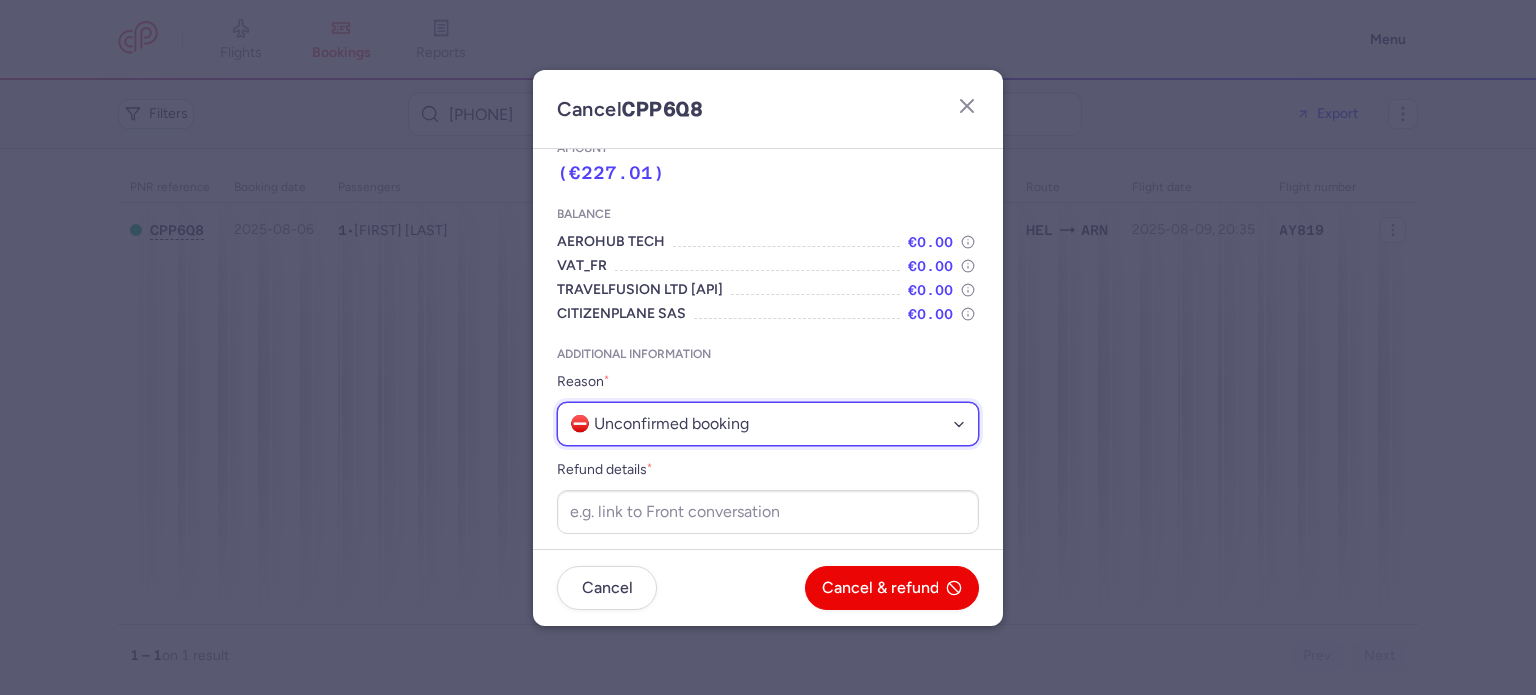 click on "Select a reason ⛔️ Unconfirmed booking ❌ Flight canceled 🙅 Schedule change not accepted" at bounding box center [768, 424] 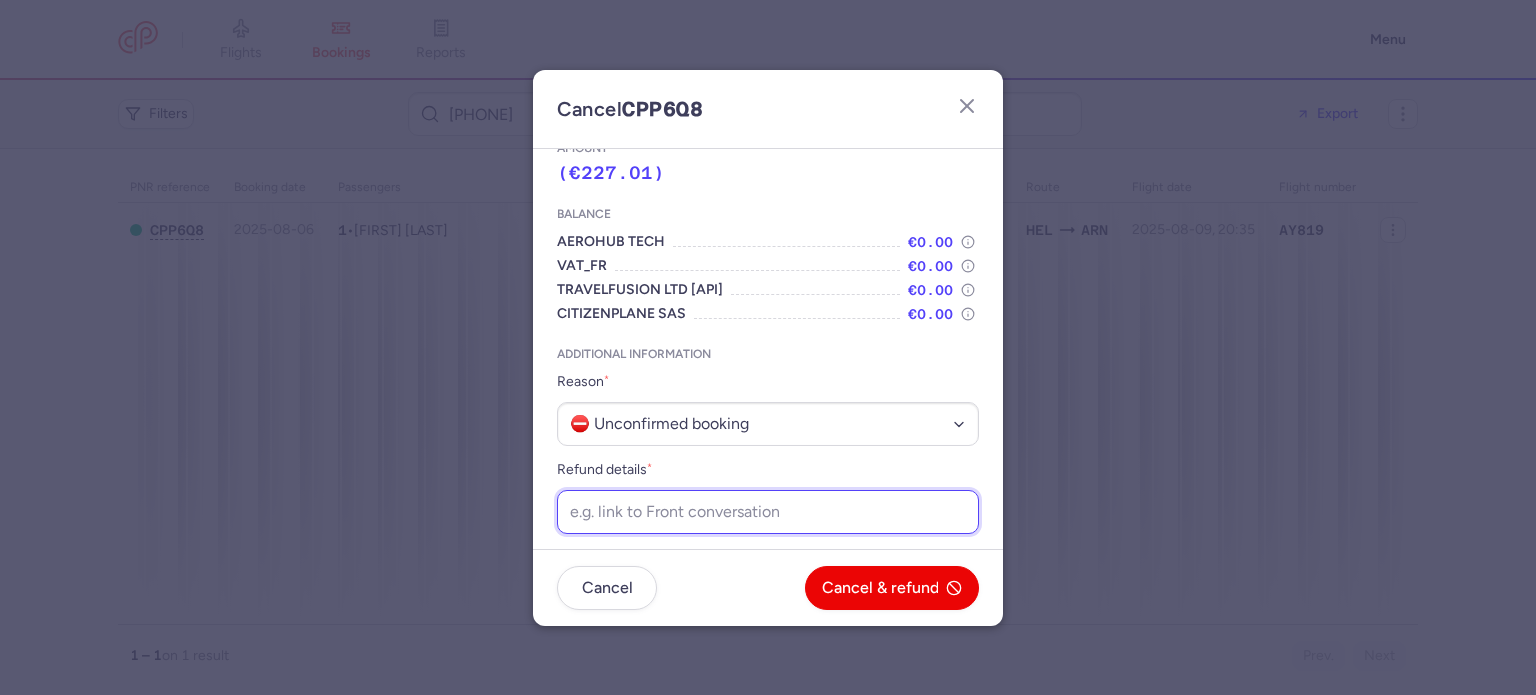 paste on "https://app.frontapp.com/open/cnv_f1nq9z6?key=tu1nFvGlVQAMjyvl7s-m3RkWUdIb1SMT" 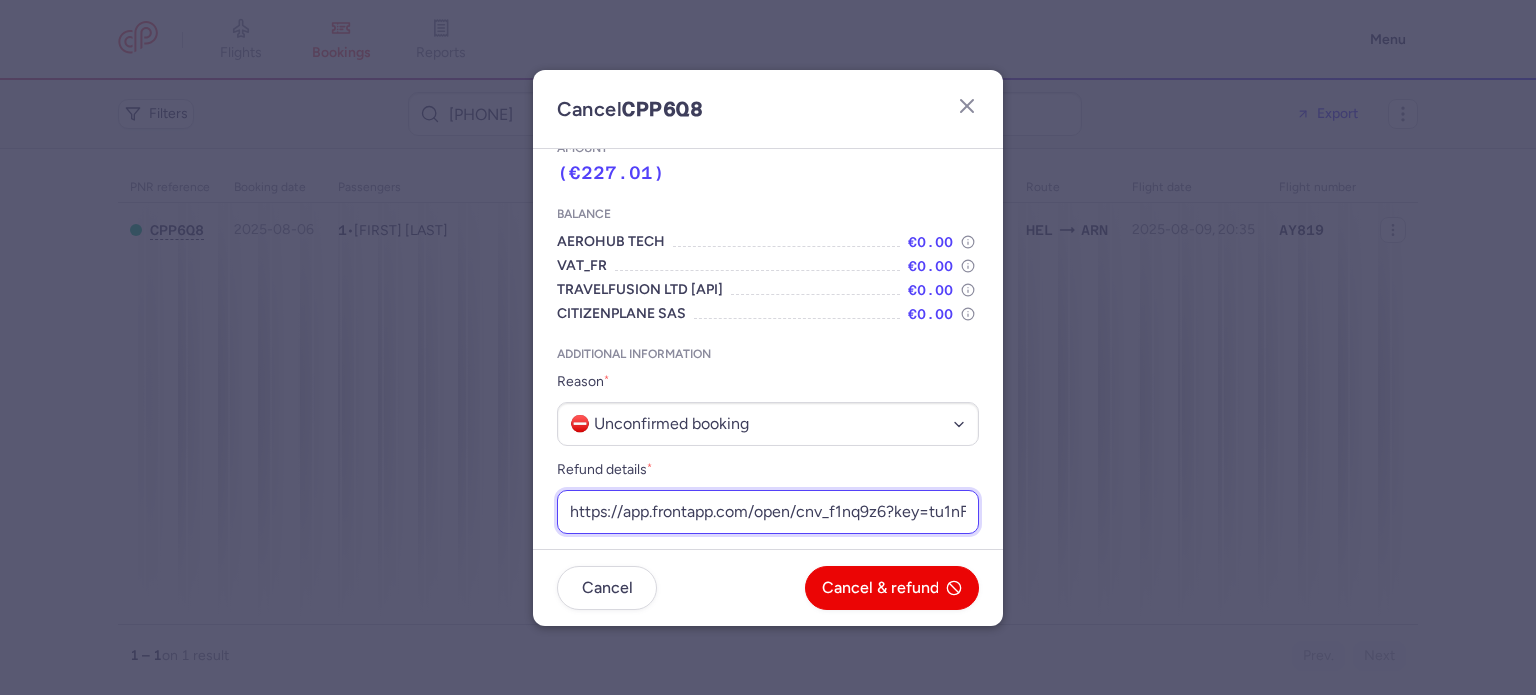 click on "https://app.frontapp.com/open/cnv_f1nq9z6?key=tu1nFvGlVQAMjyvl7s-m3RkWUdIb1SMT" at bounding box center (768, 512) 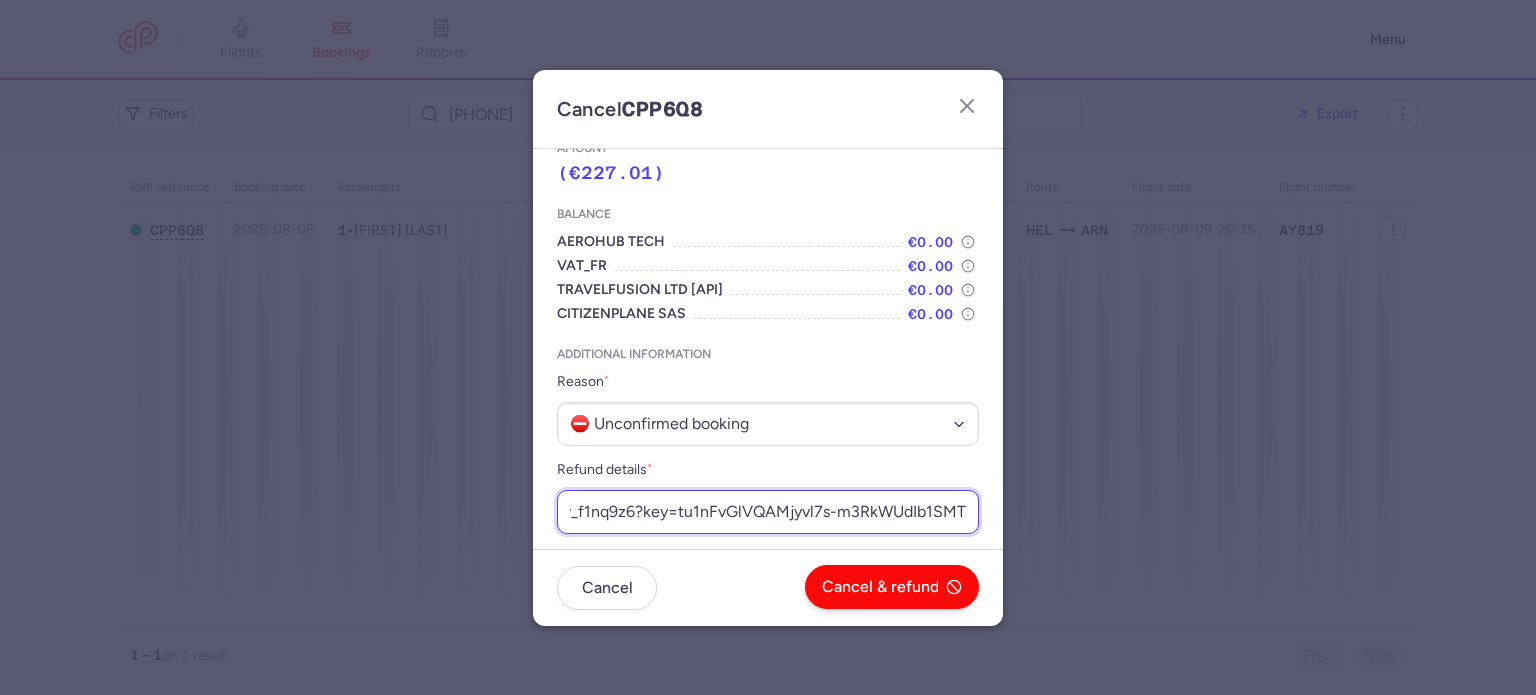 type on "https://app.frontapp.com/open/cnv_f1nq9z6?key=tu1nFvGlVQAMjyvl7s-m3RkWUdIb1SMT" 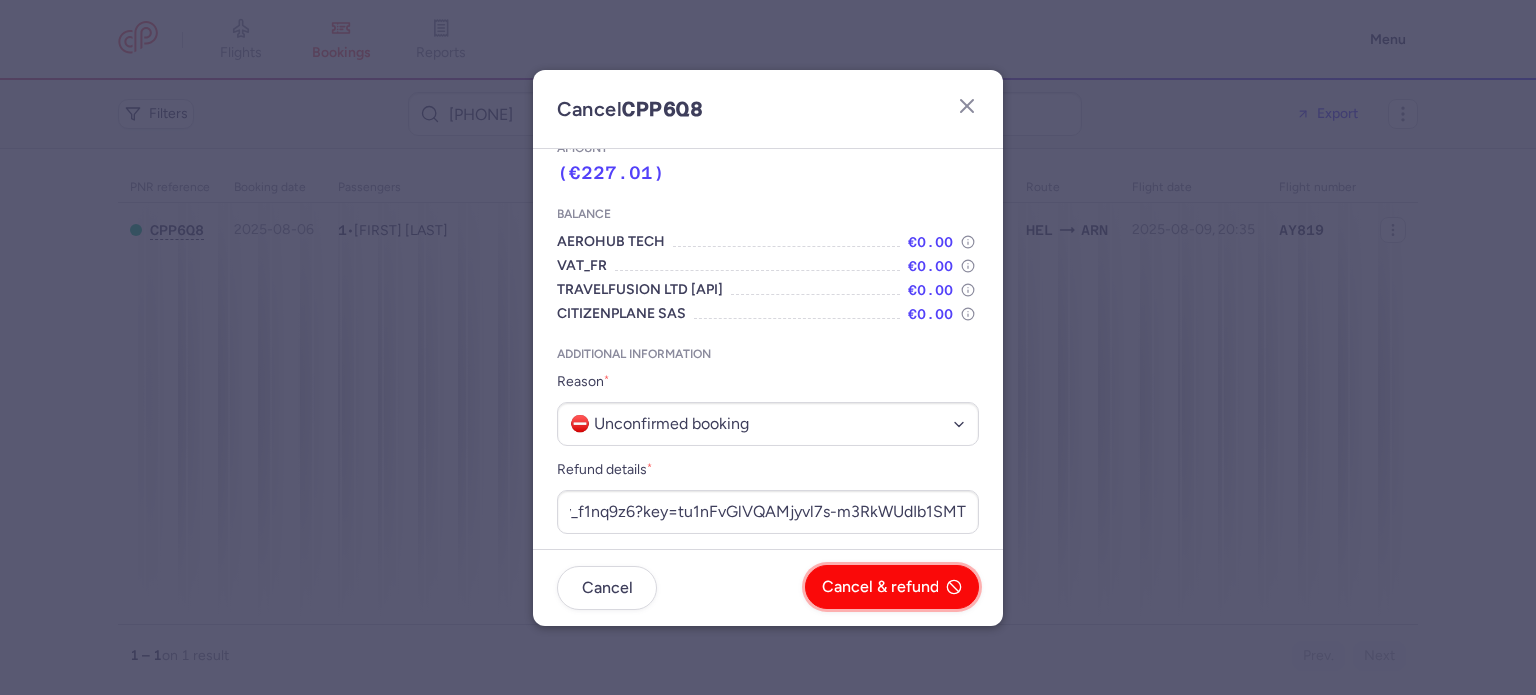 scroll, scrollTop: 0, scrollLeft: 0, axis: both 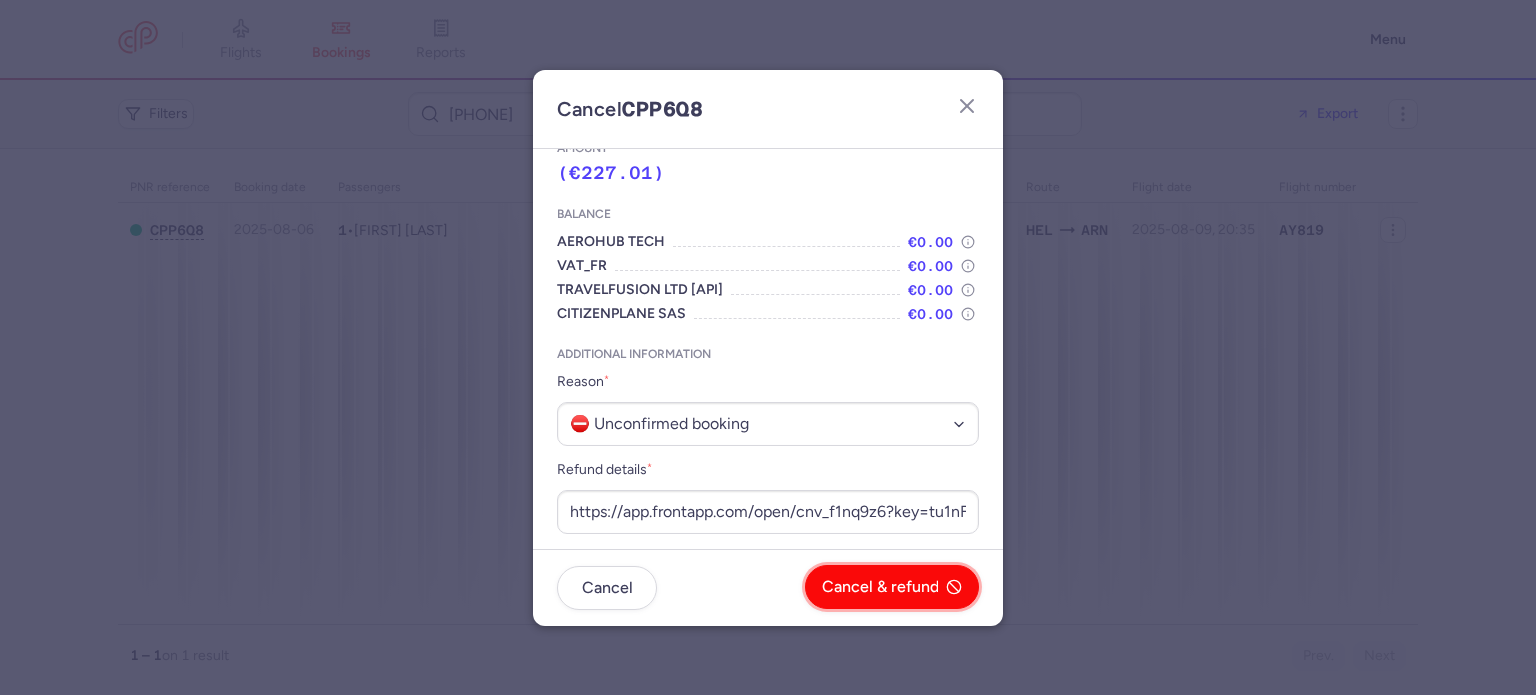 click on "Cancel & refund" 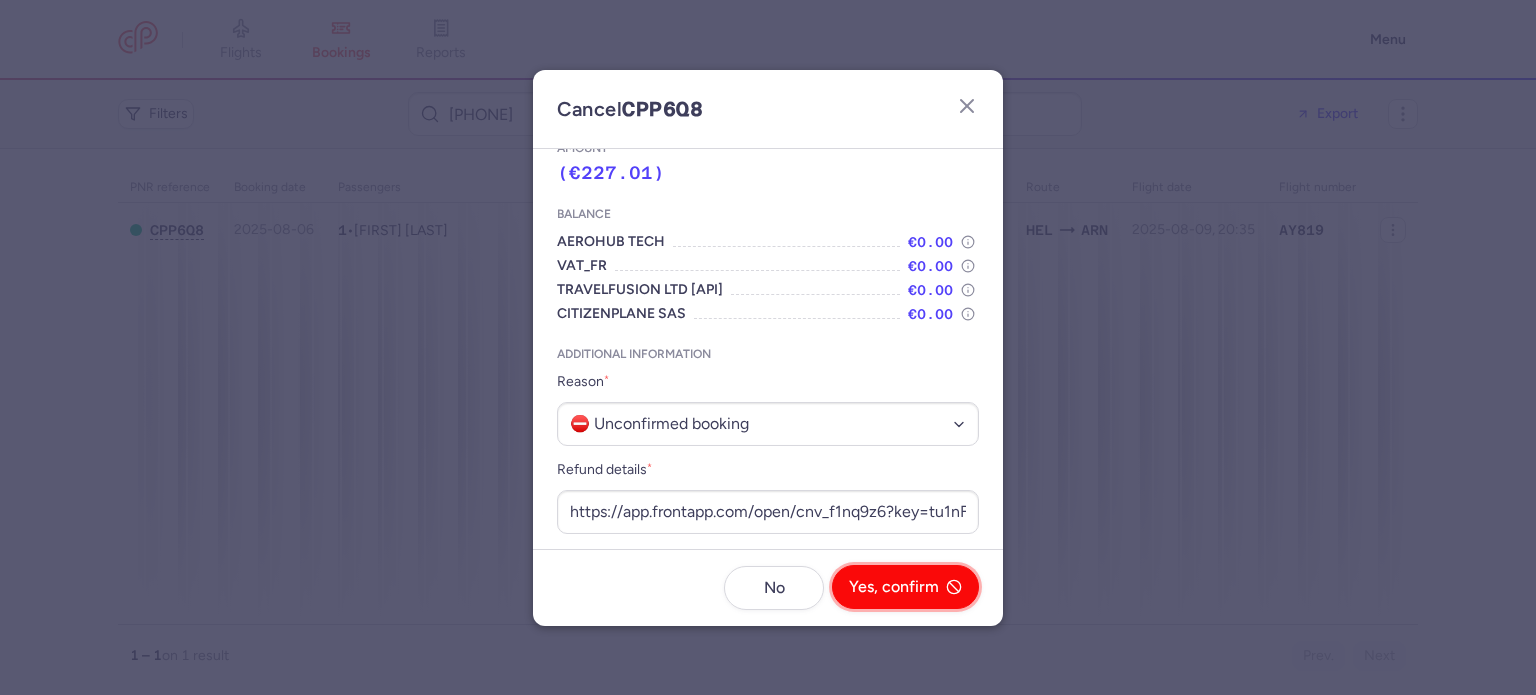 click on "Yes, confirm" 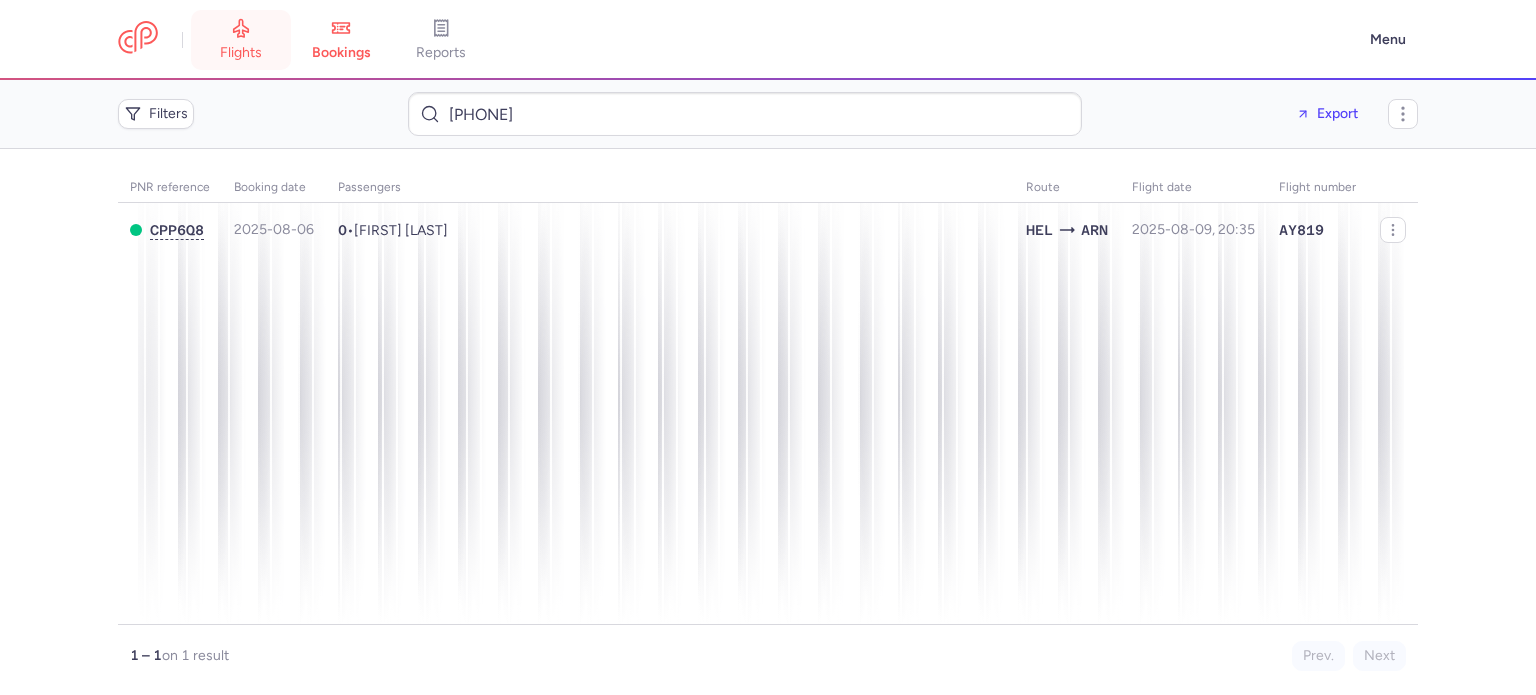 click on "flights" at bounding box center (241, 40) 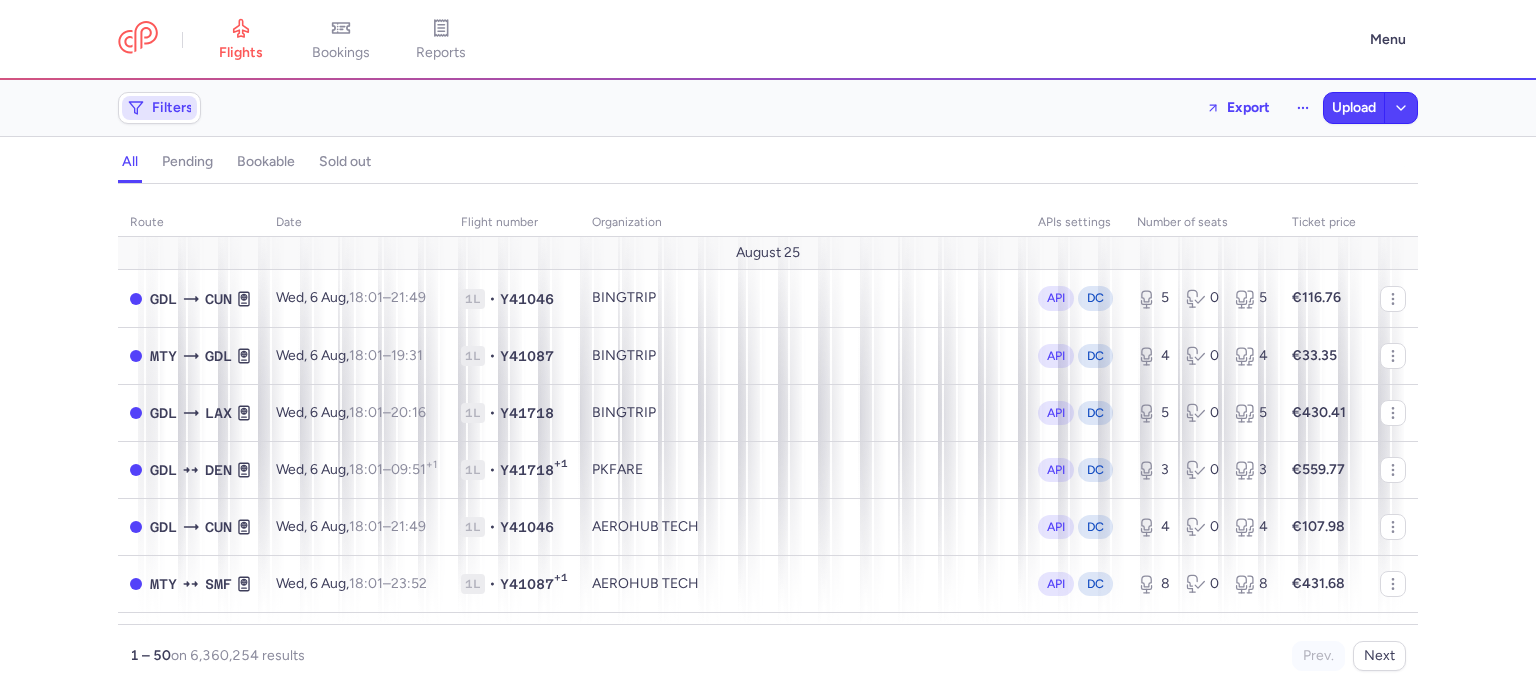 click on "Filters" 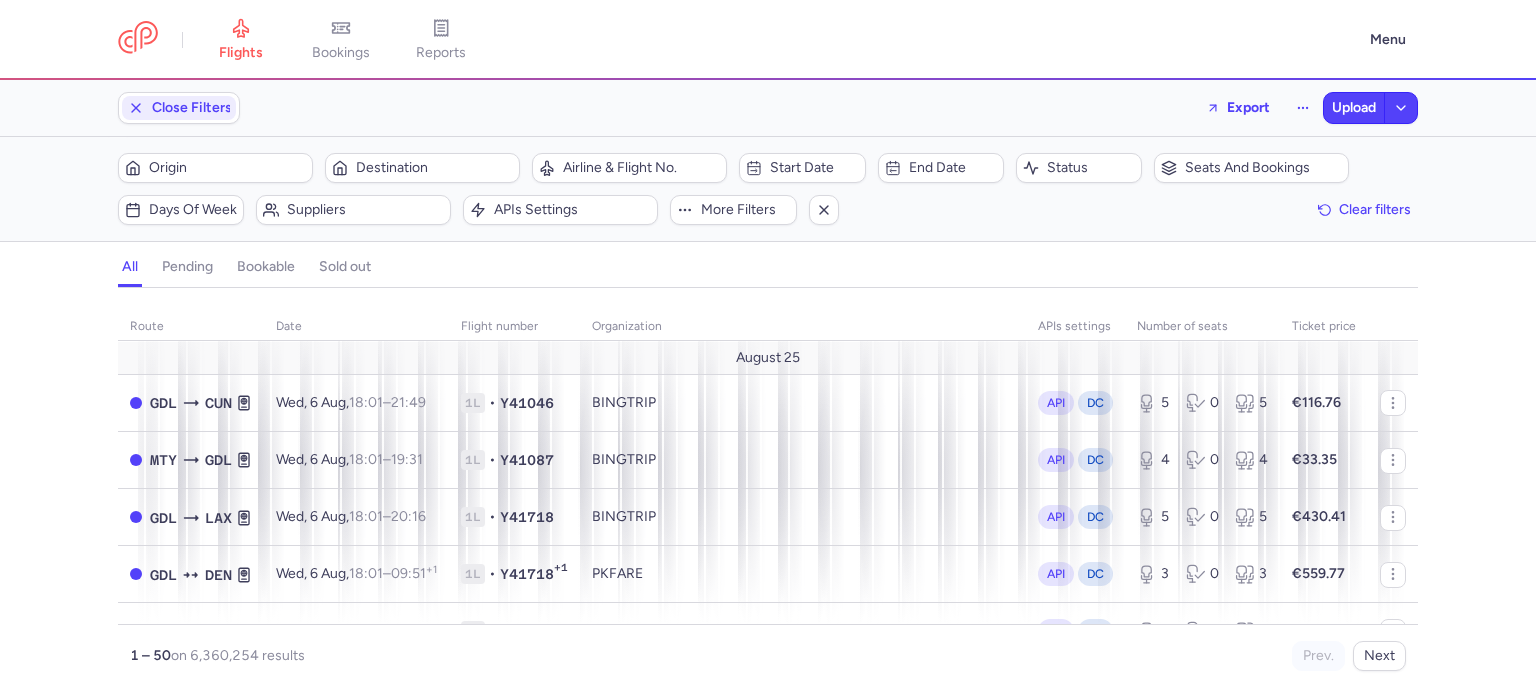 scroll, scrollTop: 0, scrollLeft: 0, axis: both 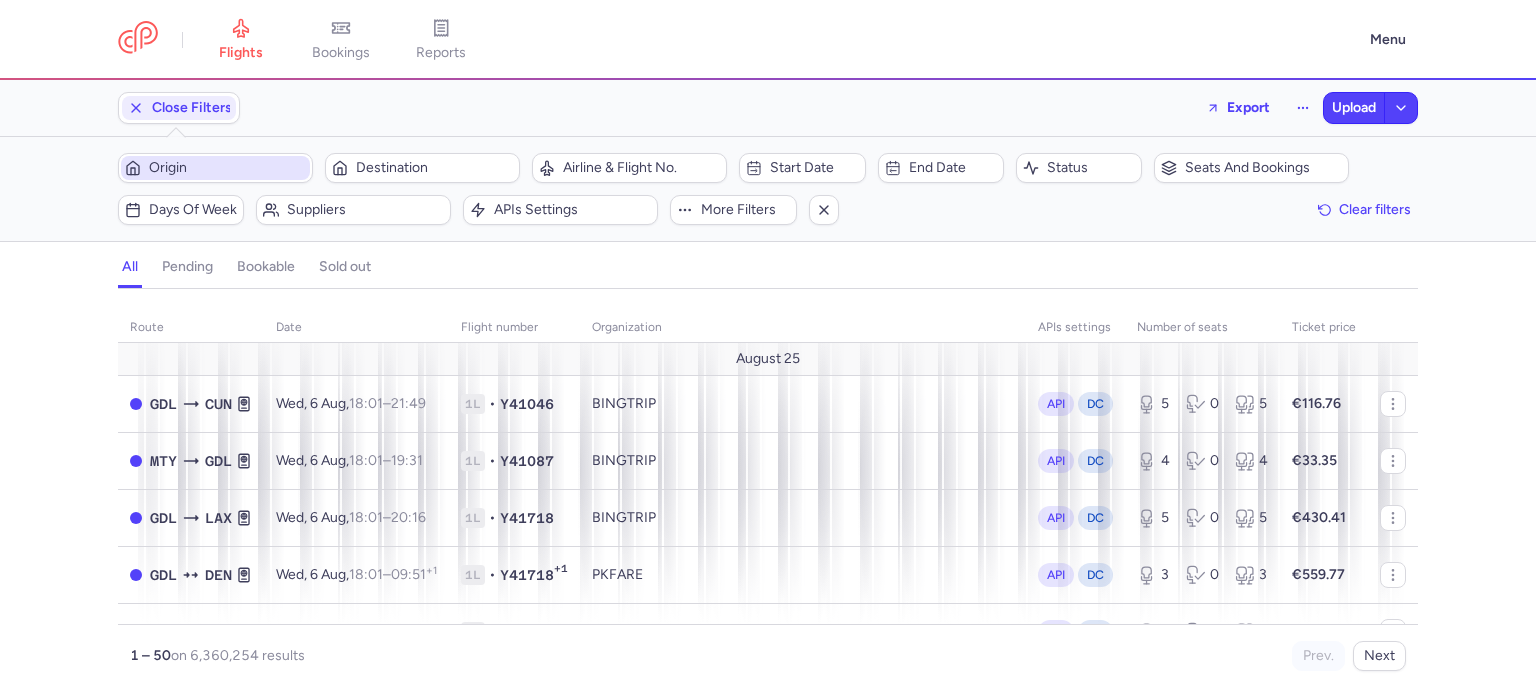 click on "Origin" at bounding box center (227, 168) 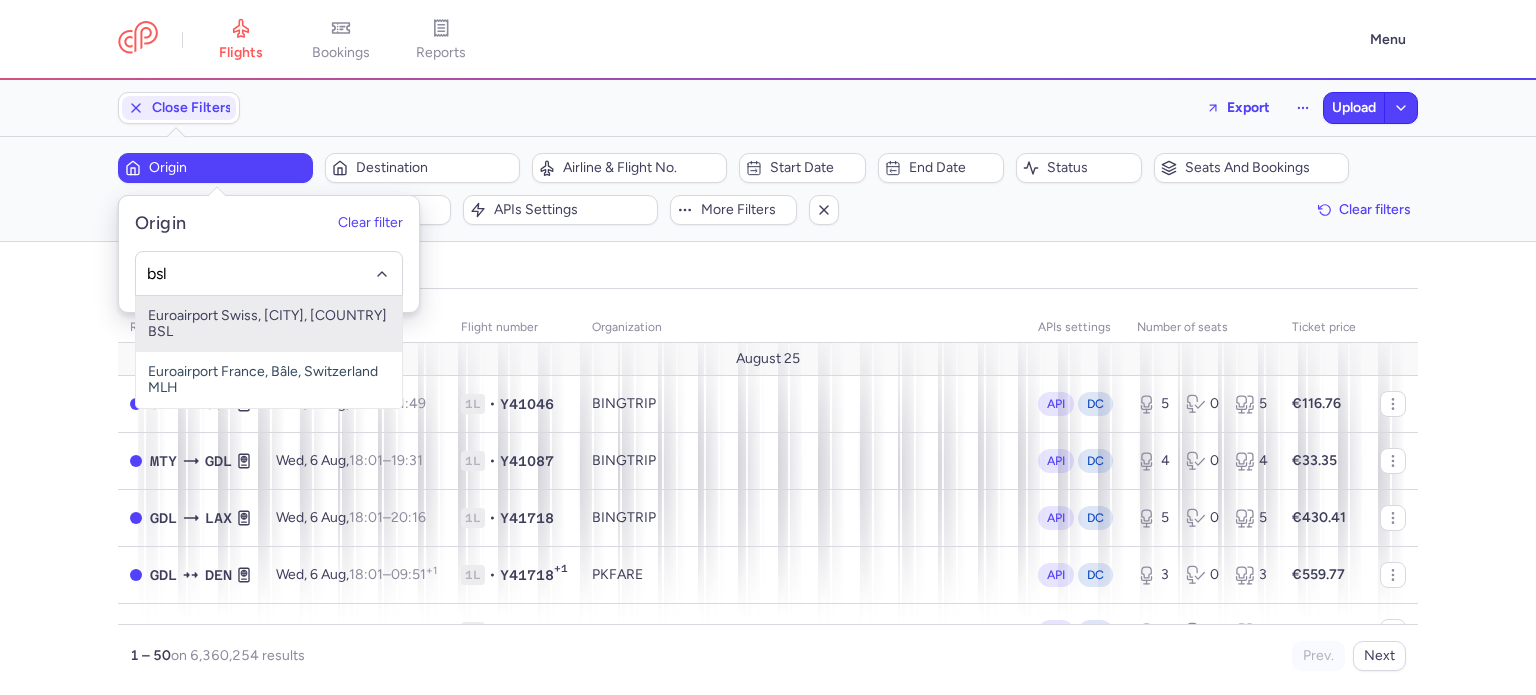 click on "Euroairport Swiss, [CITY], [COUNTRY] BSL" at bounding box center (269, 324) 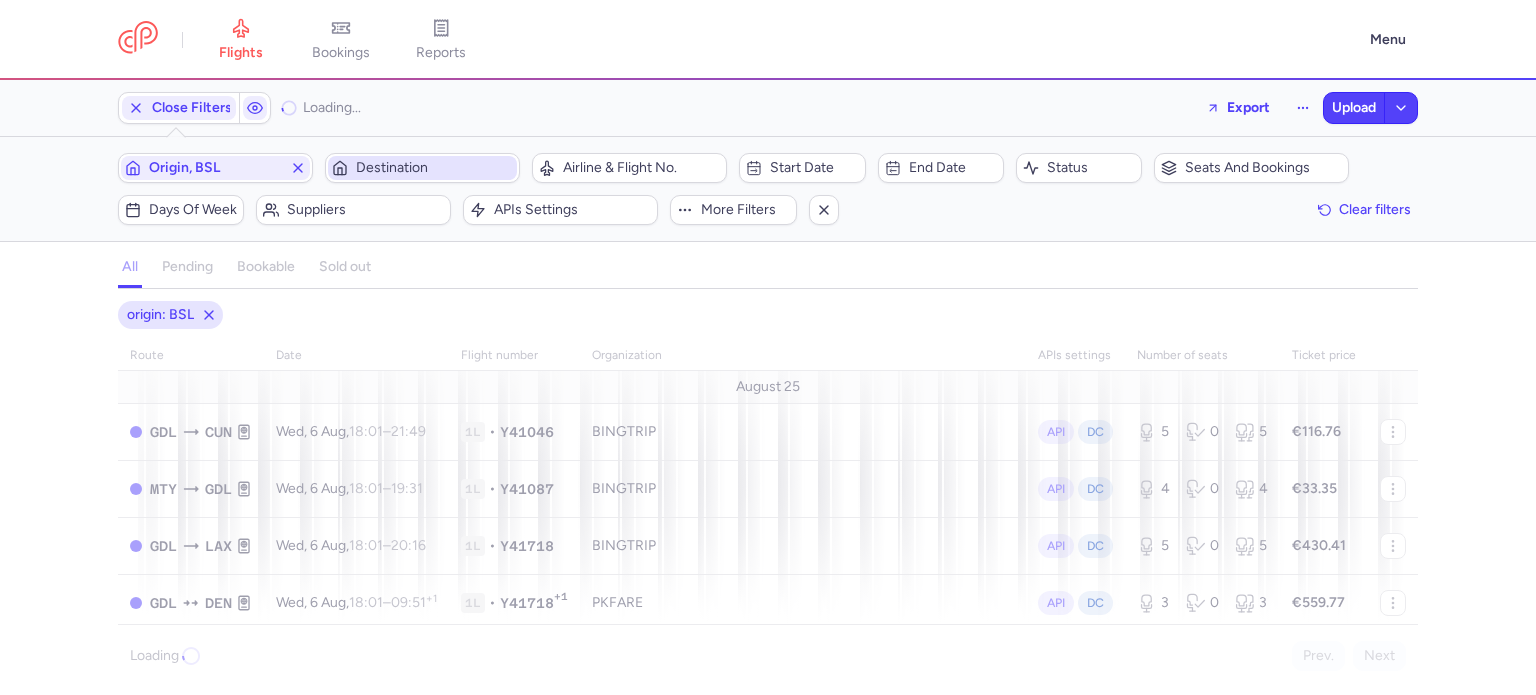 click on "Destination" at bounding box center [434, 168] 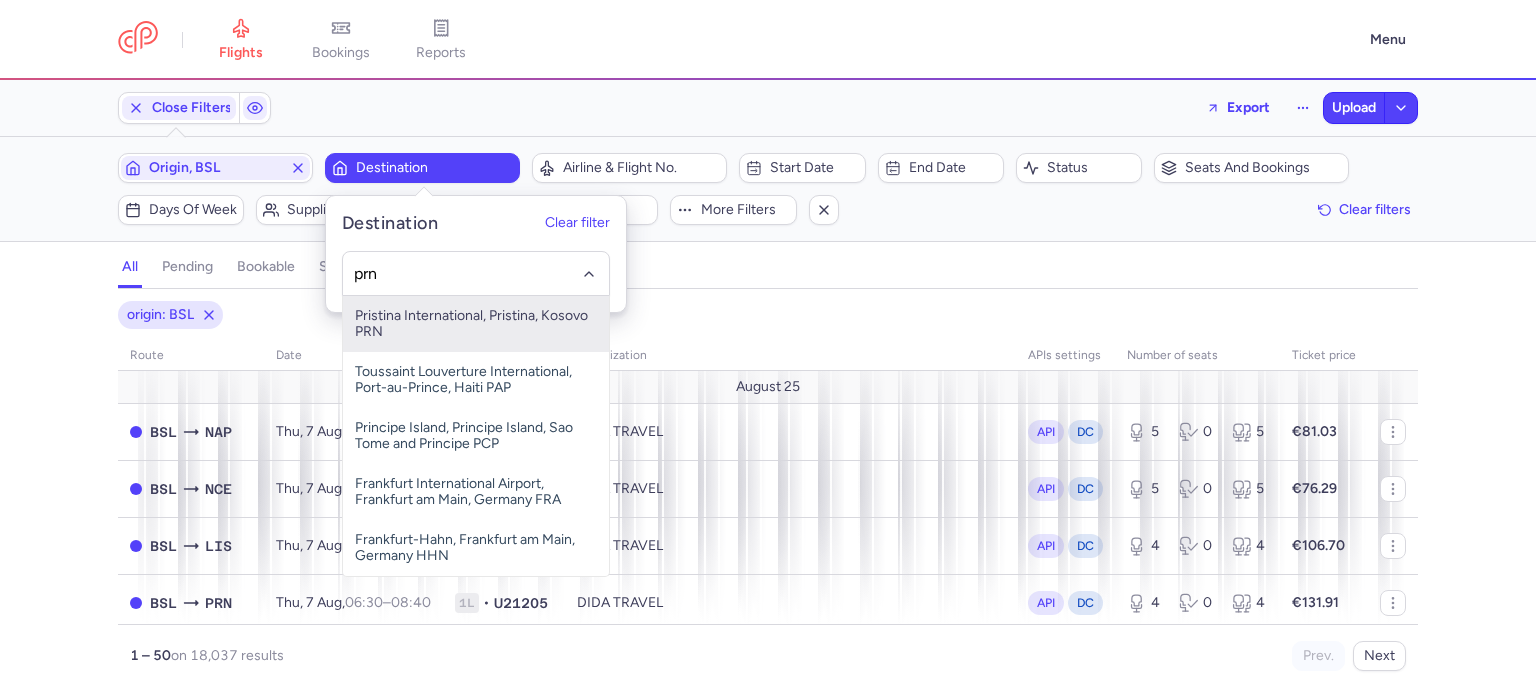 click on "Pristina International, Pristina, Kosovo PRN" at bounding box center [476, 324] 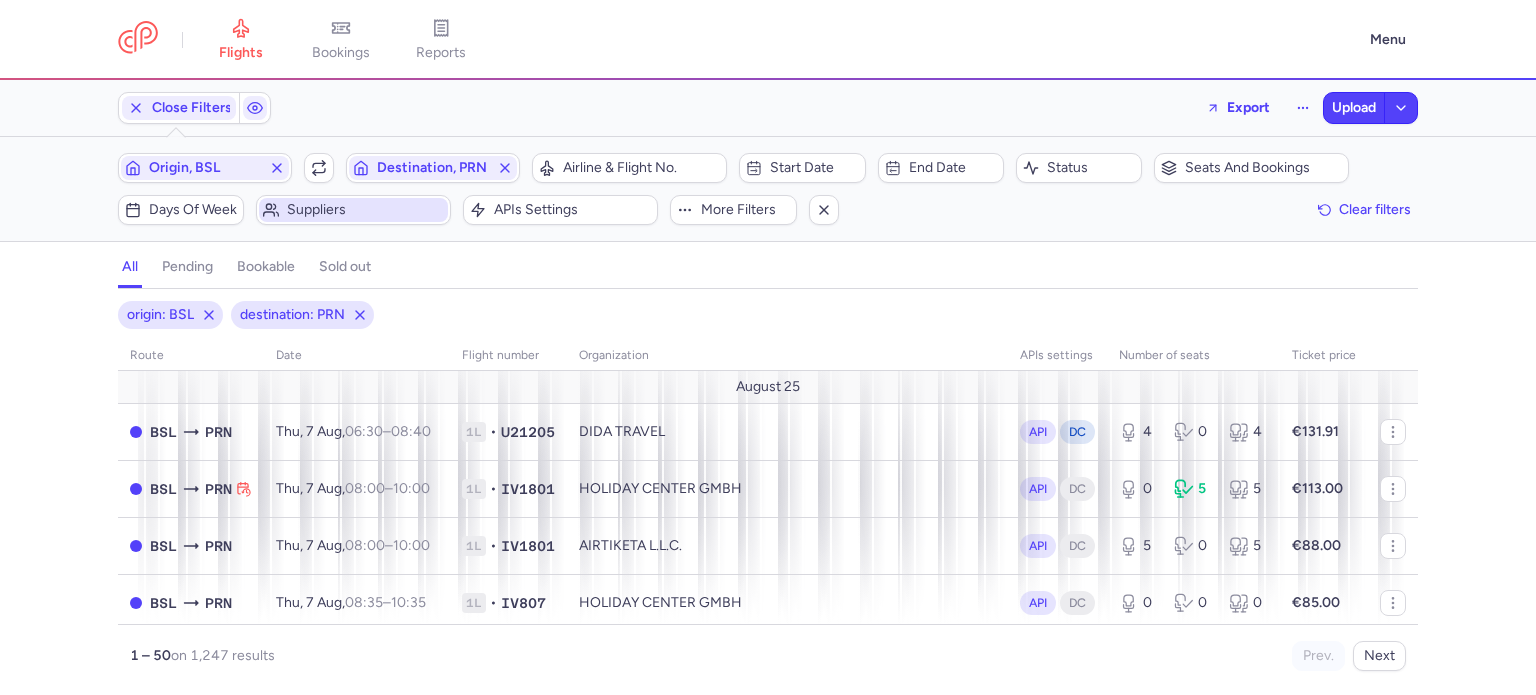 click on "Suppliers" at bounding box center [365, 210] 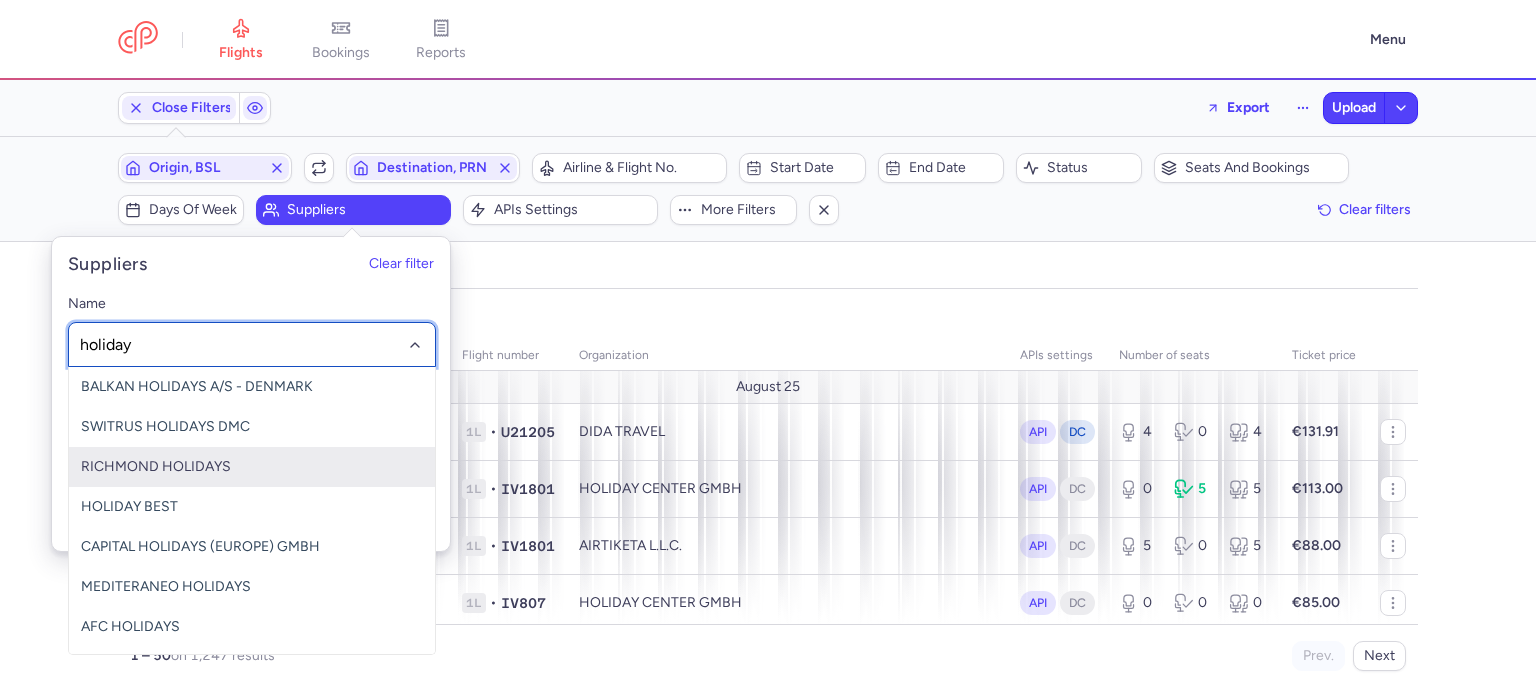 type on "holiday c" 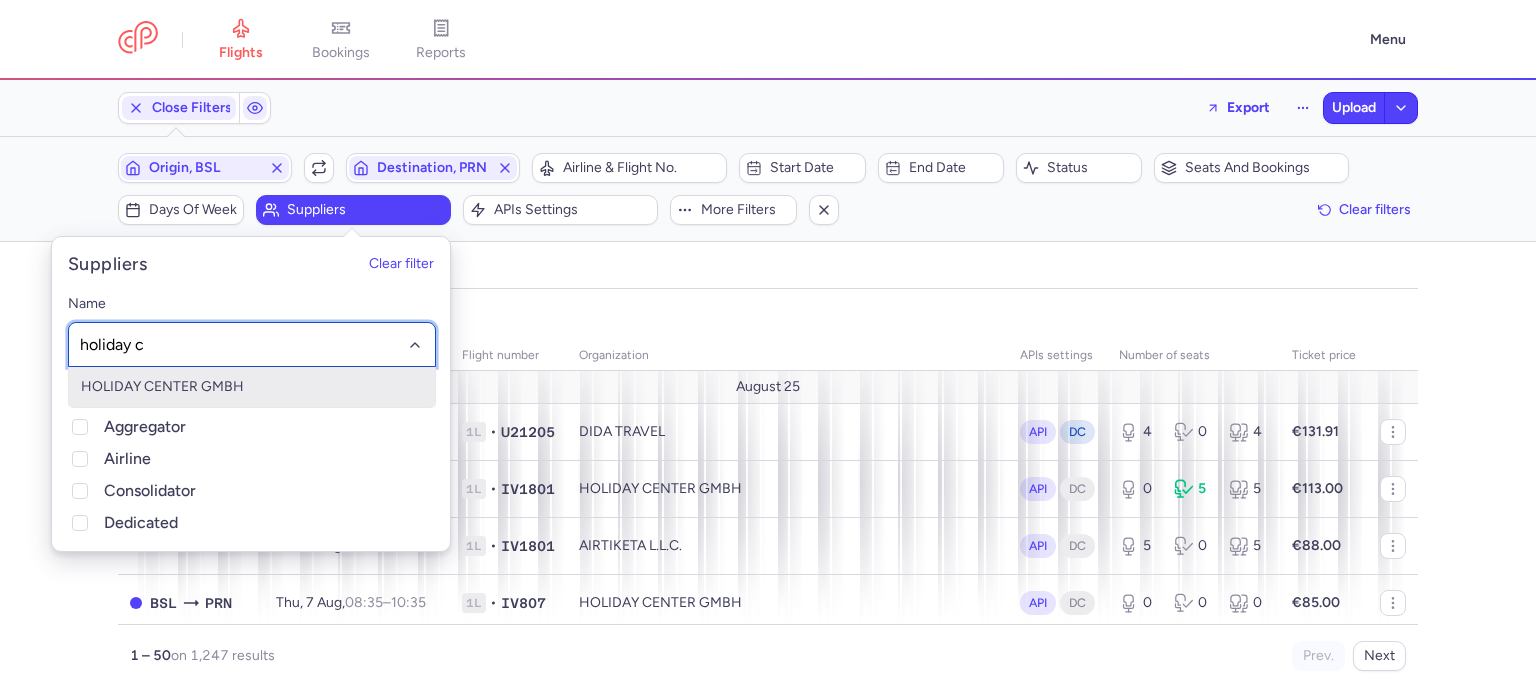 click on "HOLIDAY CENTER GMBH" 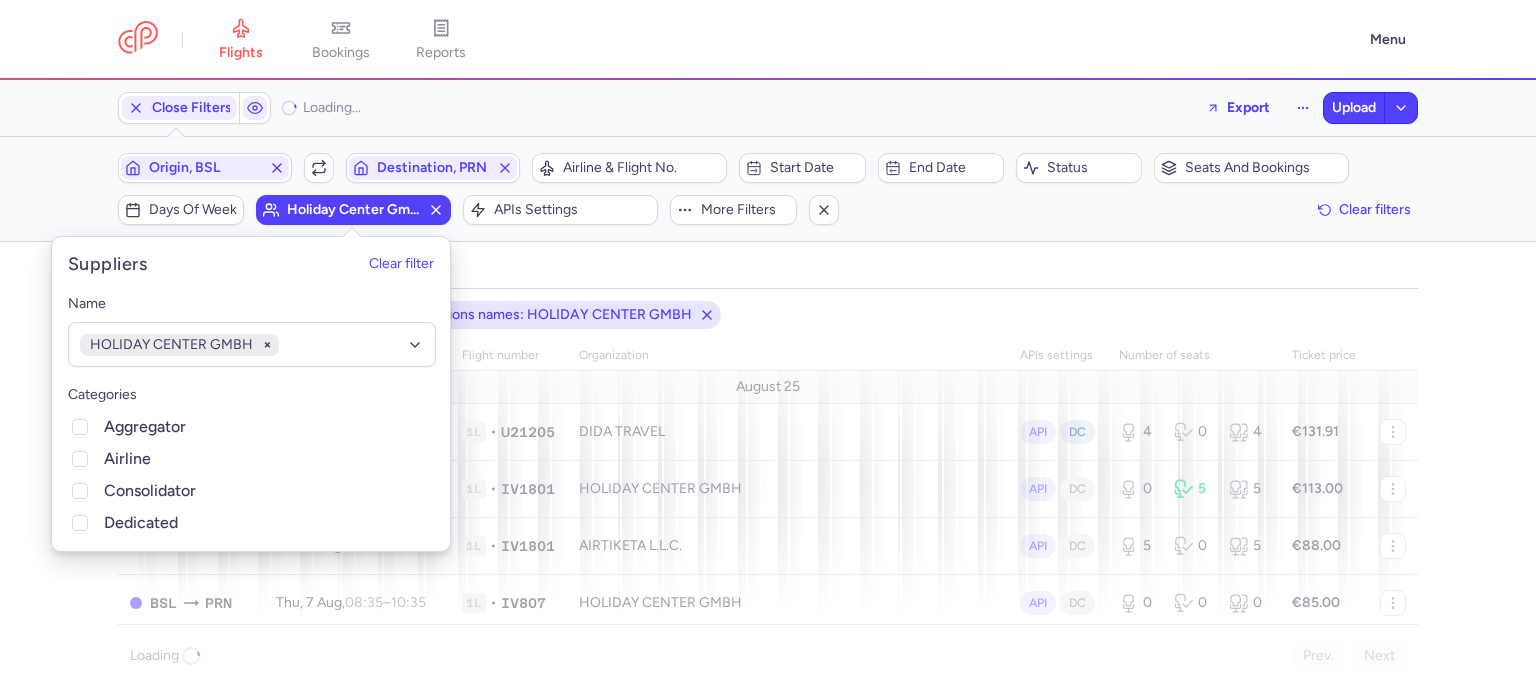 click on "Filters (3) – Loading... Origin, BSL Include return Destination, PRN Airline & Flight No. Start date End date Status Seats and bookings Days of week holiday center gmbh APIs settings More filters Clear filters" at bounding box center (768, 189) 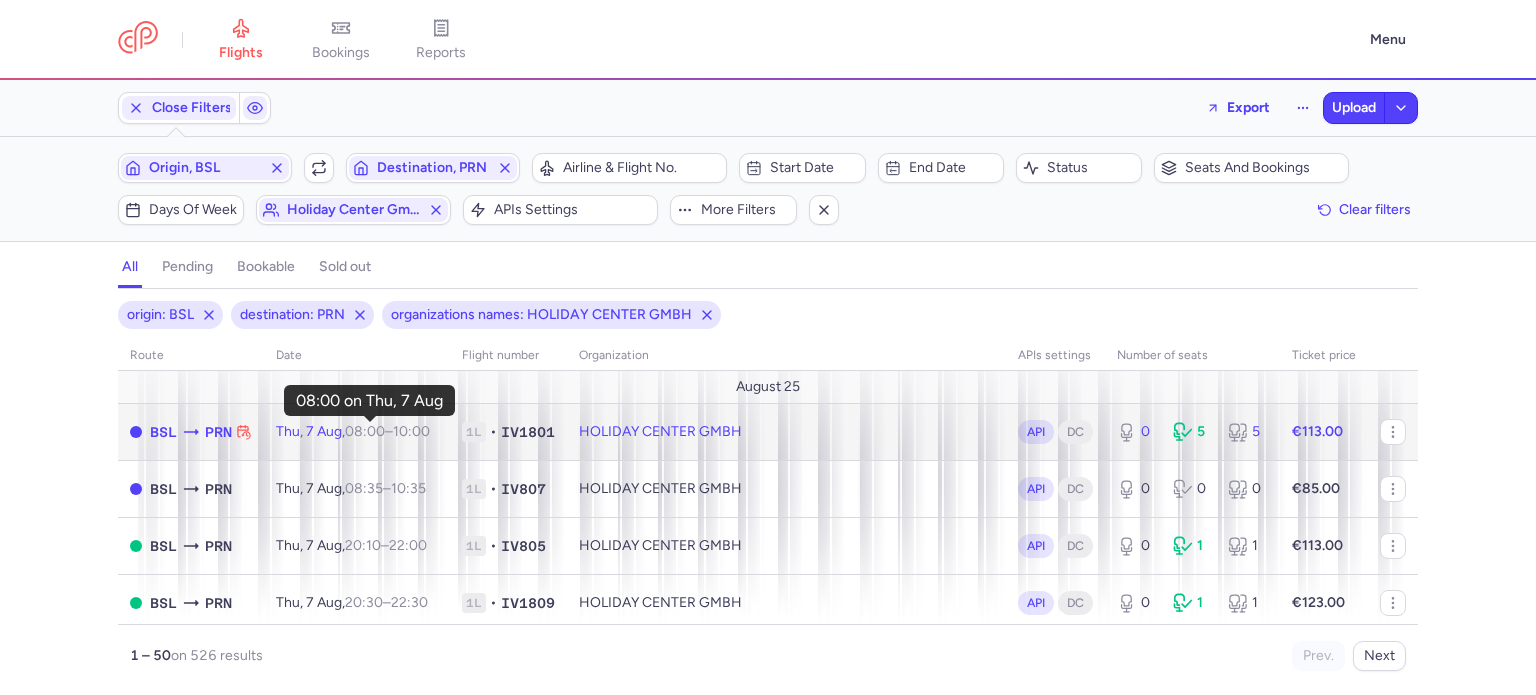 click on "08:00" at bounding box center [365, 431] 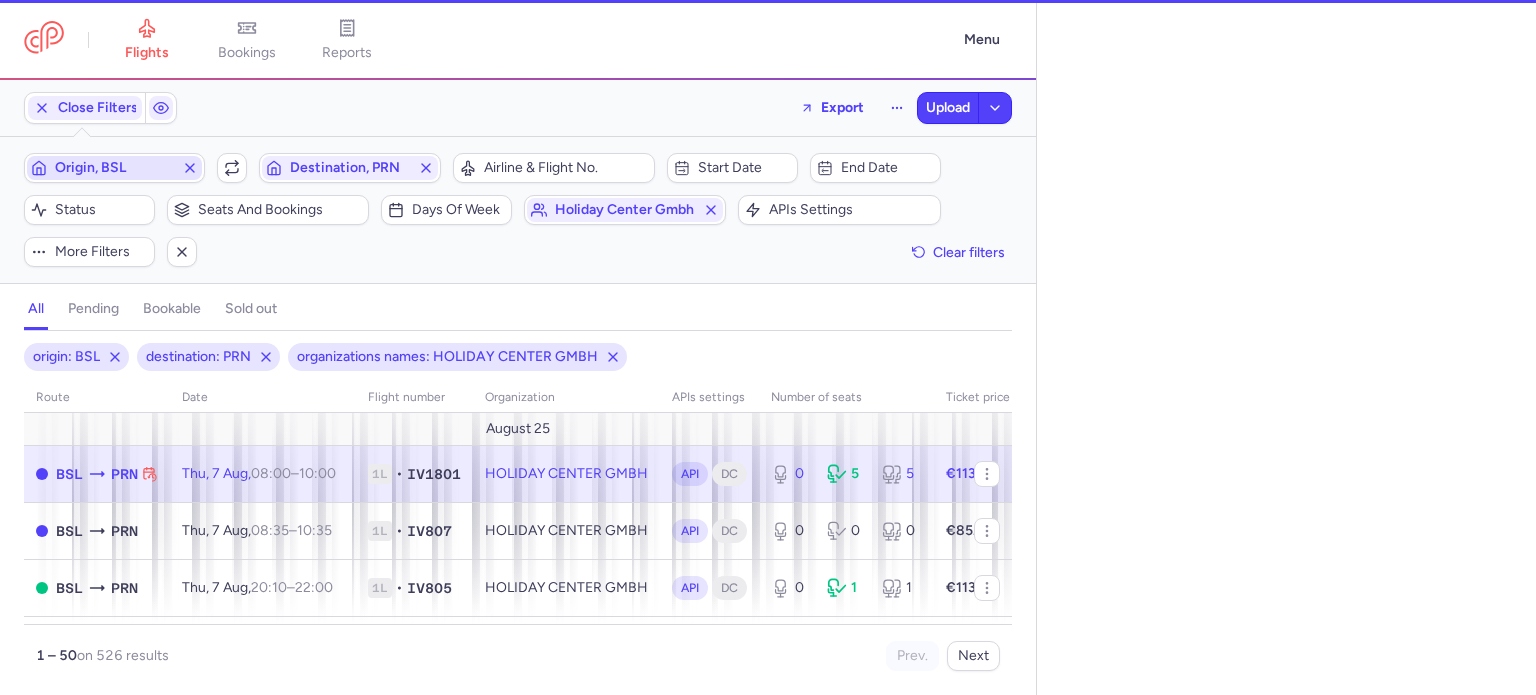 select on "hours" 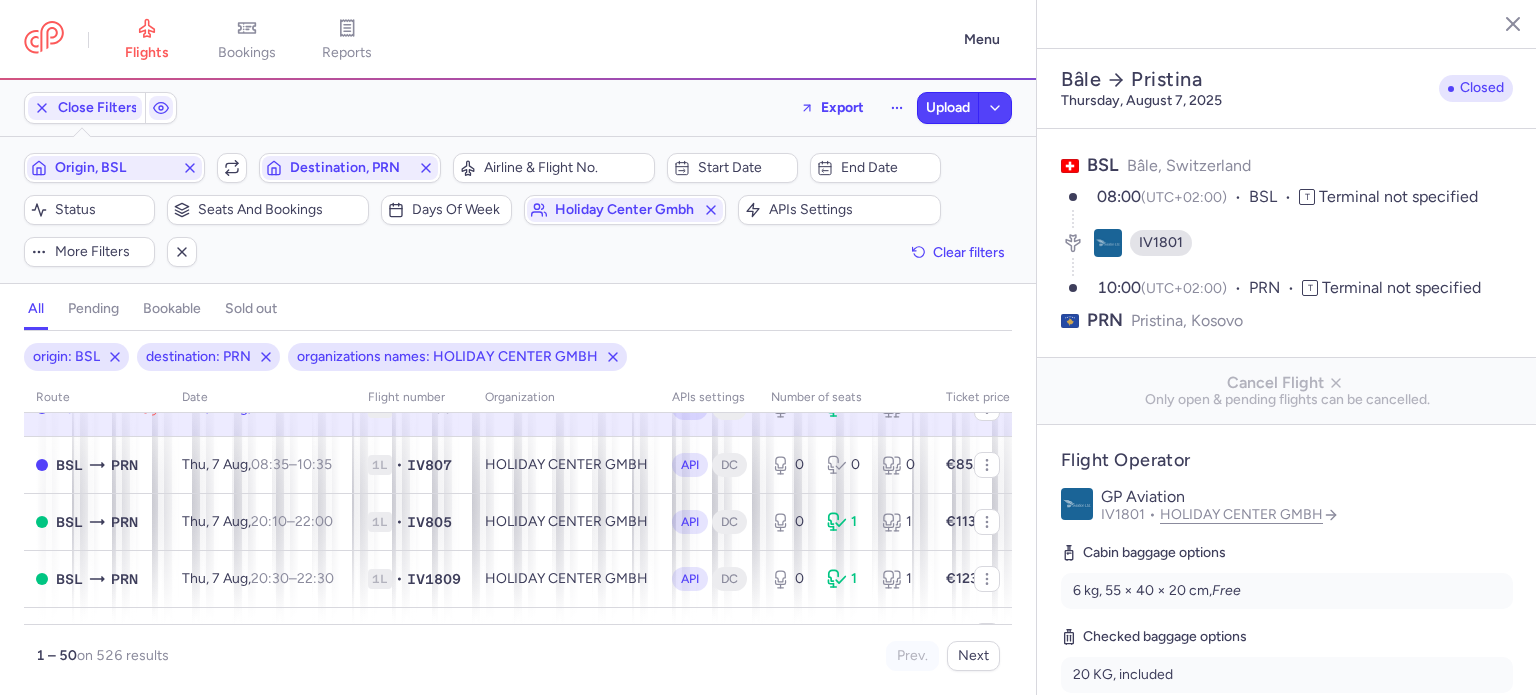 scroll, scrollTop: 68, scrollLeft: 0, axis: vertical 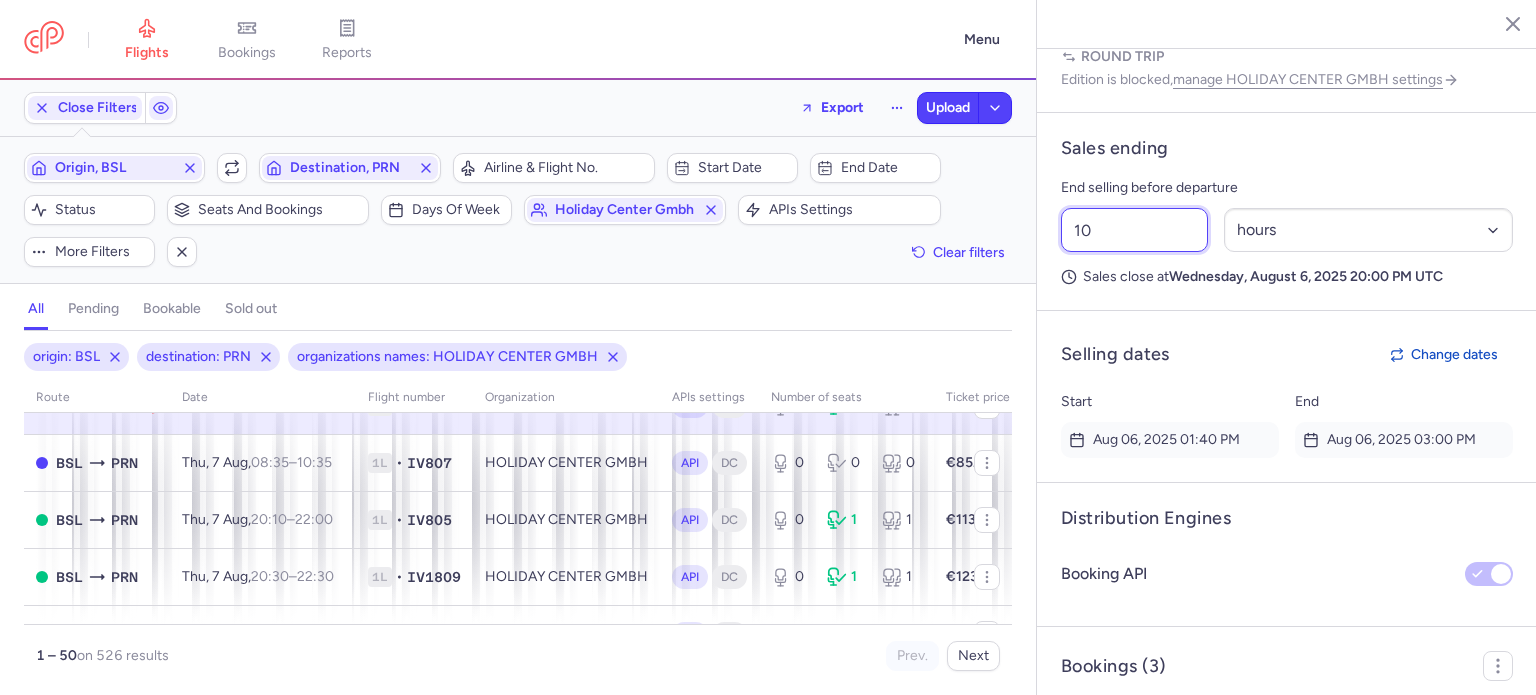 click on "10" at bounding box center [1134, 230] 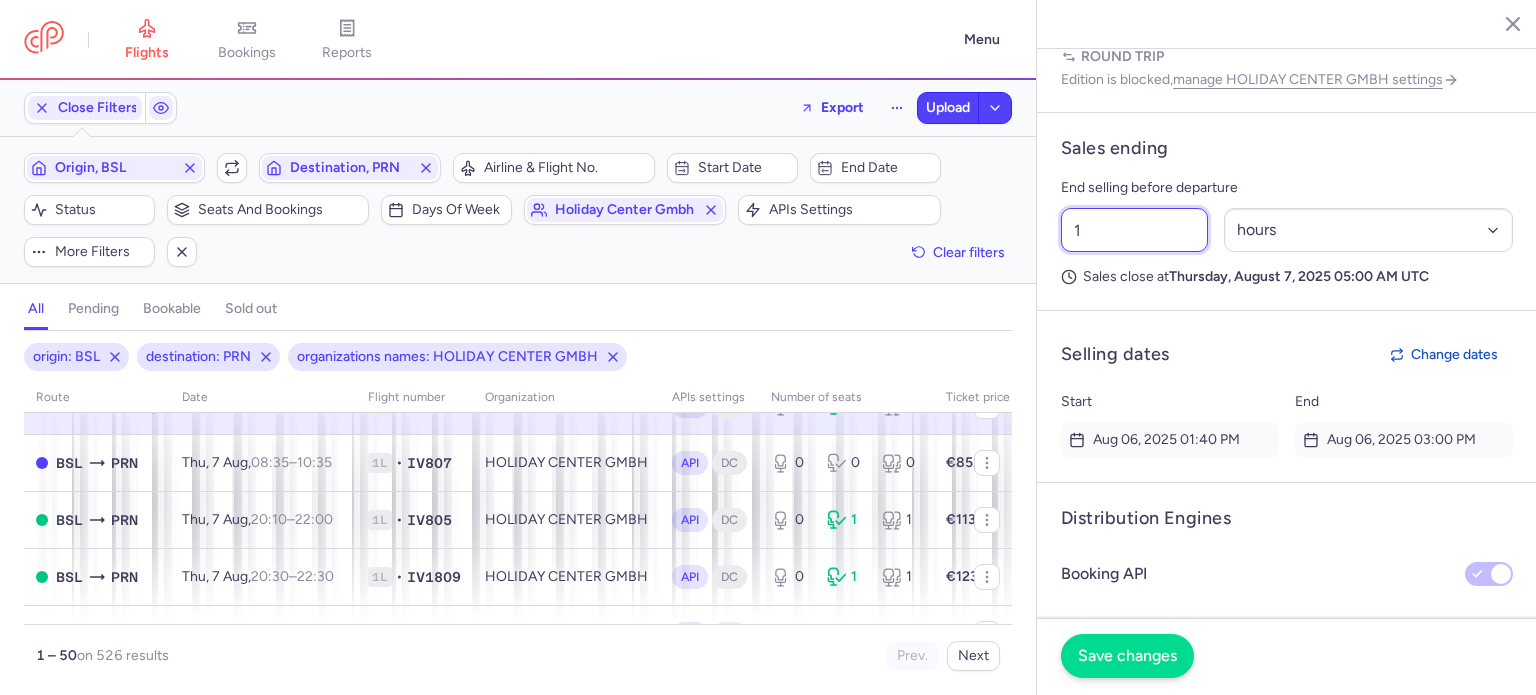 type on "1" 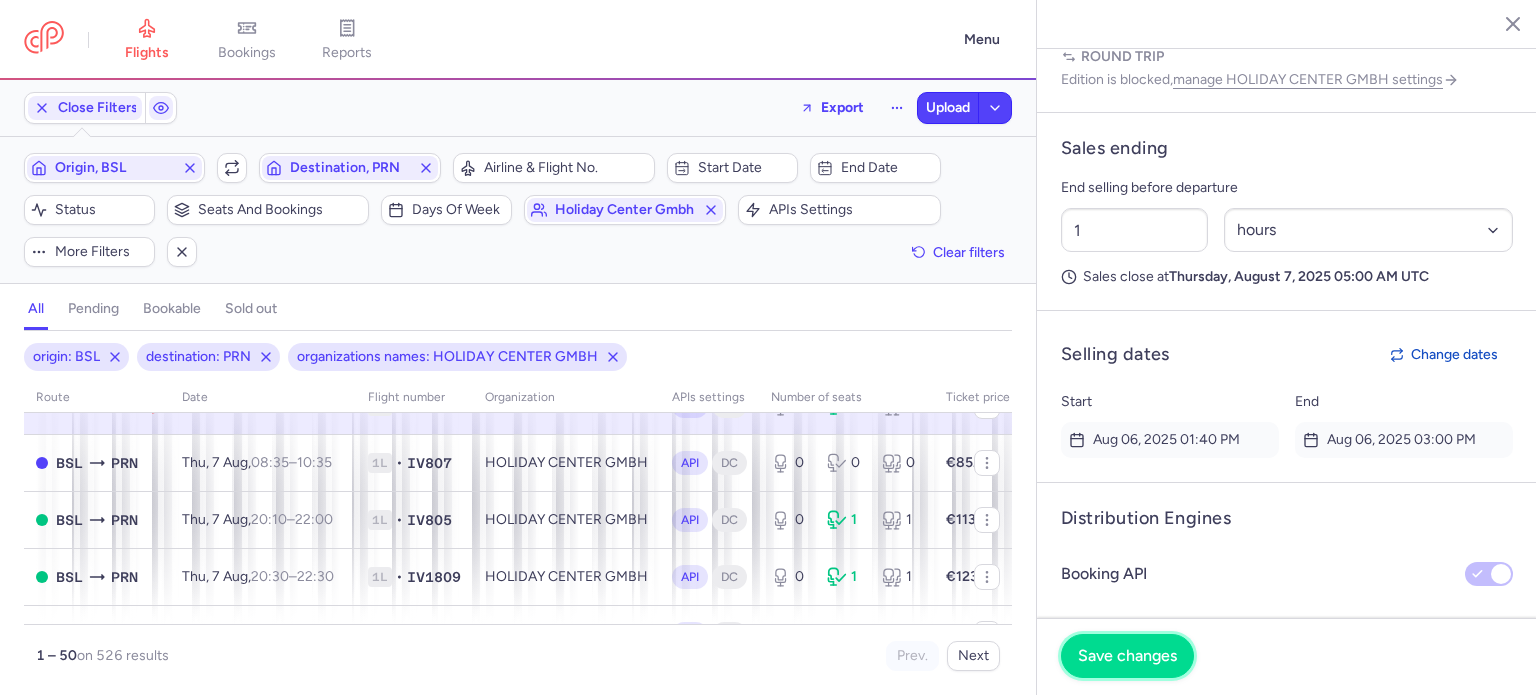 click on "Save changes" at bounding box center [1127, 656] 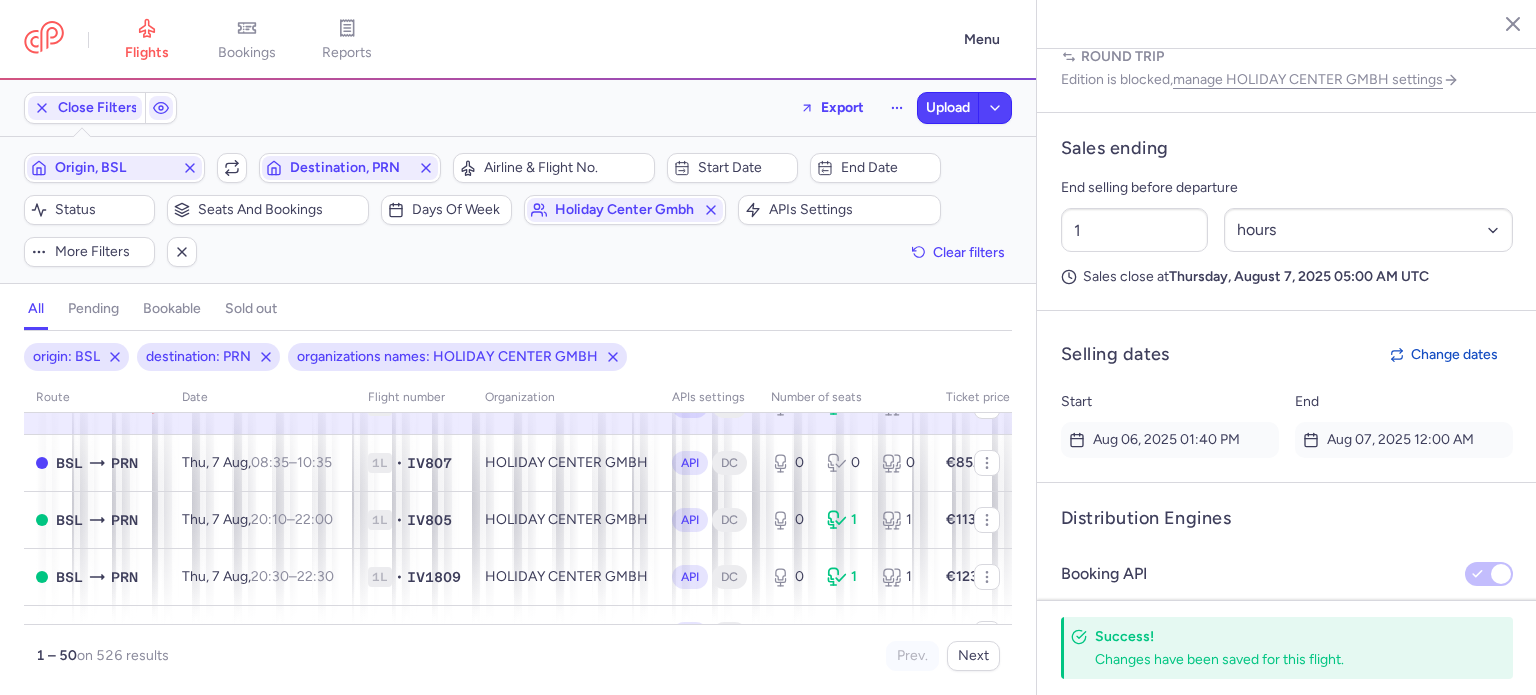 scroll, scrollTop: 1480, scrollLeft: 0, axis: vertical 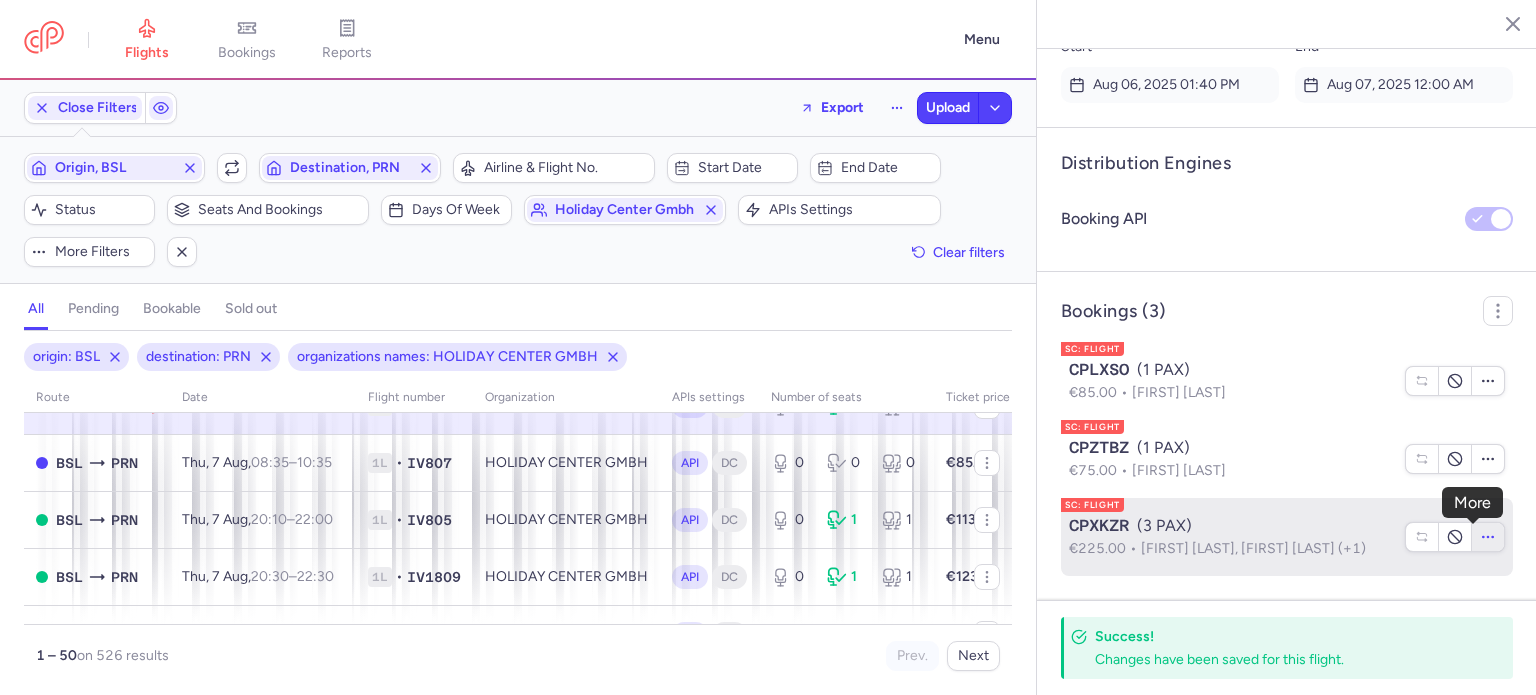click 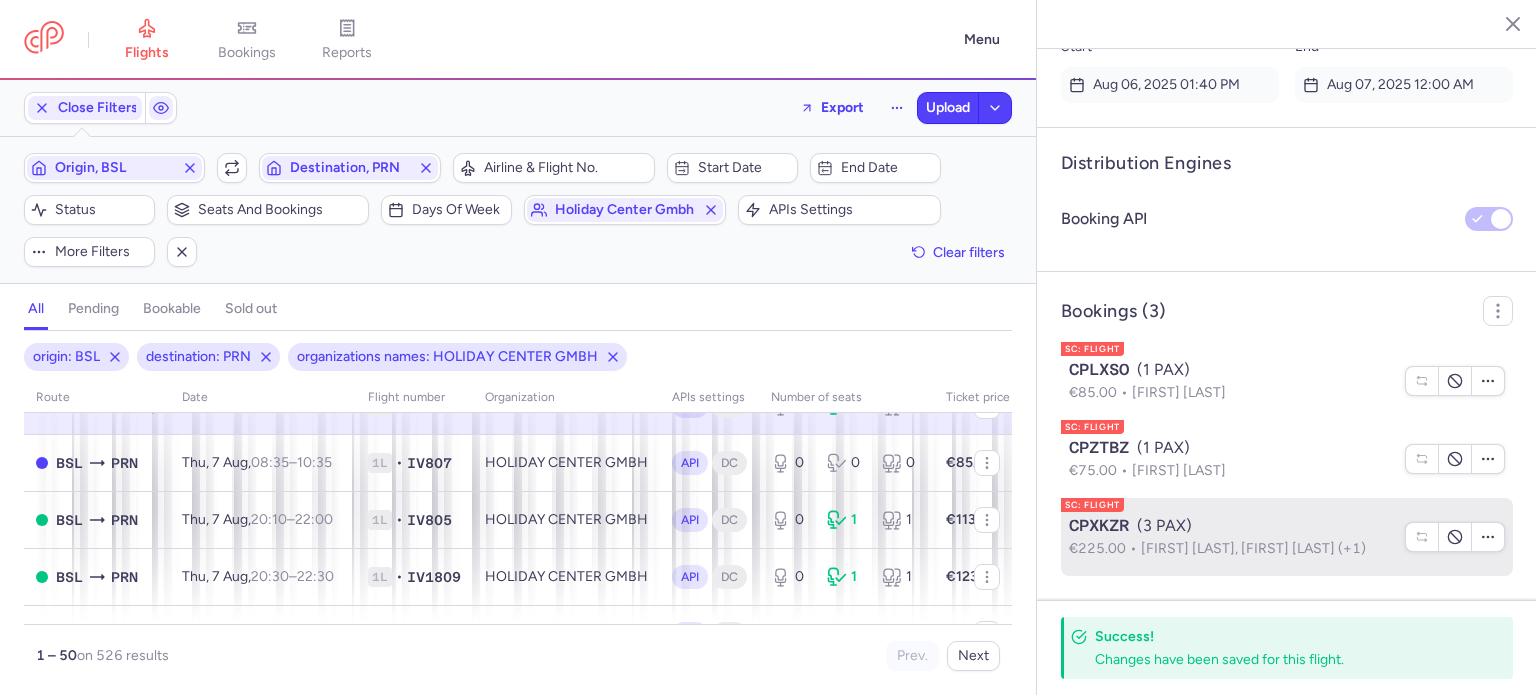 click on "[FIRST] [LAST], [FIRST] [LAST] (+1)" at bounding box center (1253, 548) 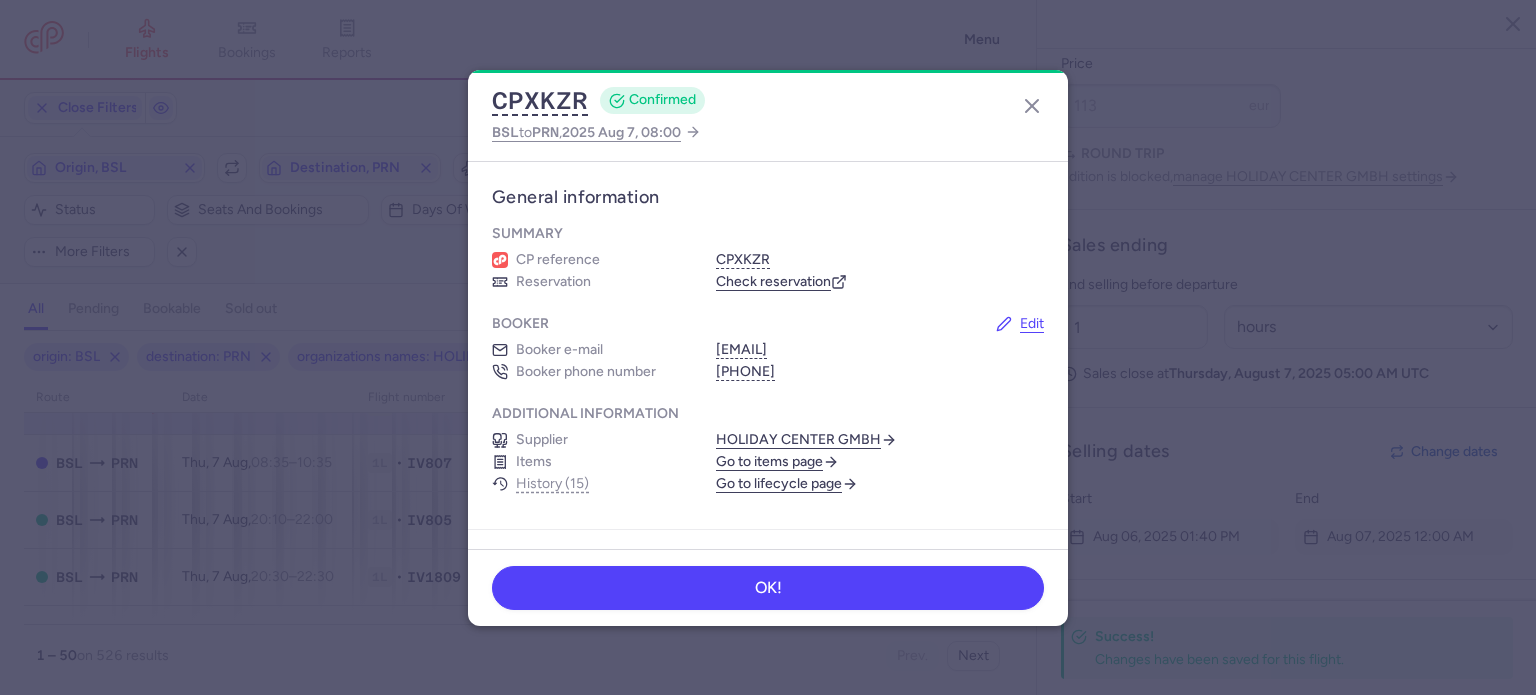 scroll, scrollTop: 943, scrollLeft: 0, axis: vertical 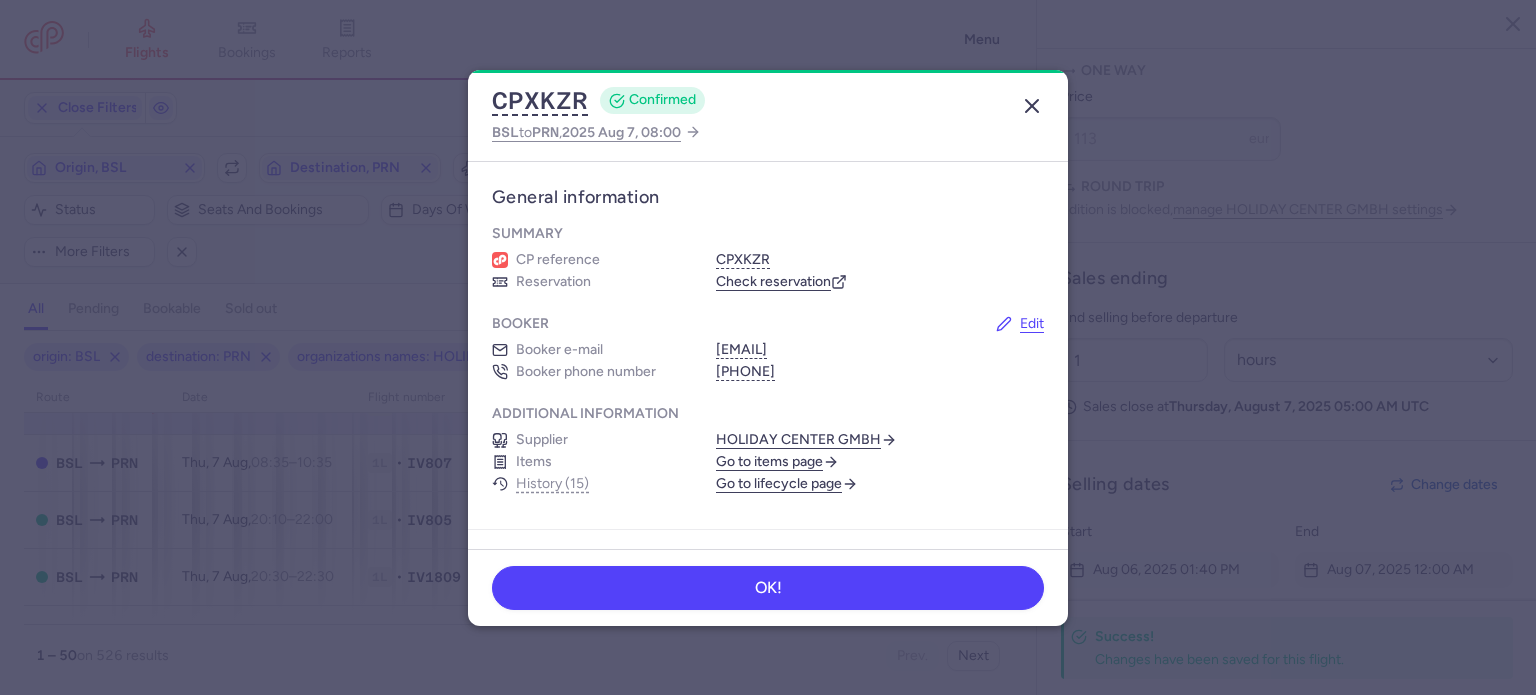 click 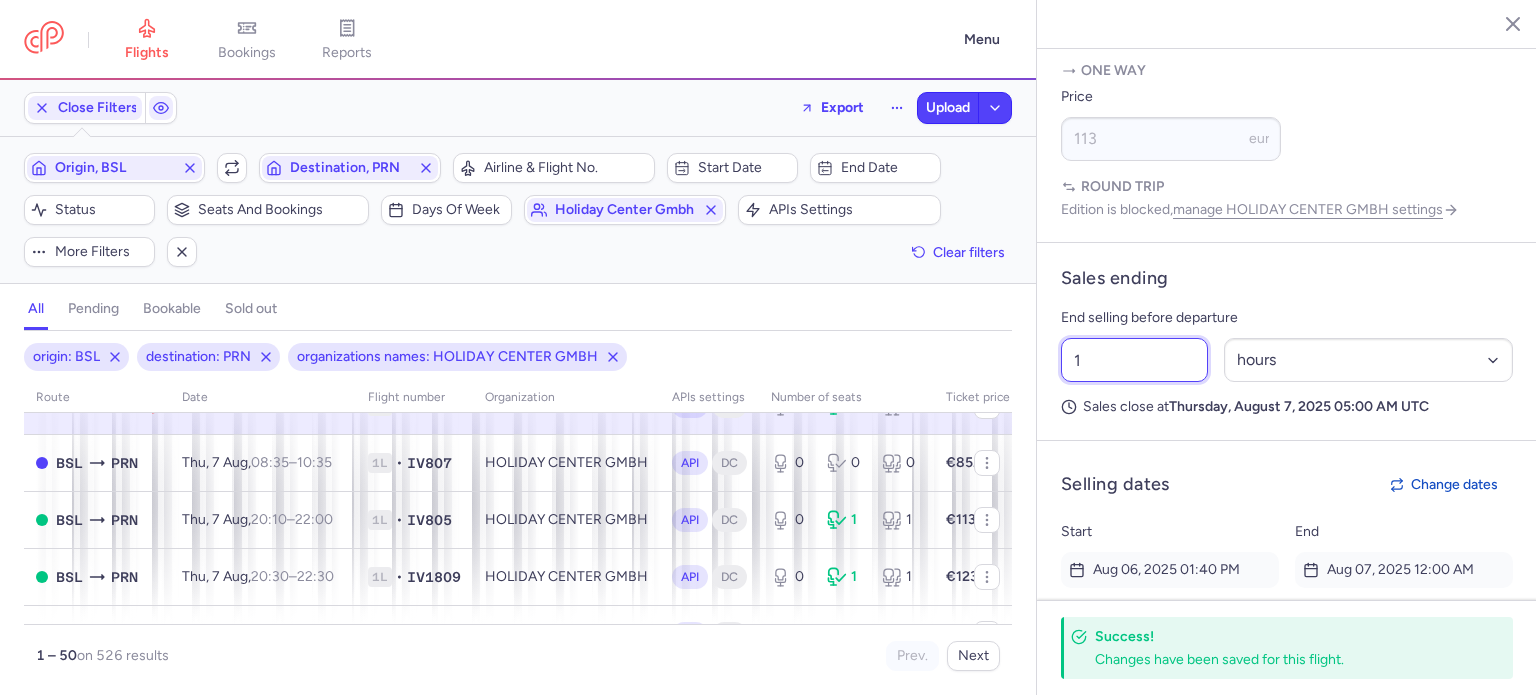 click on "1" at bounding box center (1134, 360) 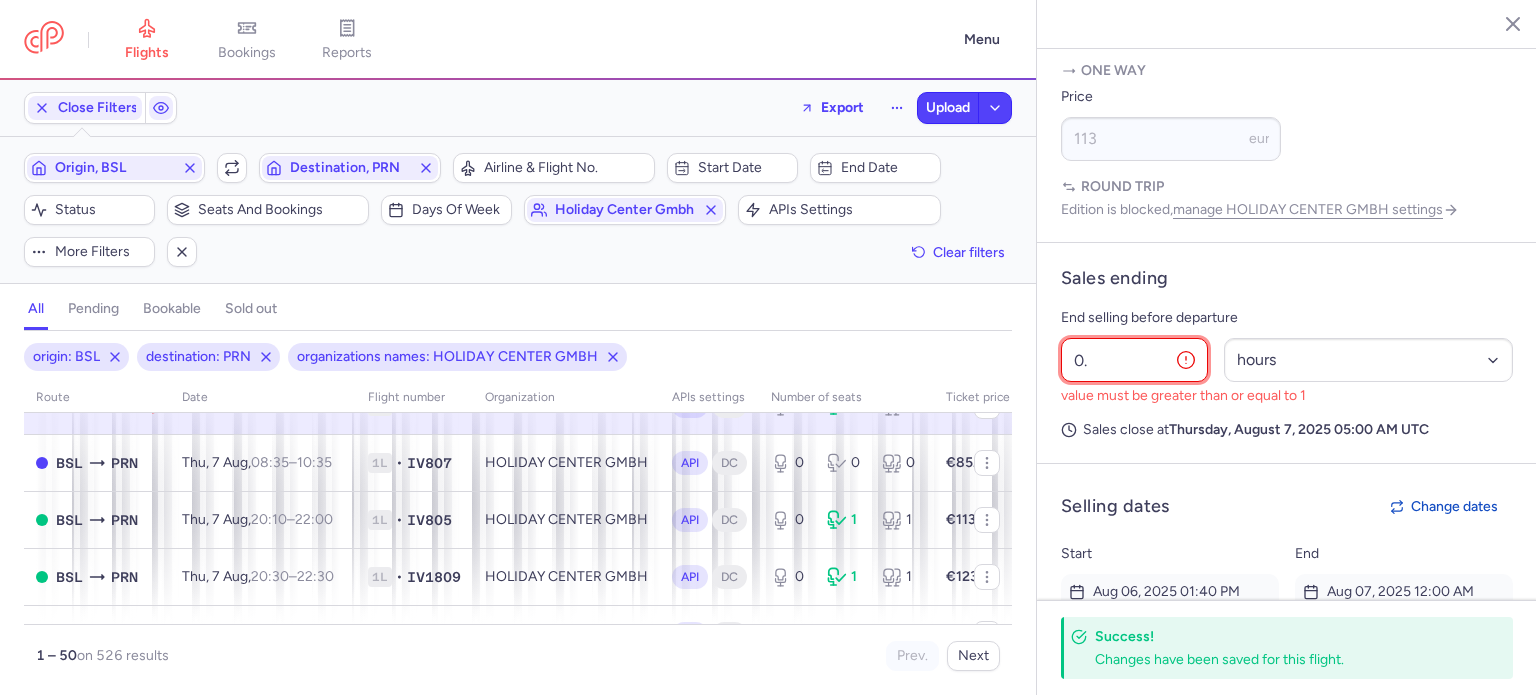 type on "1" 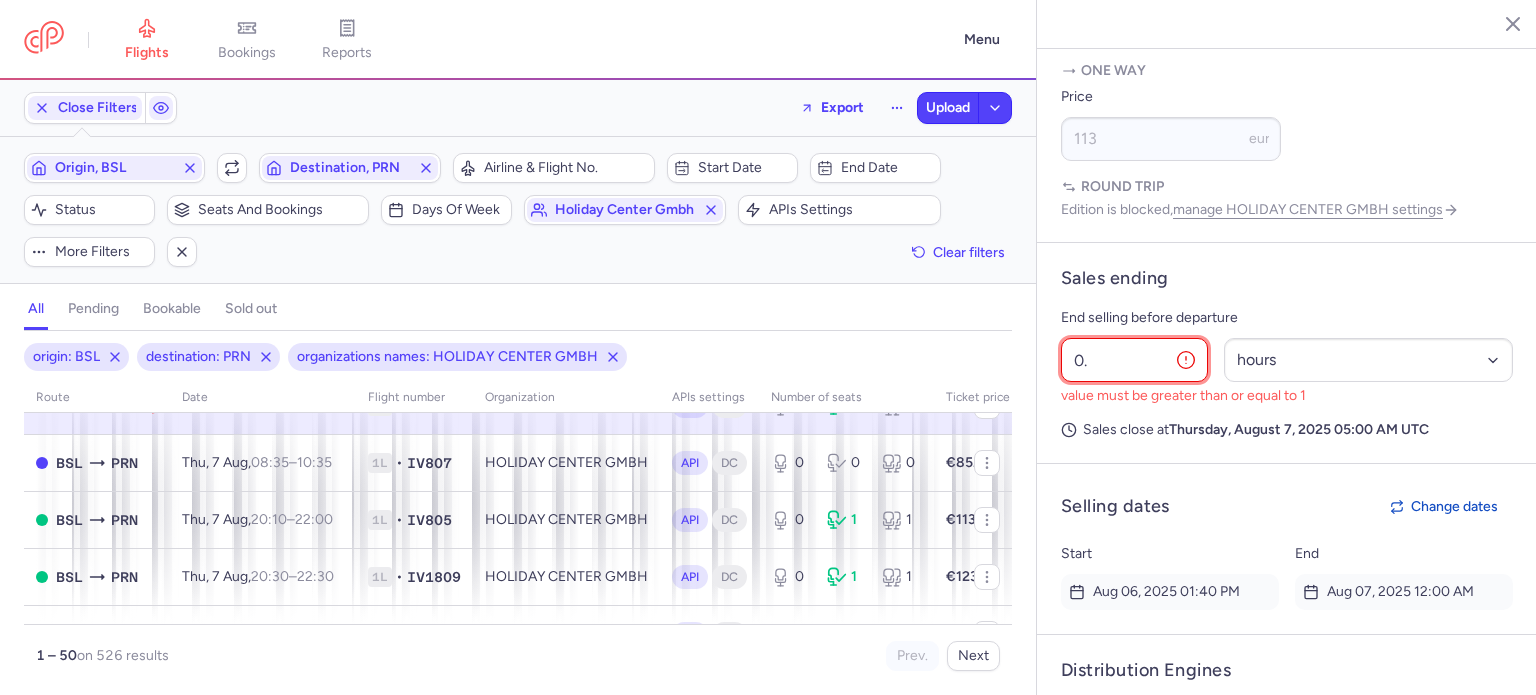 type on "1" 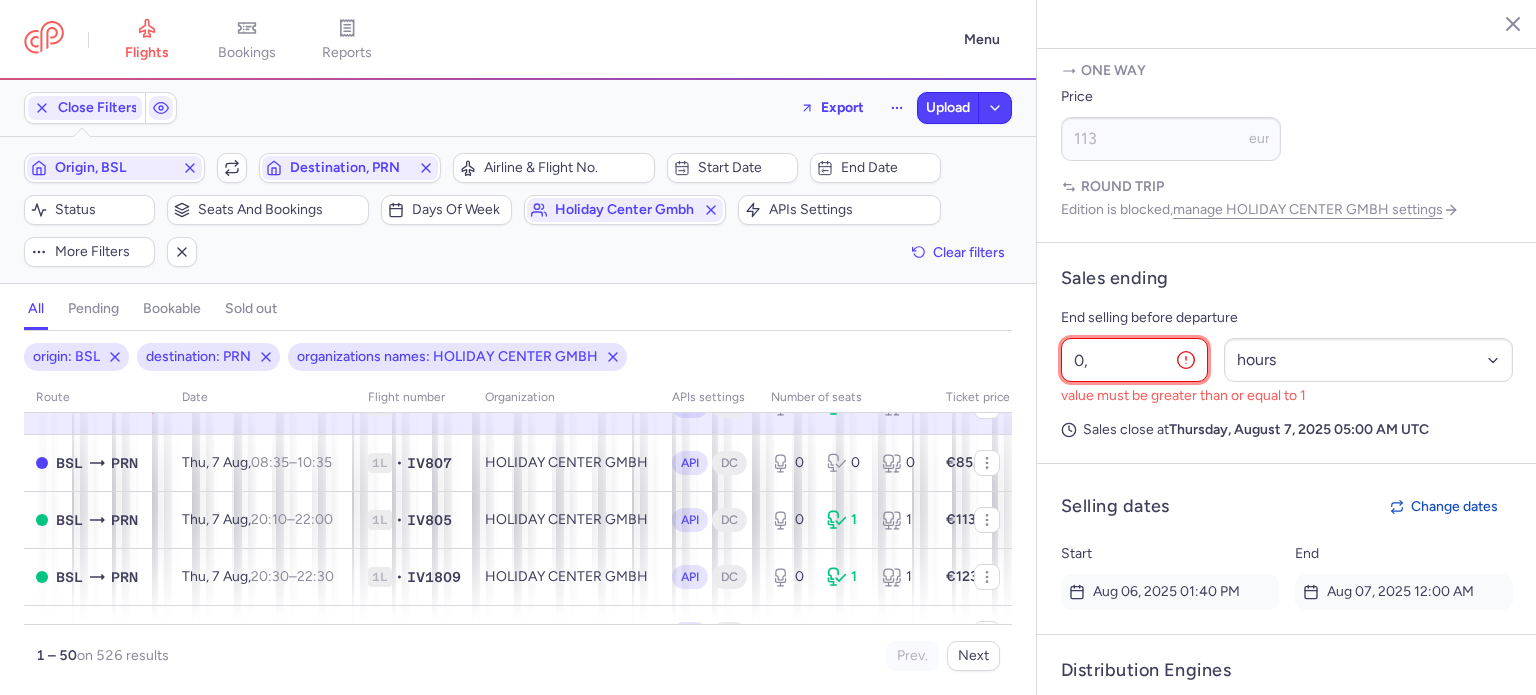 type on "0" 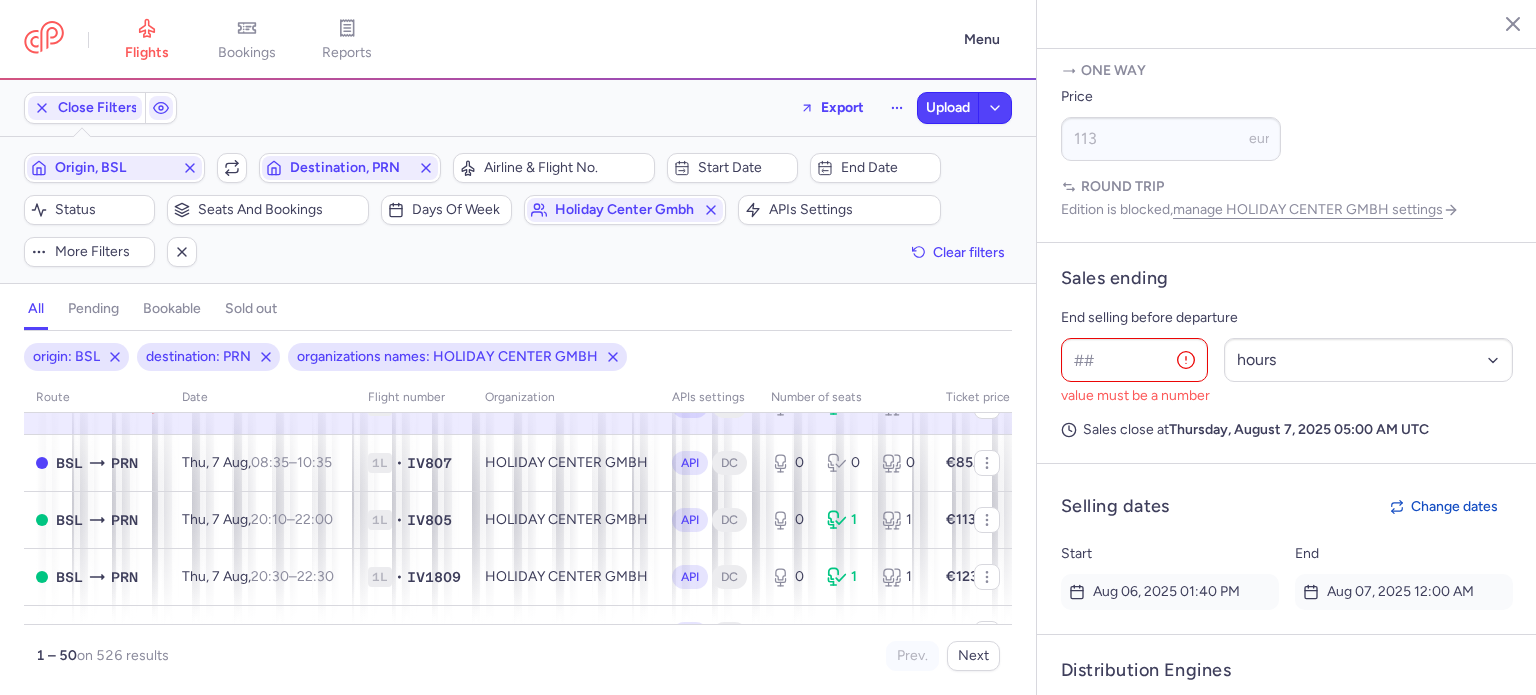 click on "all pending bookable sold out 3" at bounding box center [518, 309] 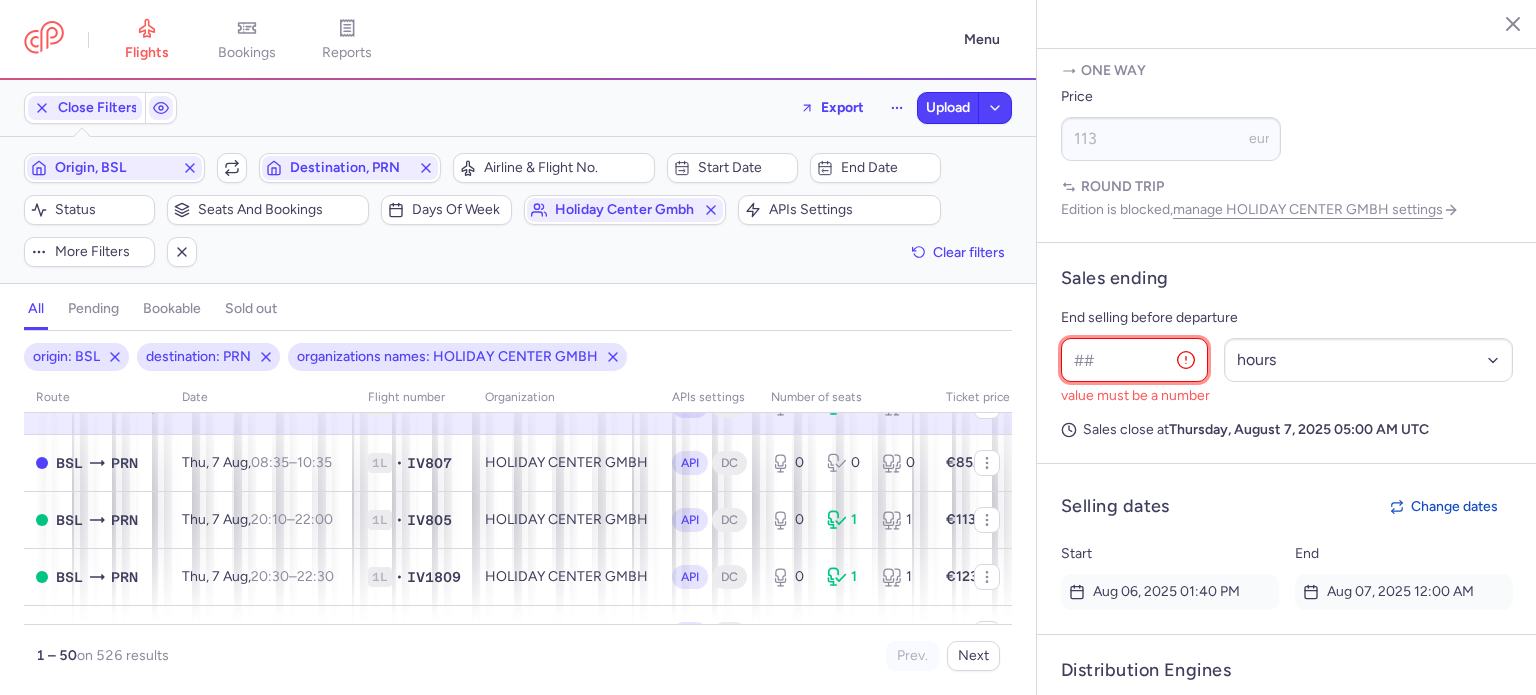 click at bounding box center [1134, 360] 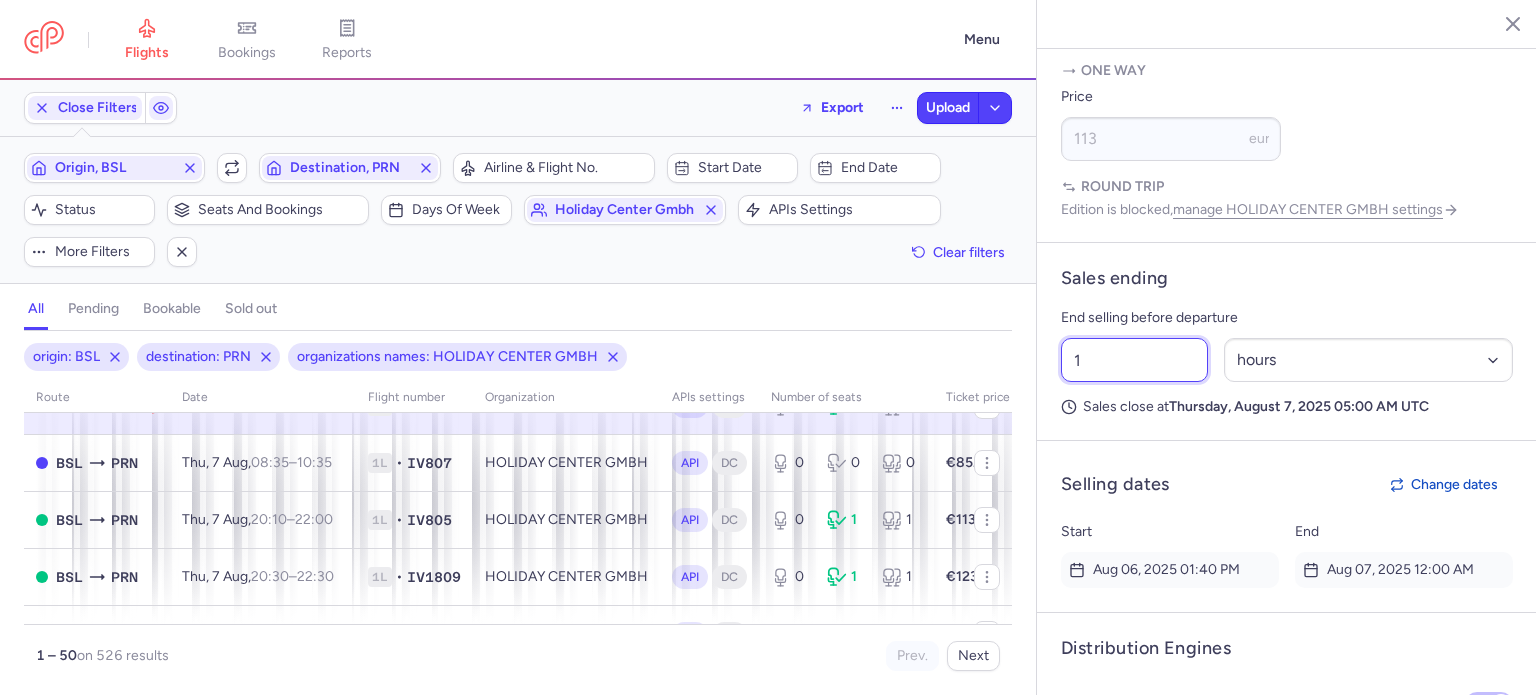 type on "1" 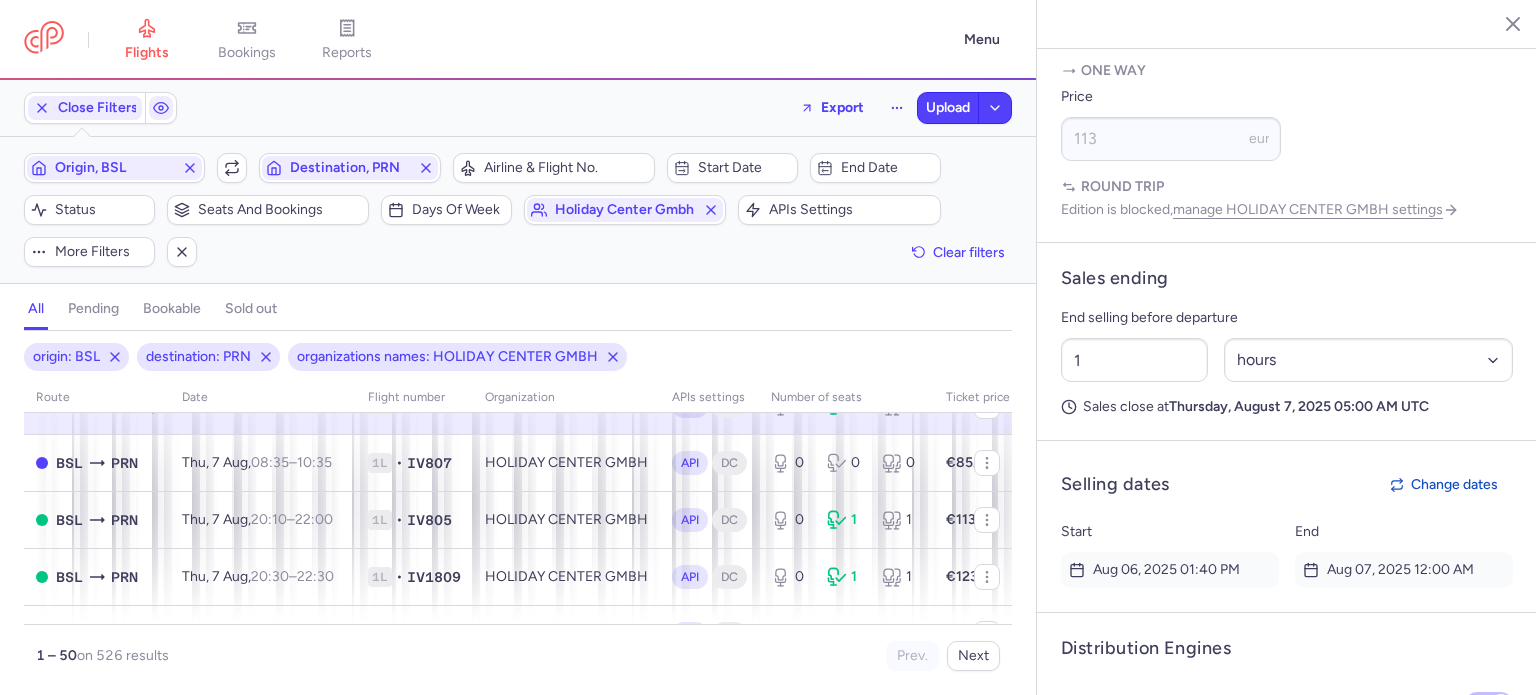 click on "origin: BSL destination: PRN organizations names: HOLIDAY CENTER GMBH route date Flight number organization APIs settings number of seats Ticket price August 25 BSL PRN Thu, 7 Aug, 08:00 – 10:00 +0 1L • IV1801 HOLIDAY CENTER GMBH API DC 0 5 5 €113.00 BSL PRN Thu, 7 Aug, 08:35 – 10:35 +0 1L • IV807 HOLIDAY CENTER GMBH API DC 0 0 0 €85.00 BSL PRN Thu, 7 Aug, 20:10 – 22:00 +0 1L • IV805 HOLIDAY CENTER GMBH API DC 0 1 1 €113.00 BSL PRN Thu, 7 Aug, 20:30 – 22:30 +0 1L • IV1809 HOLIDAY CENTER GMBH API DC 0 1 1 €123.00 BSL PRN Thu, 7 Aug, 20:30 – 22:30 +0 1L • IV809 HOLIDAY CENTER GMBH API DC 0 0 0 €85.00 BSL PRN Fri, 8 Aug, 08:00 – 10:00 +0 1L • IV803 HOLIDAY CENTER GMBH API DC 0 0 0 €85.00 BSL PRN Fri, 8 Aug, 14:10 – 16:10 +0 1L • IV801 HOLIDAY CENTER GMBH API DC 0 11 11 €85.00 BSL PRN Fri, 8 Aug, 20:10 – 22:00 +0 1L • IV805 HOLIDAY CENTER GMBH API DC 0 5 5 €85.00 BSL PRN Fri, 8 Aug, 20:20 – 22:20 +0 1L • API" 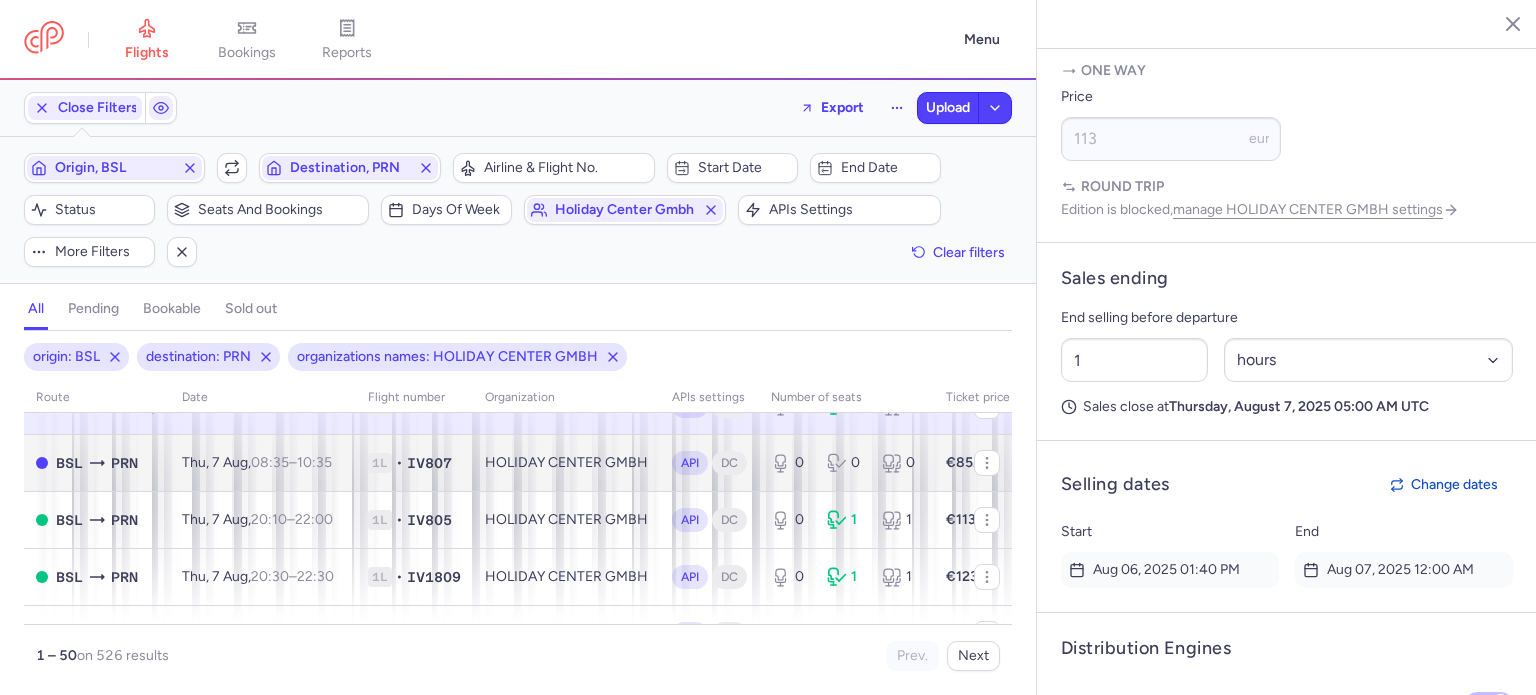 scroll, scrollTop: 0, scrollLeft: 0, axis: both 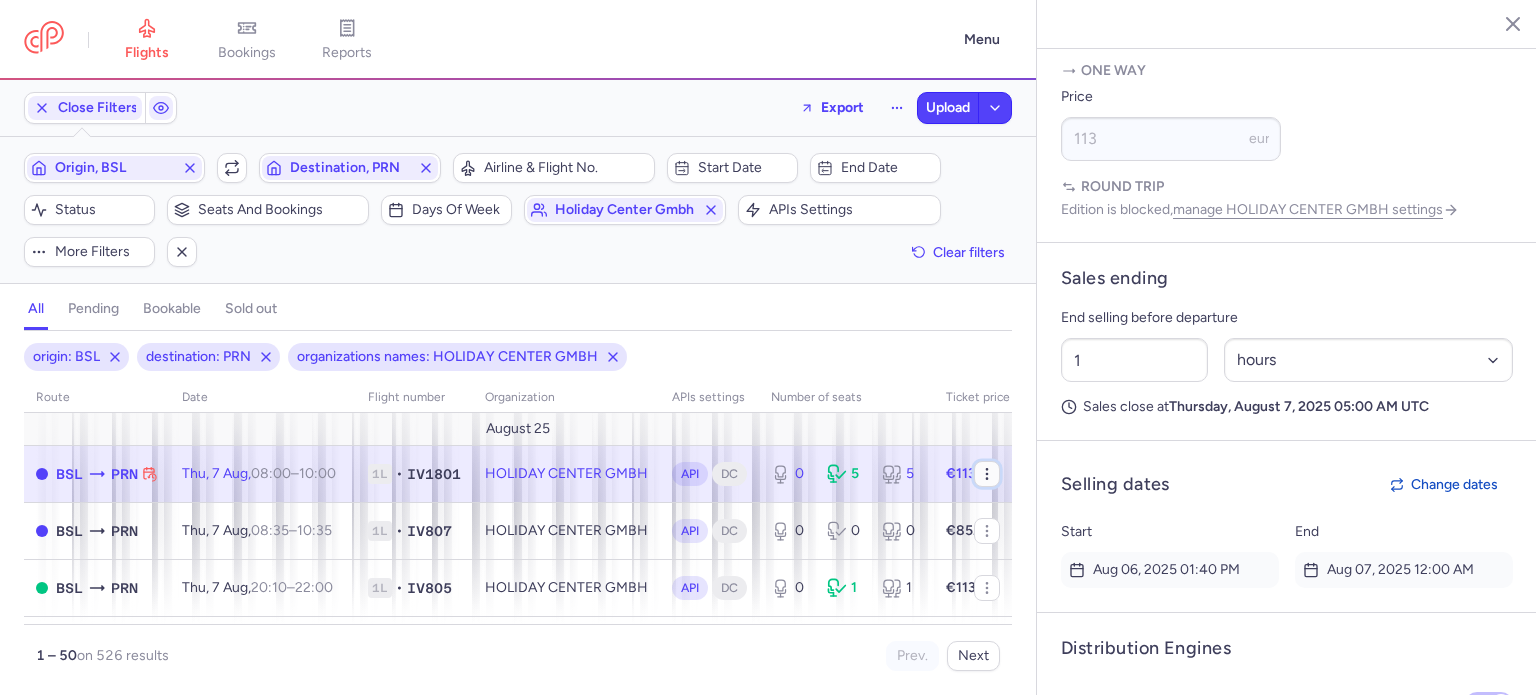 click 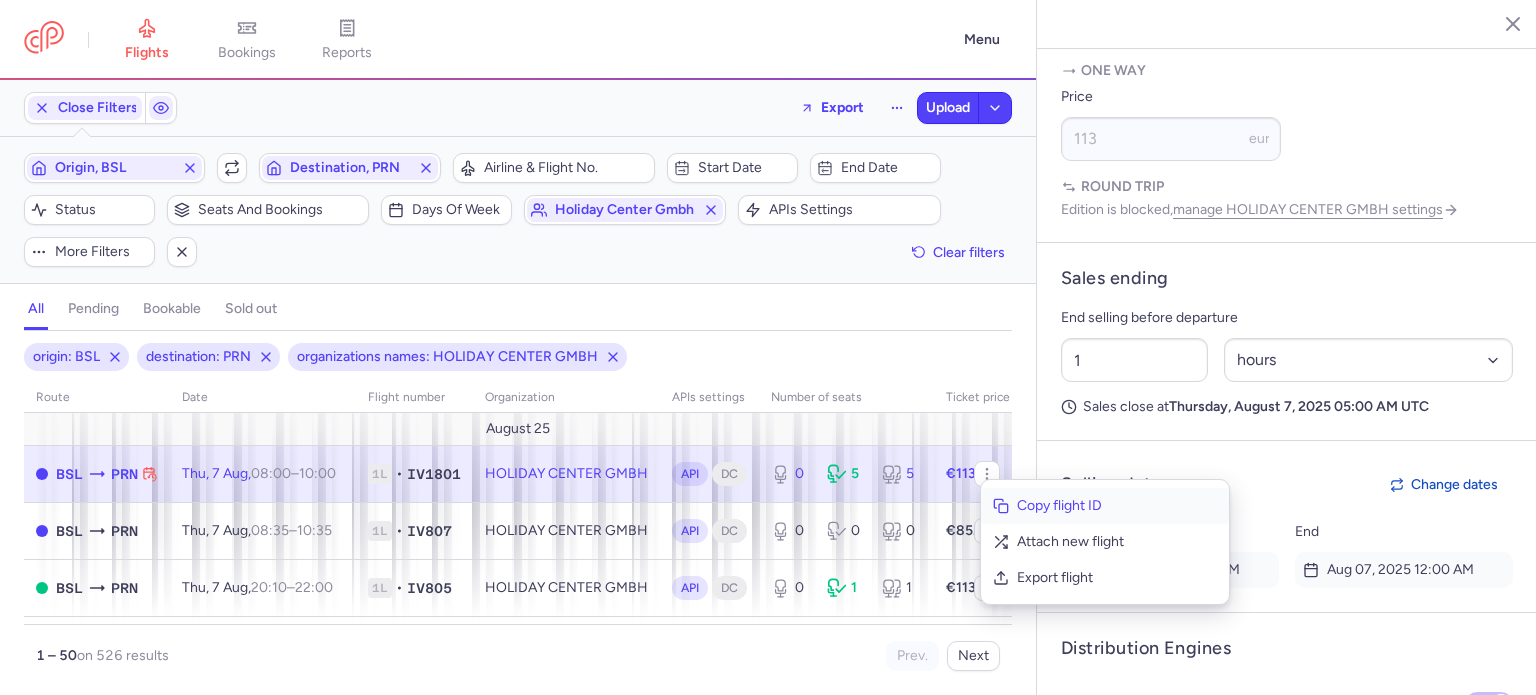 click on "Copy flight ID" 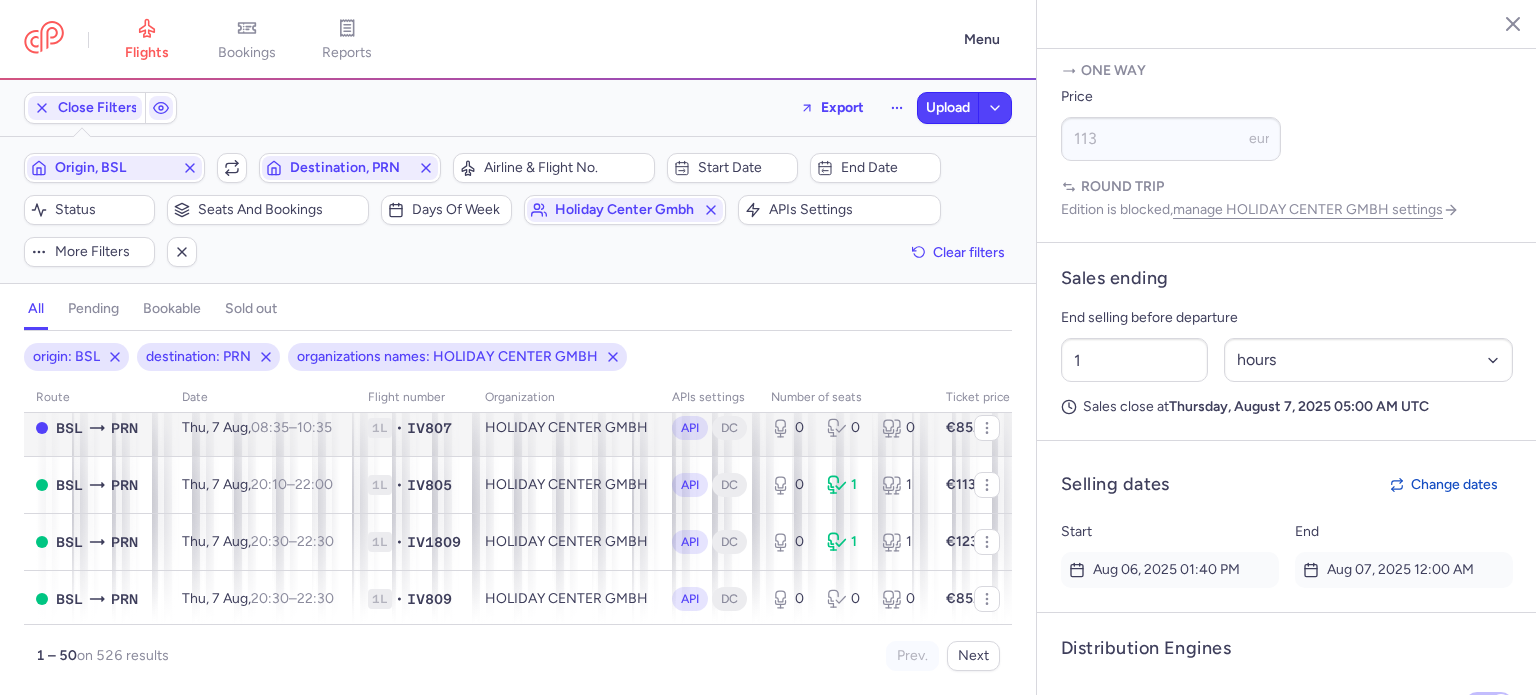 scroll, scrollTop: 102, scrollLeft: 0, axis: vertical 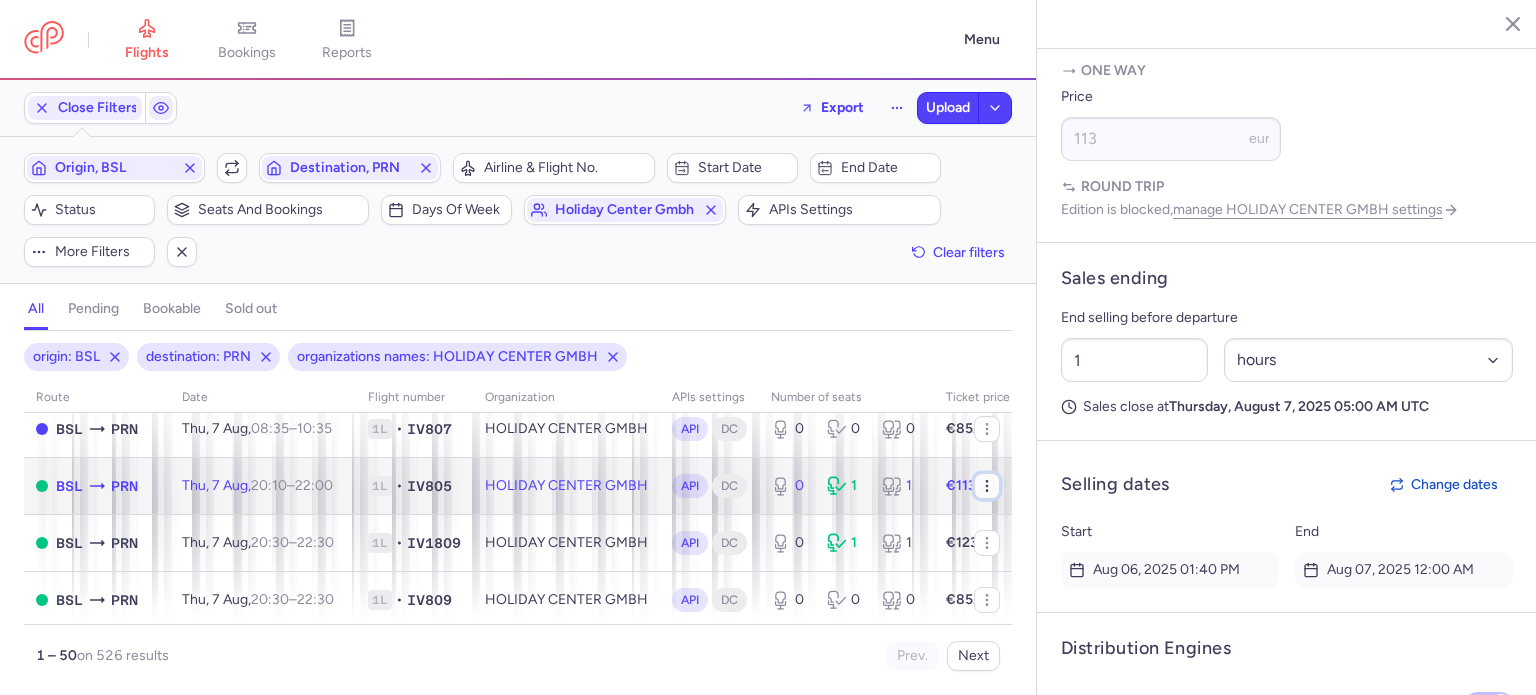 click 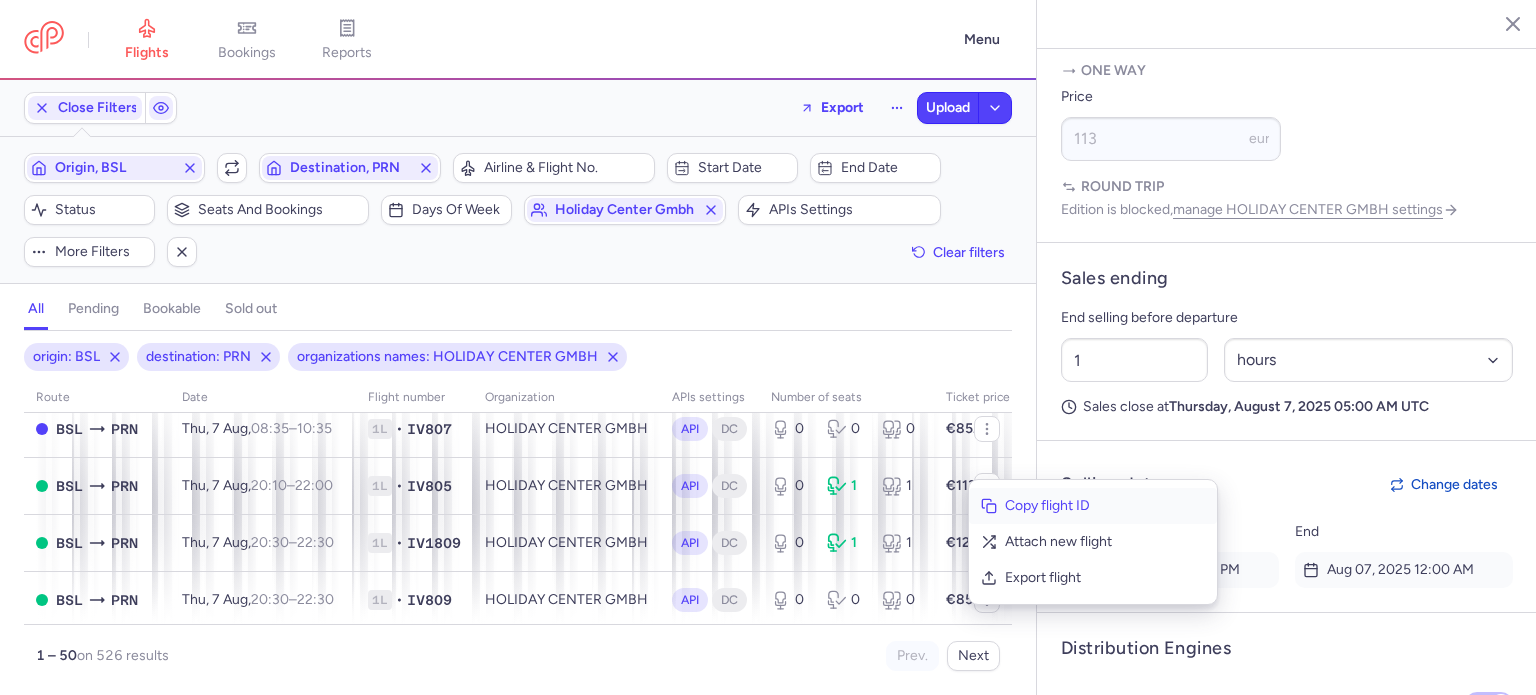 click on "Copy flight ID" 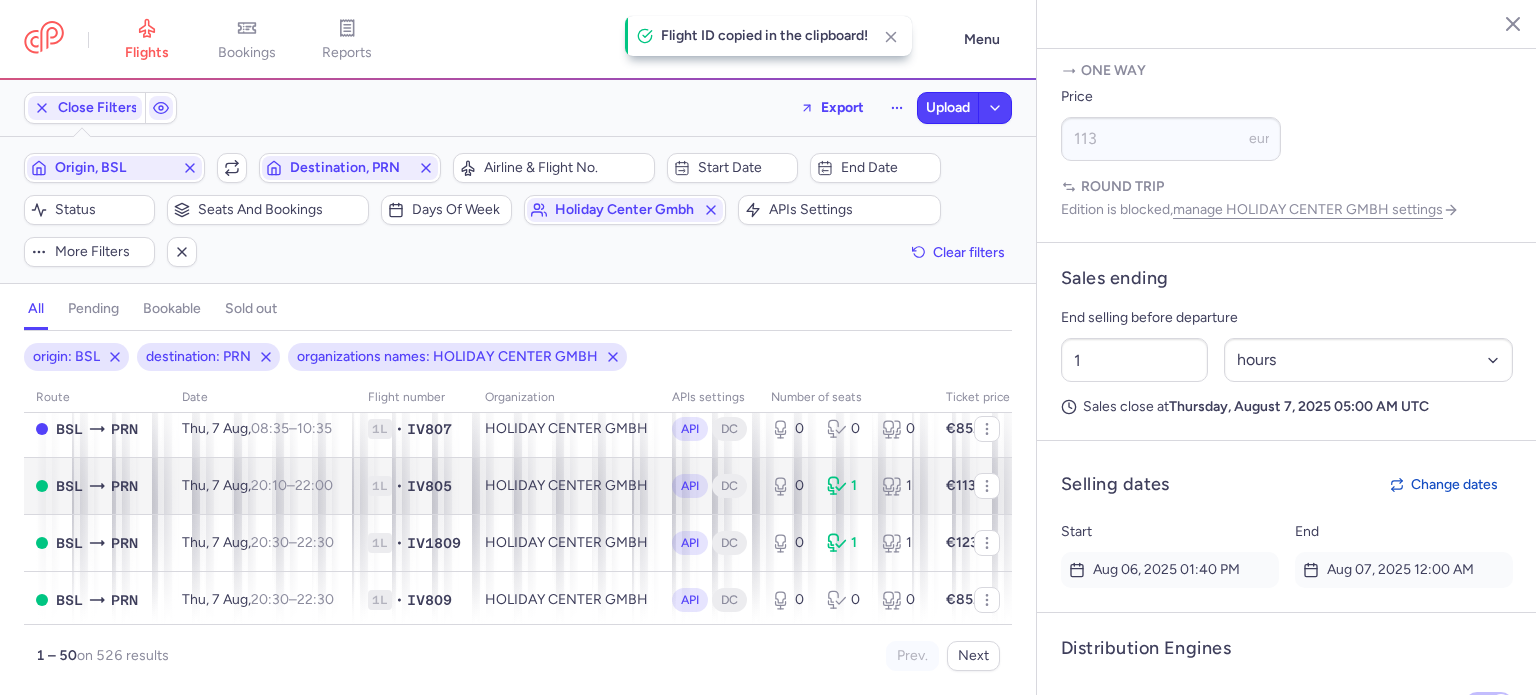 scroll, scrollTop: 0, scrollLeft: 0, axis: both 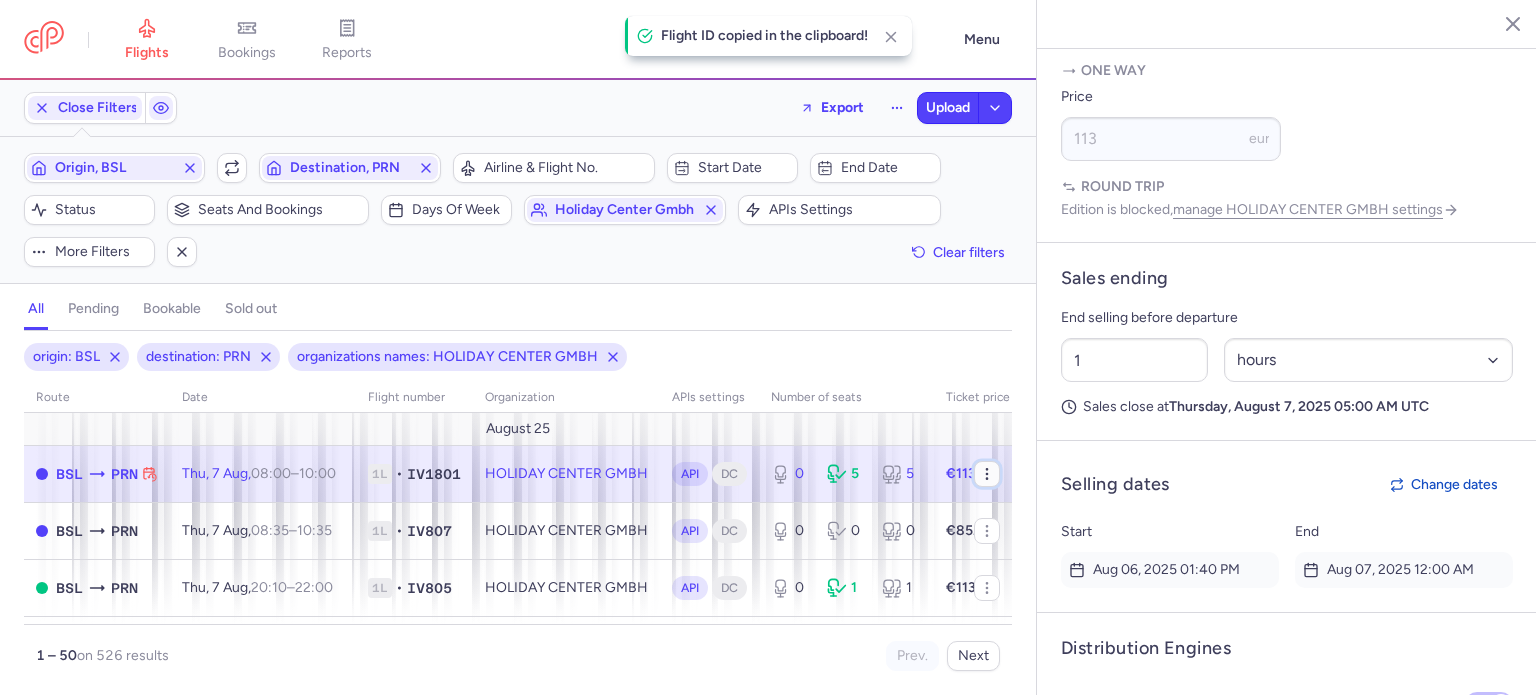 click 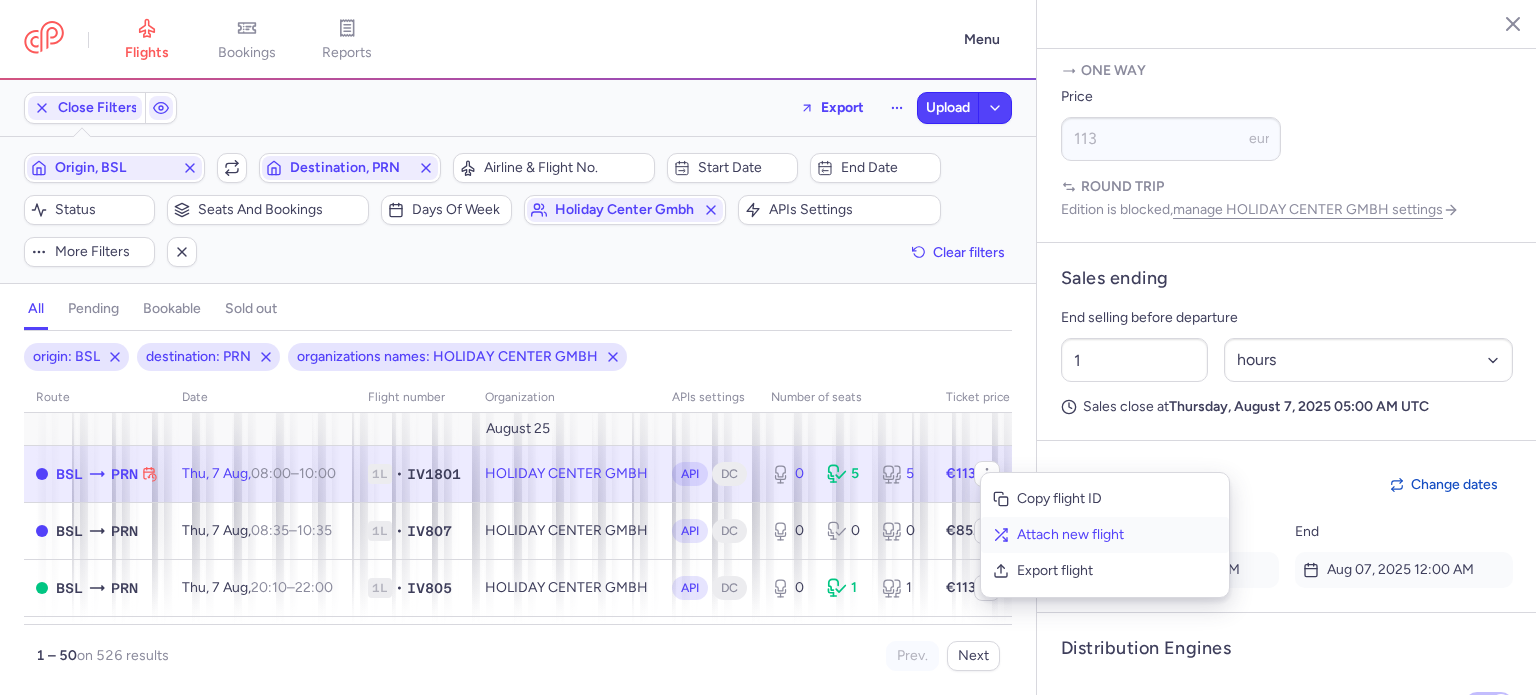 click on "Attach new flight" 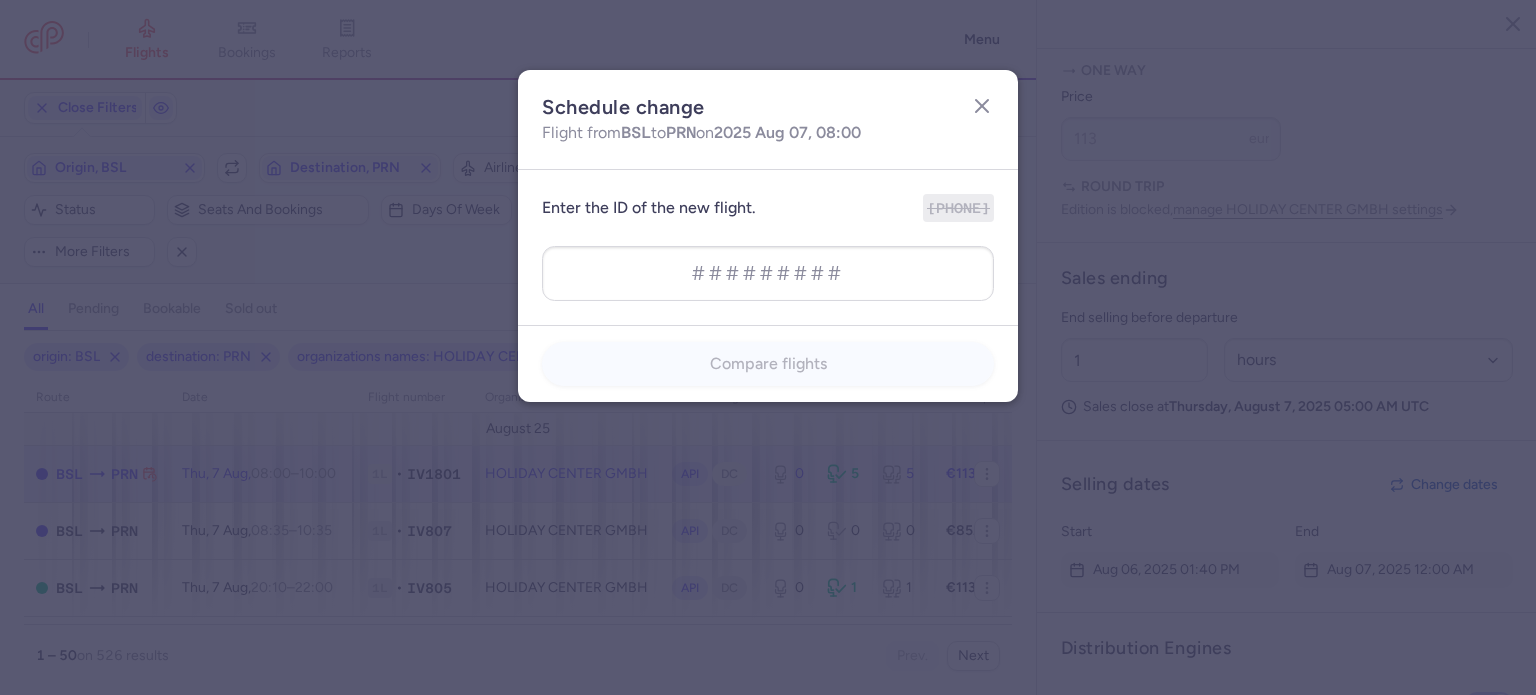 type on "[PHONE]" 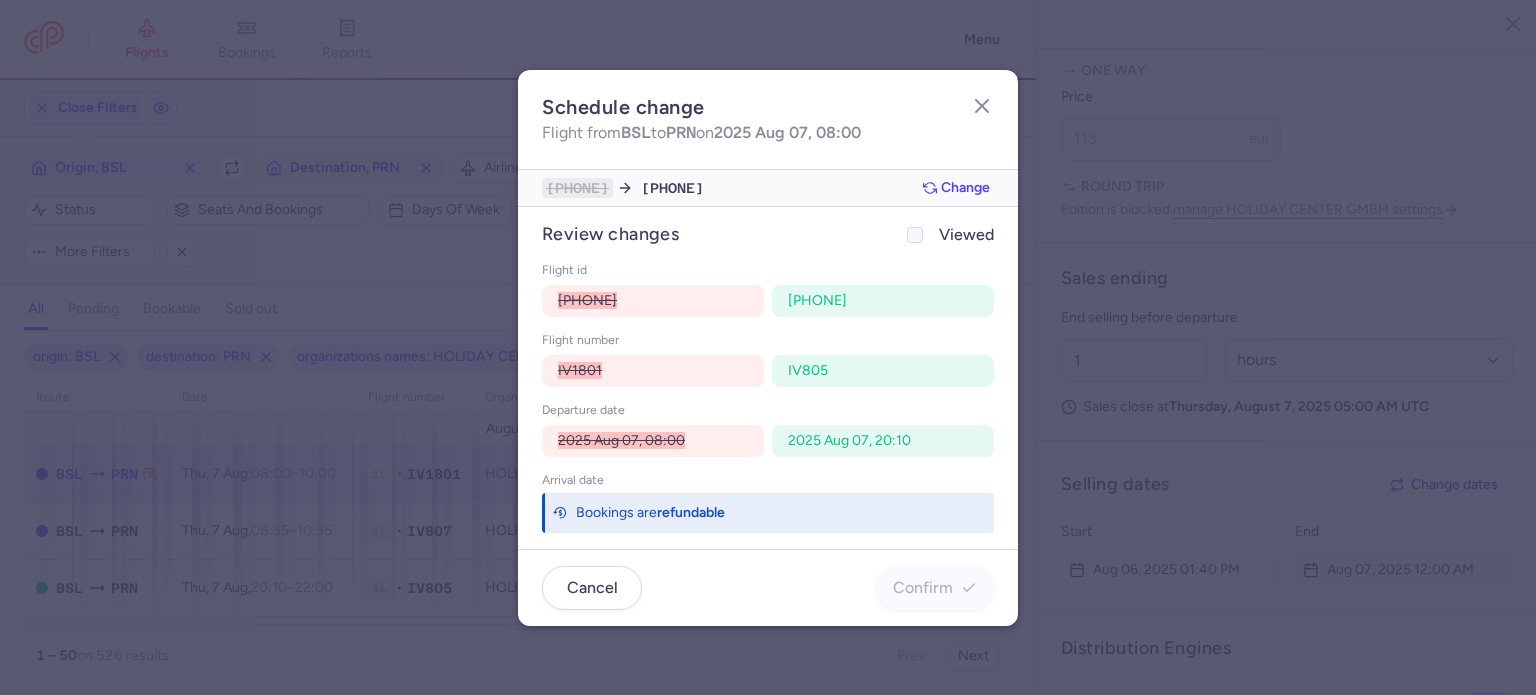 click at bounding box center [915, 235] 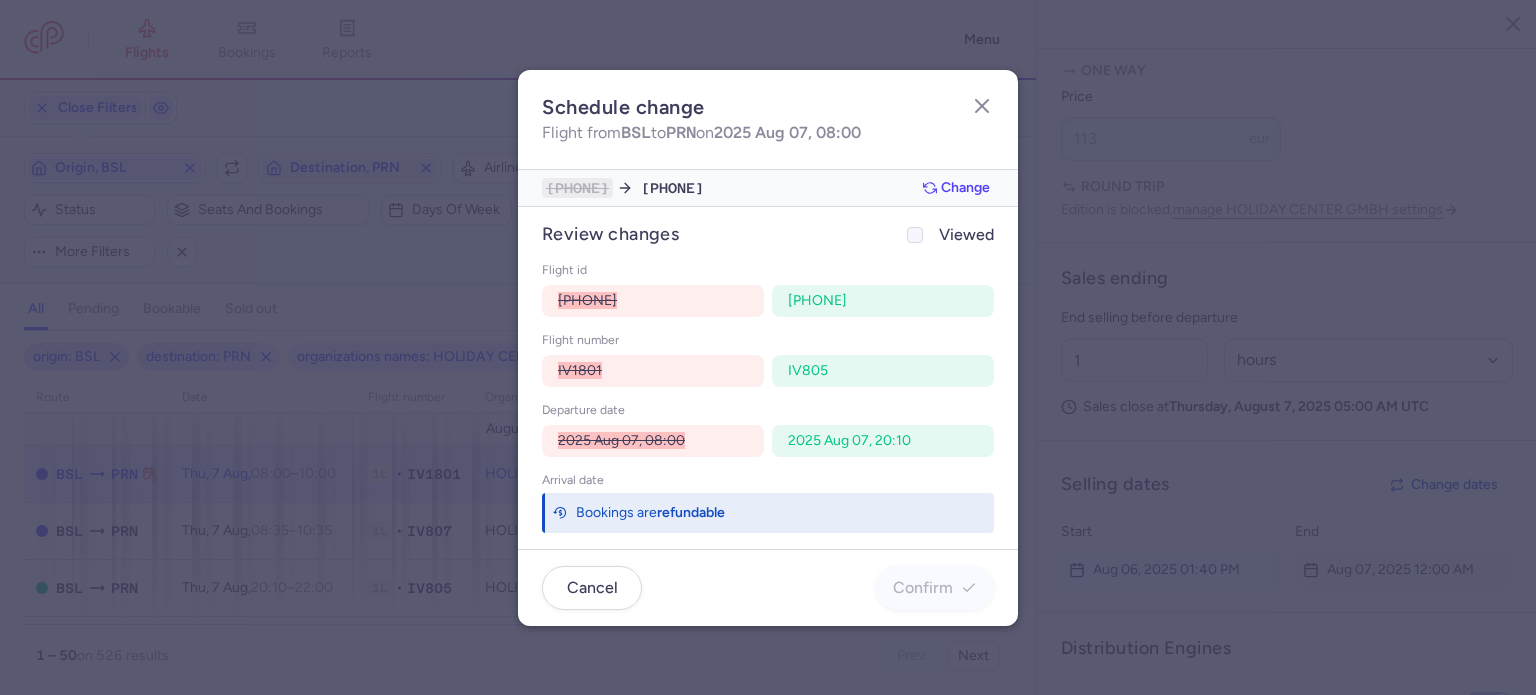 checkbox on "true" 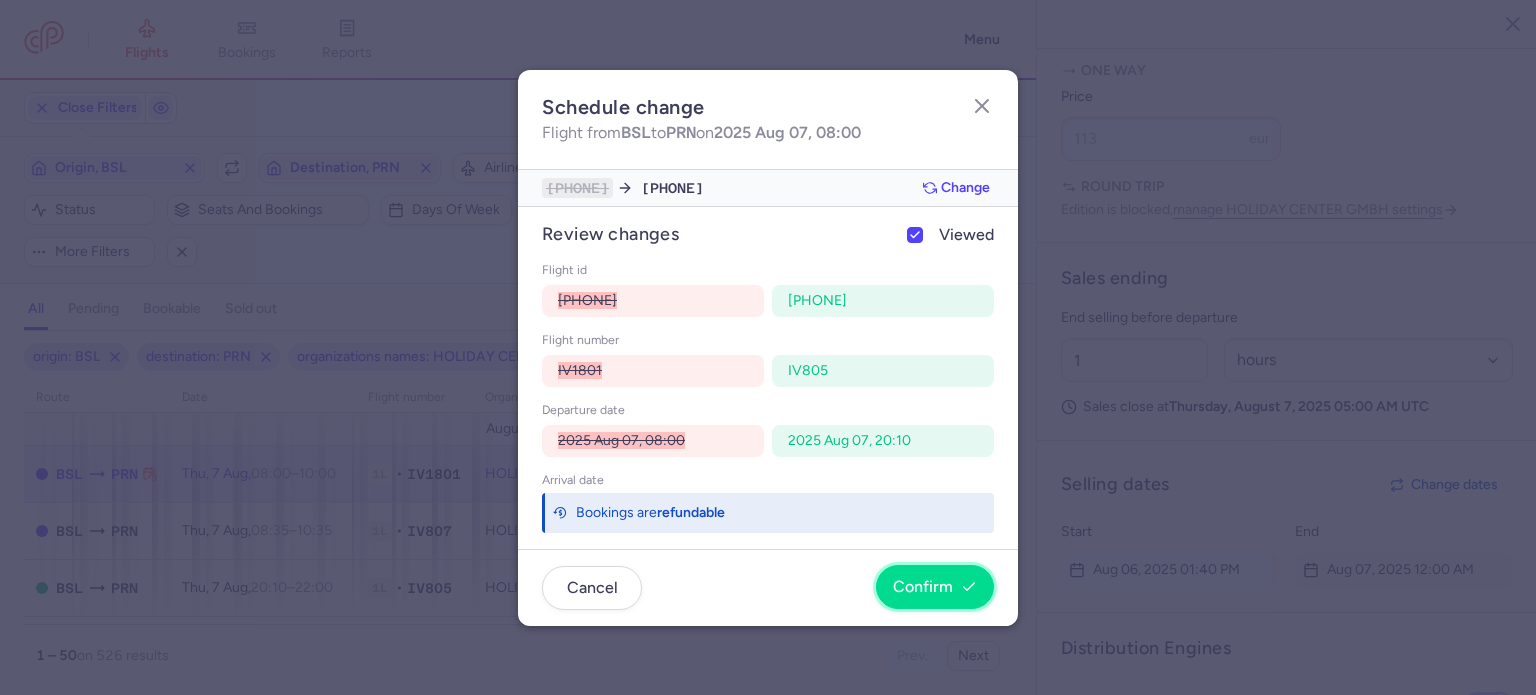 click on "Confirm" at bounding box center (923, 587) 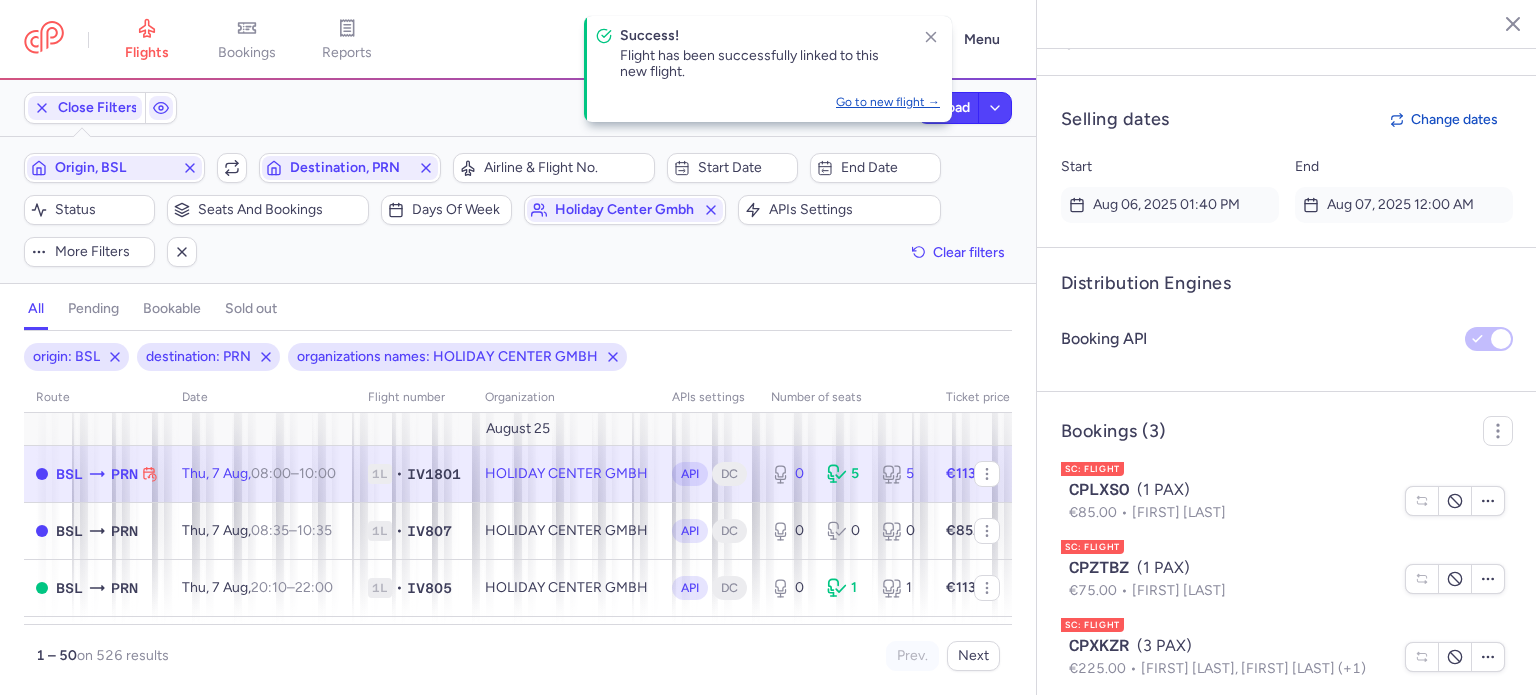 scroll, scrollTop: 1385, scrollLeft: 0, axis: vertical 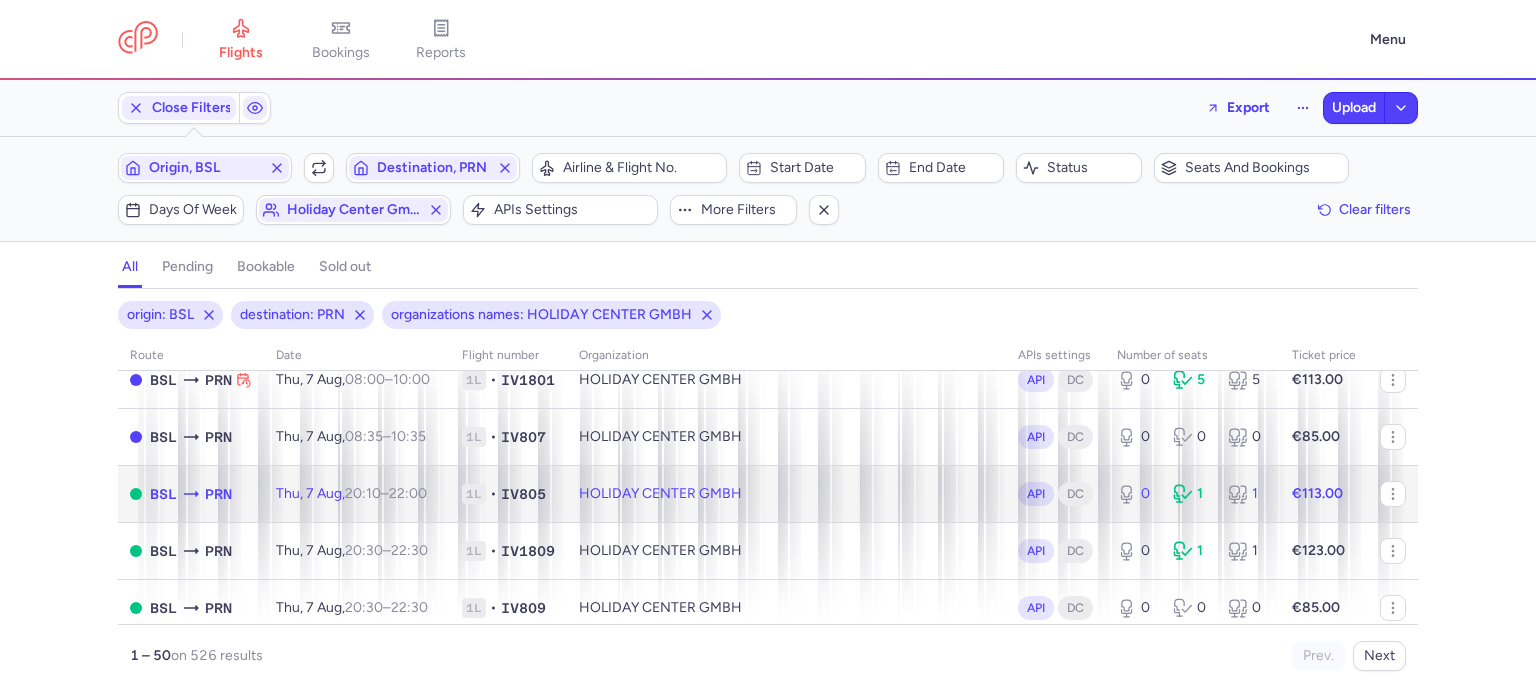 click on "[DAY], [MONTH] [DAY_NUM],  [YEAR],  [TIME]  –  [TIME]  [OFFSET]" at bounding box center (357, 493) 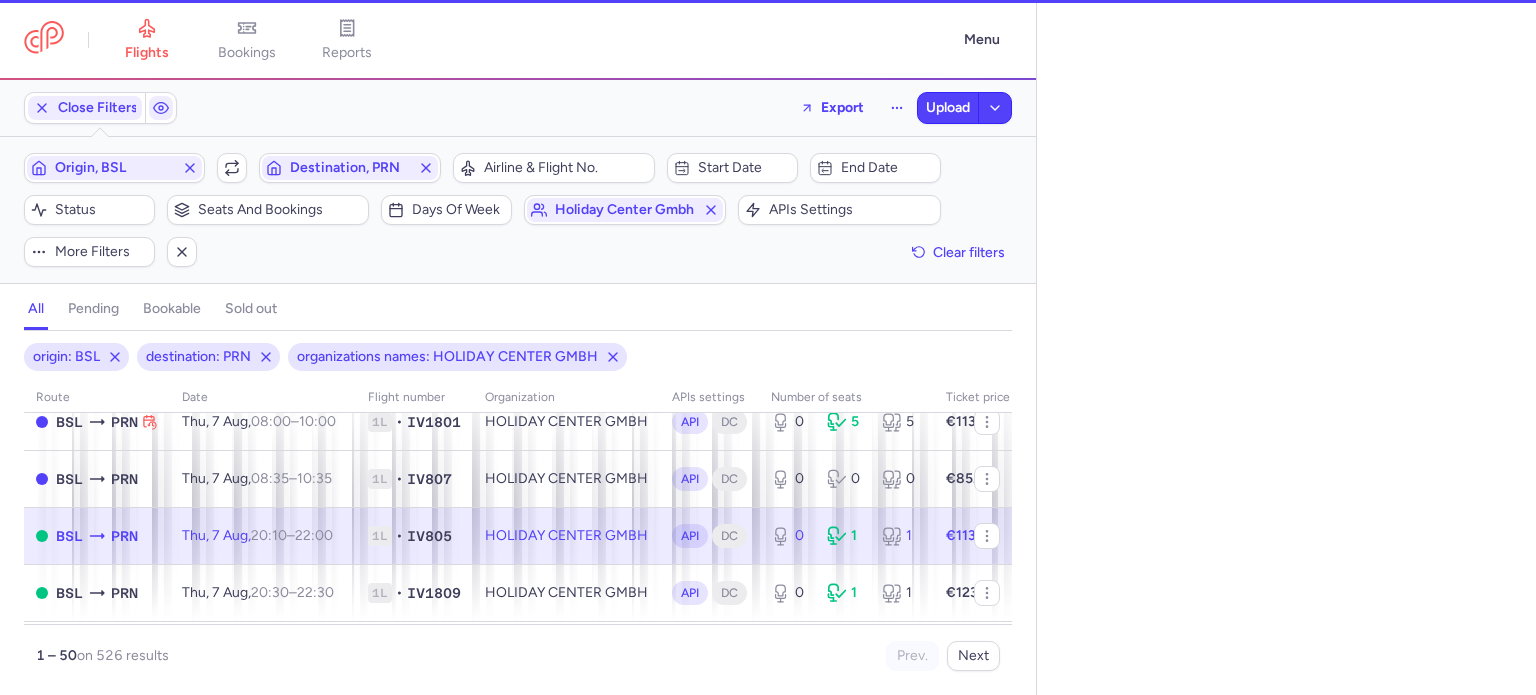 select on "hours" 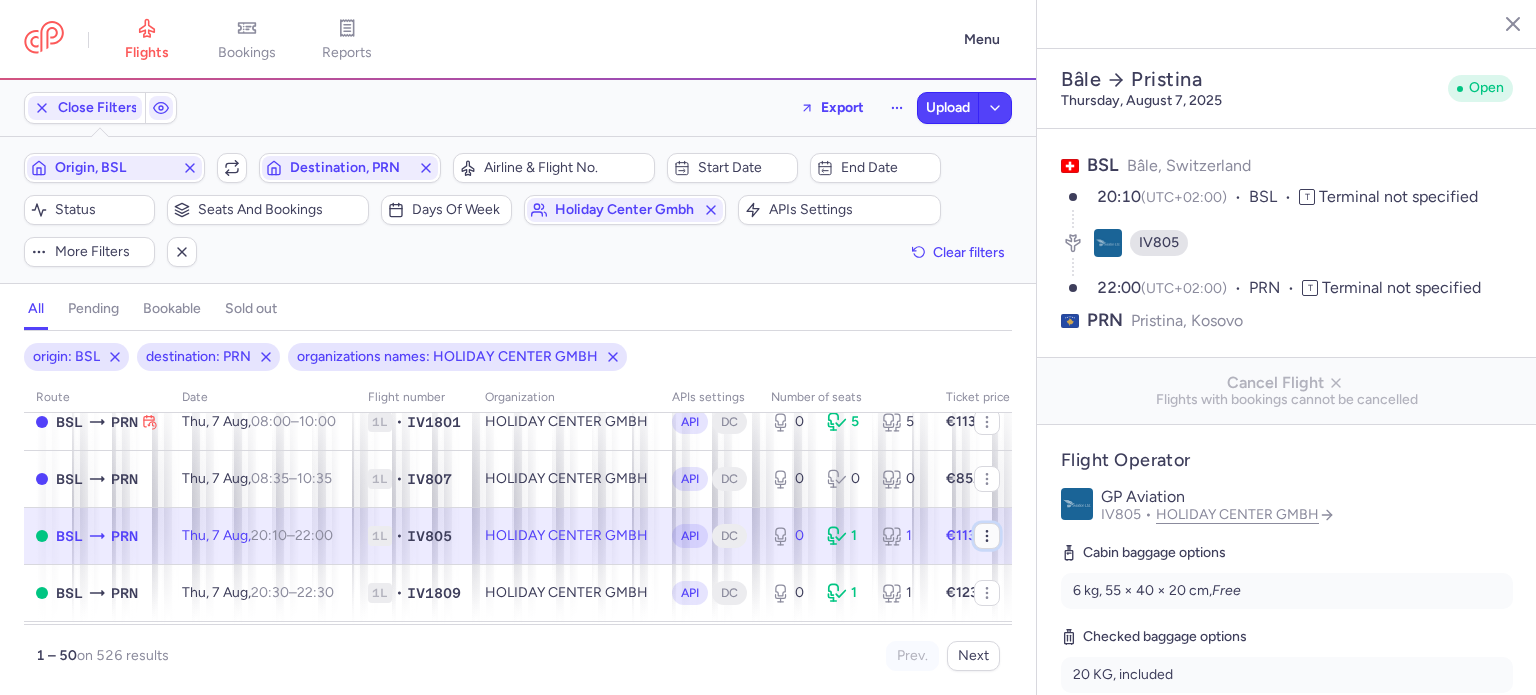 click 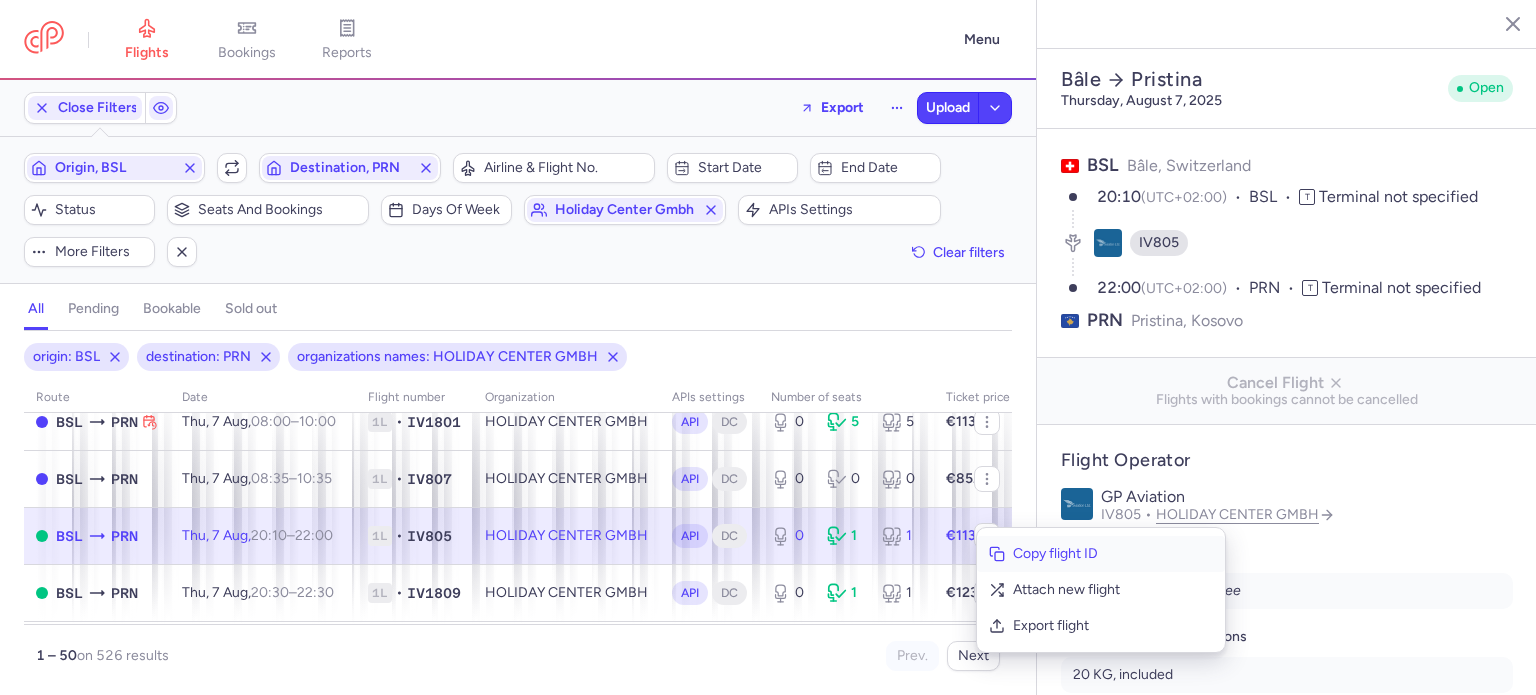 click on "Copy flight ID" at bounding box center [1101, 554] 